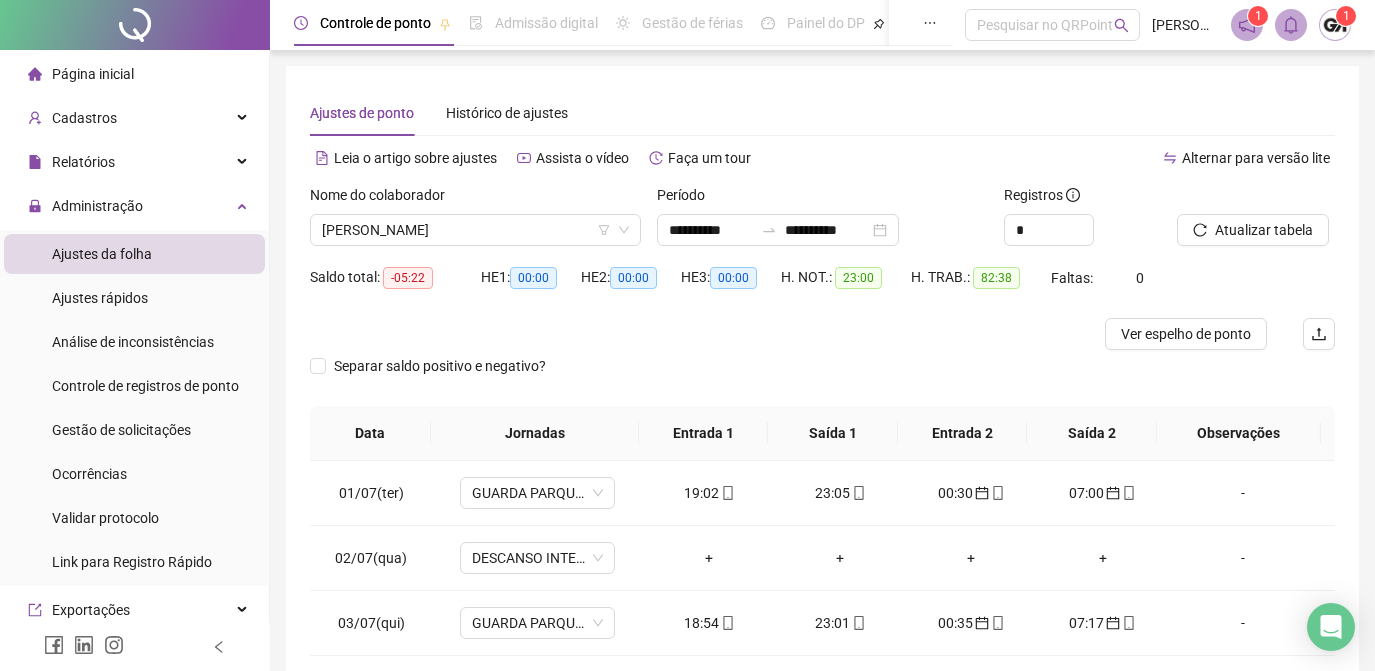 scroll, scrollTop: 0, scrollLeft: 0, axis: both 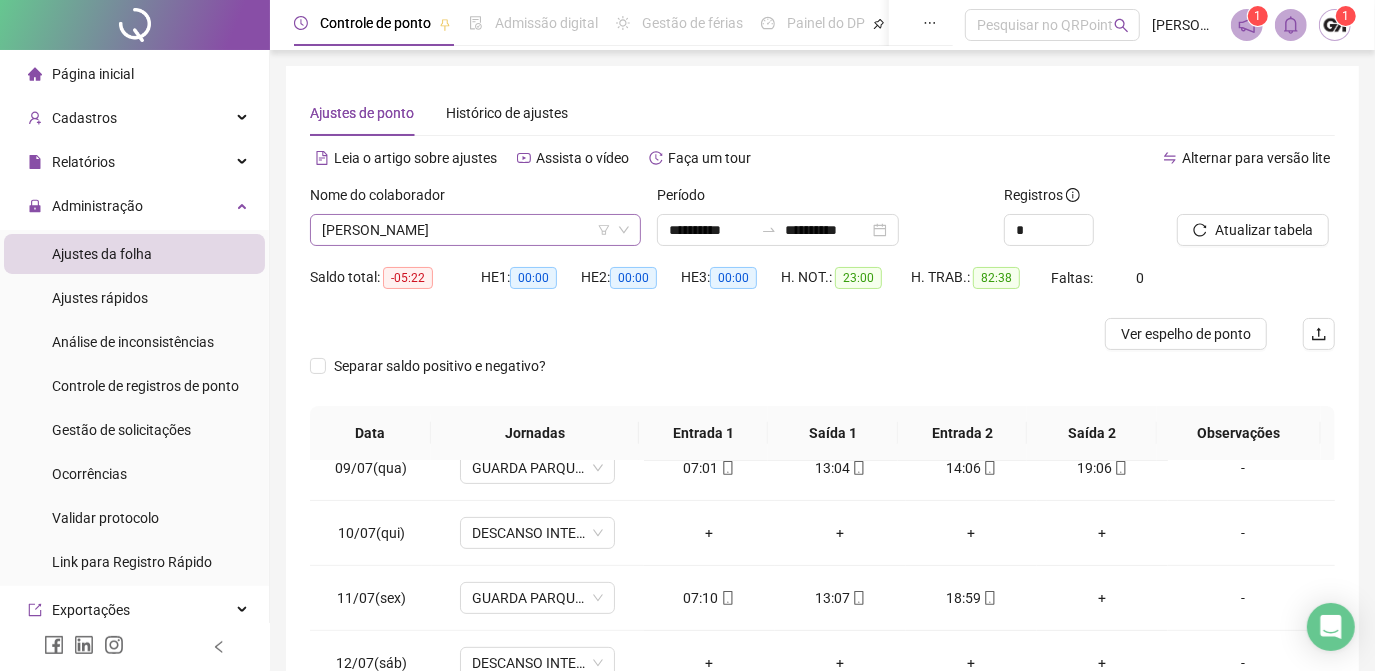 click on "[PERSON_NAME]" at bounding box center (475, 230) 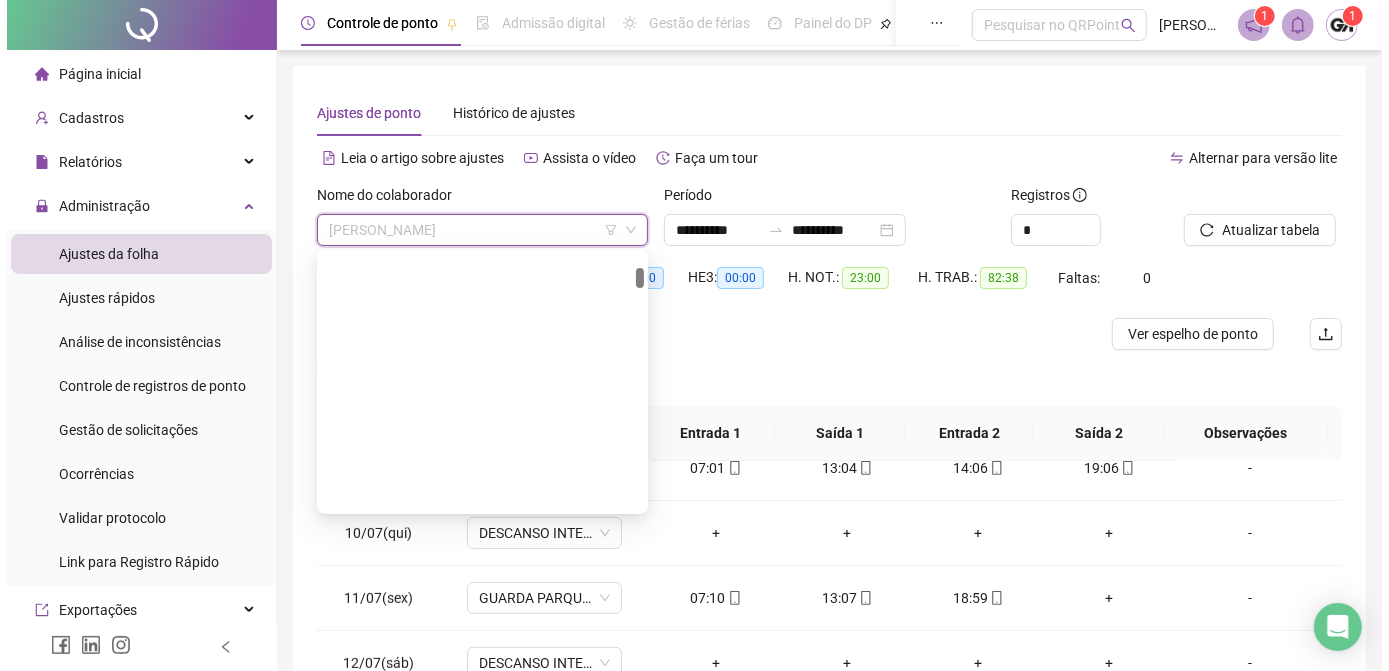 scroll, scrollTop: 363, scrollLeft: 0, axis: vertical 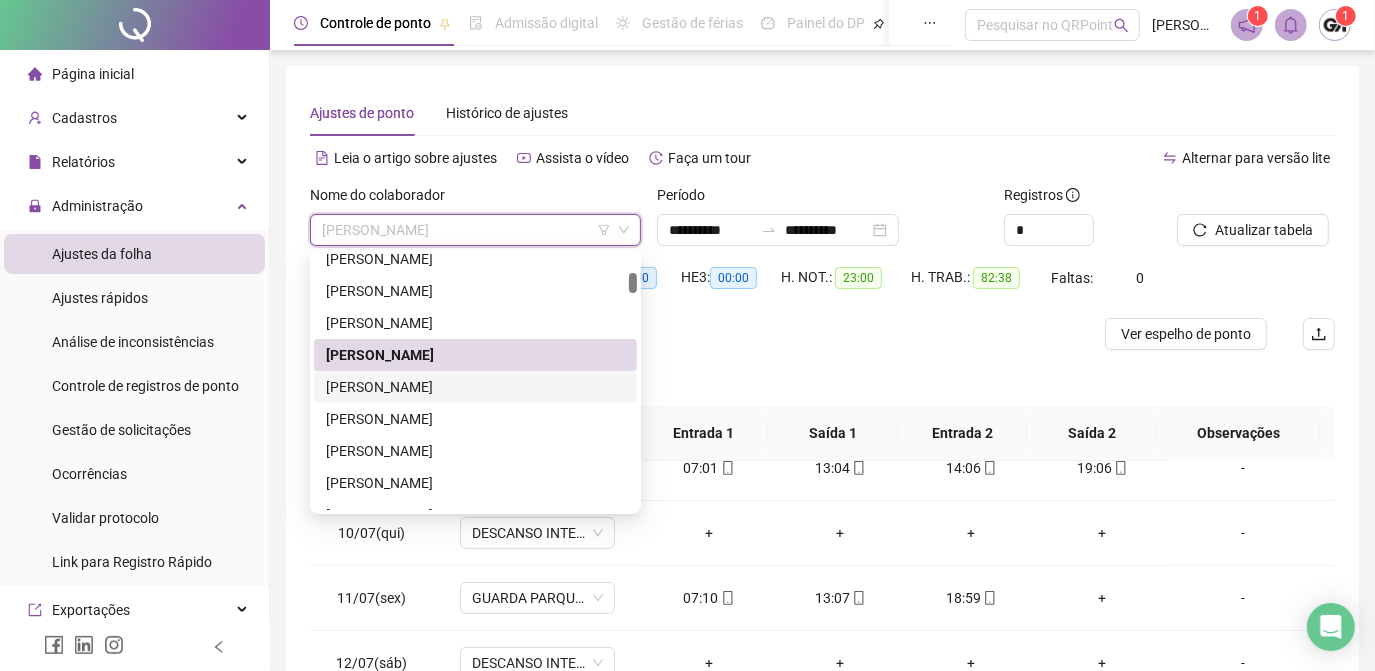 click on "[PERSON_NAME]" at bounding box center (475, 387) 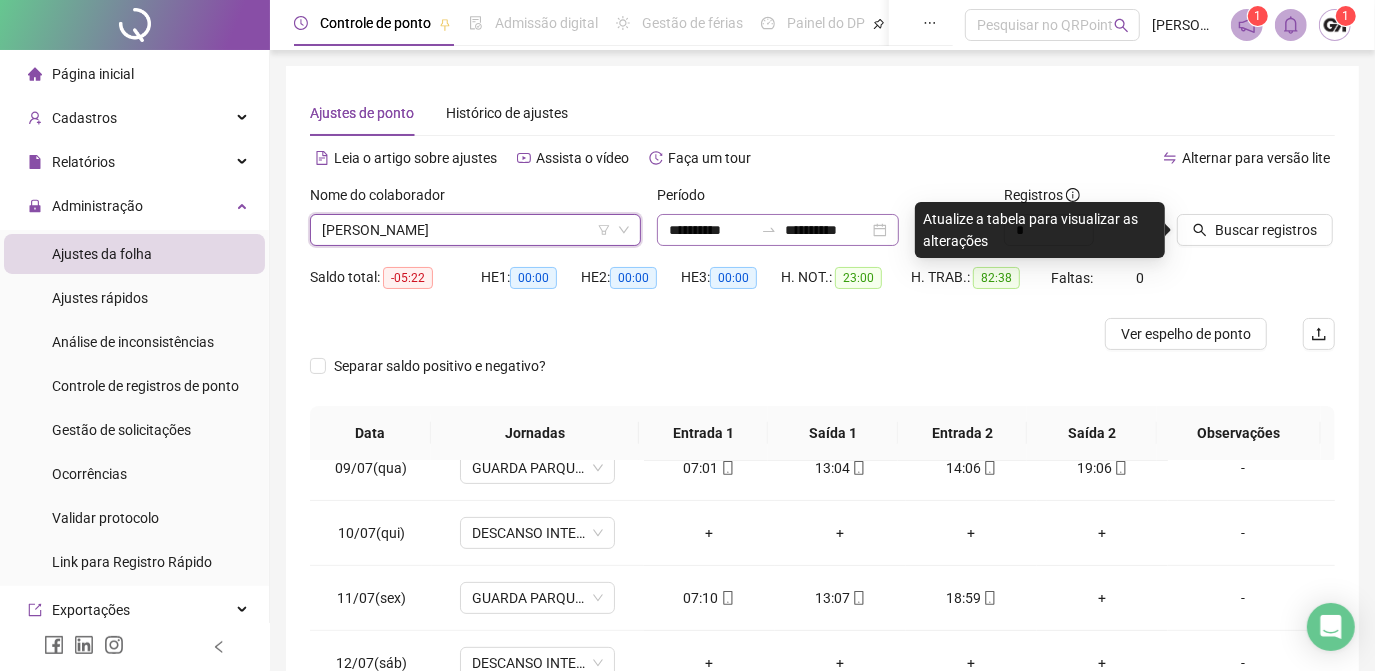 click on "**********" at bounding box center [778, 230] 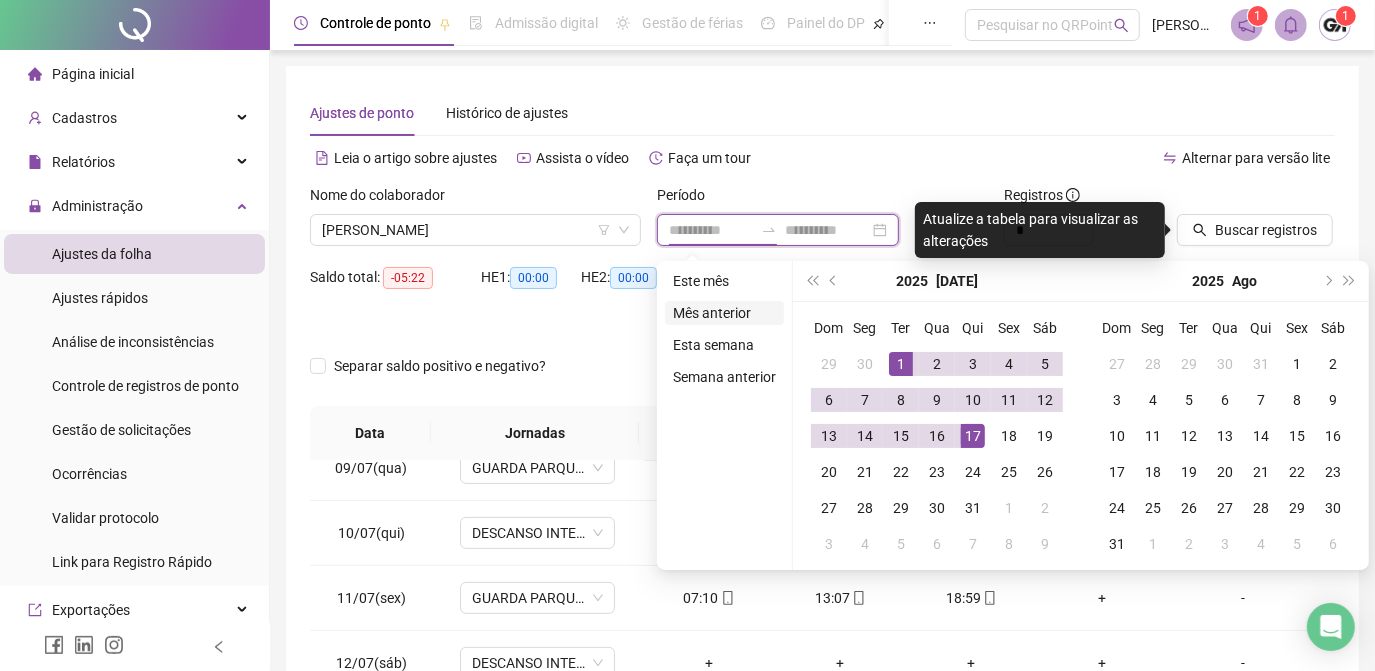 type on "**********" 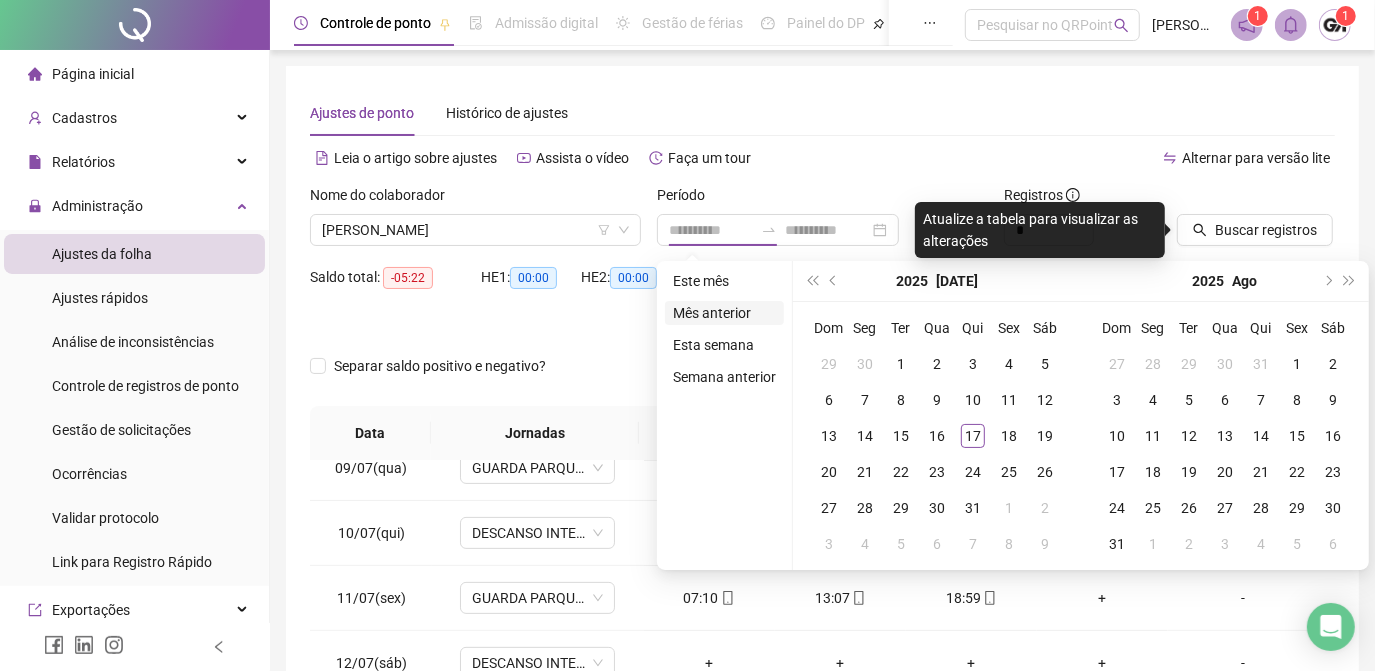 click on "Mês anterior" at bounding box center [724, 313] 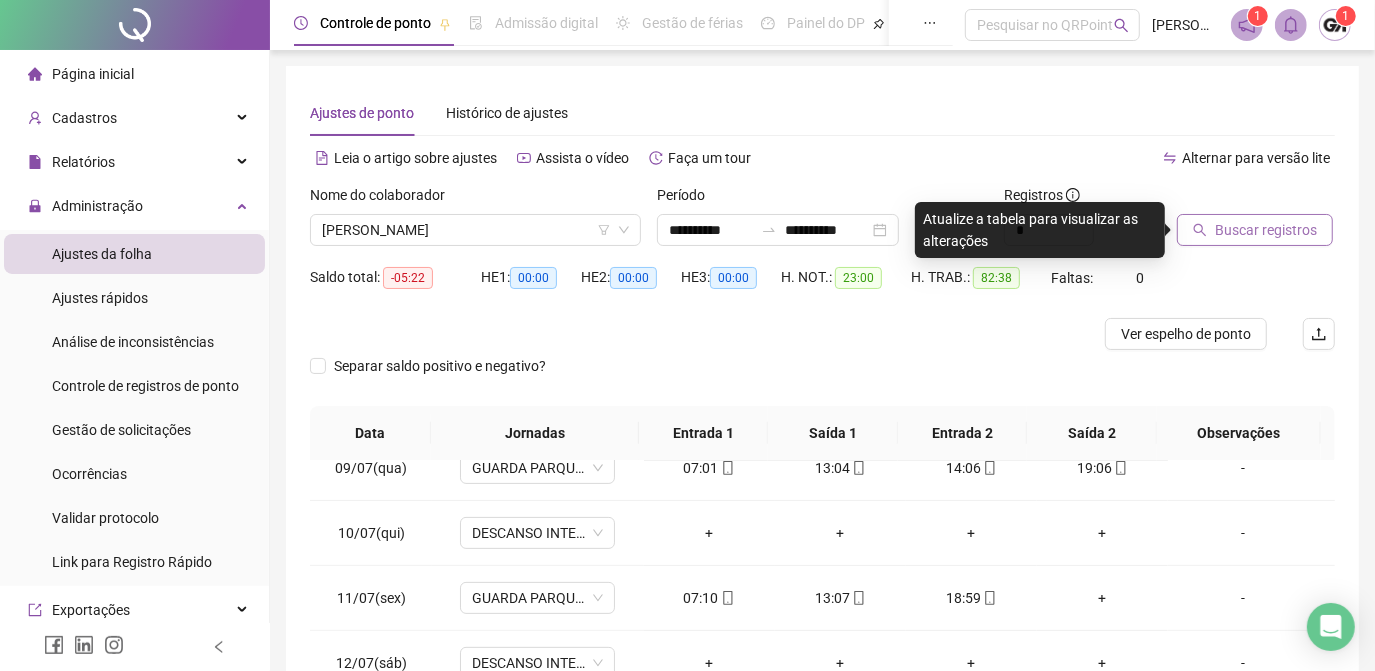 click on "Buscar registros" at bounding box center [1266, 230] 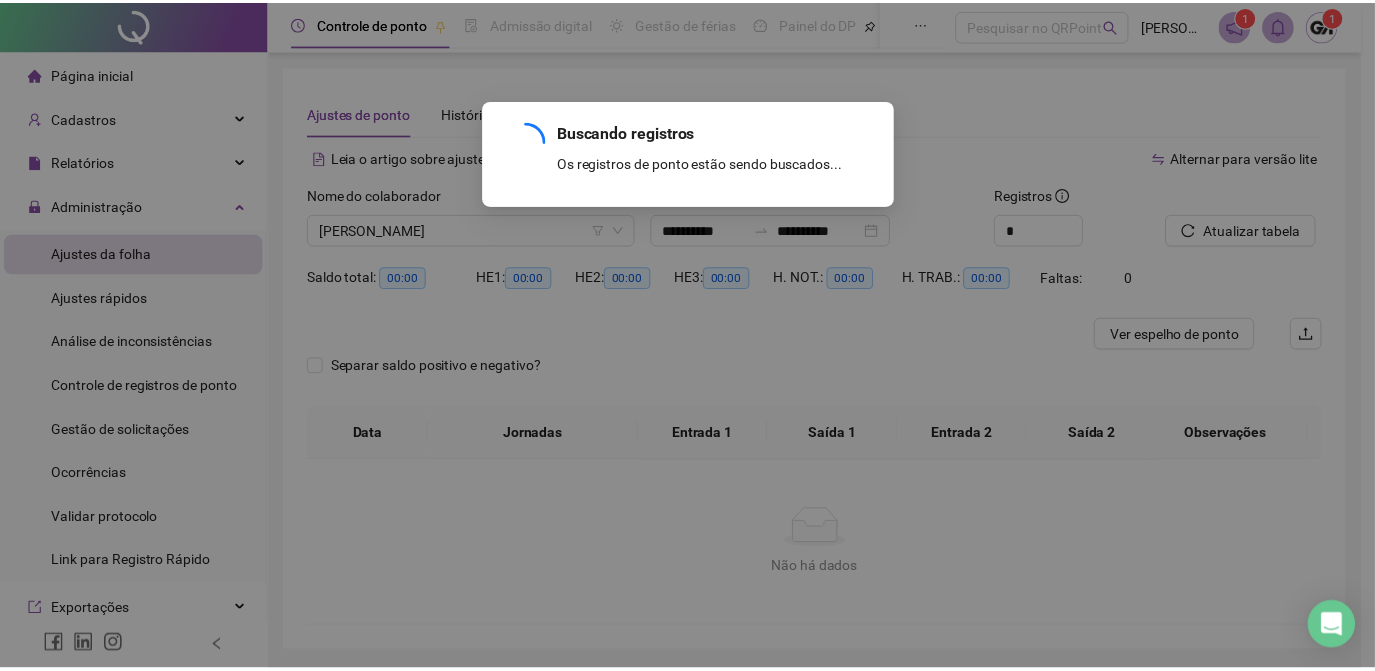 scroll, scrollTop: 0, scrollLeft: 0, axis: both 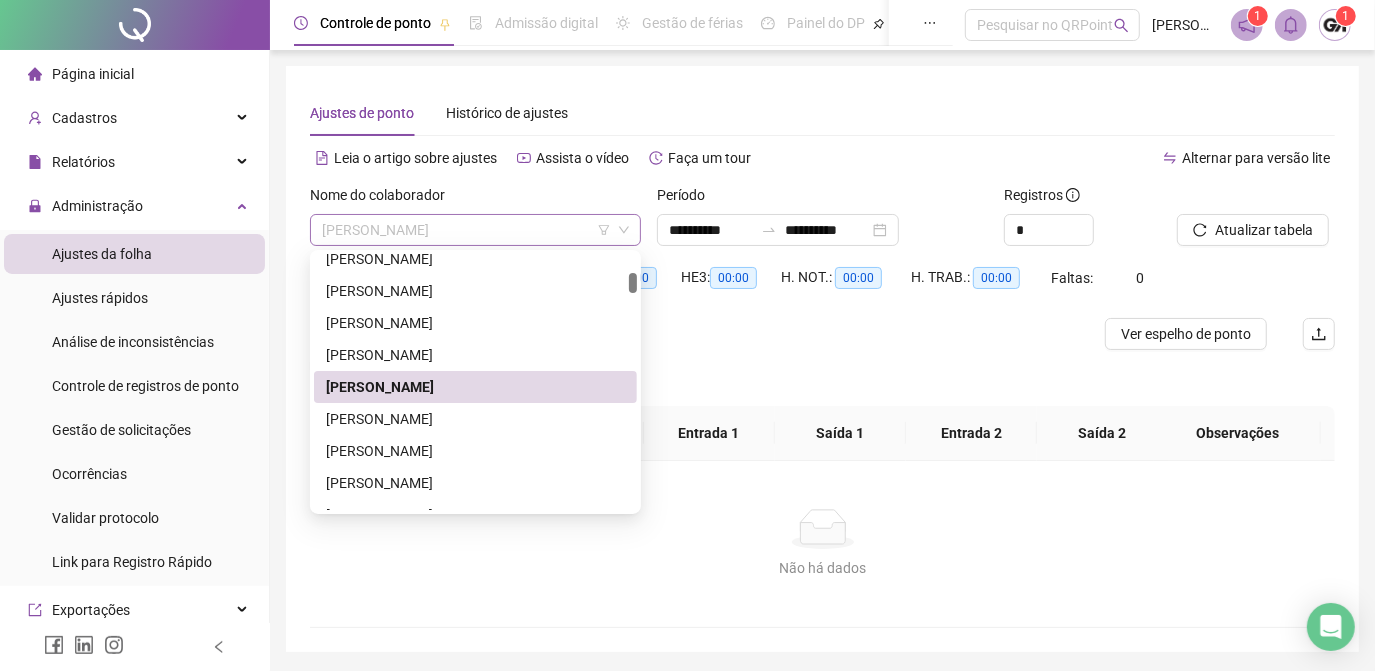 click on "[PERSON_NAME]" at bounding box center (475, 230) 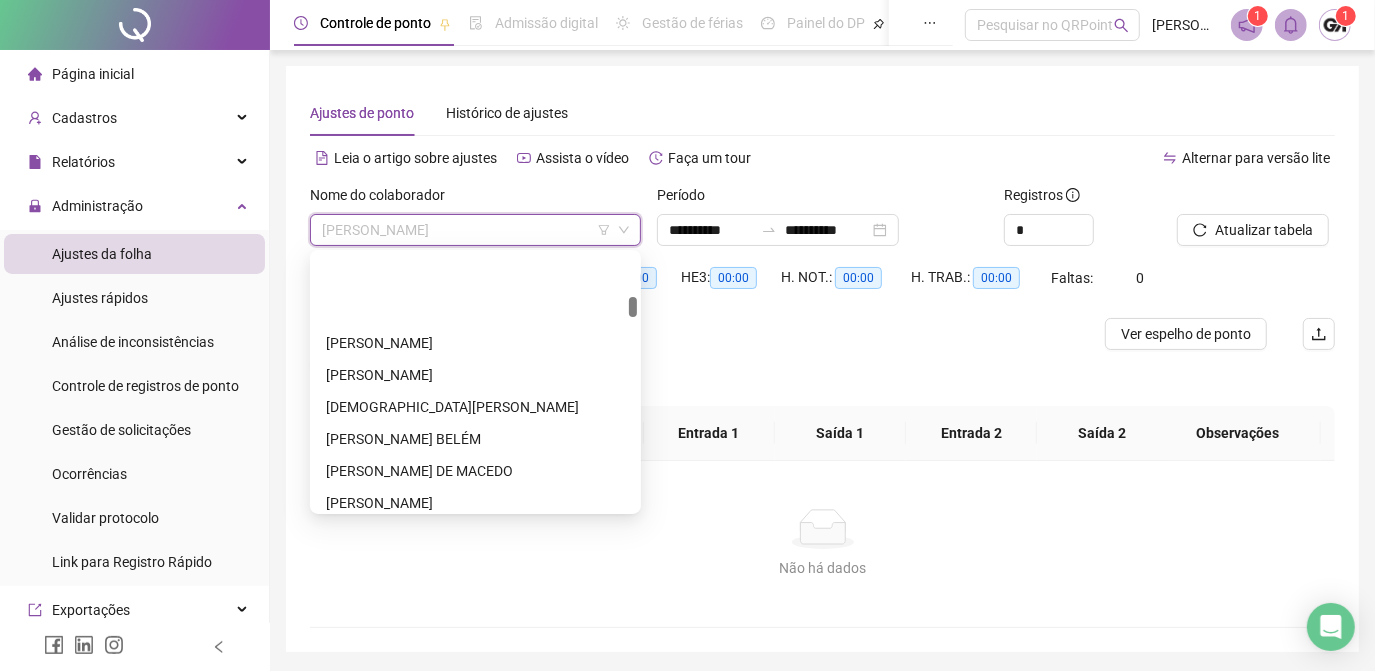 scroll, scrollTop: 818, scrollLeft: 0, axis: vertical 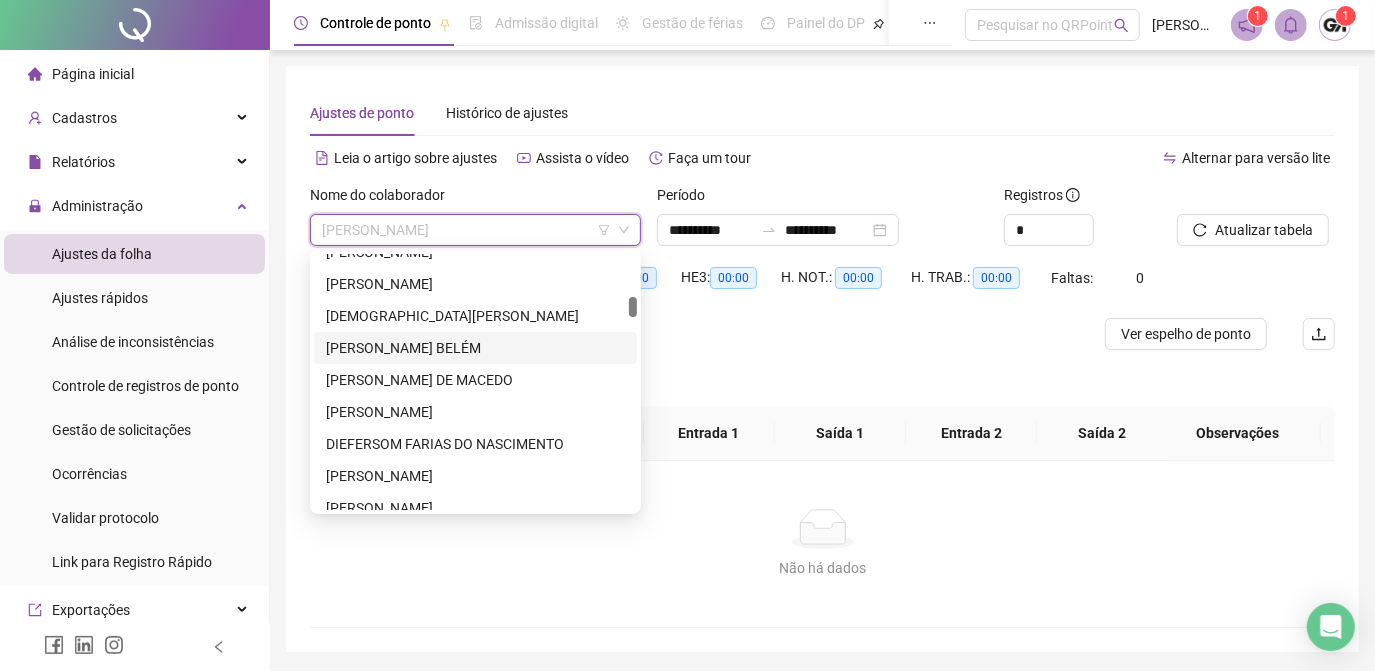 click on "[PERSON_NAME] BELÉM" at bounding box center [475, 348] 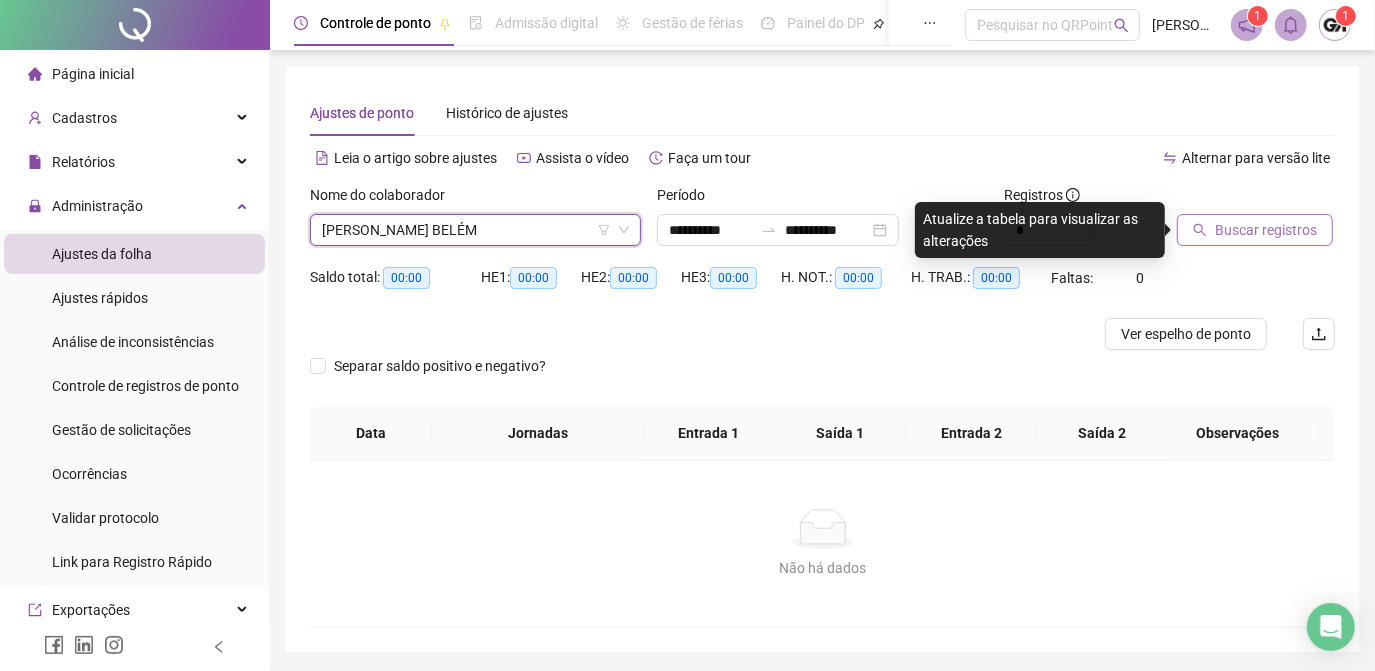 click on "Buscar registros" at bounding box center (1266, 230) 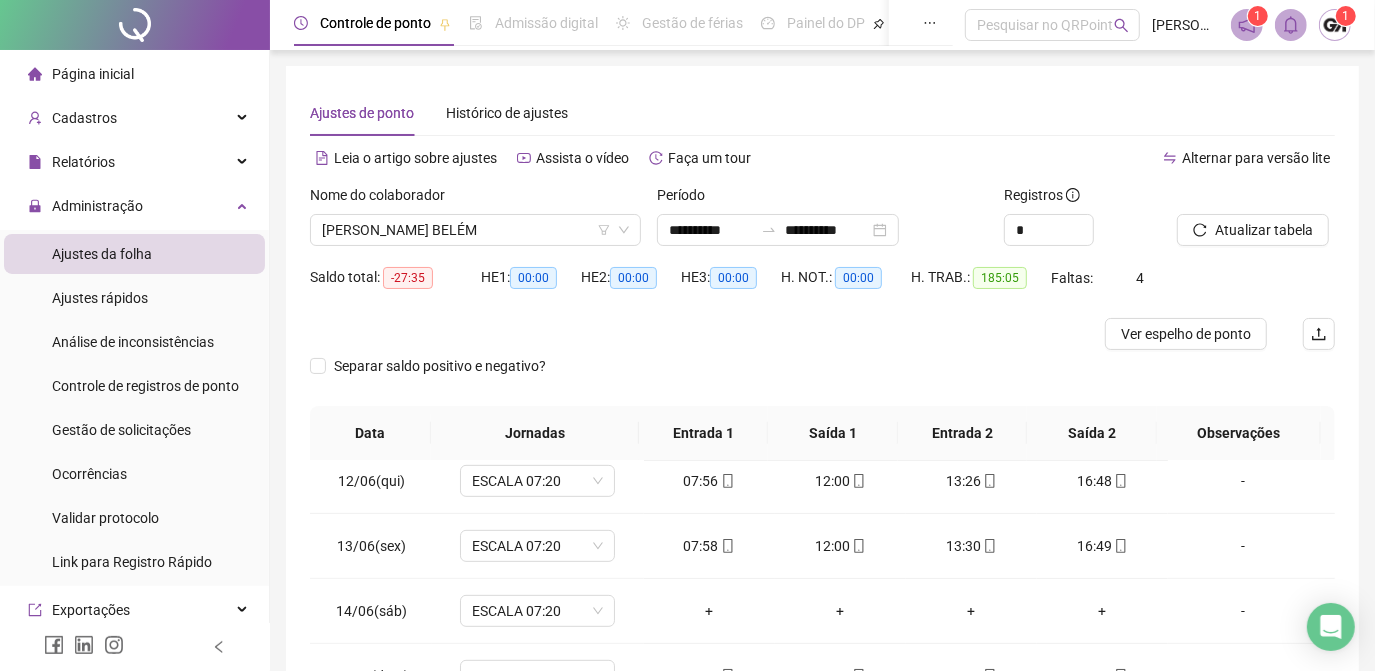 scroll, scrollTop: 818, scrollLeft: 0, axis: vertical 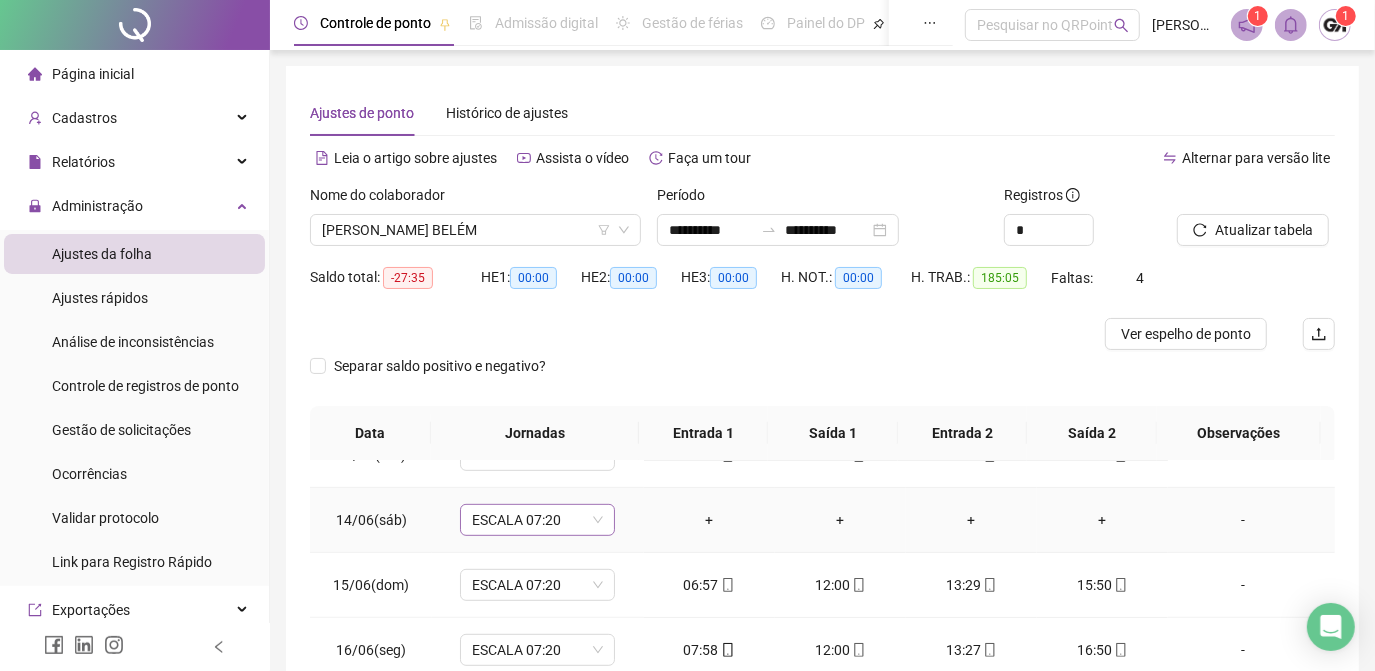 click on "ESCALA 07:20" at bounding box center [537, 520] 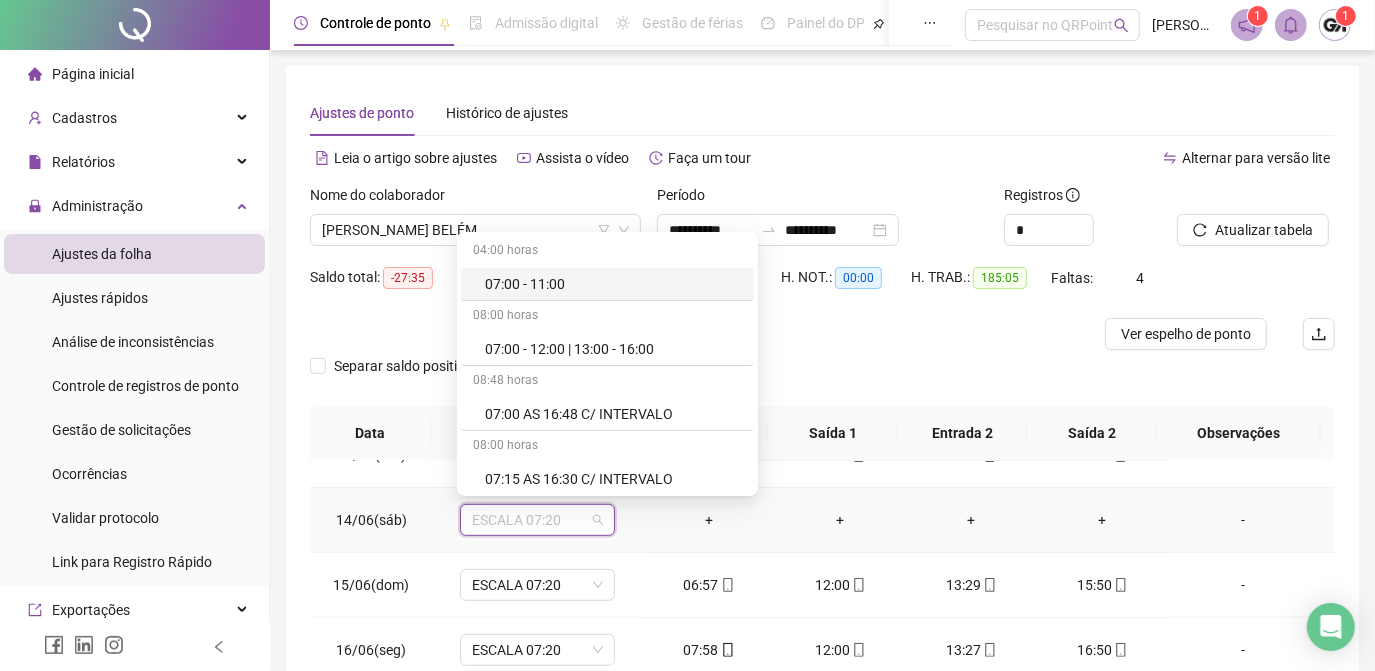 type on "*" 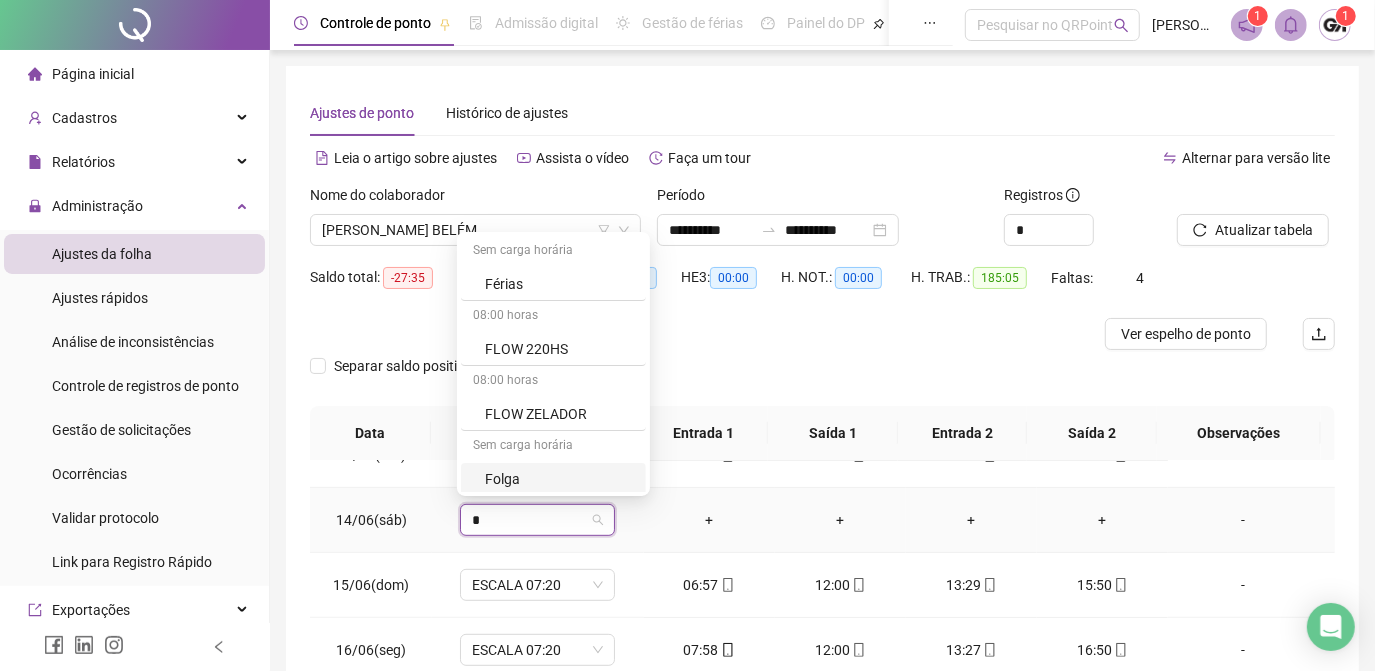 click on "Folga" at bounding box center (559, 479) 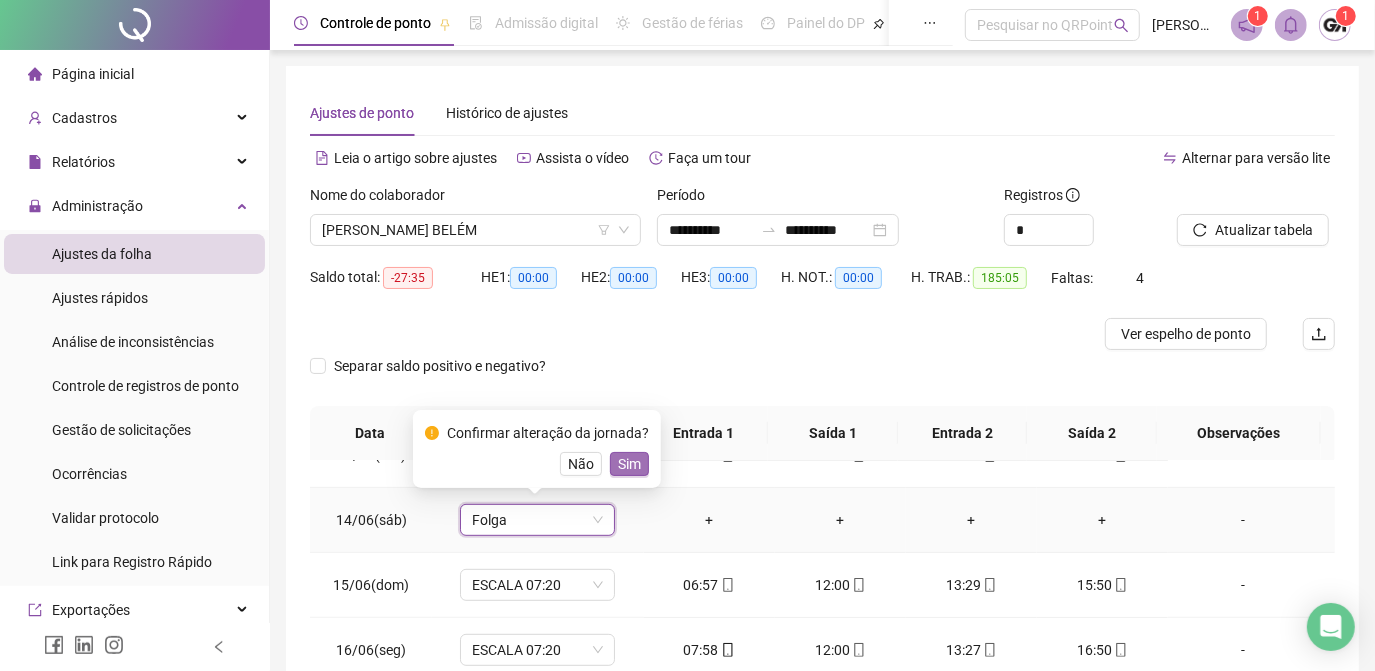 click on "Sim" at bounding box center (629, 464) 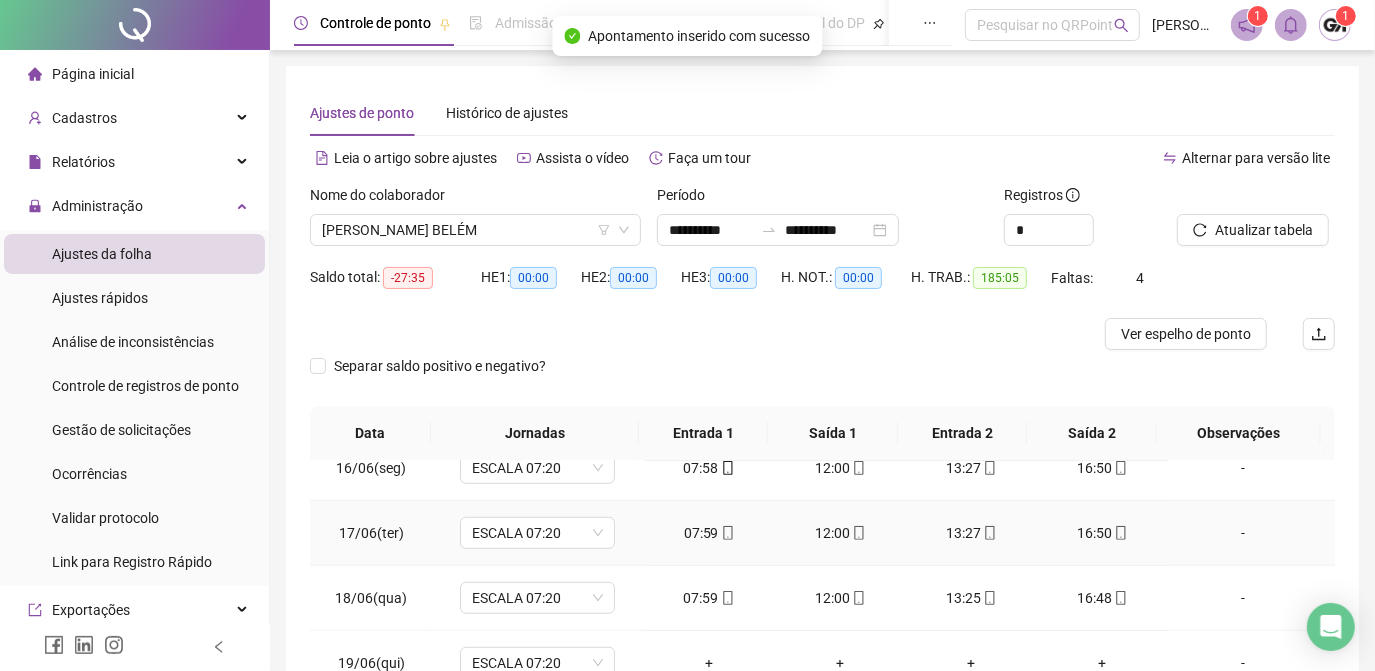 scroll, scrollTop: 1090, scrollLeft: 0, axis: vertical 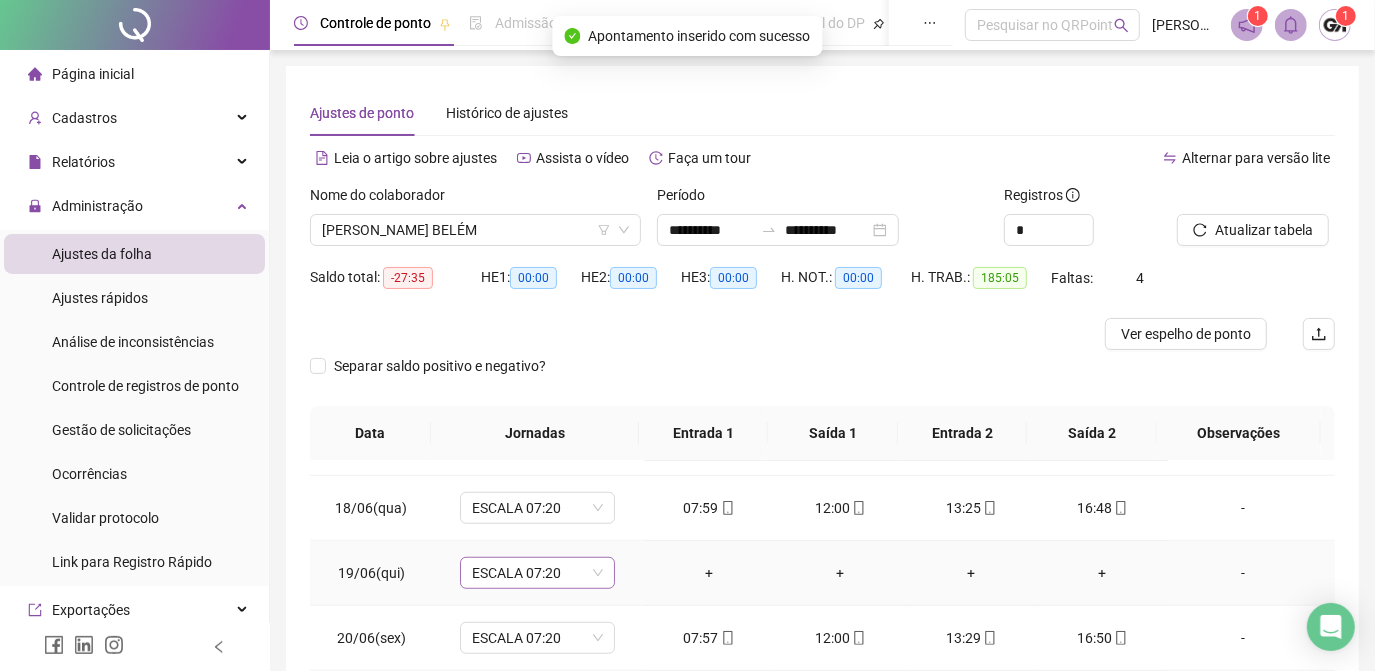 click on "ESCALA 07:20" at bounding box center [537, 573] 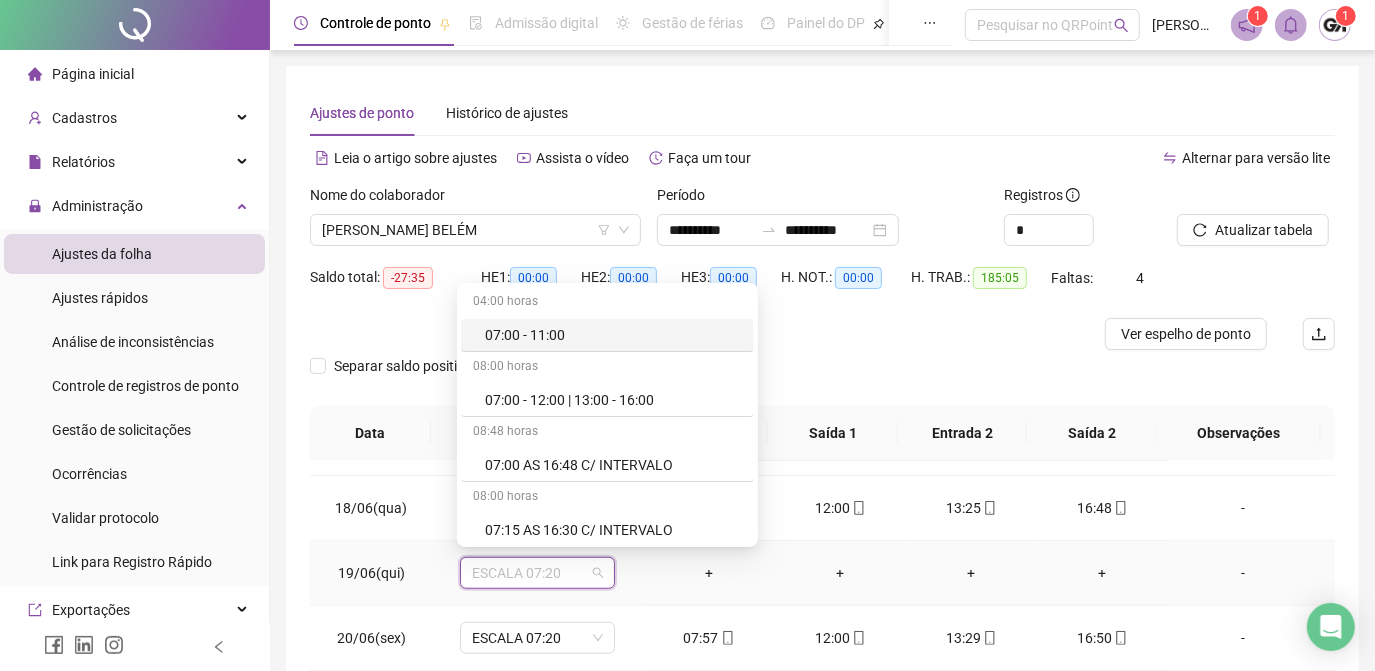 type on "*" 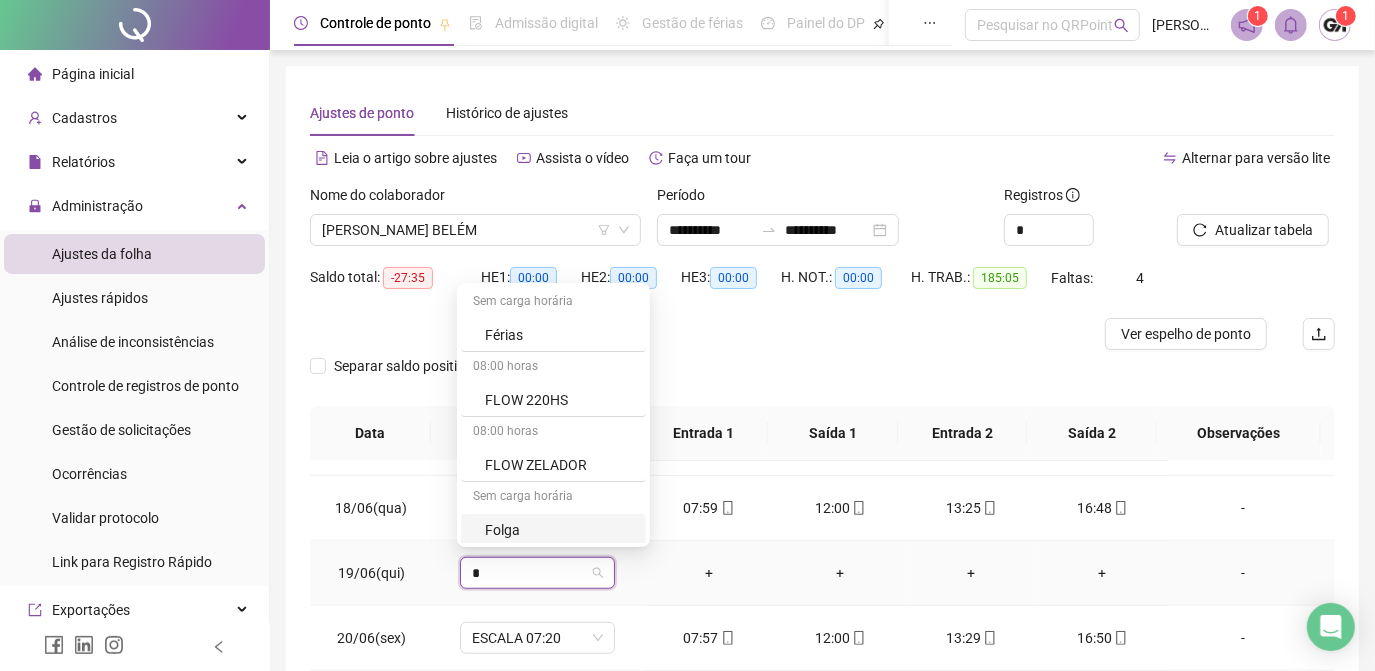 click on "Folga" at bounding box center [559, 530] 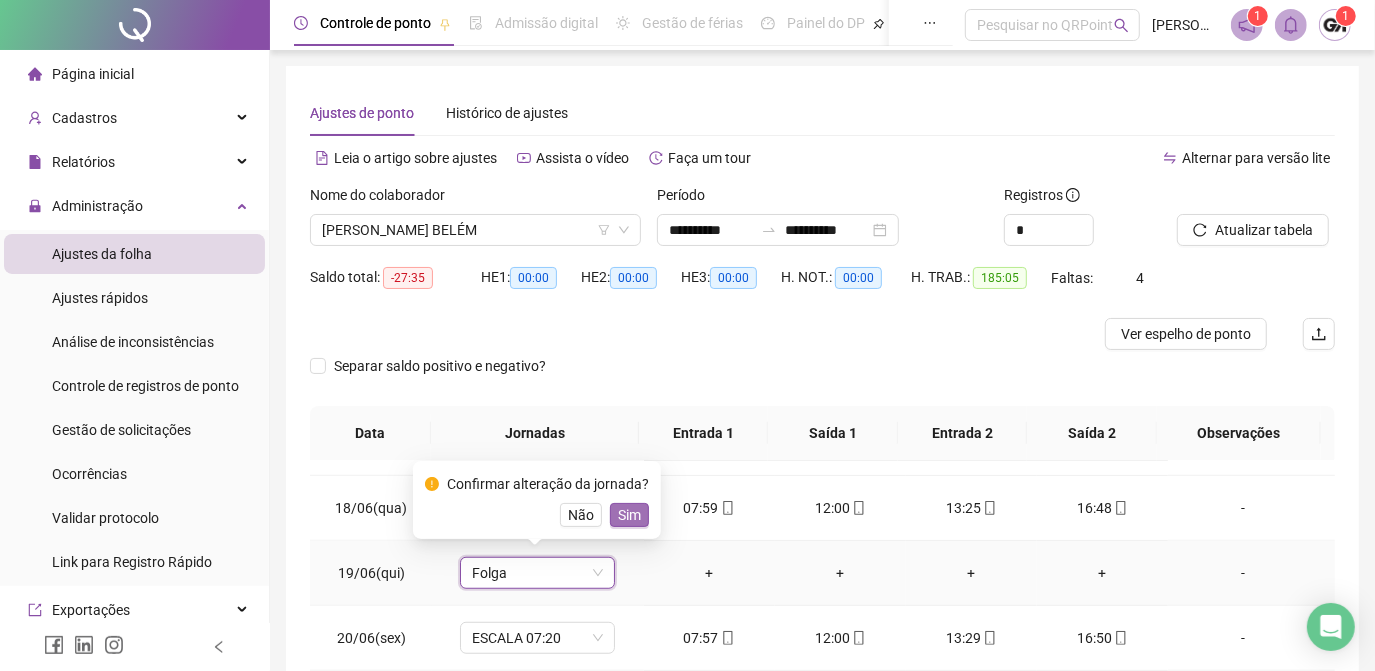 click on "Sim" at bounding box center (629, 515) 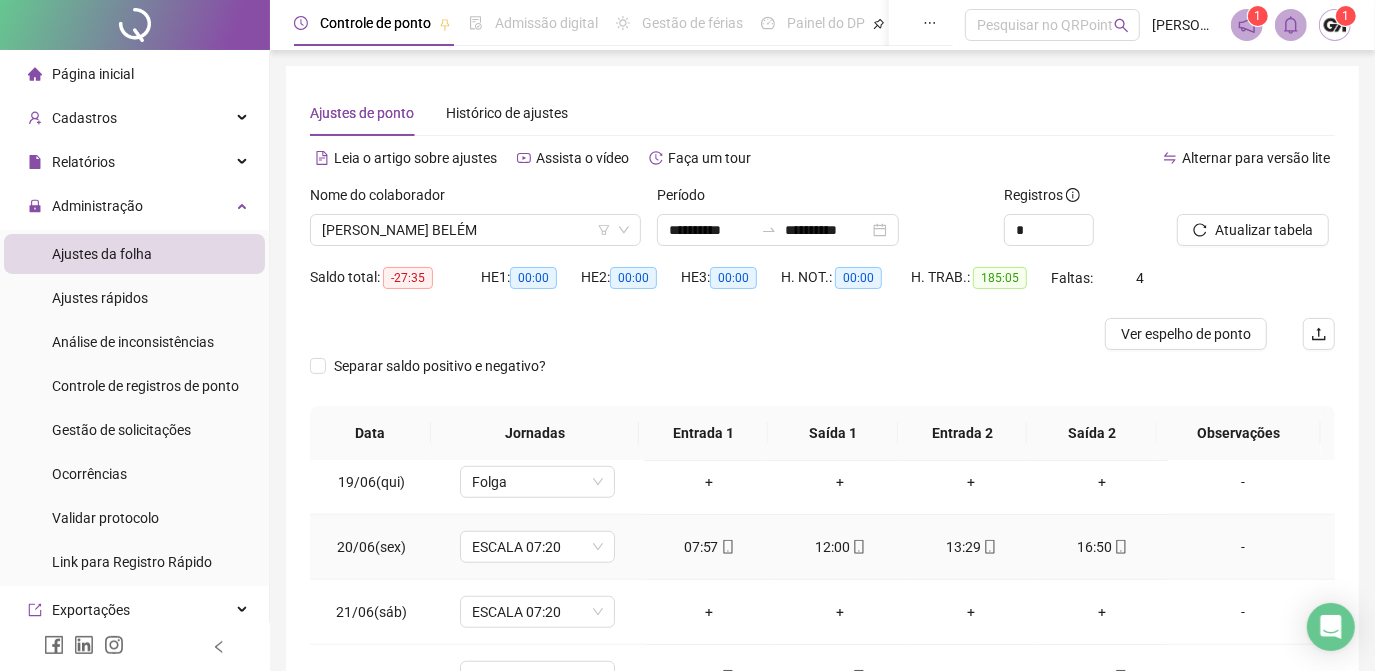 scroll, scrollTop: 1272, scrollLeft: 0, axis: vertical 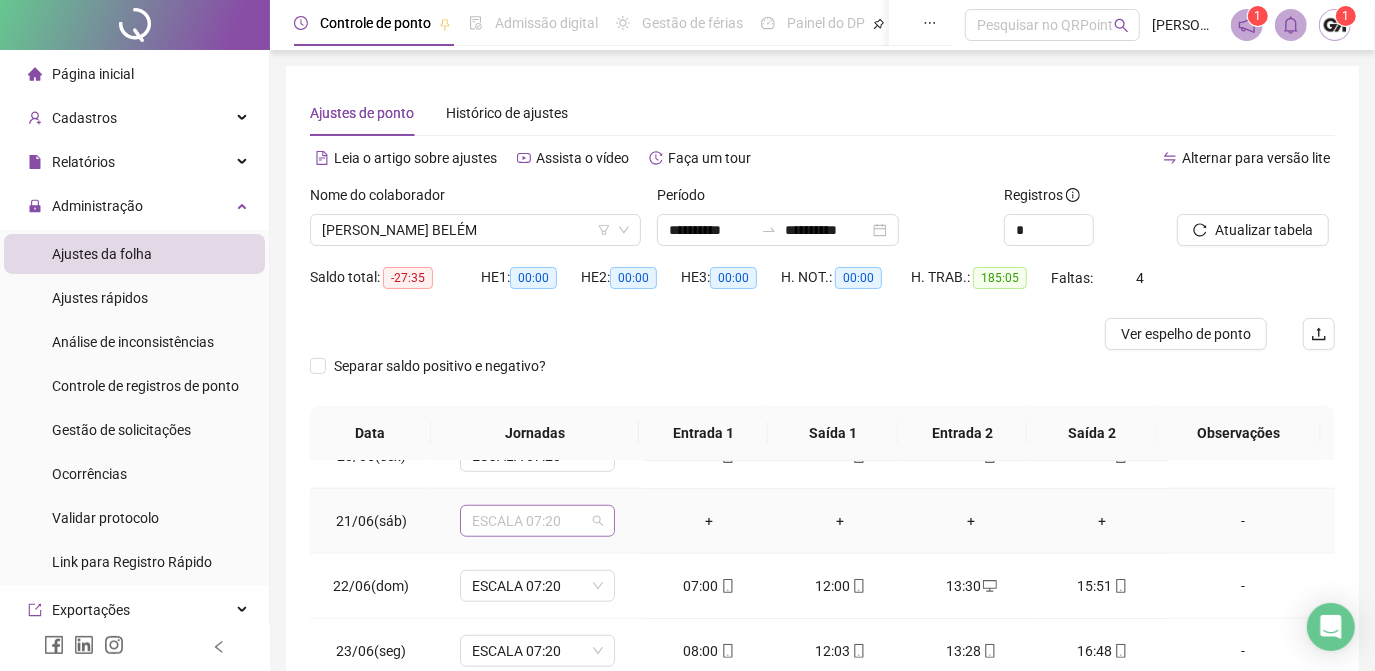 click on "ESCALA 07:20" at bounding box center [537, 521] 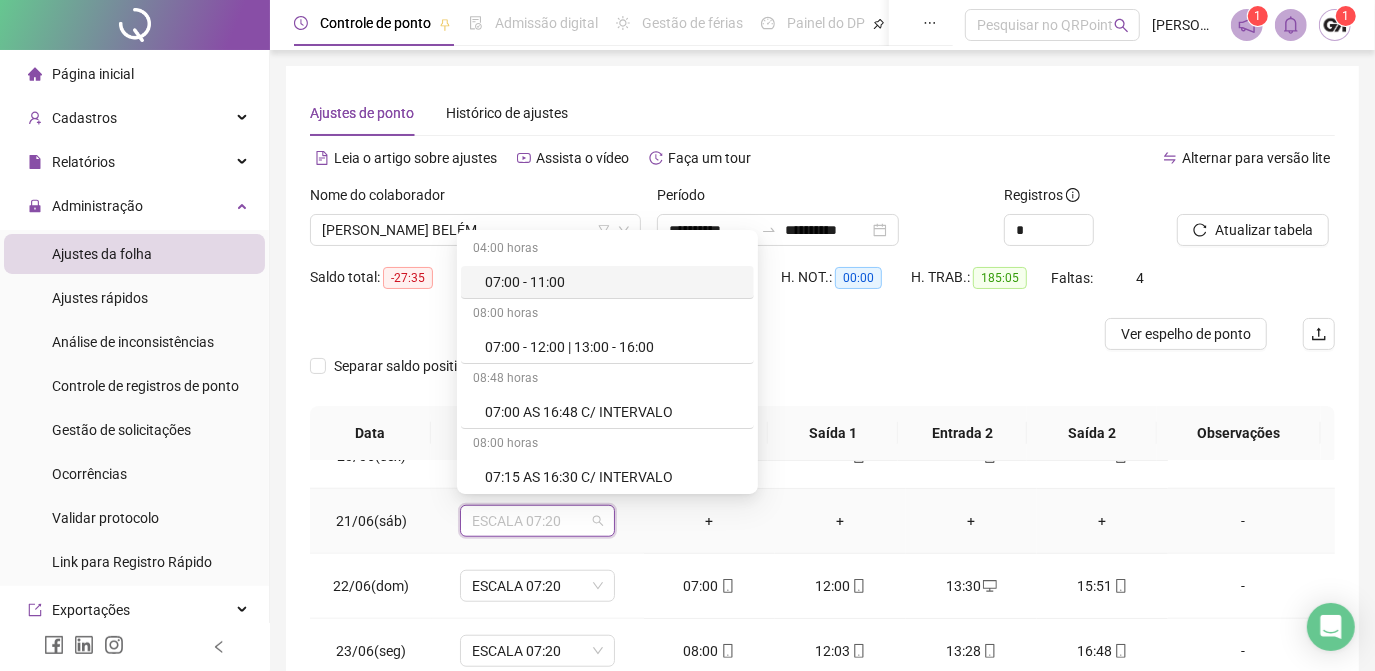 type on "*" 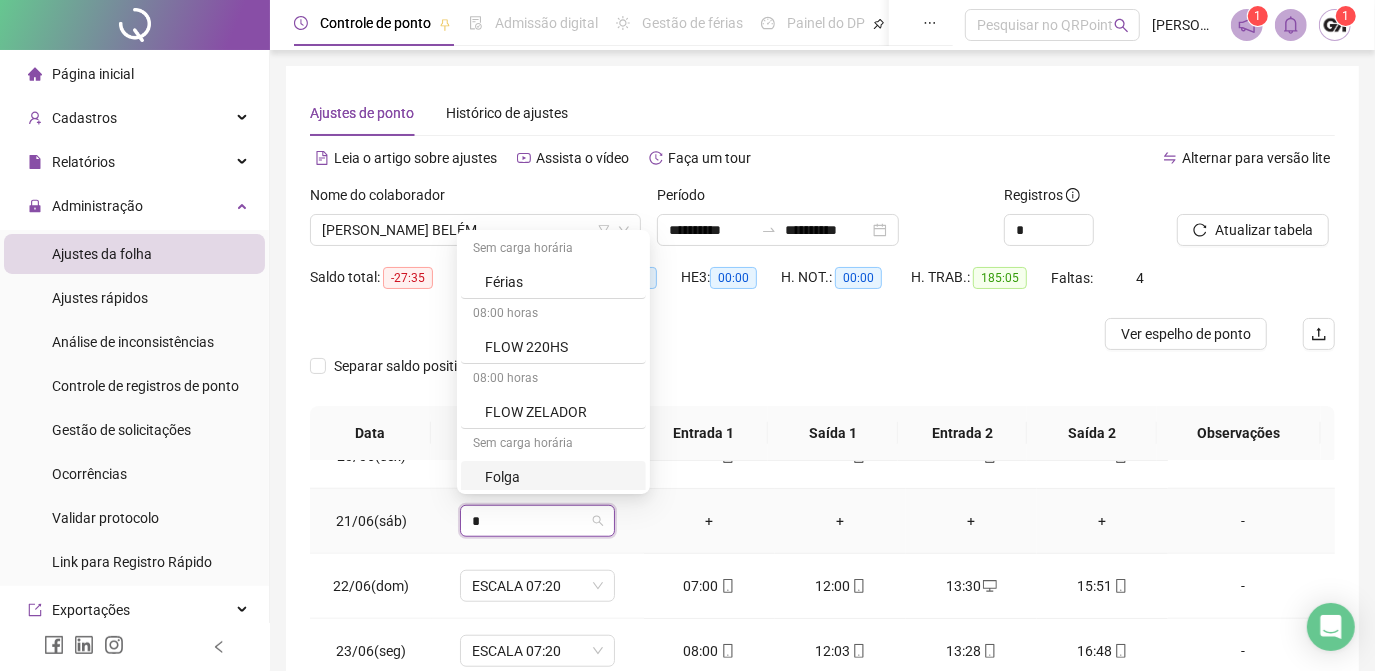 click on "Folga" at bounding box center (559, 477) 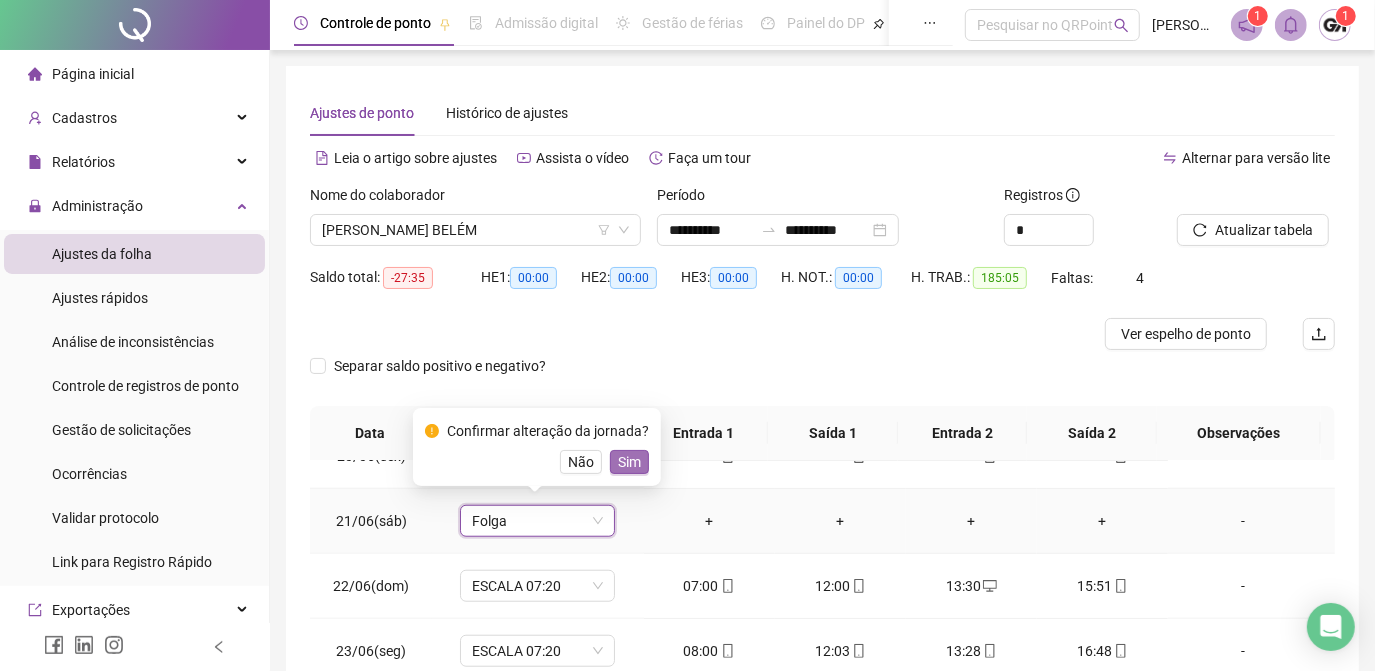 click on "Sim" at bounding box center [629, 462] 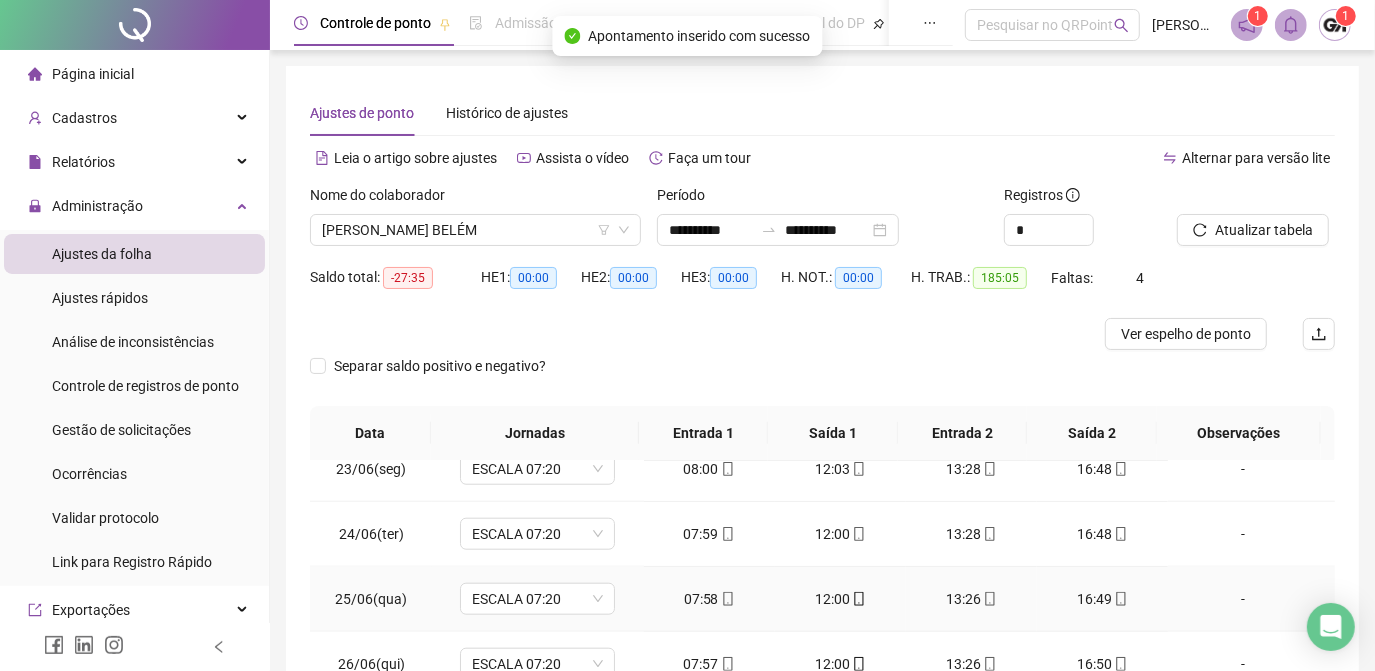 scroll, scrollTop: 1514, scrollLeft: 0, axis: vertical 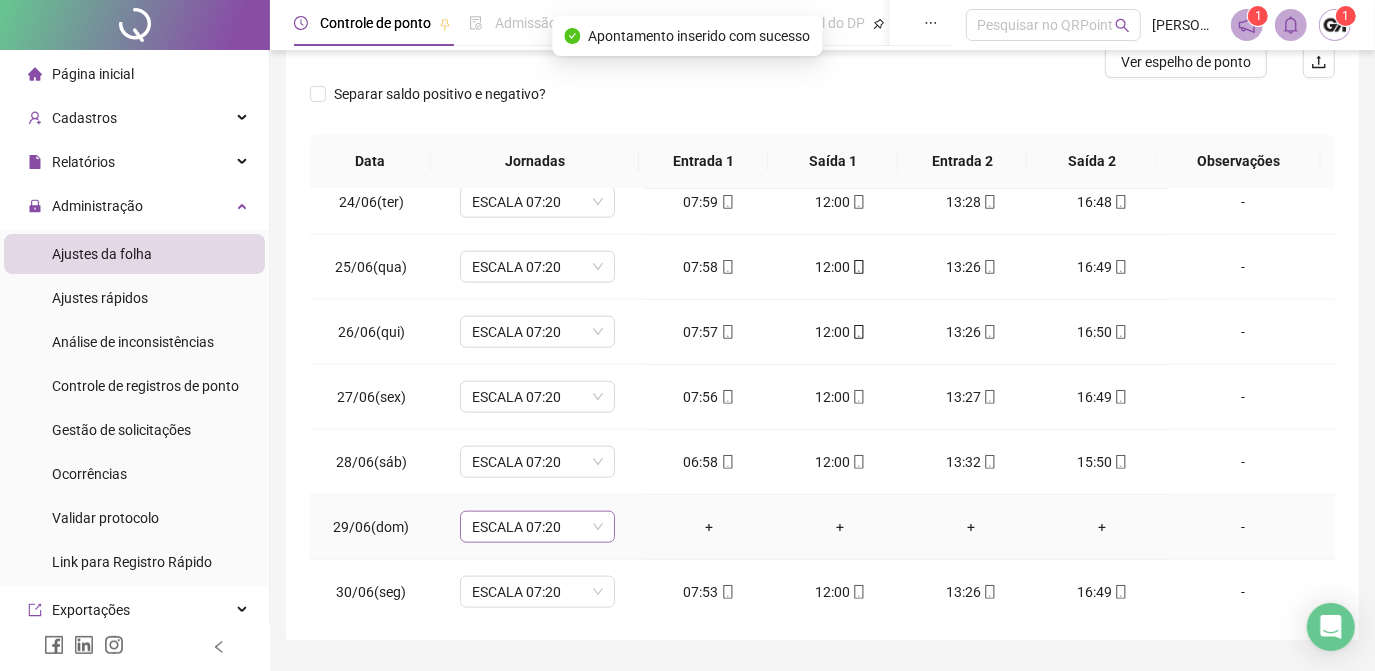 click on "ESCALA 07:20" at bounding box center [537, 527] 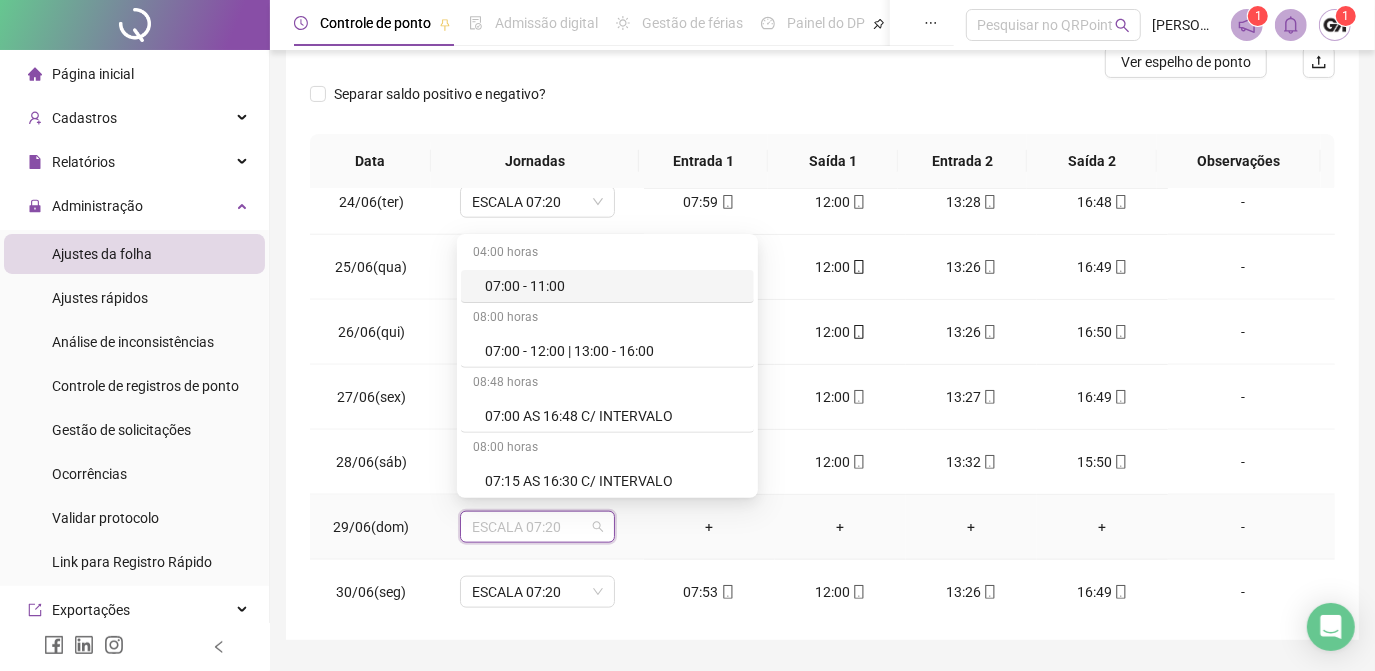 type on "*" 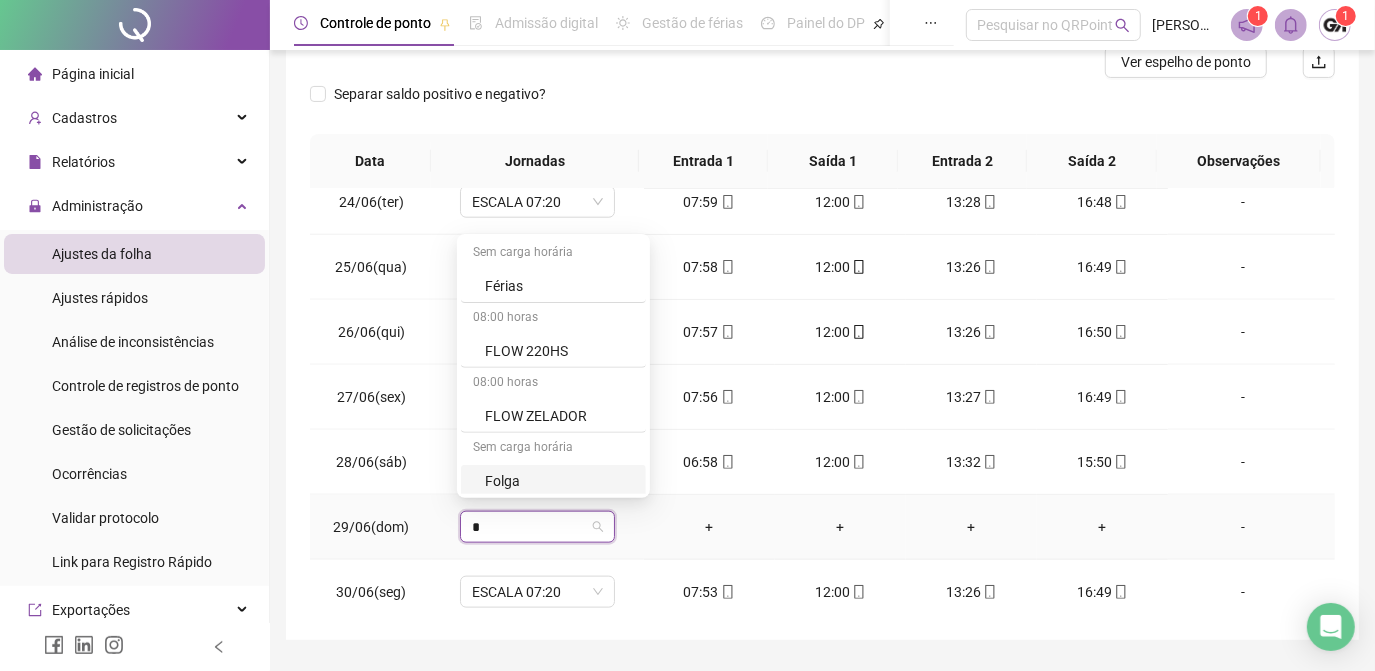 click on "Folga" at bounding box center [559, 481] 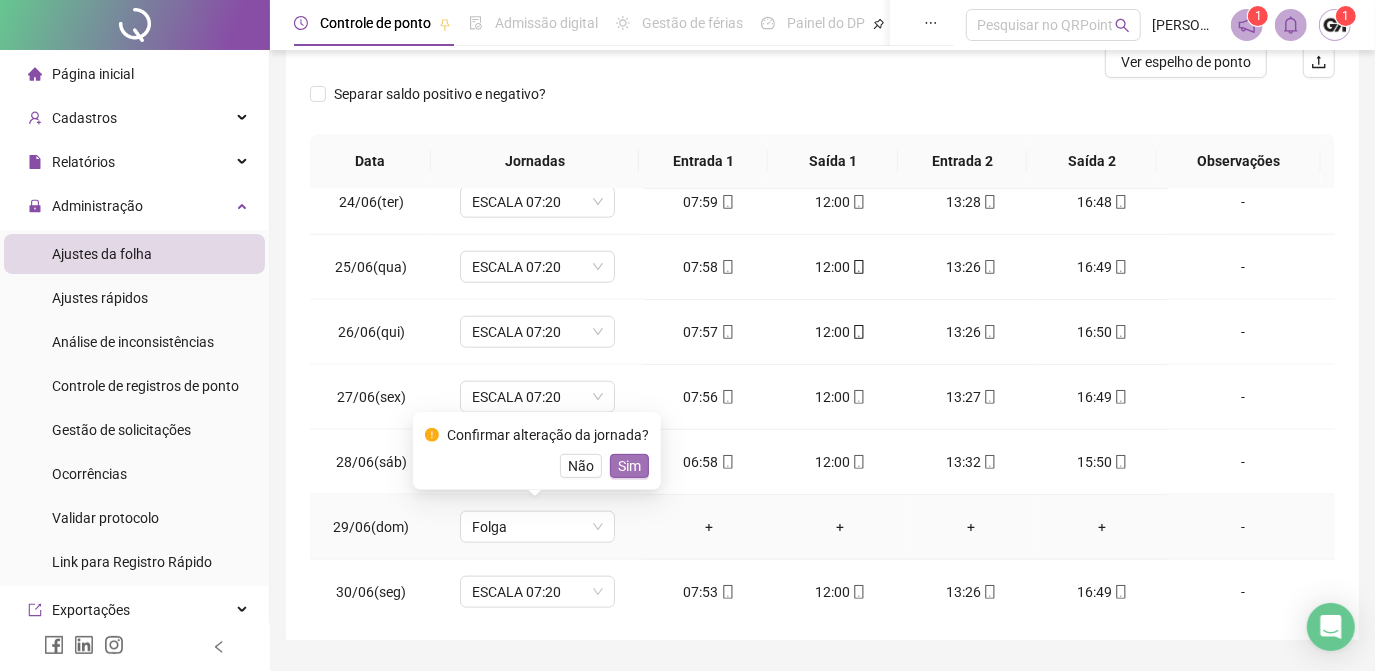click on "Sim" at bounding box center [629, 466] 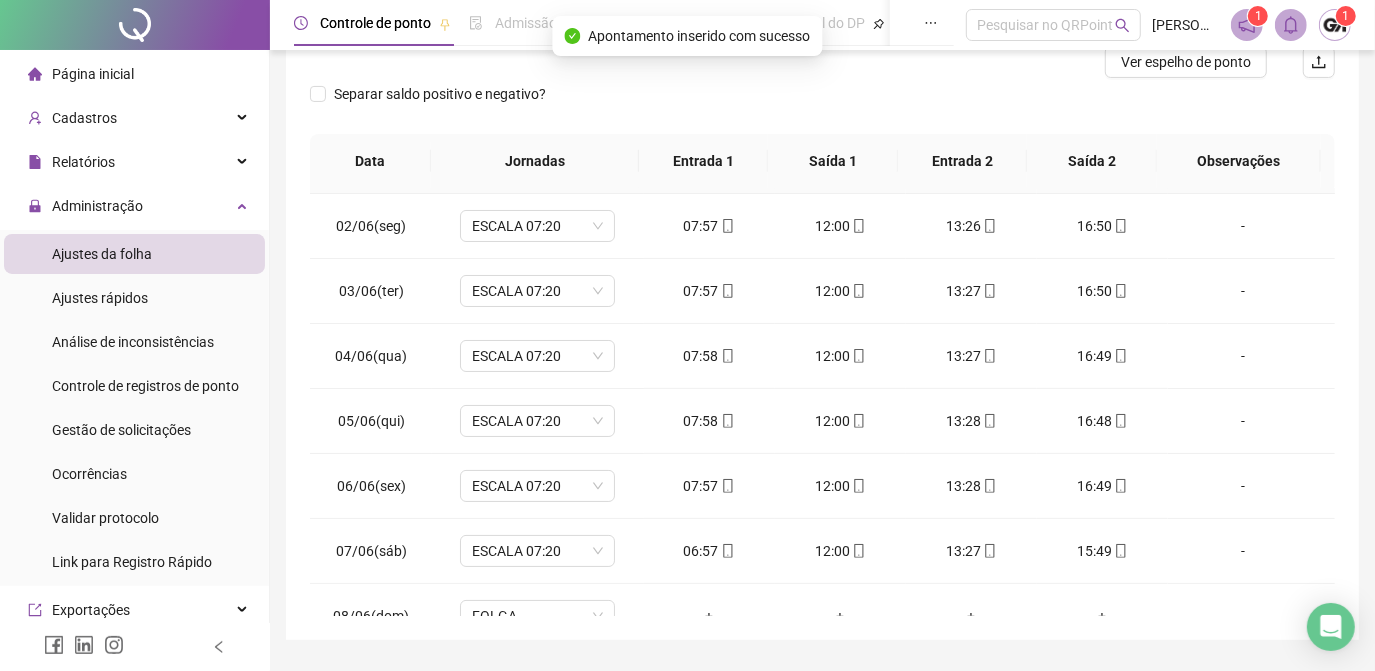 scroll, scrollTop: 0, scrollLeft: 0, axis: both 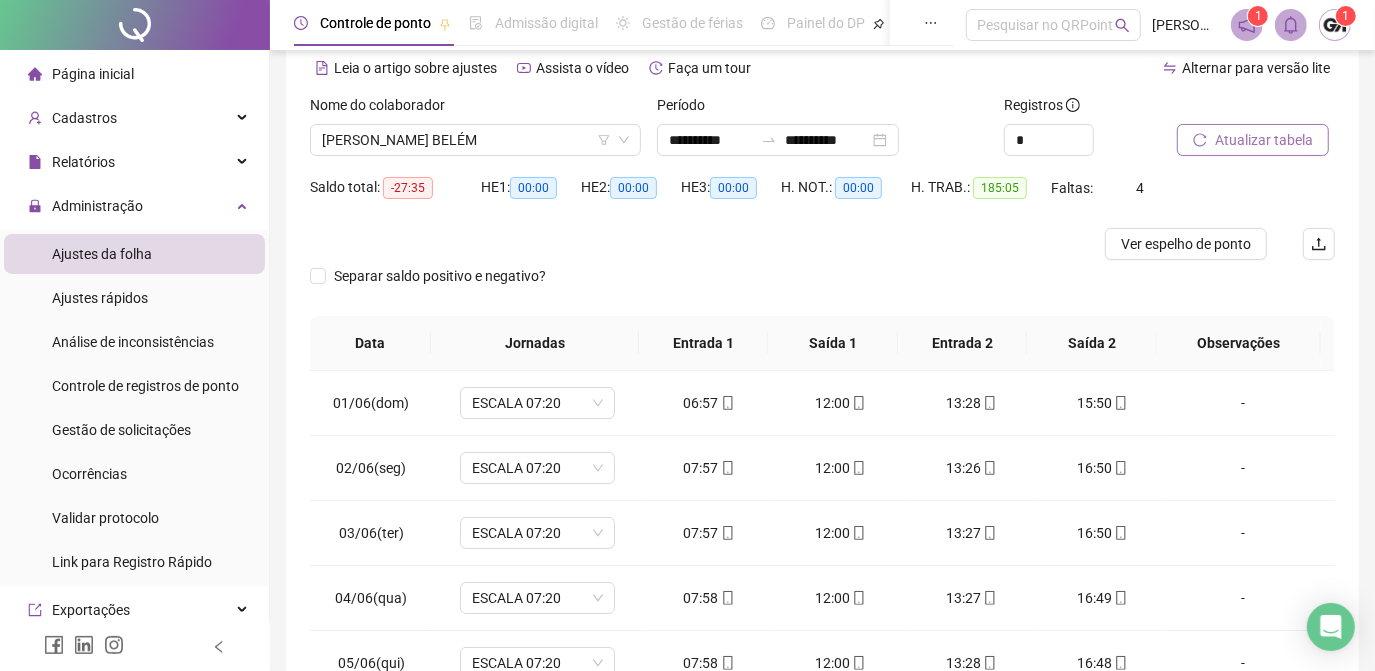 click on "Atualizar tabela" at bounding box center [1264, 140] 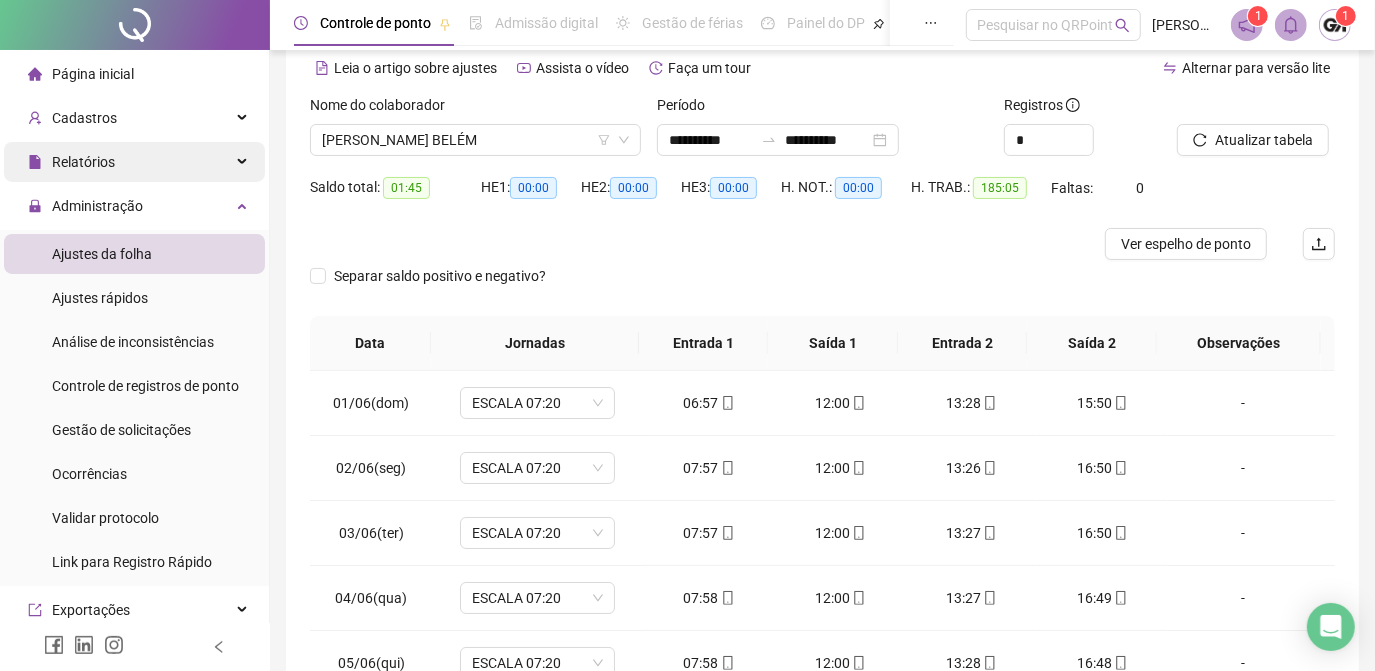 click on "Relatórios" at bounding box center [134, 162] 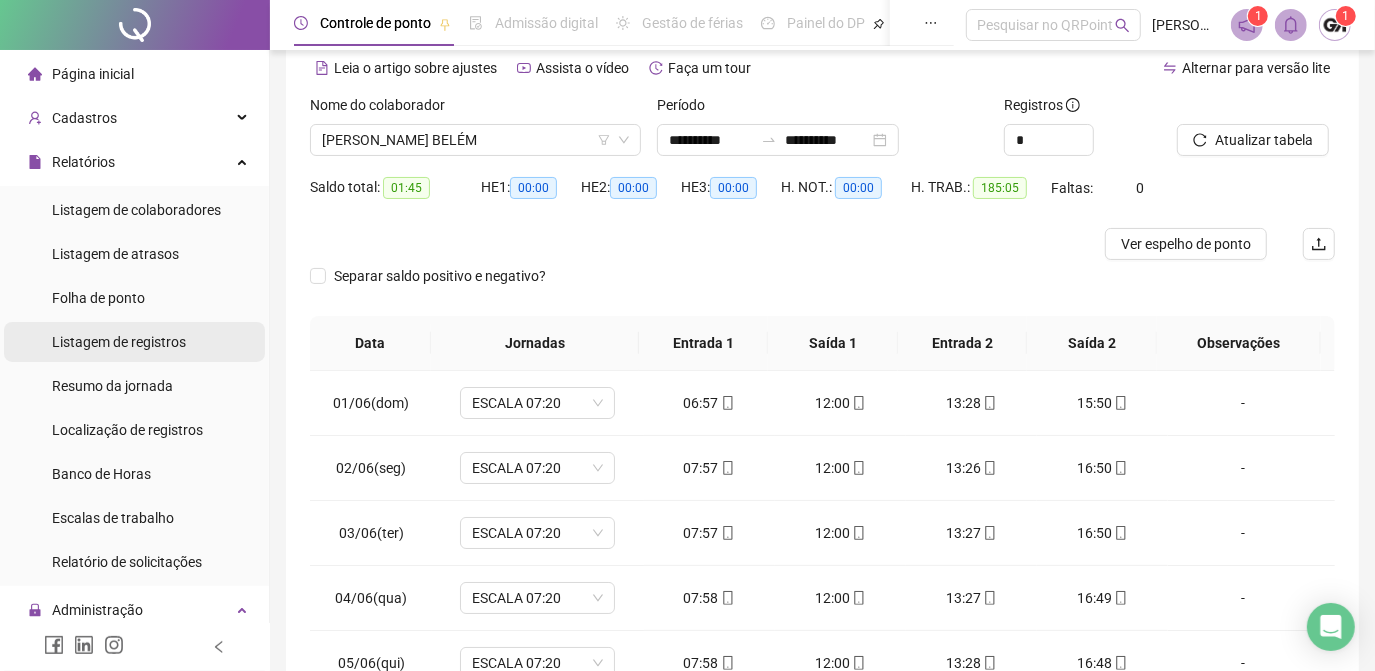 click on "Listagem de registros" at bounding box center (119, 342) 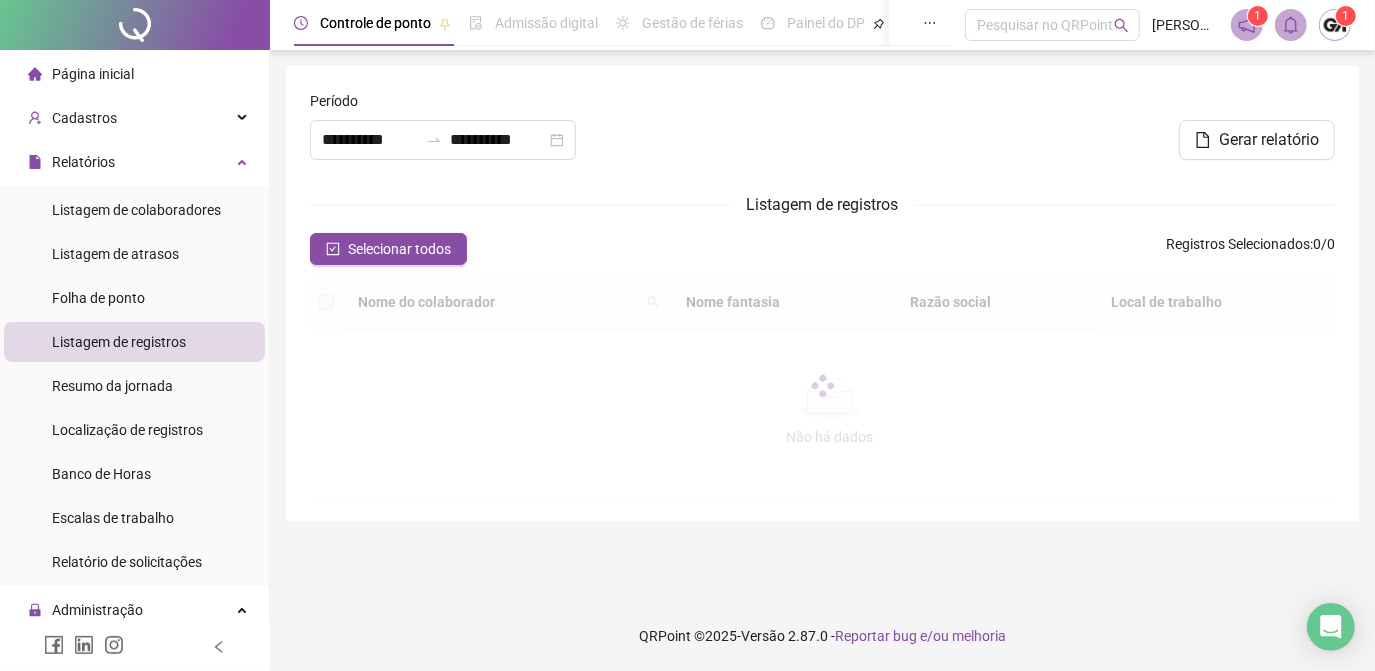 scroll, scrollTop: 0, scrollLeft: 0, axis: both 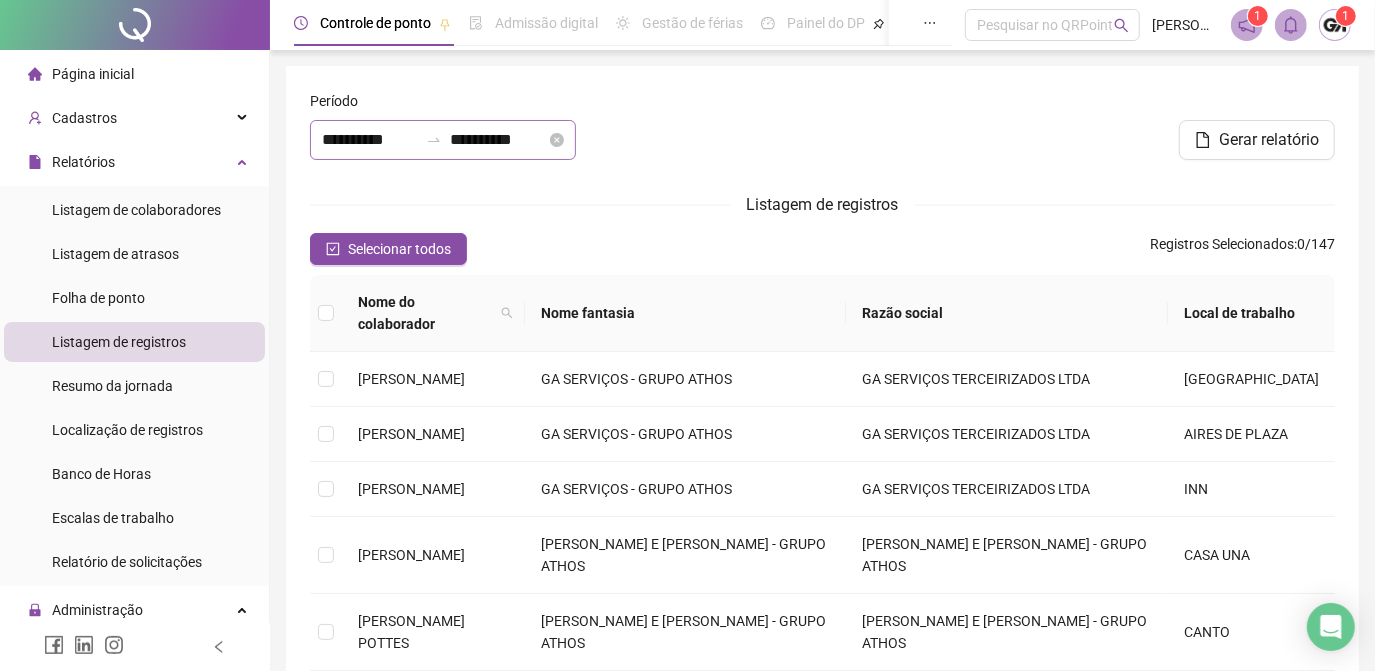 click on "**********" at bounding box center (443, 140) 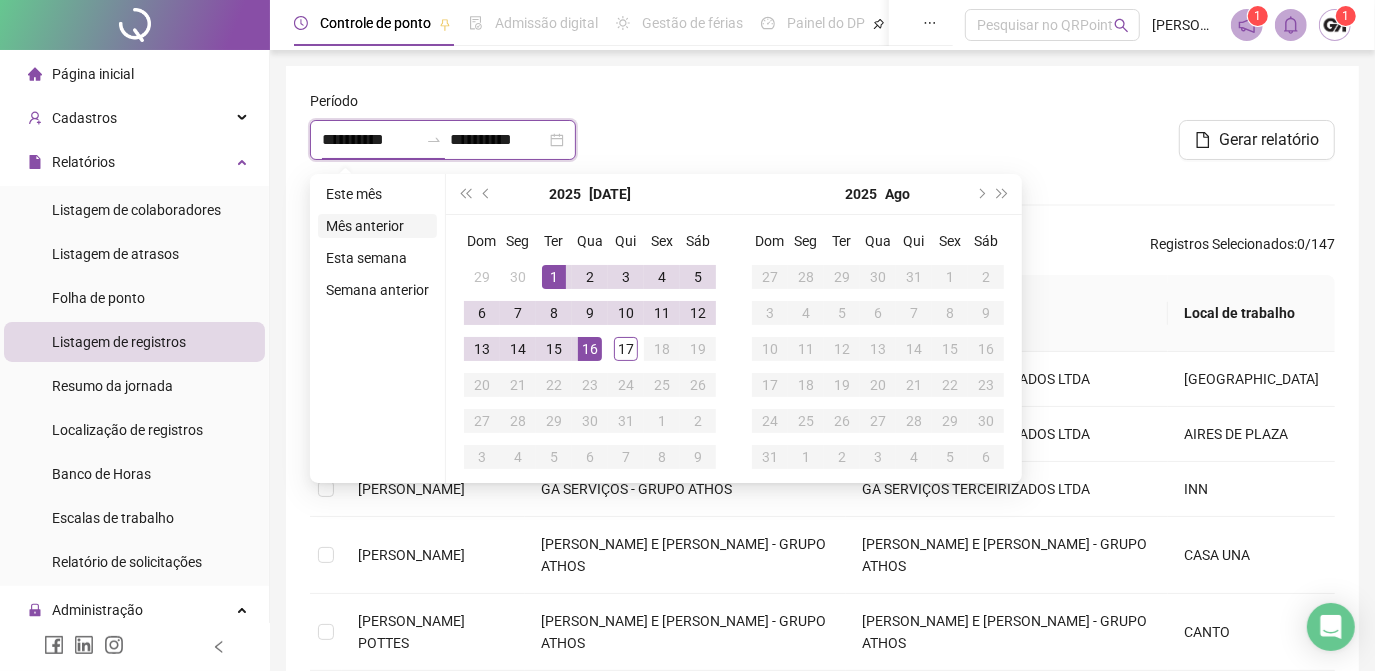 type on "**********" 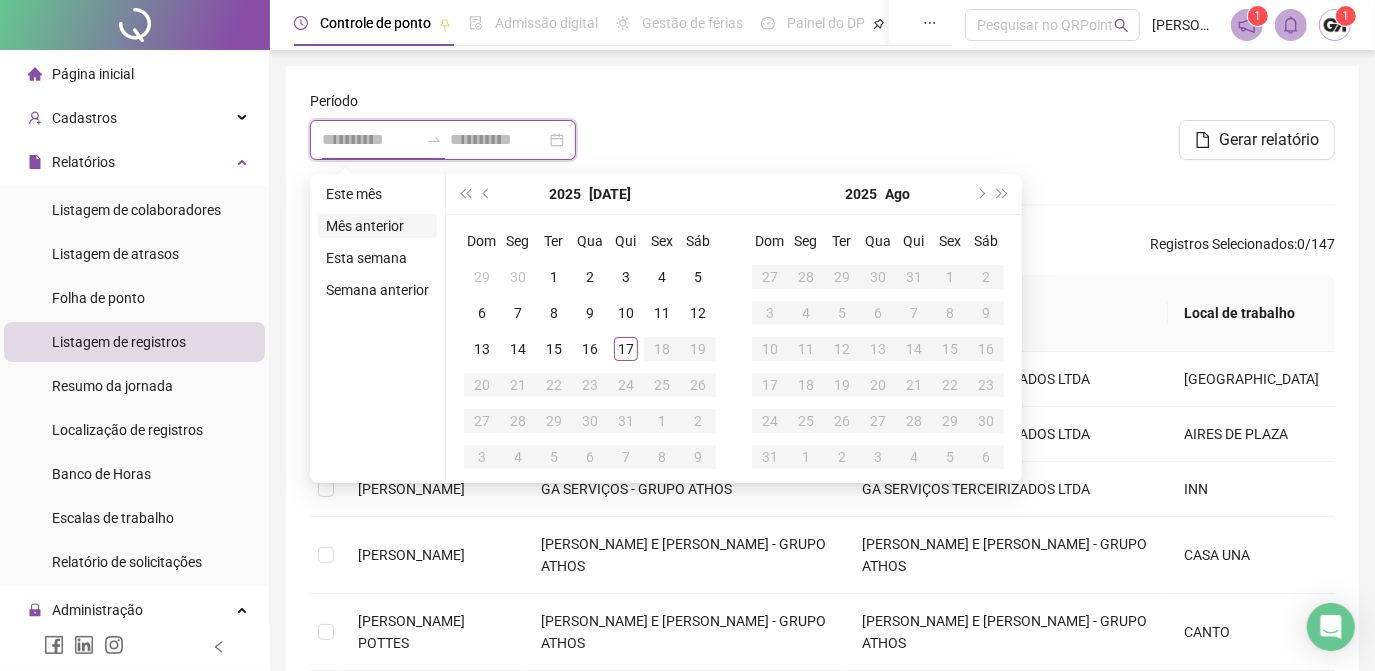 type on "**********" 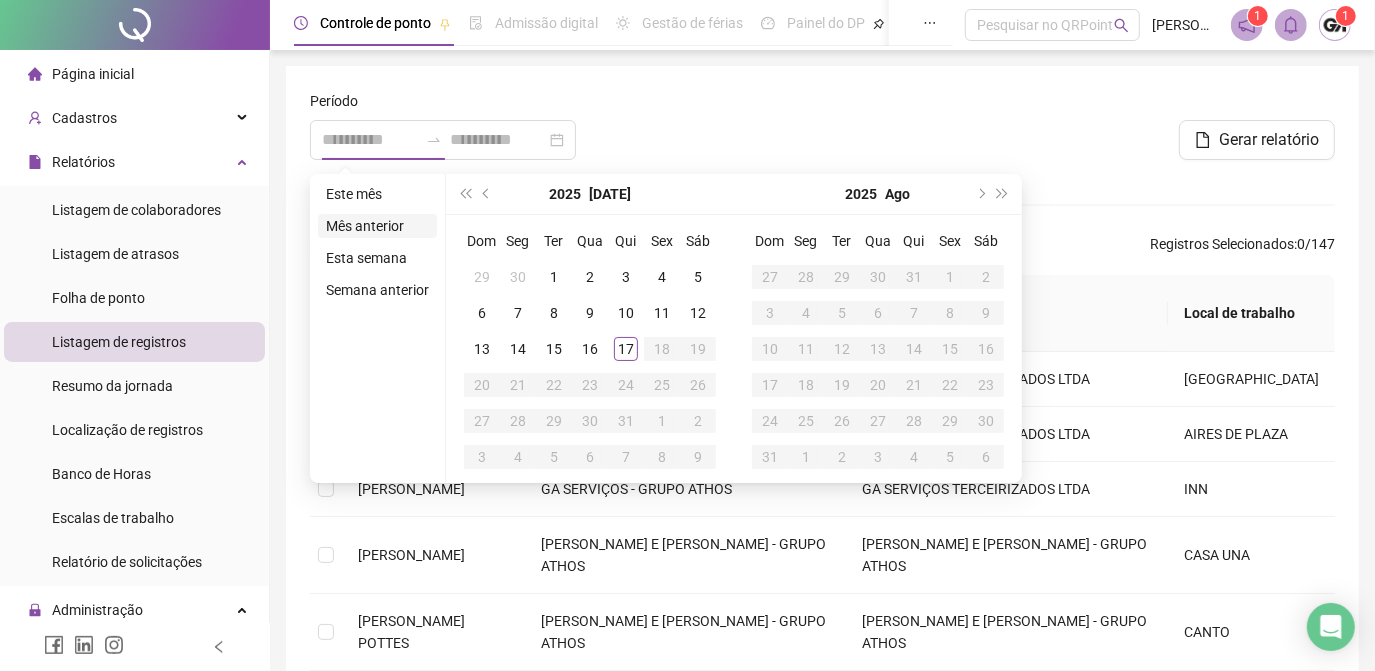 click on "Mês anterior" at bounding box center (377, 226) 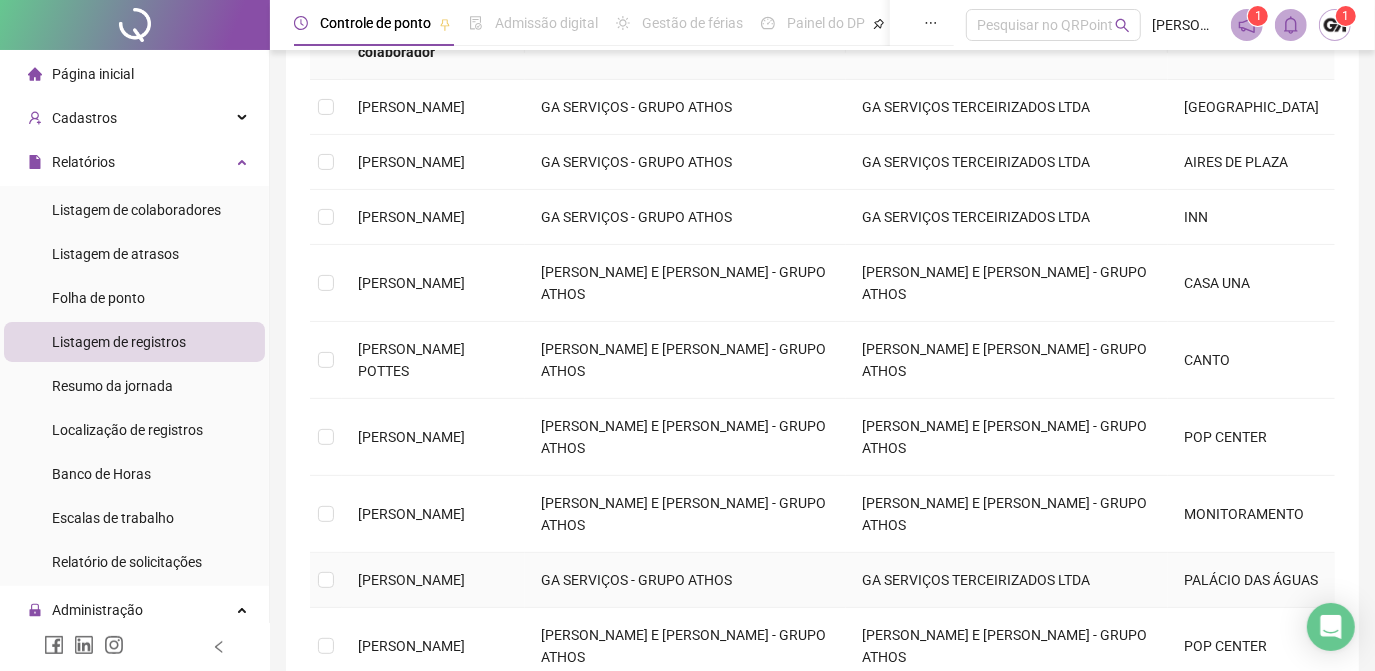 scroll, scrollTop: 363, scrollLeft: 0, axis: vertical 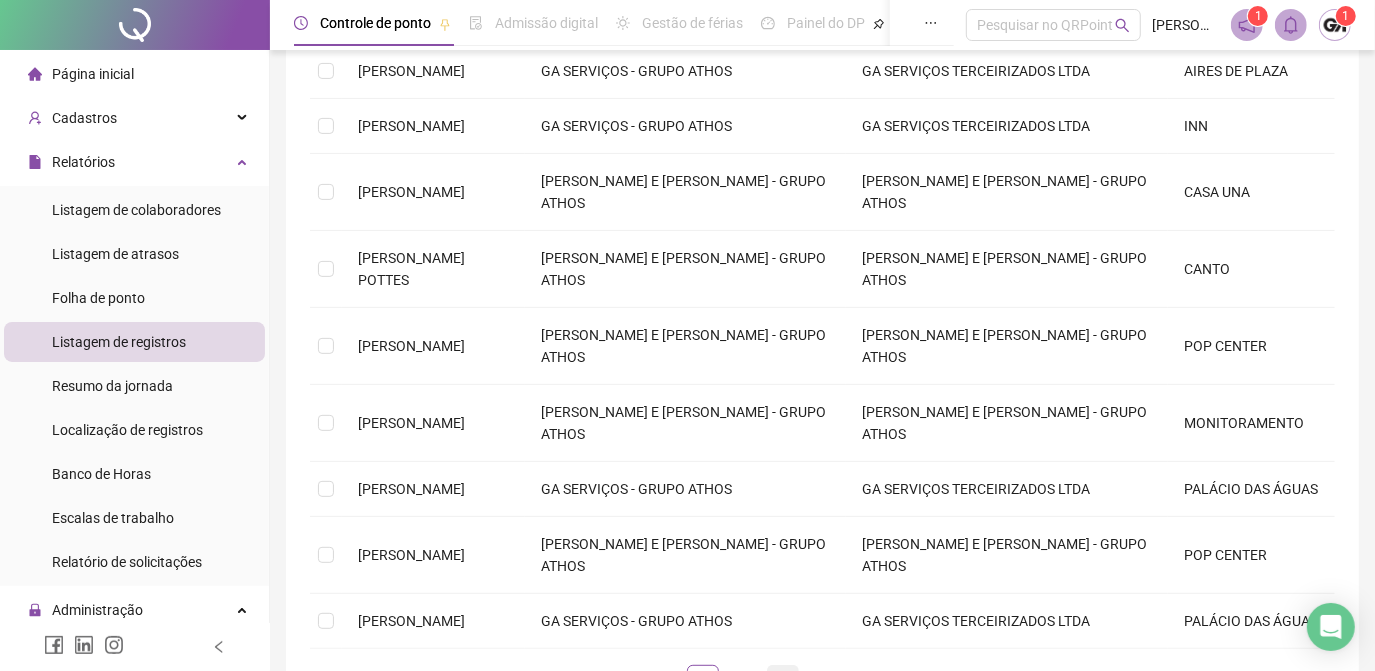 click on "3" at bounding box center (783, 681) 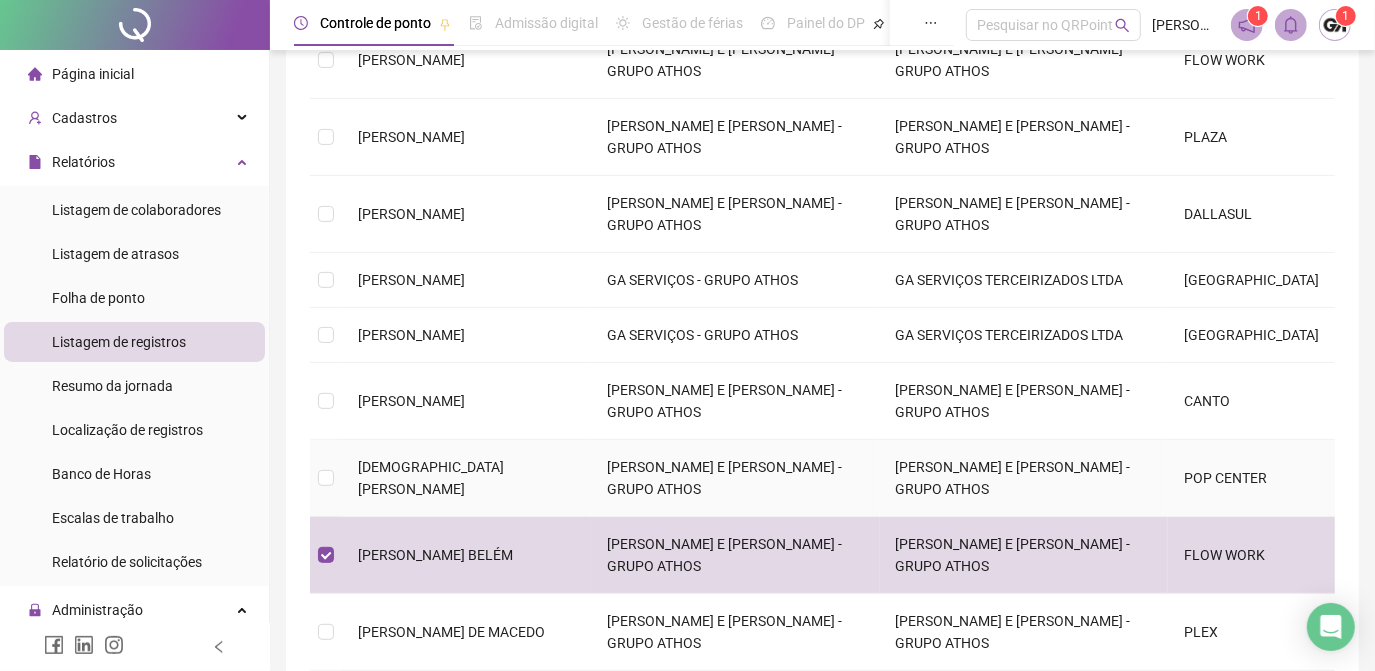 scroll, scrollTop: 0, scrollLeft: 0, axis: both 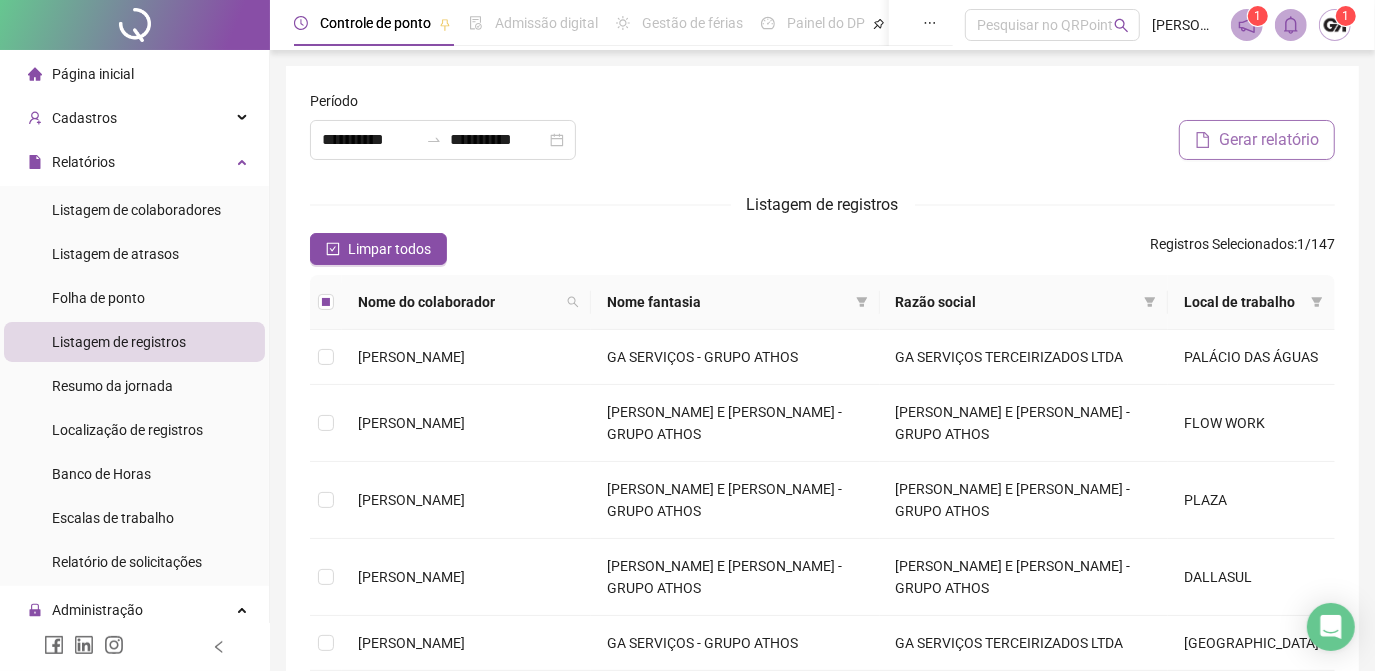 click on "Gerar relatório" at bounding box center (1269, 140) 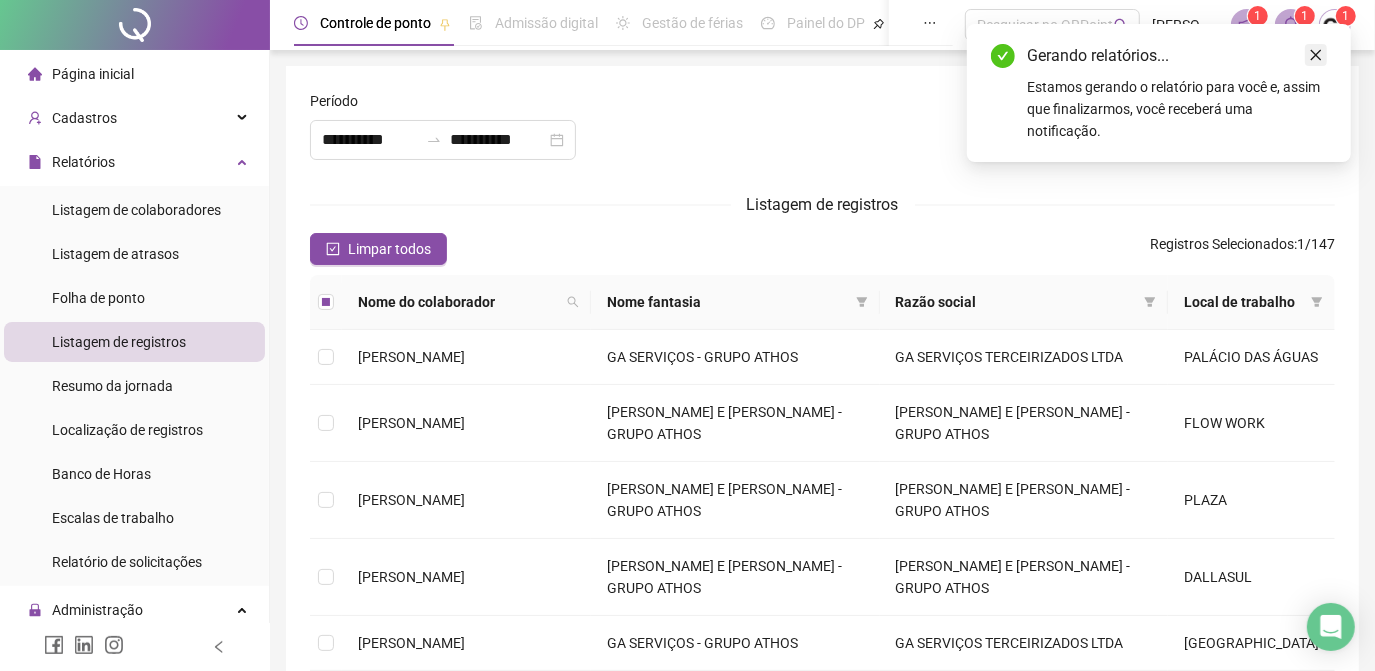 click 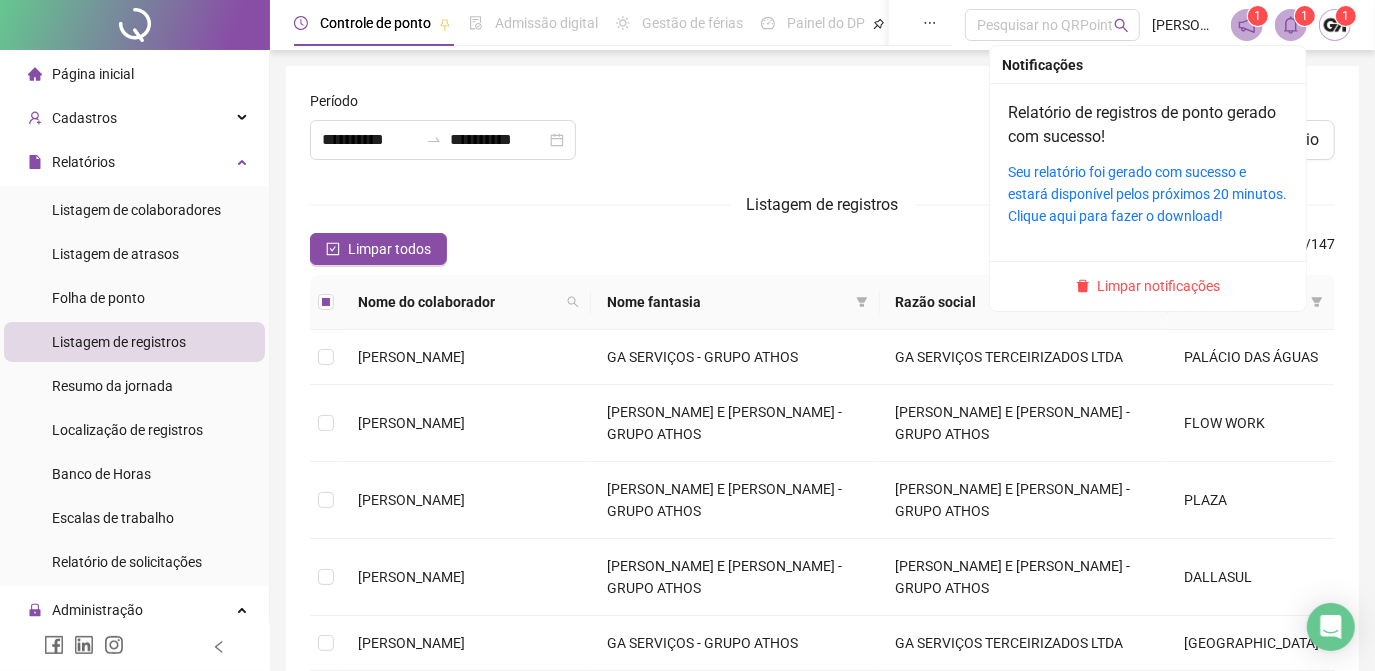 click 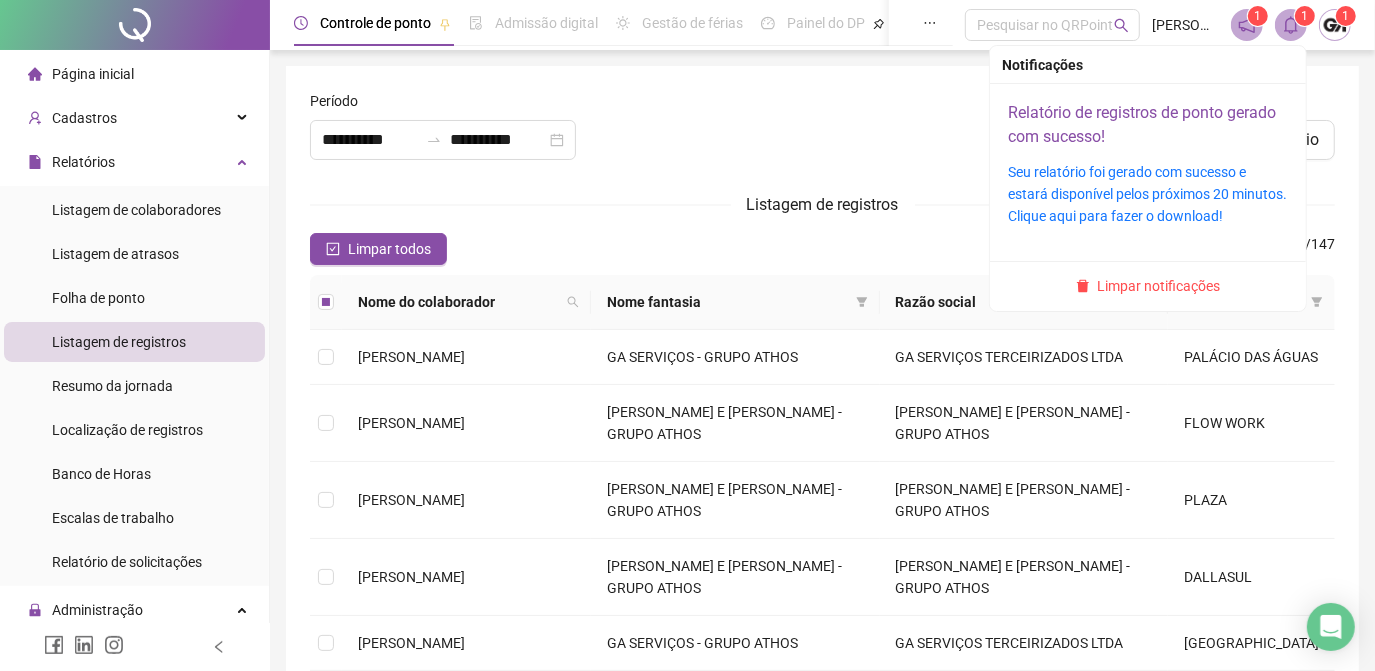 click on "Relatório de registros de ponto gerado com sucesso!" at bounding box center (1142, 124) 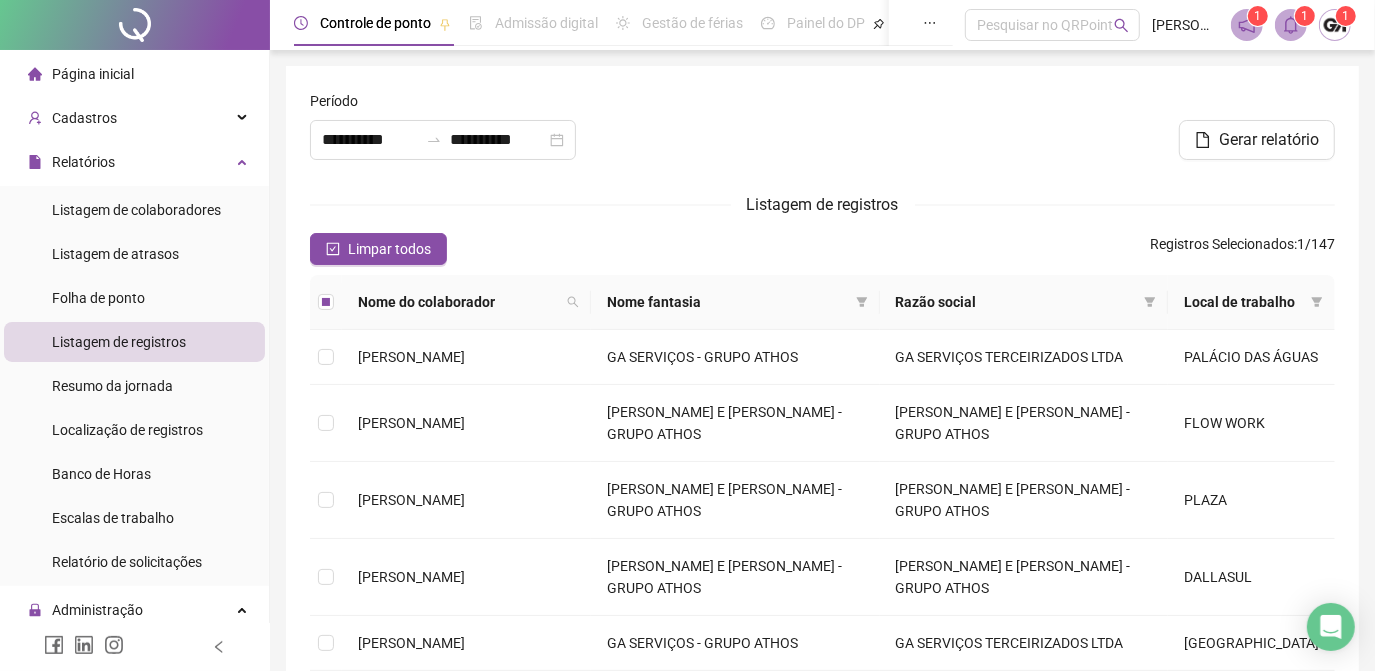 click at bounding box center (822, 133) 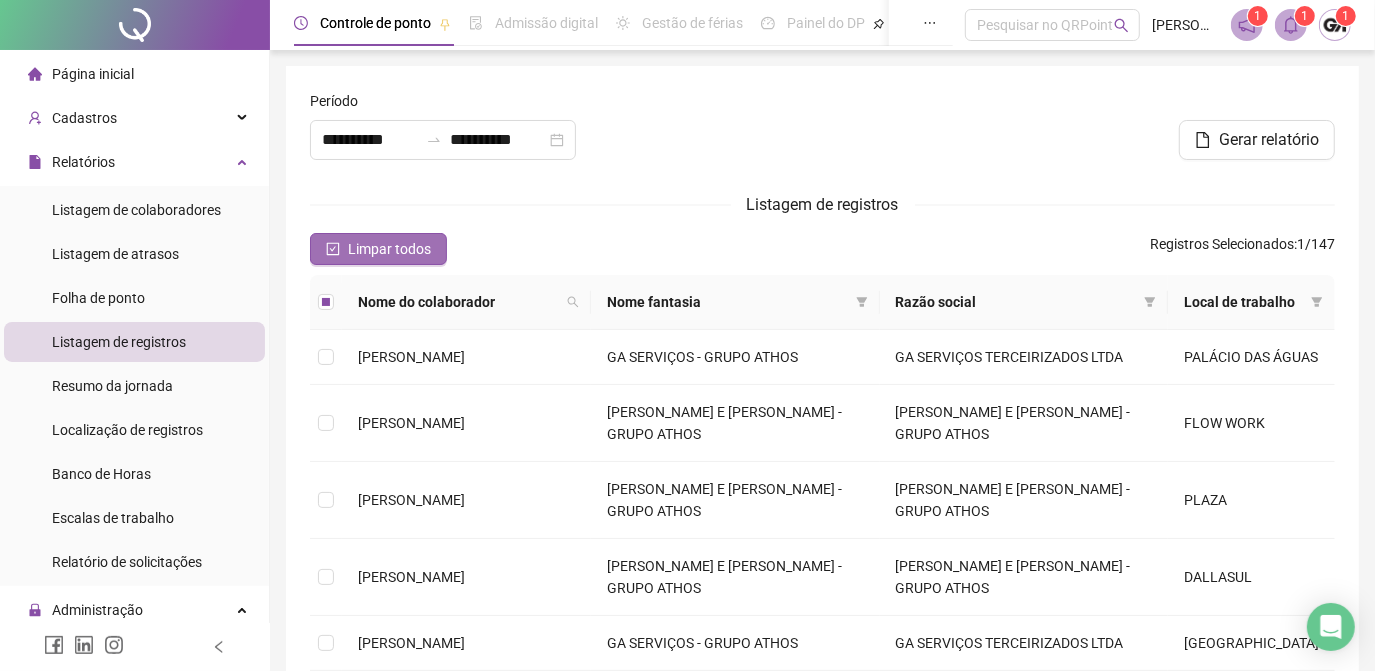 click on "Limpar todos" at bounding box center (378, 249) 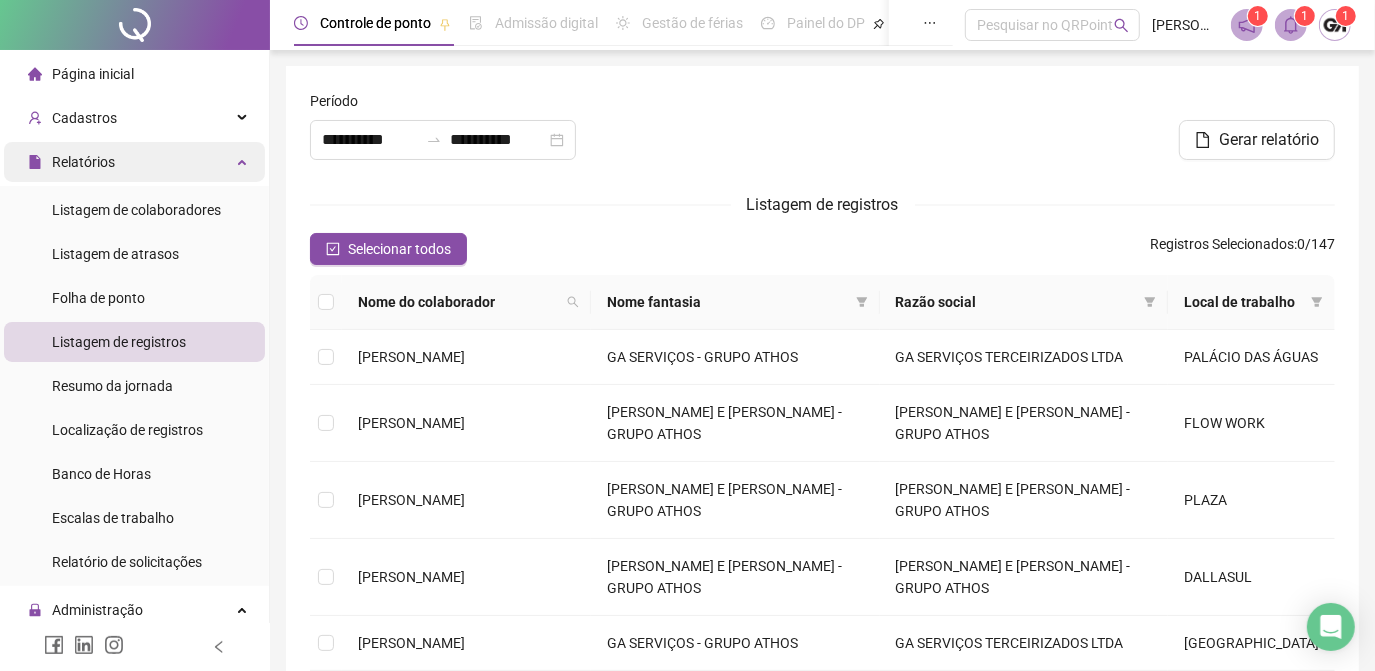 click on "Relatórios" at bounding box center (134, 162) 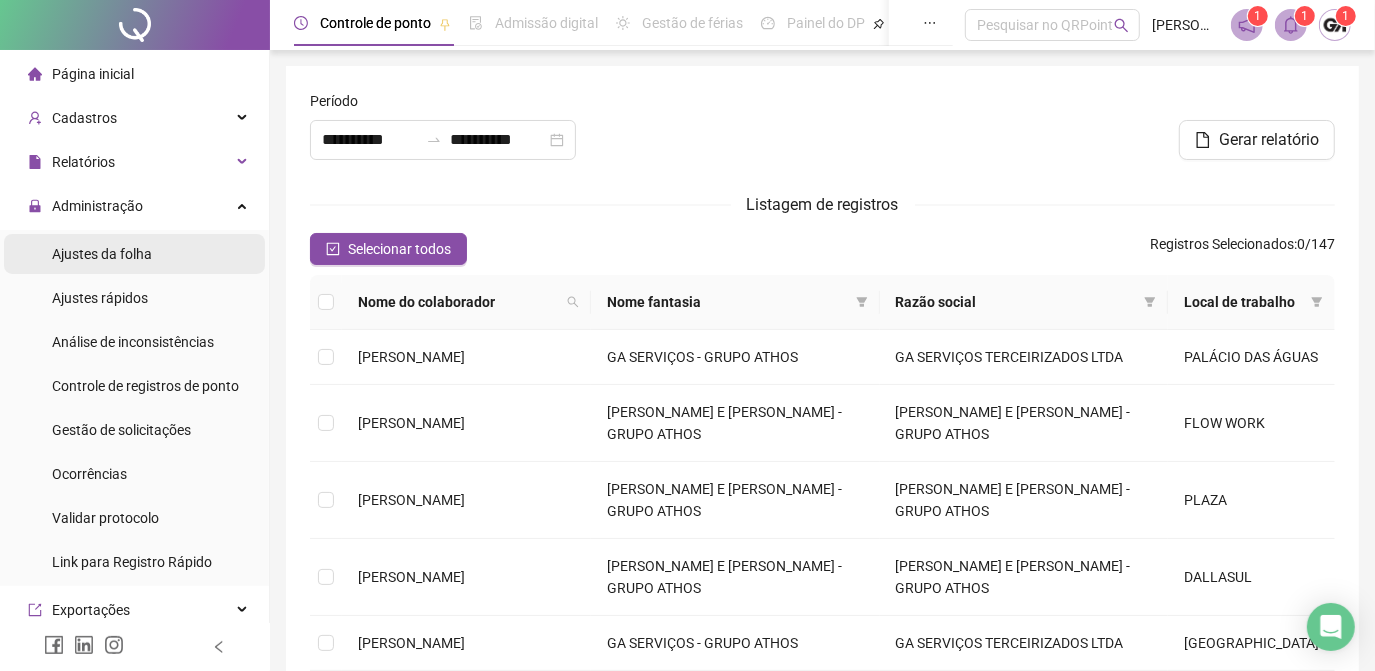 click on "Ajustes da folha" at bounding box center (102, 254) 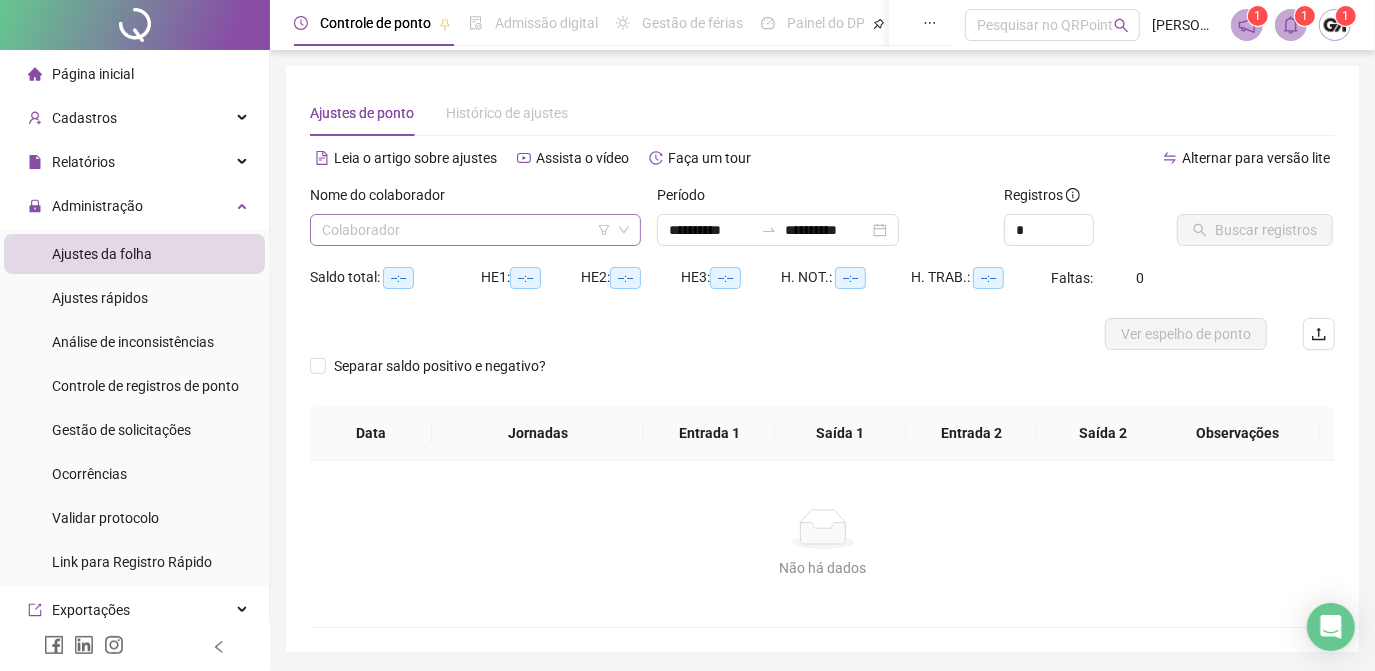 click at bounding box center (469, 230) 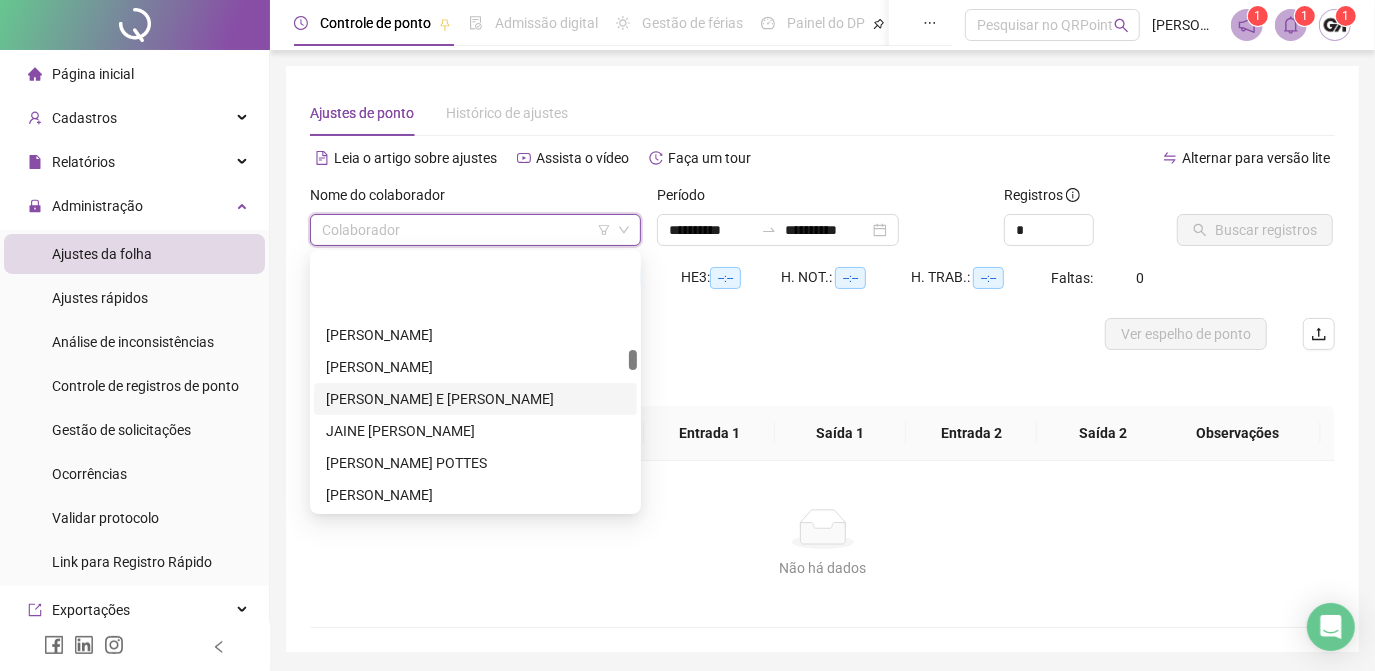 scroll, scrollTop: 1818, scrollLeft: 0, axis: vertical 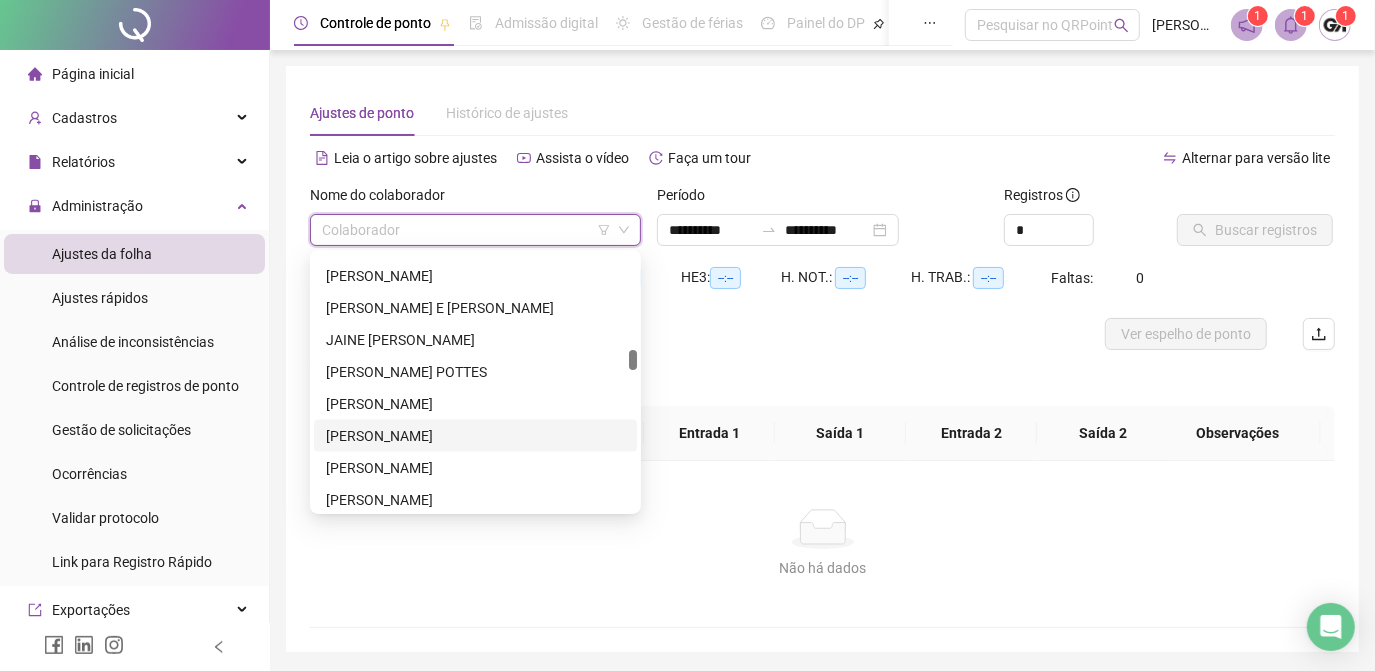 click on "[PERSON_NAME]" at bounding box center (475, 436) 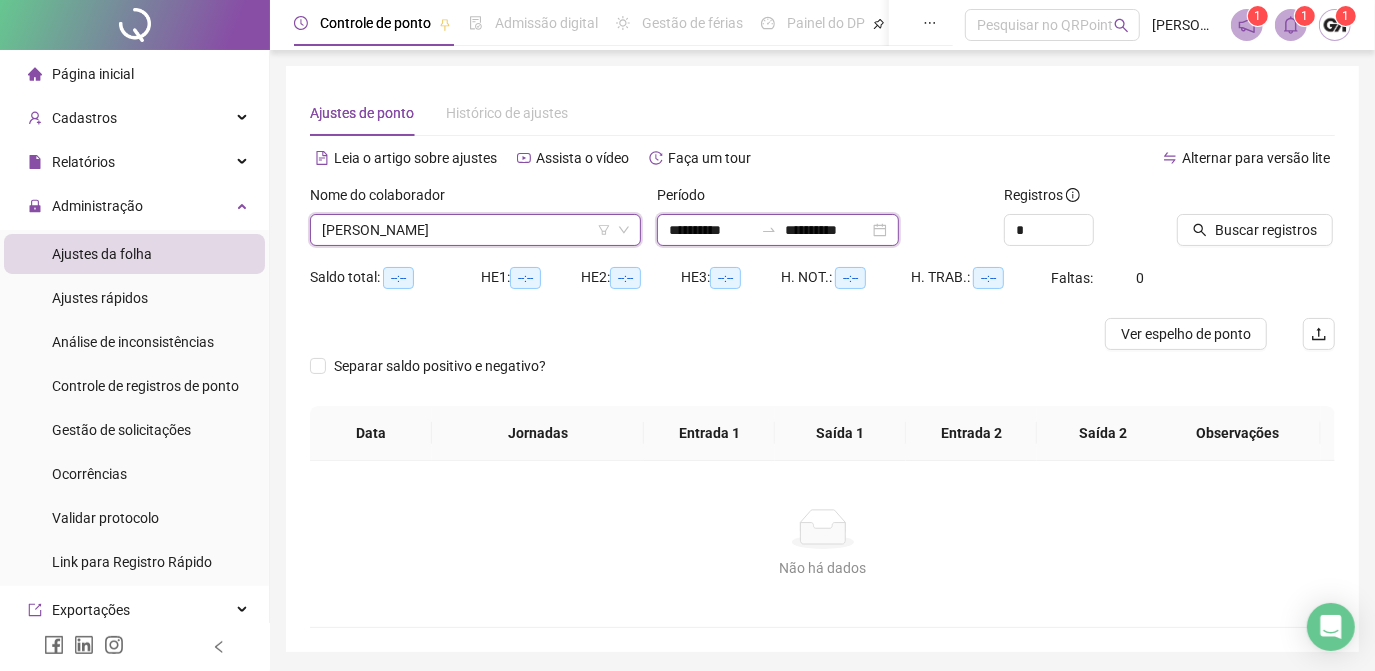click on "**********" at bounding box center [711, 230] 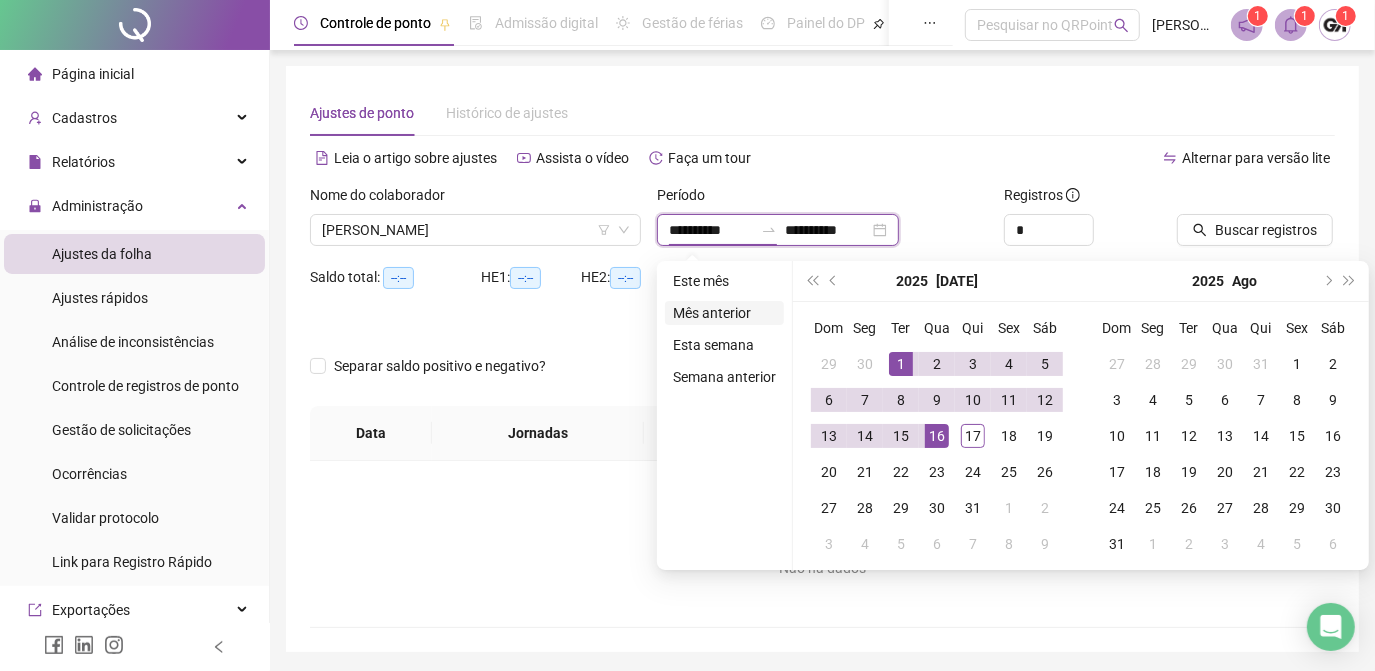 type on "**********" 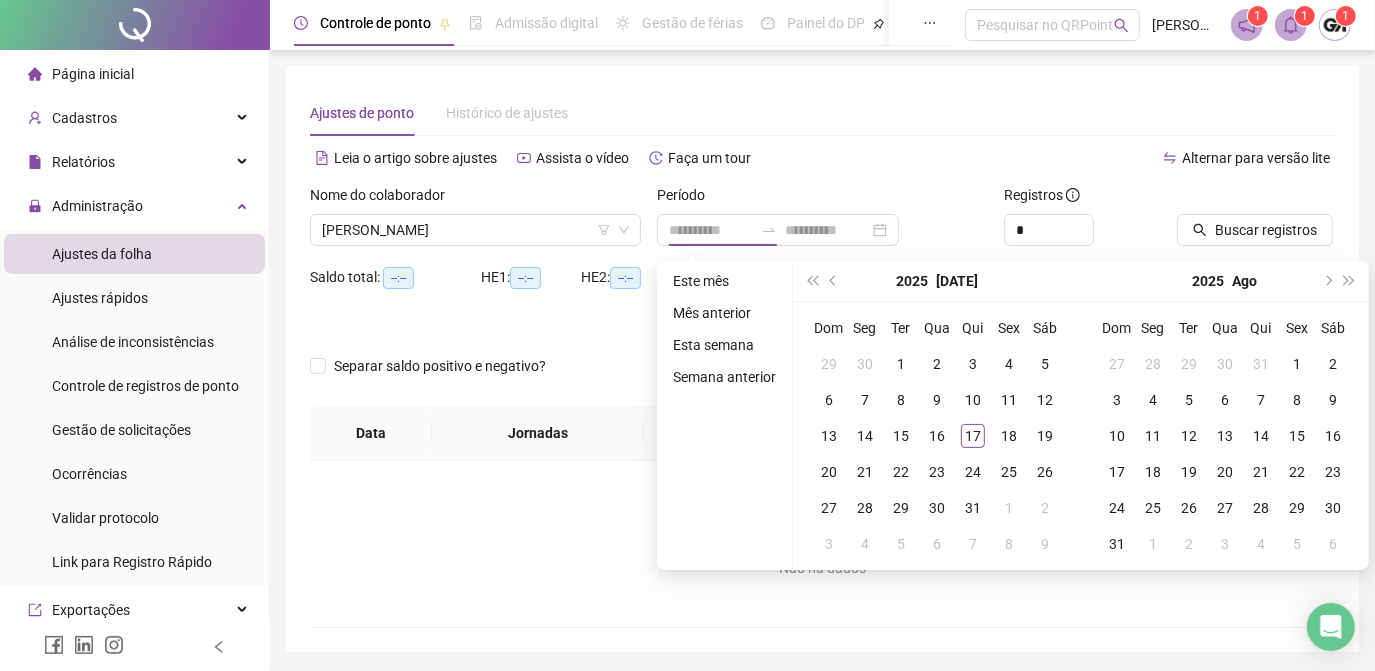 drag, startPoint x: 693, startPoint y: 310, endPoint x: 741, endPoint y: 280, distance: 56.603886 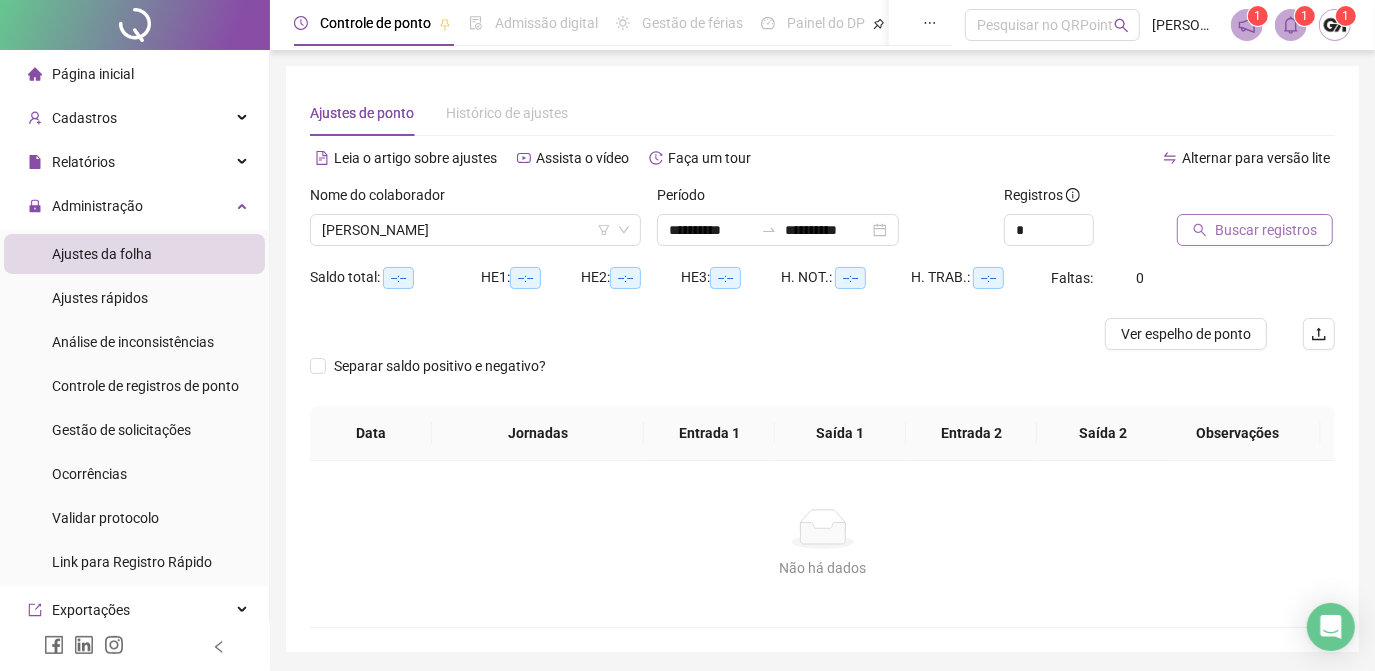 click on "Buscar registros" at bounding box center [1255, 230] 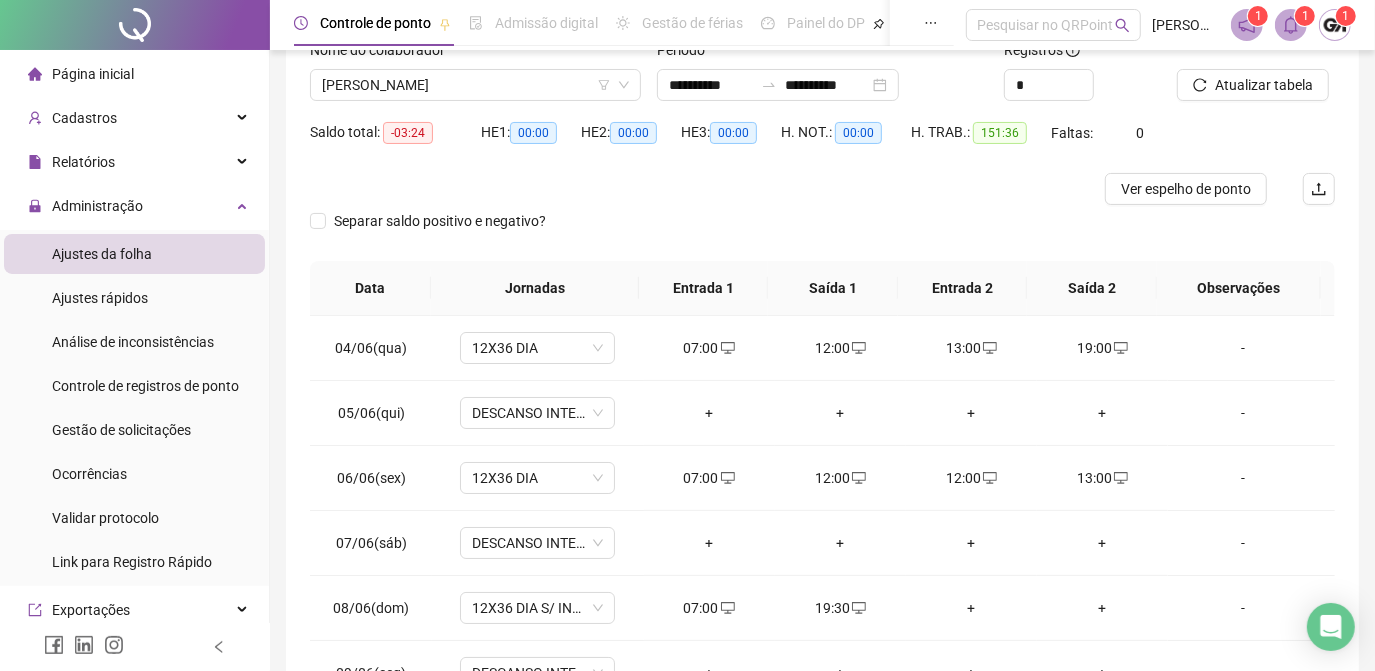 scroll, scrollTop: 181, scrollLeft: 0, axis: vertical 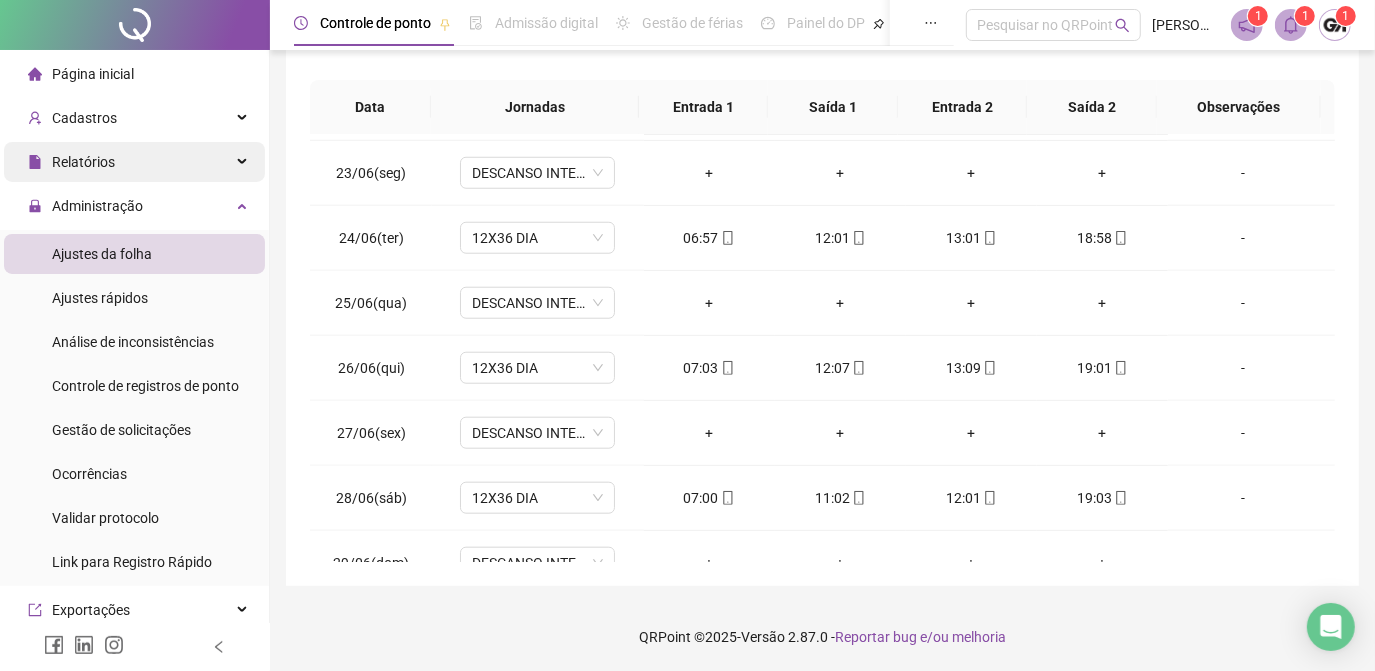 click on "Relatórios" at bounding box center [83, 162] 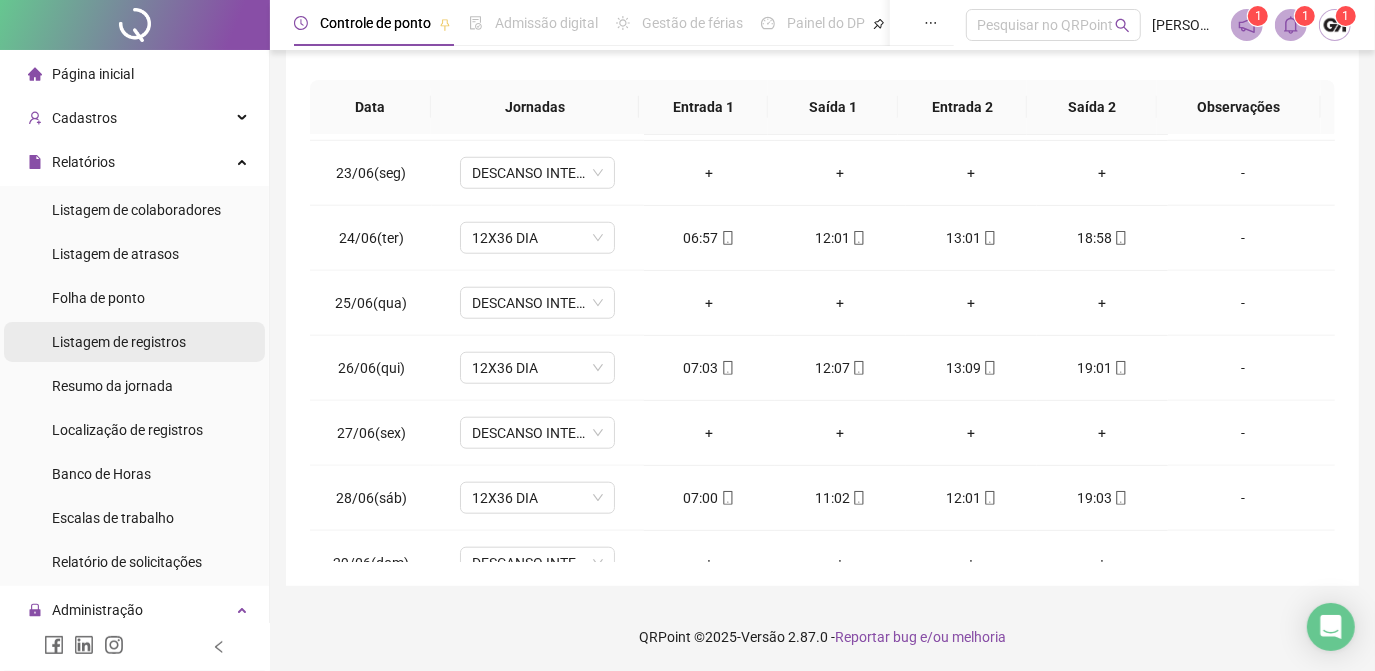 click on "Listagem de registros" at bounding box center (119, 342) 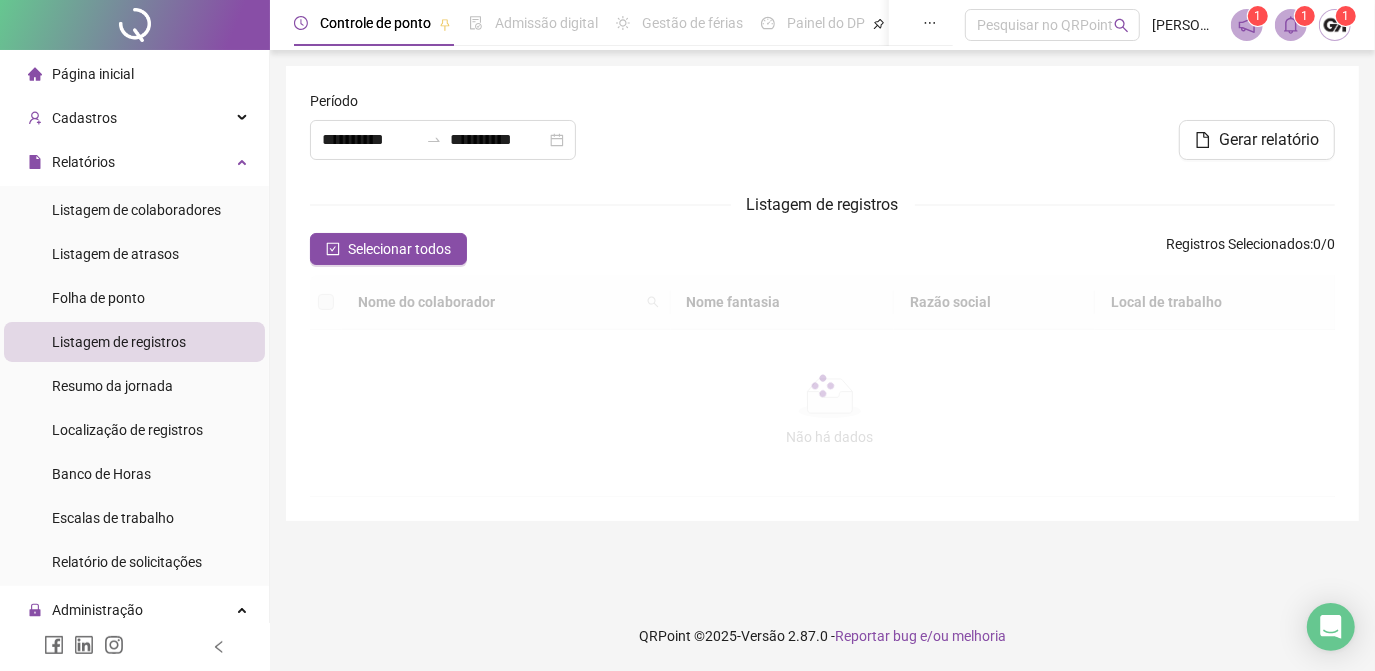 scroll, scrollTop: 0, scrollLeft: 0, axis: both 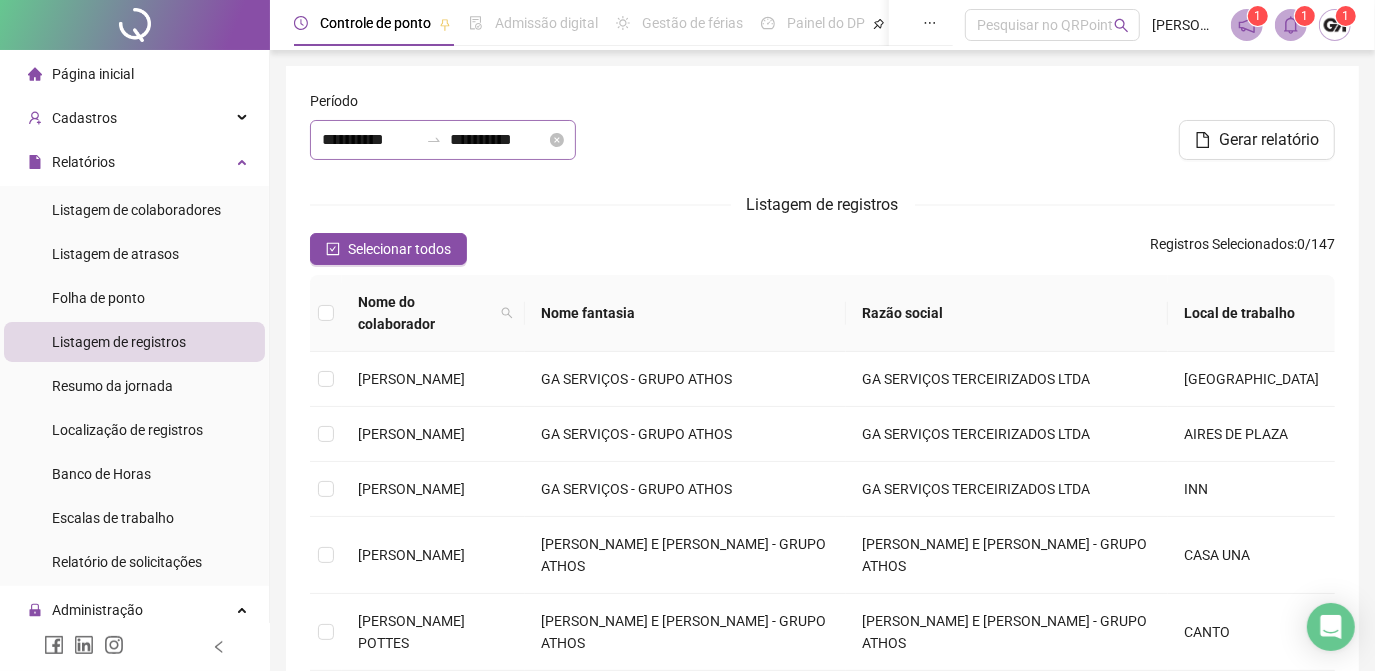 click on "**********" at bounding box center [443, 140] 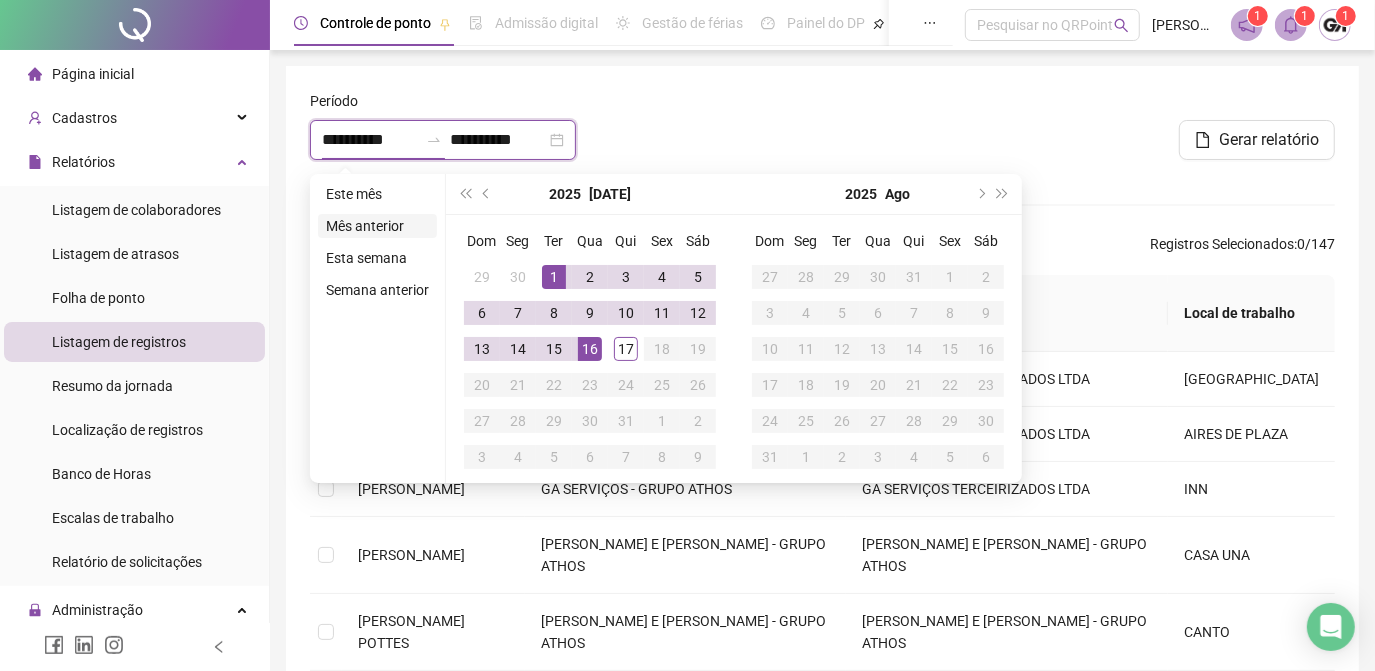 type on "**********" 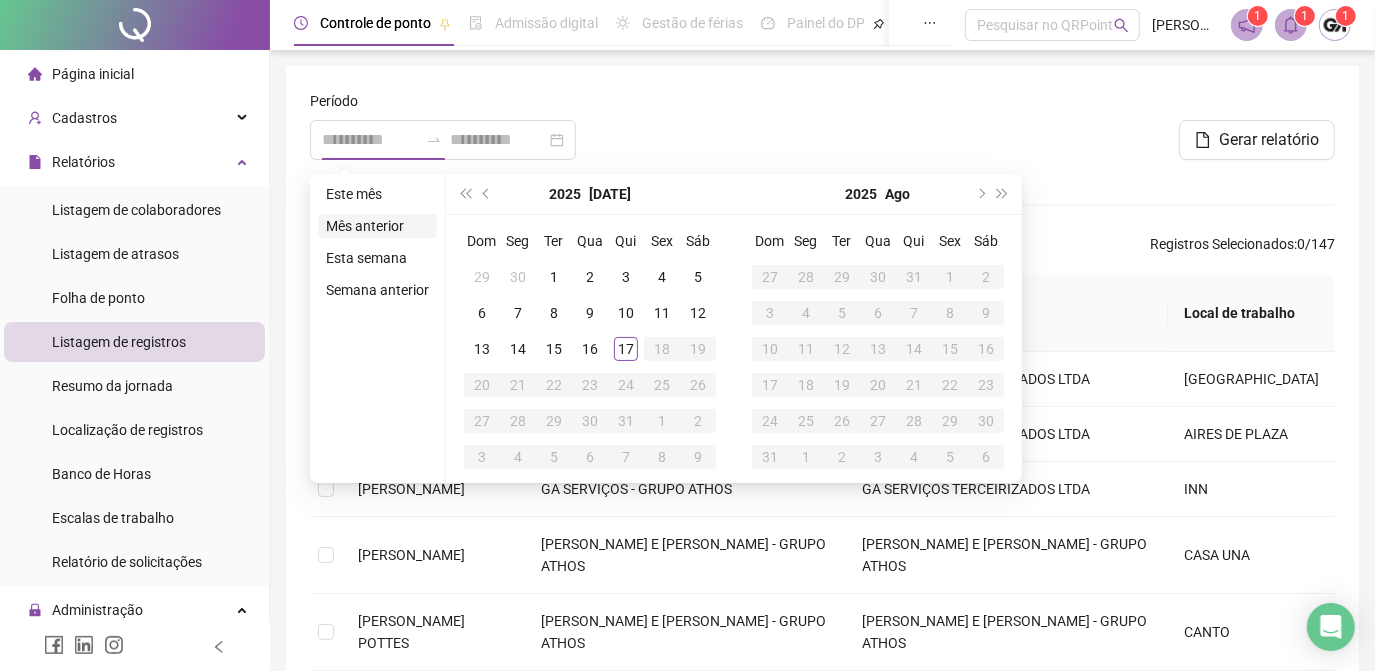 click on "Mês anterior" at bounding box center (377, 226) 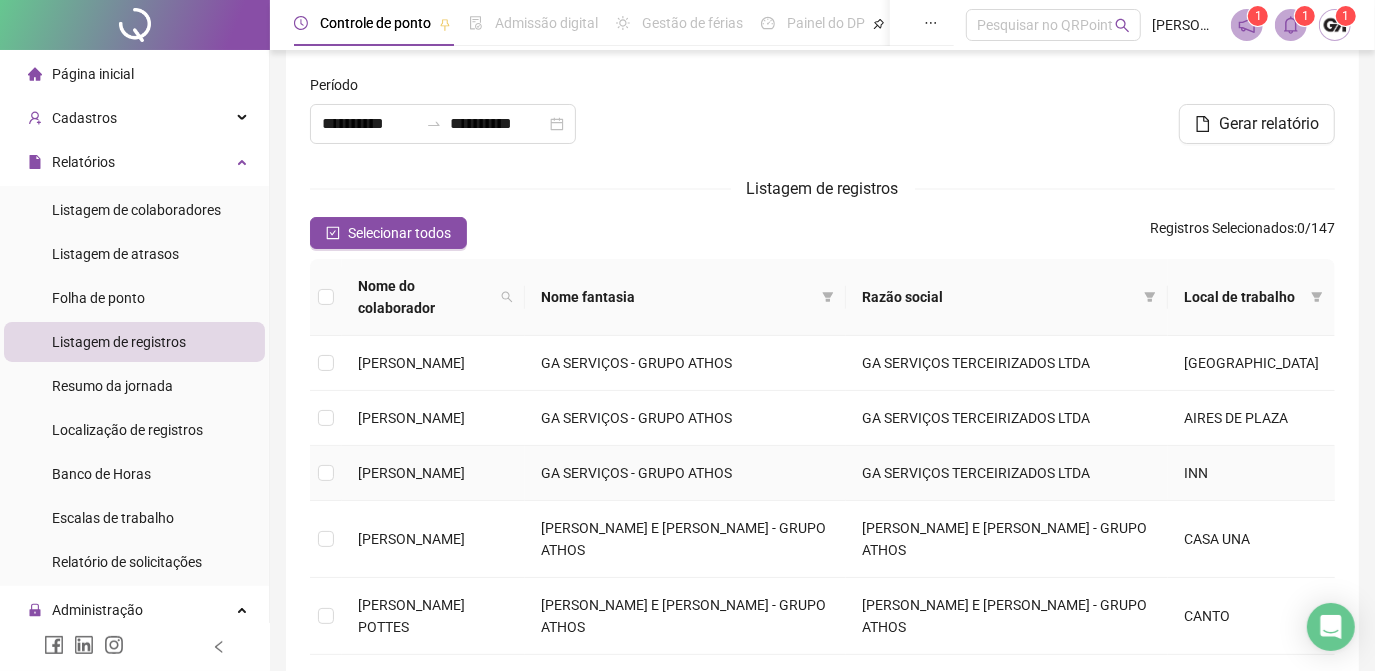 scroll, scrollTop: 379, scrollLeft: 0, axis: vertical 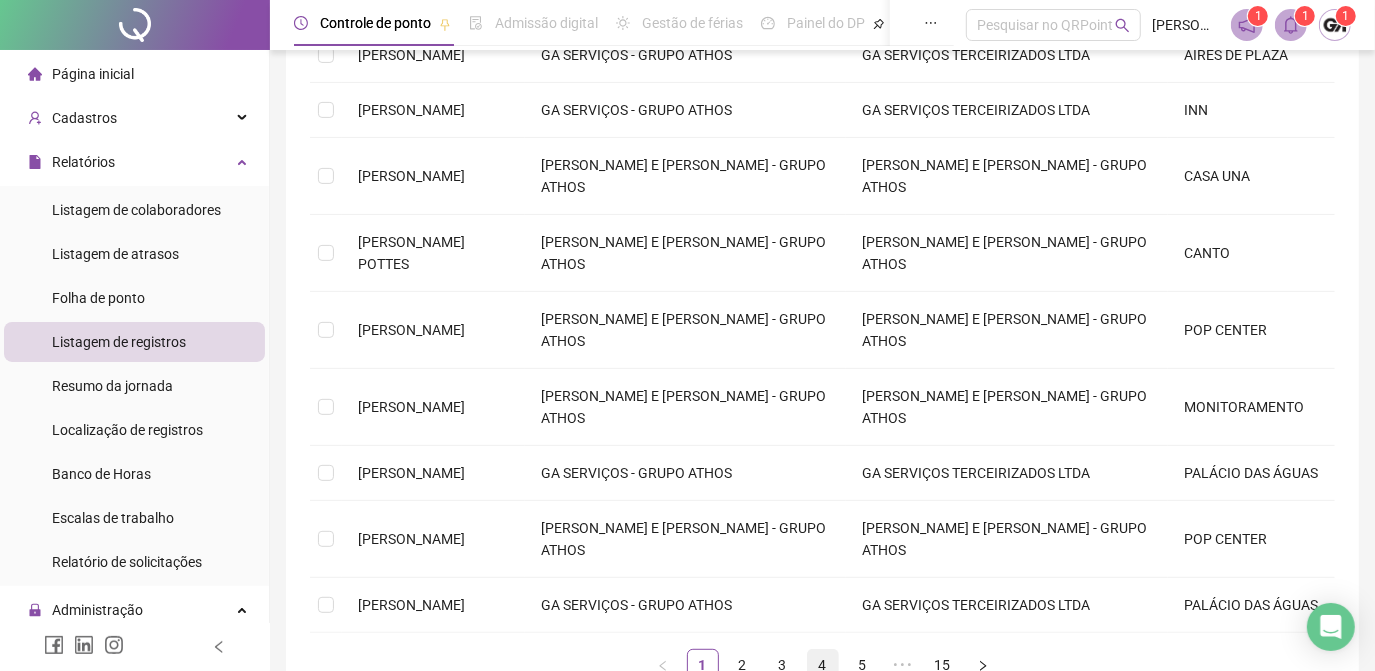 click on "4" at bounding box center [823, 665] 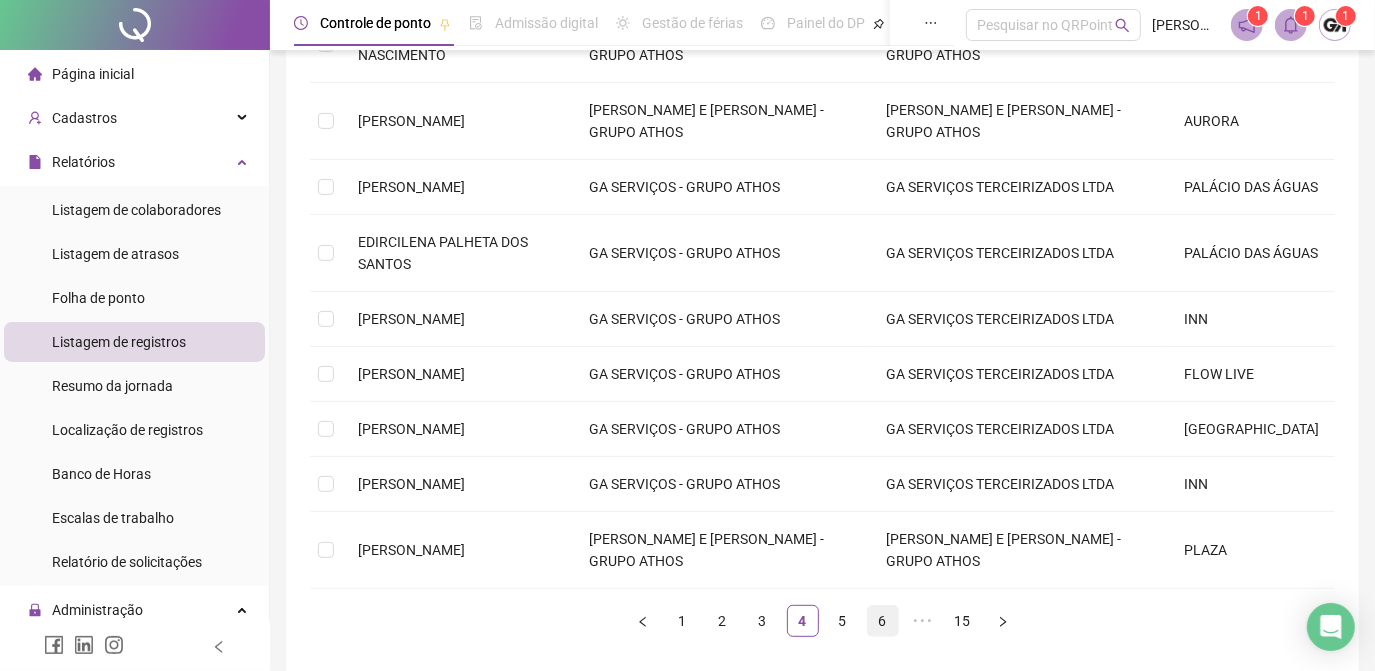 click on "6" at bounding box center [883, 621] 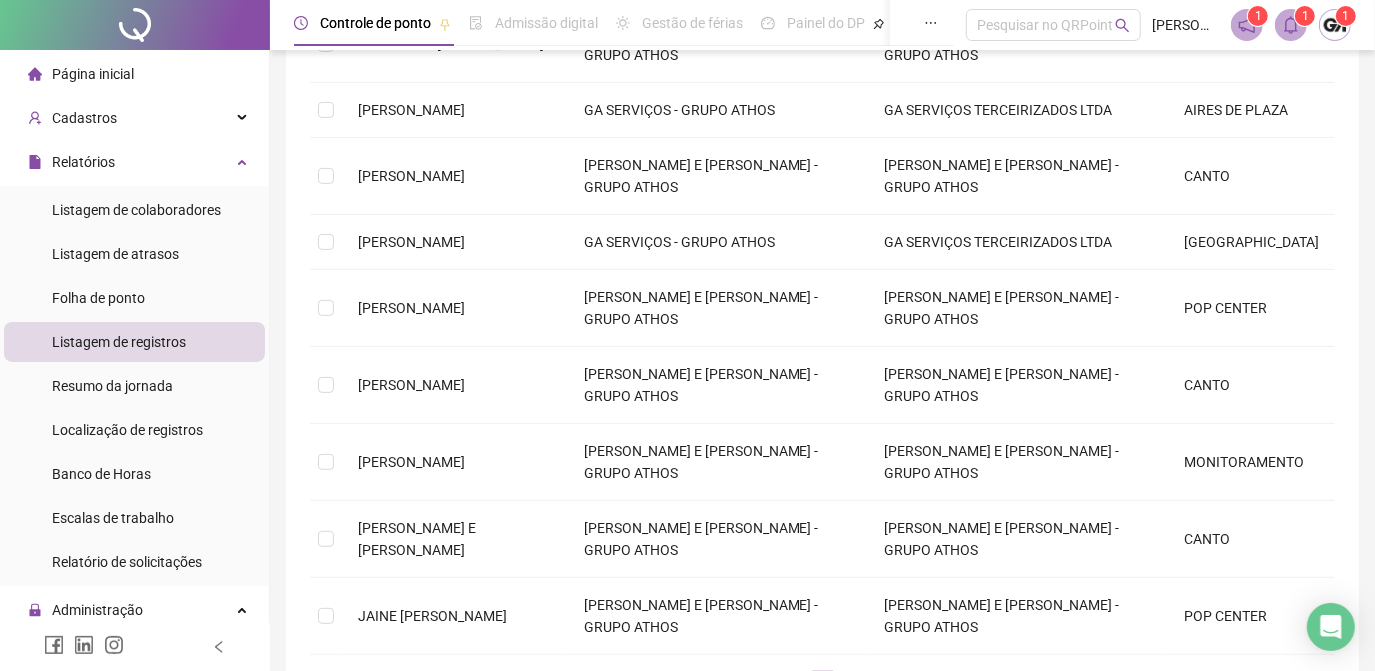 click on "7" at bounding box center (863, 687) 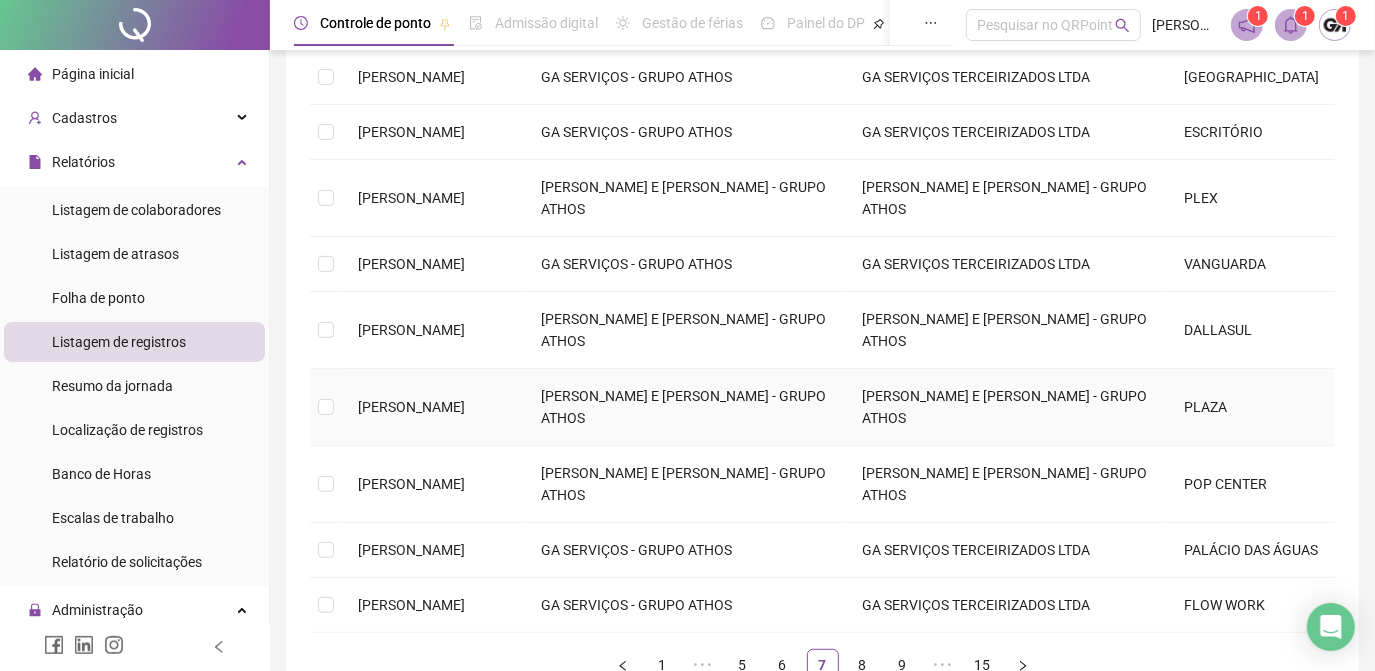 scroll, scrollTop: 288, scrollLeft: 0, axis: vertical 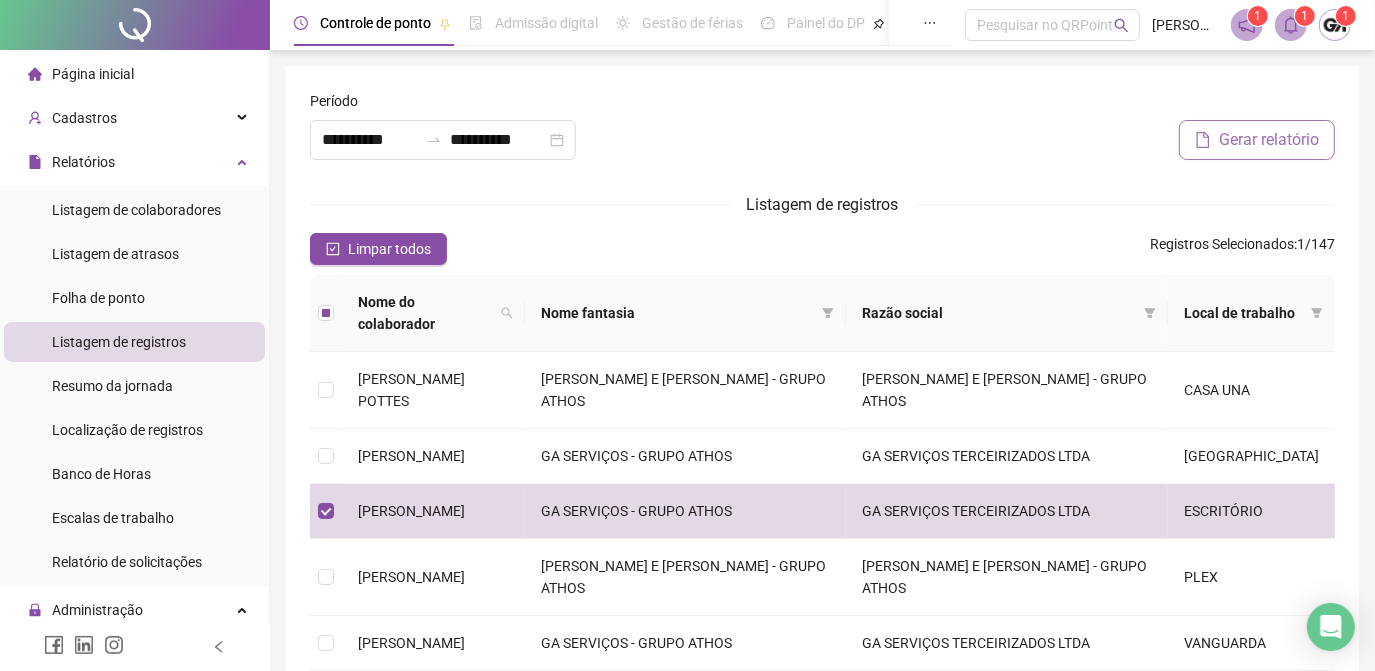 click 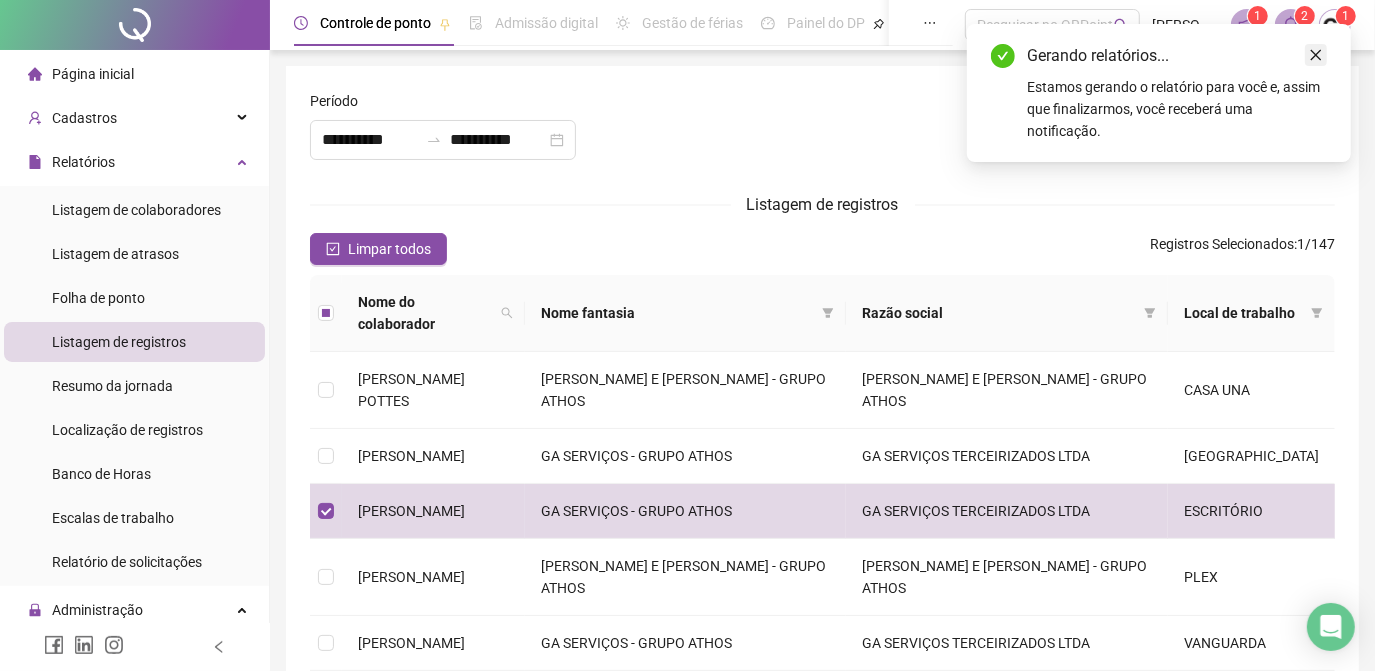 click 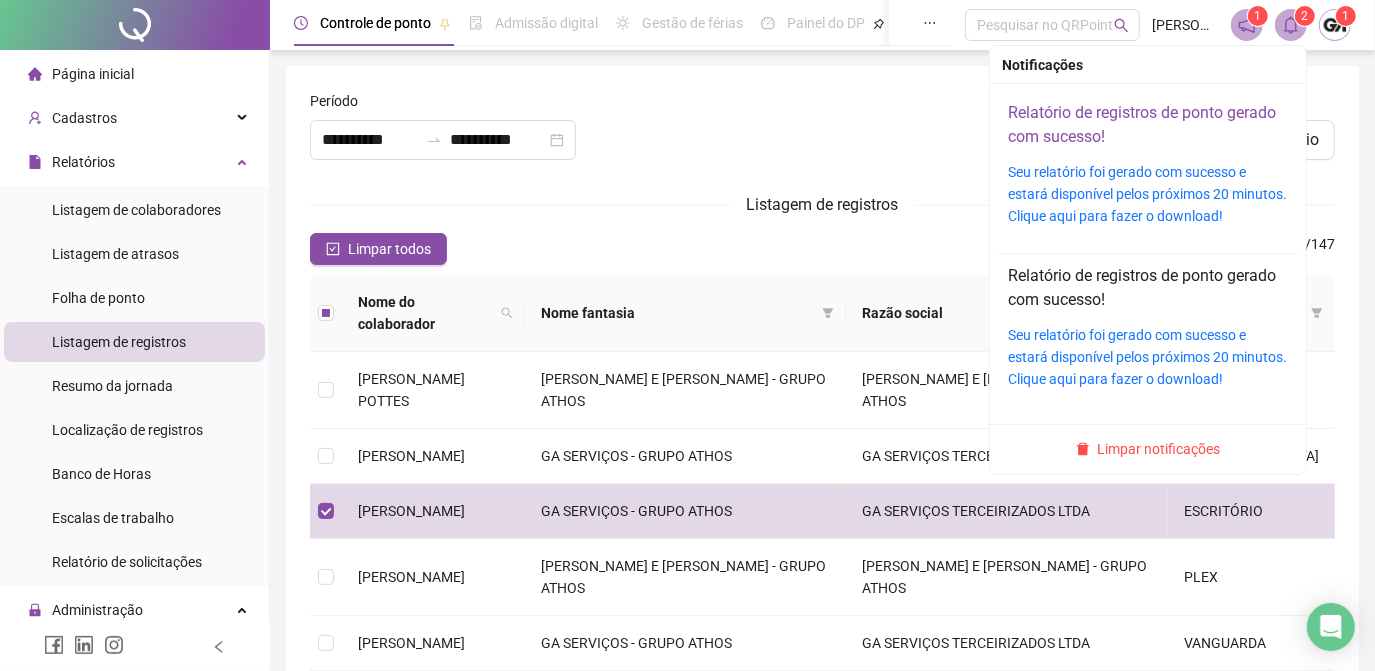 click on "Relatório de registros de ponto gerado com sucesso!" at bounding box center (1142, 124) 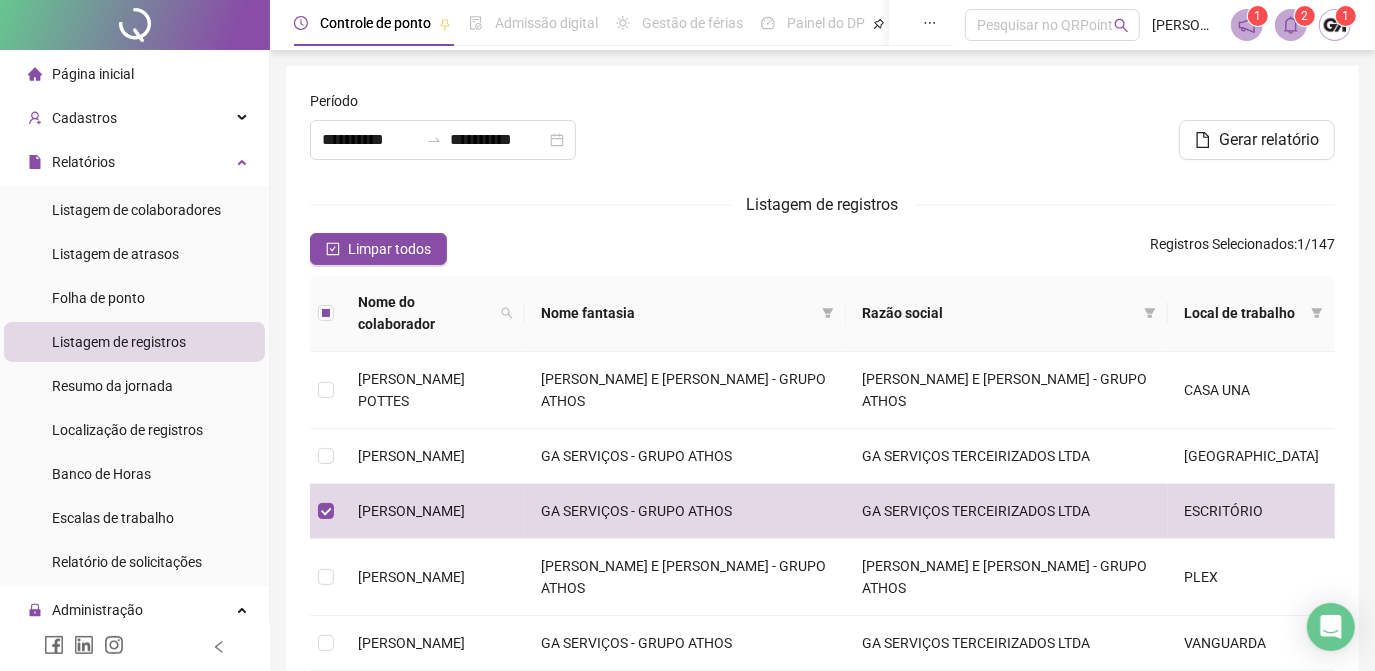 click on "Listagem de registros" at bounding box center [822, 204] 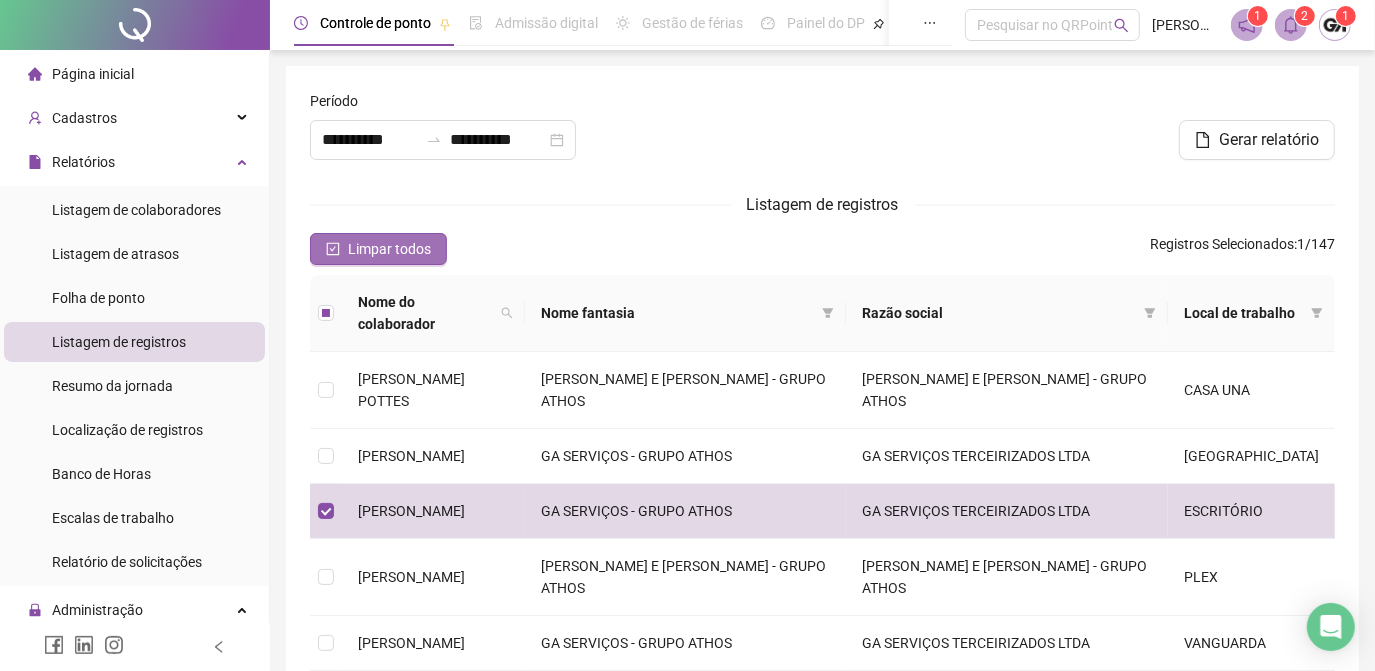click on "Limpar todos" at bounding box center [389, 249] 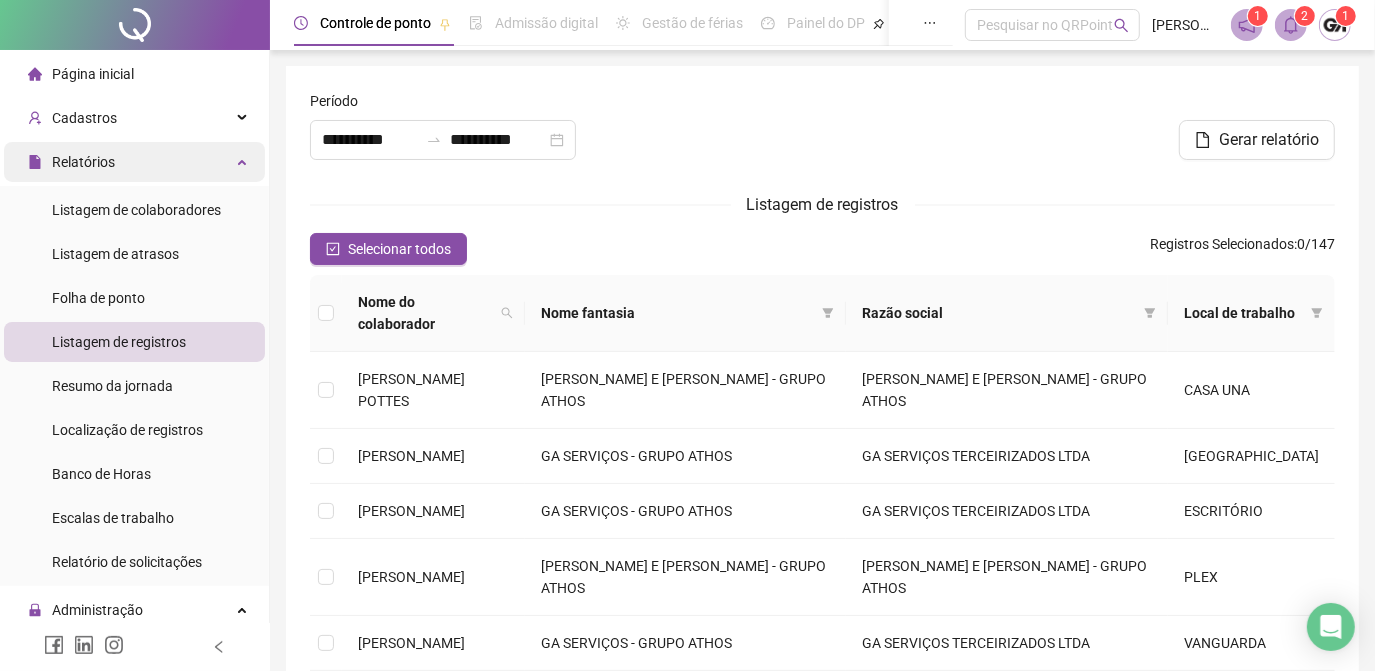click on "Relatórios" at bounding box center (134, 162) 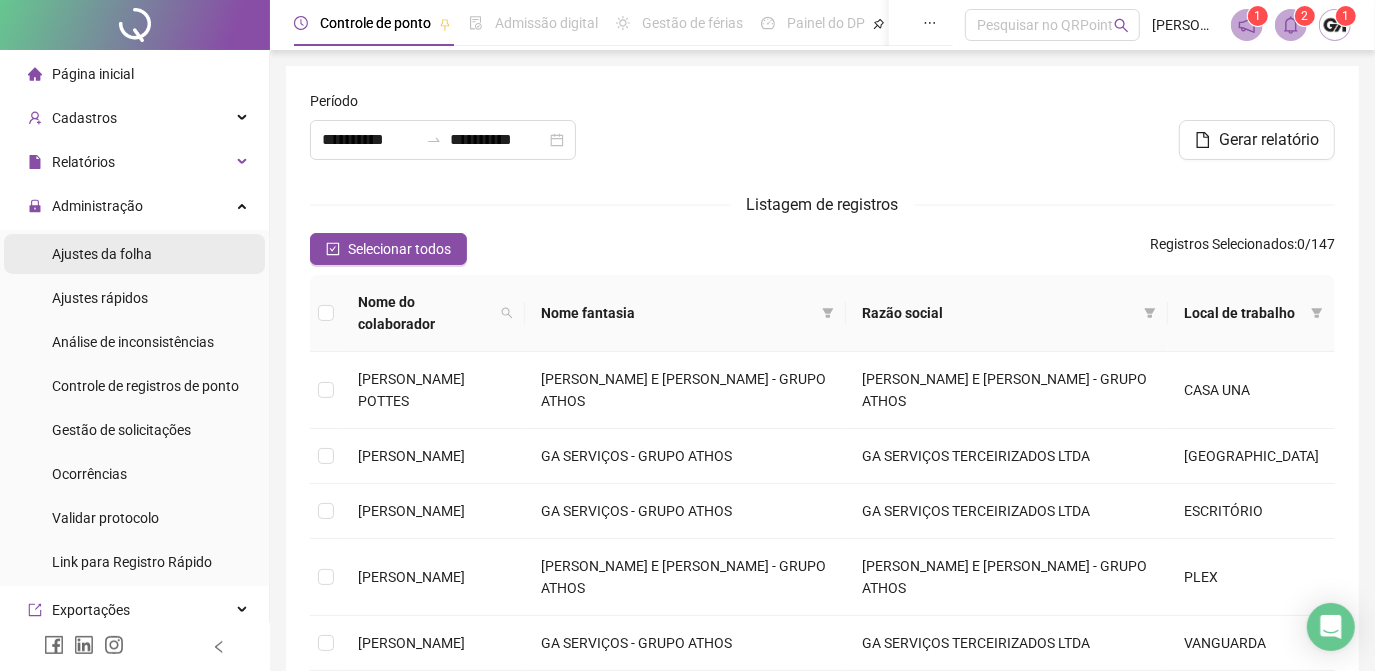 click on "Ajustes da folha" at bounding box center (102, 254) 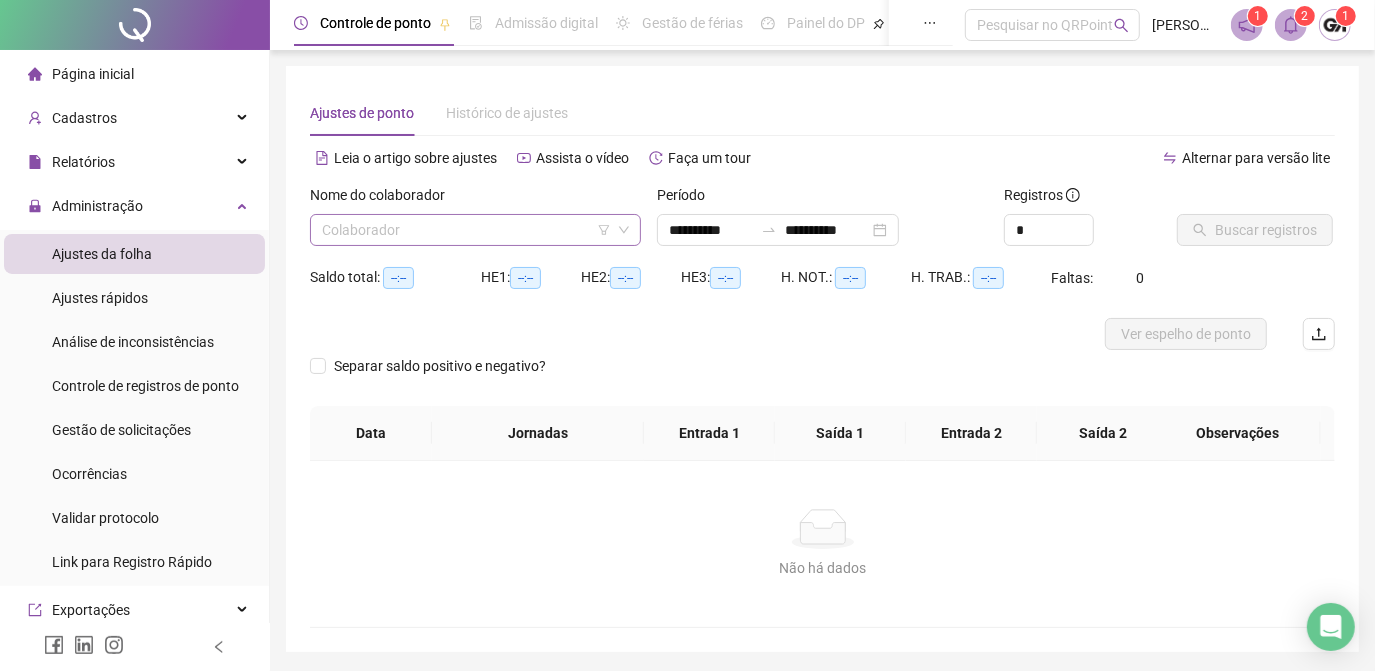 click at bounding box center [469, 230] 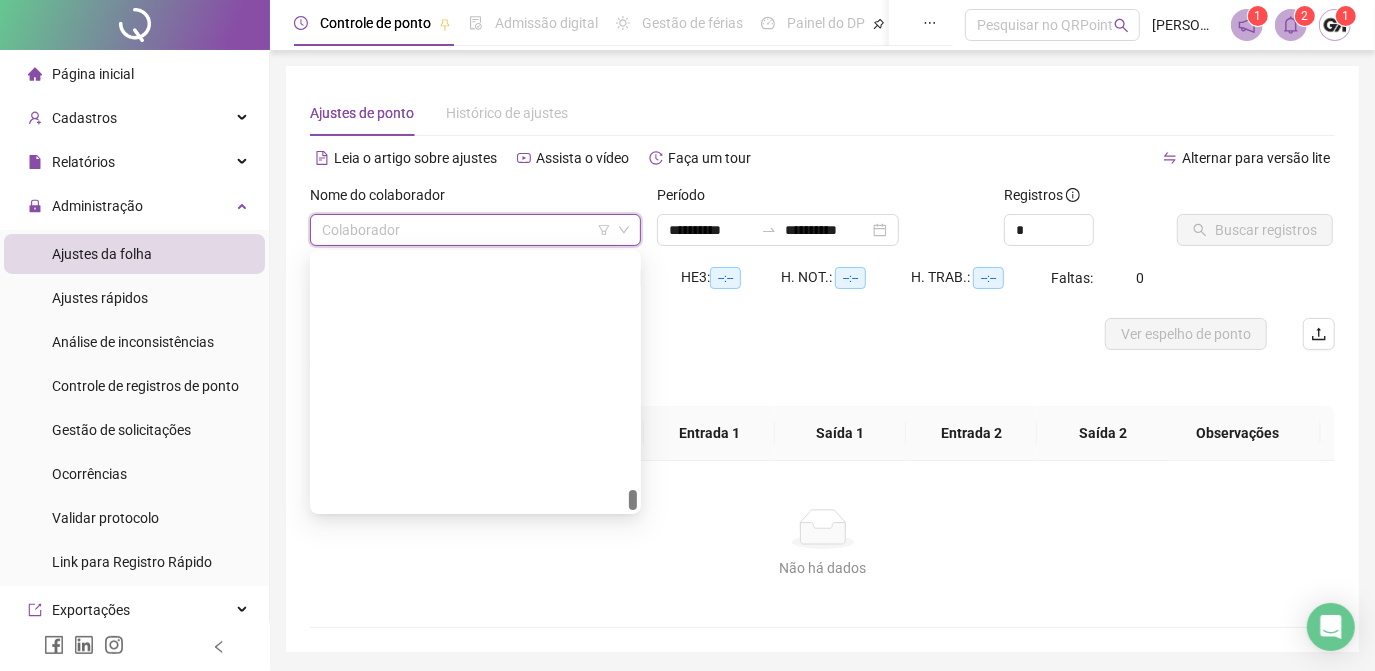 scroll, scrollTop: 4448, scrollLeft: 0, axis: vertical 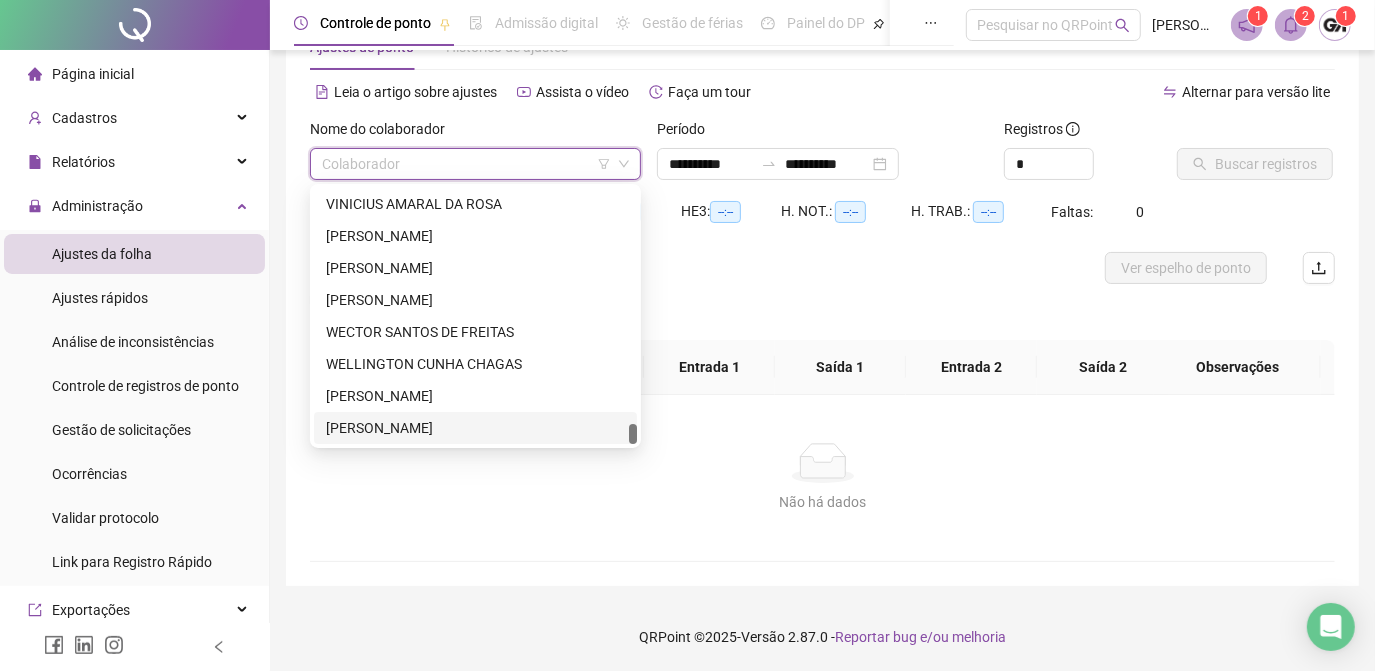 click on "[PERSON_NAME]" at bounding box center (475, 428) 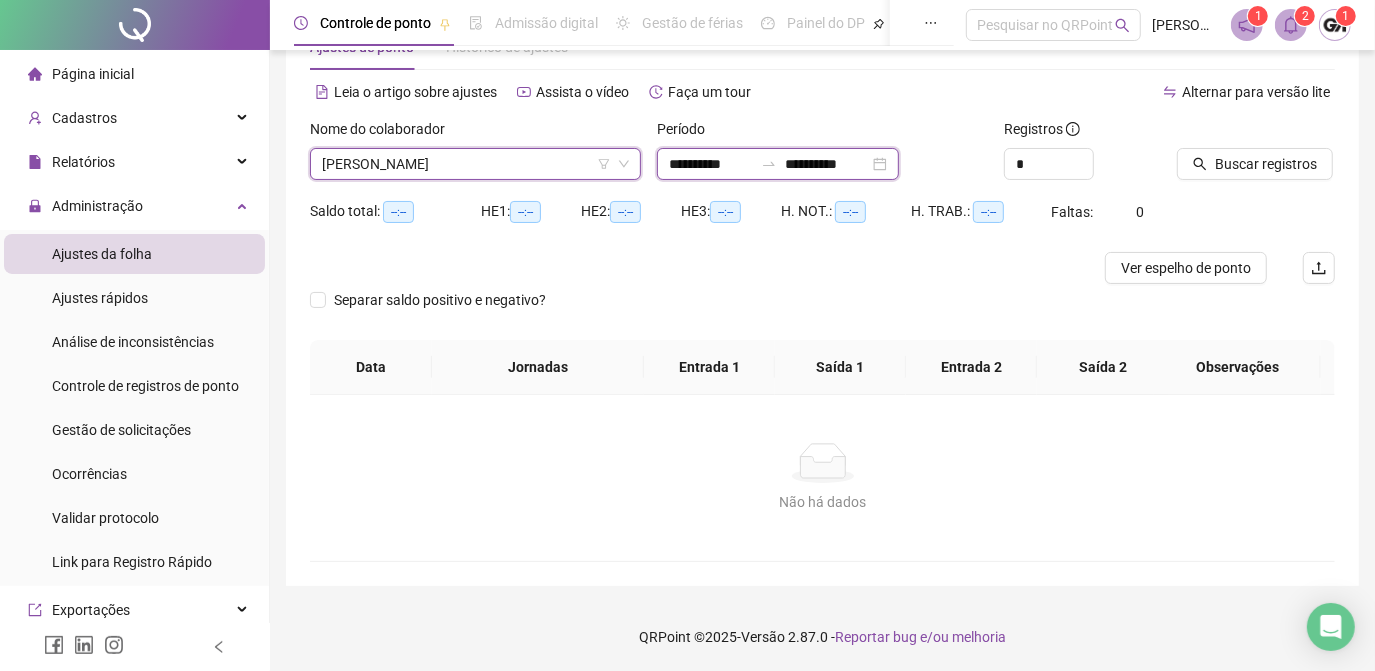 click on "**********" at bounding box center (711, 164) 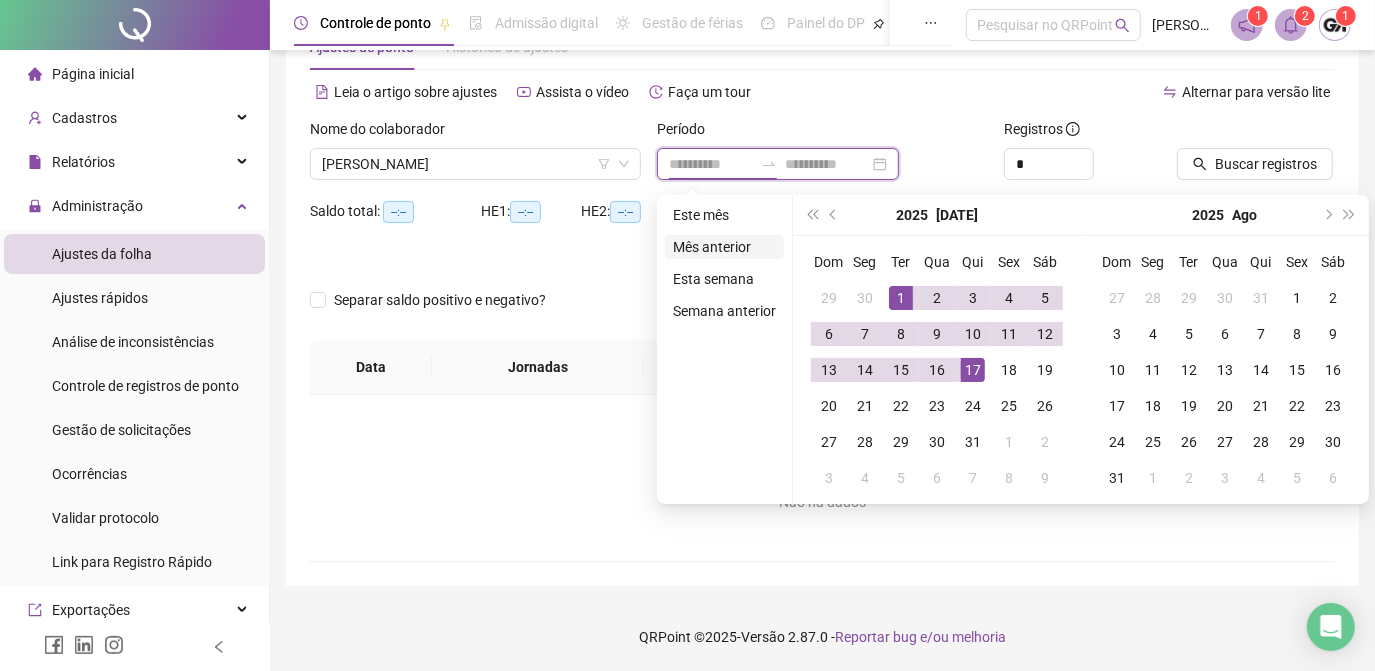type on "**********" 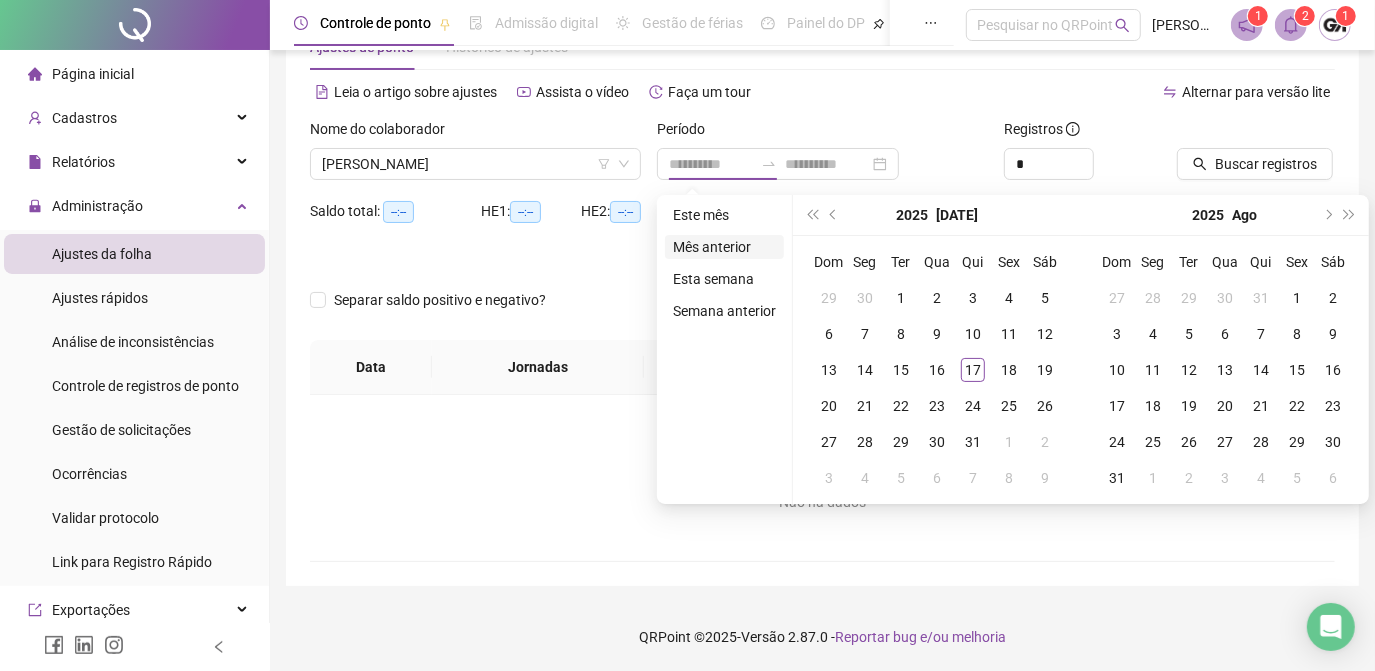 click on "Mês anterior" at bounding box center [724, 247] 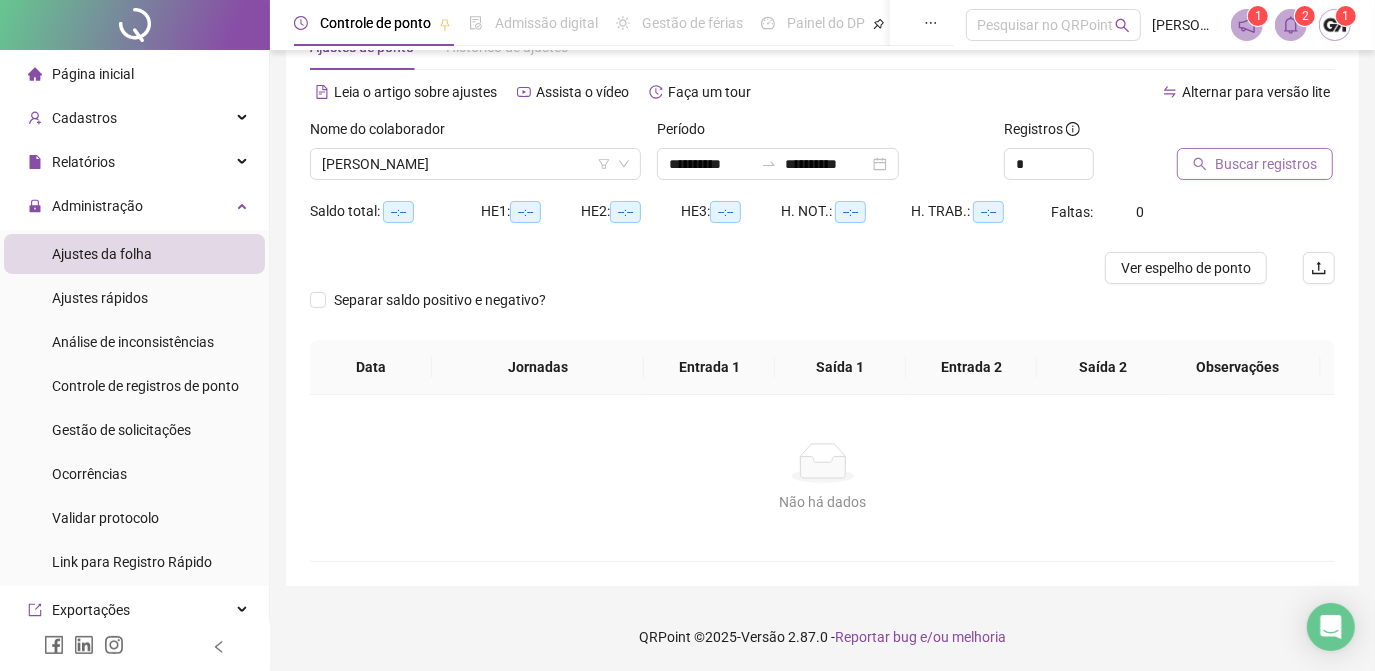 click on "Buscar registros" at bounding box center [1266, 164] 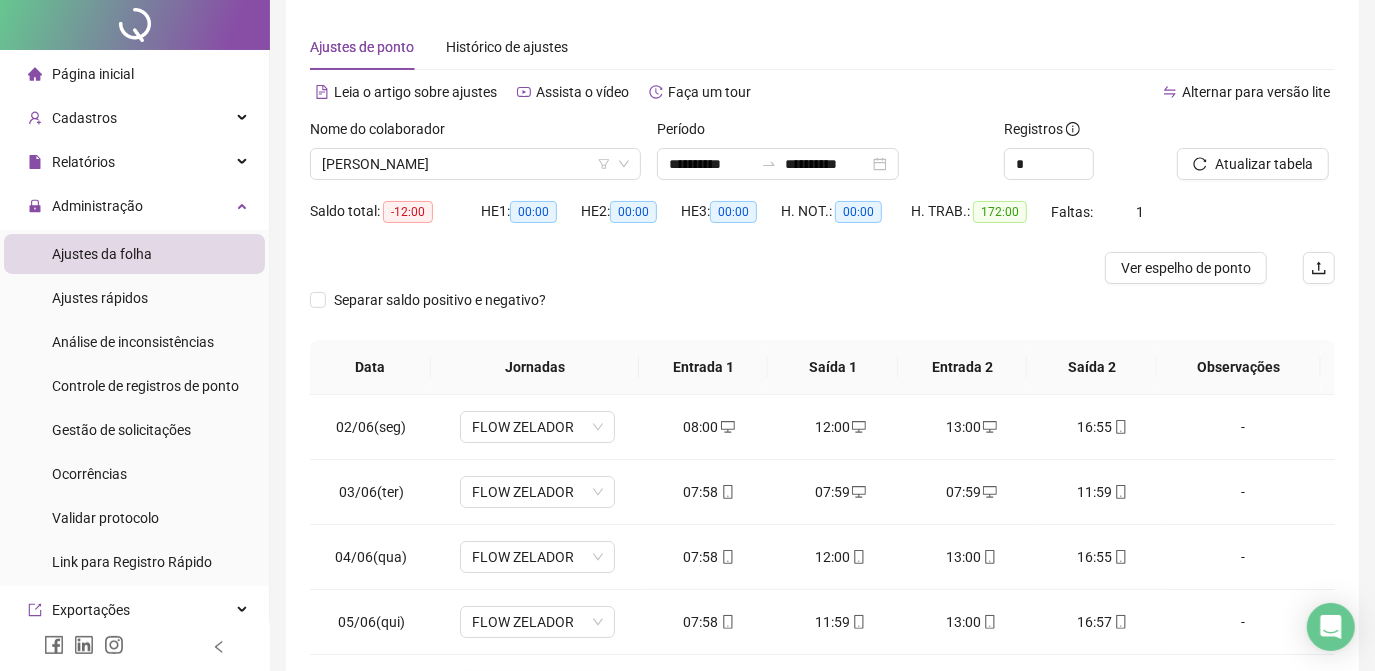 scroll, scrollTop: 0, scrollLeft: 0, axis: both 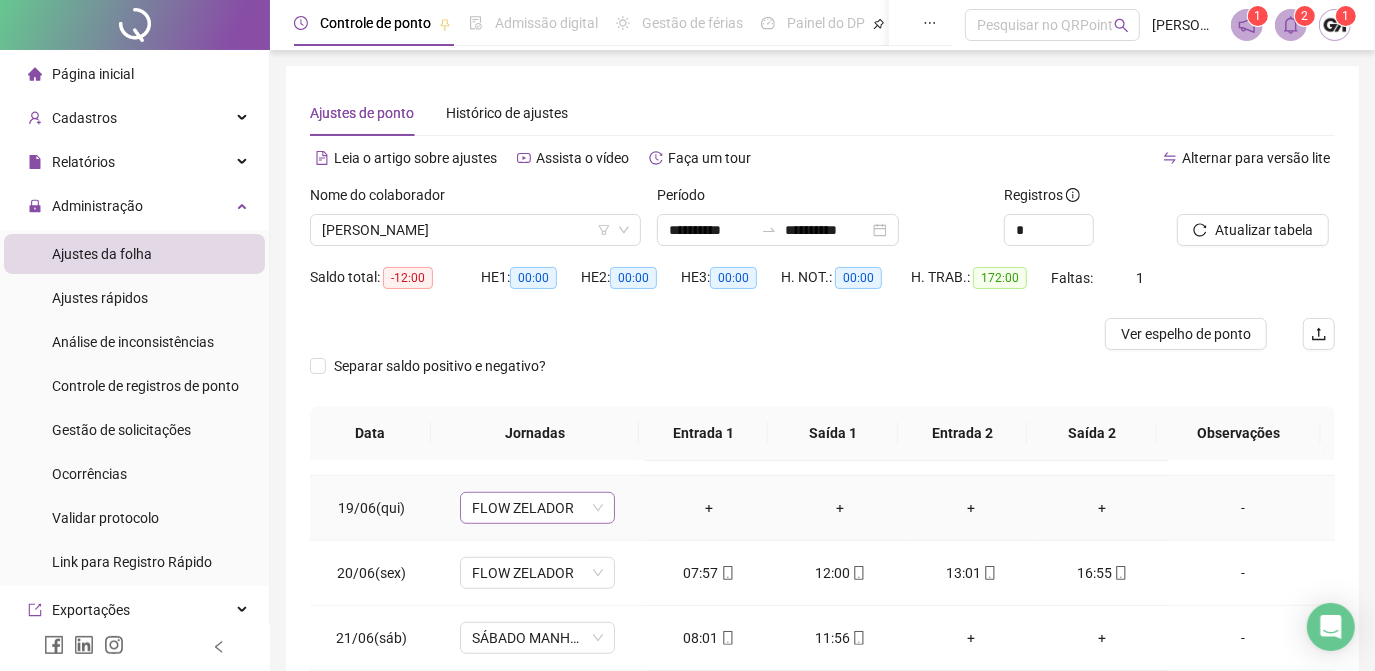 click on "FLOW ZELADOR" at bounding box center (537, 508) 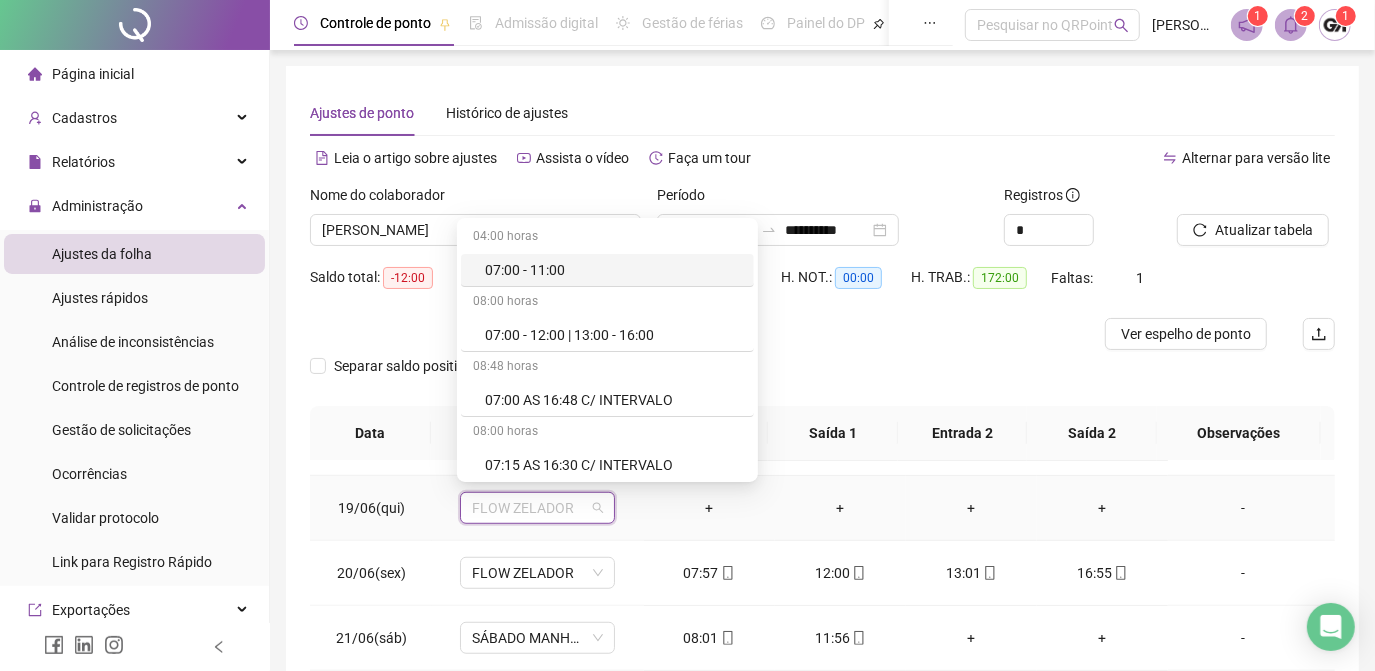 type on "*" 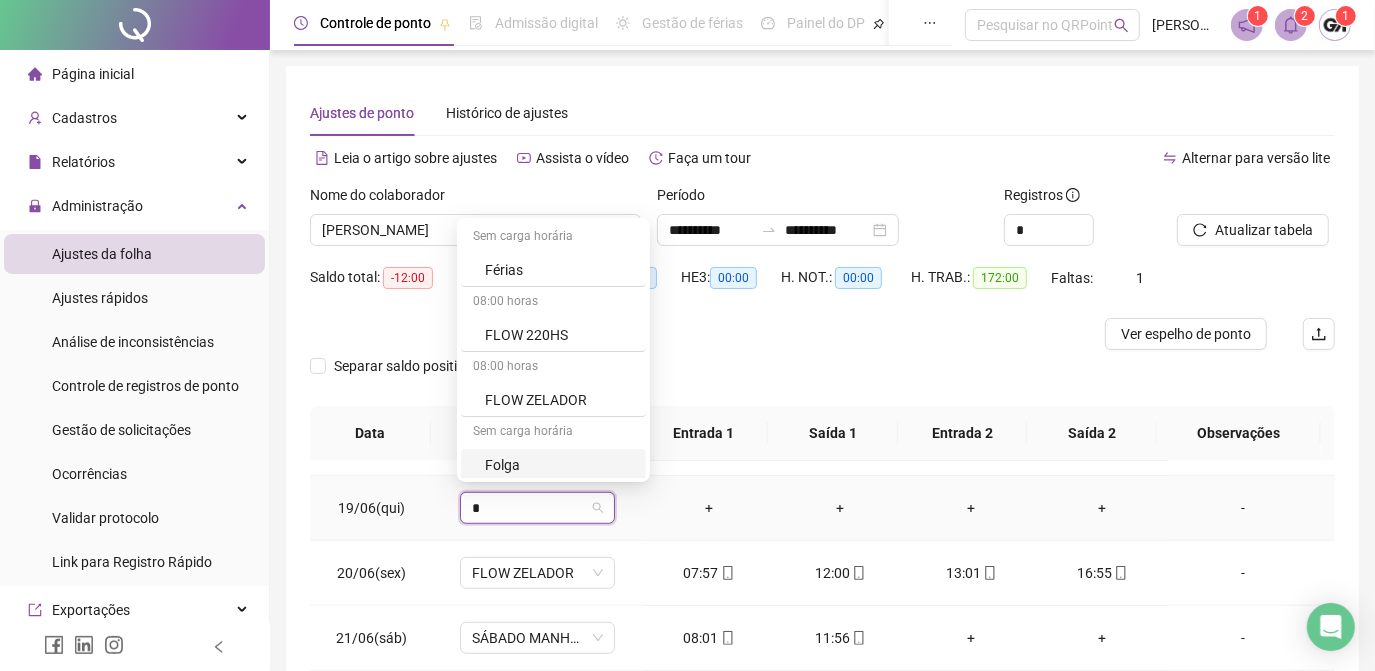 click on "Folga" at bounding box center (559, 465) 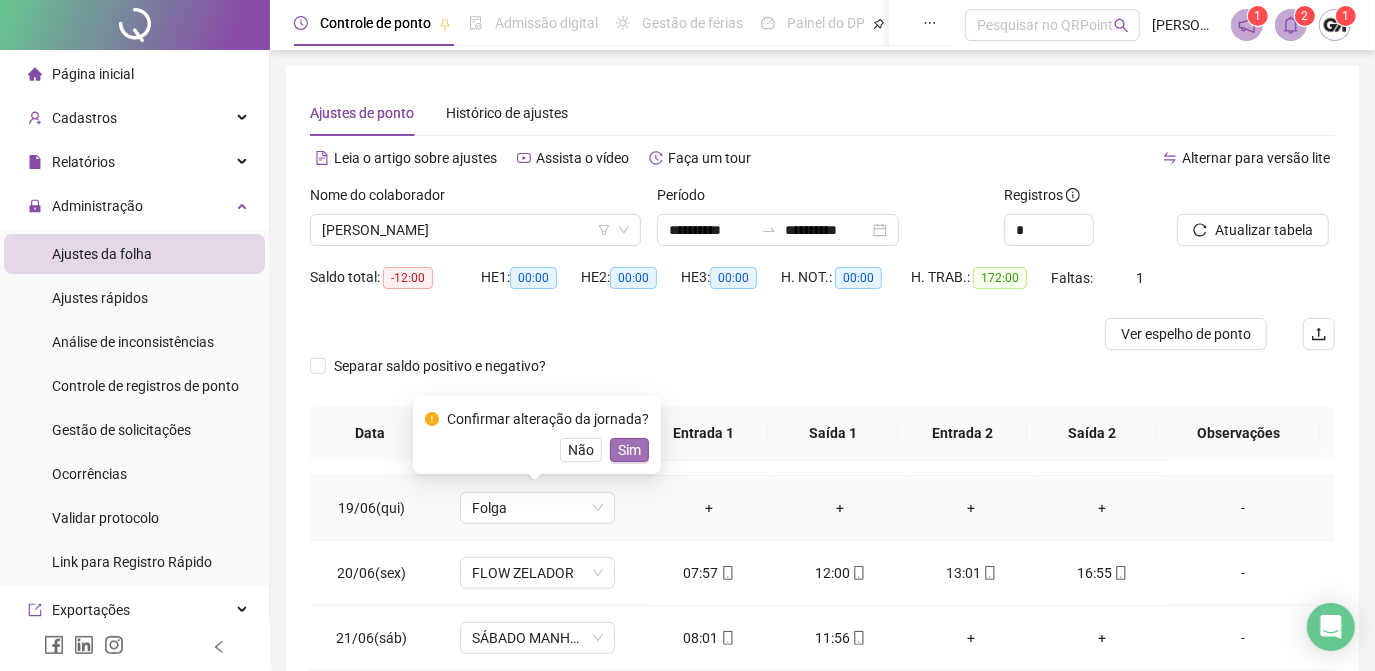 click on "Sim" at bounding box center [629, 450] 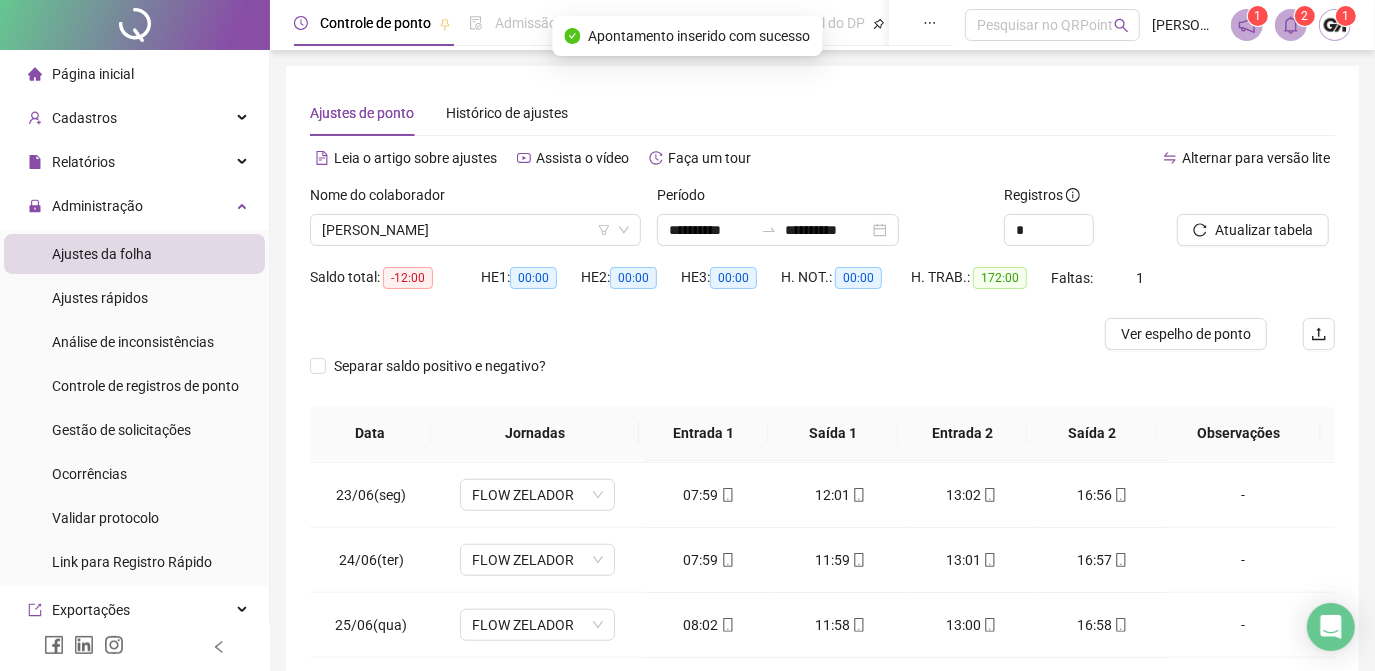 scroll, scrollTop: 1450, scrollLeft: 0, axis: vertical 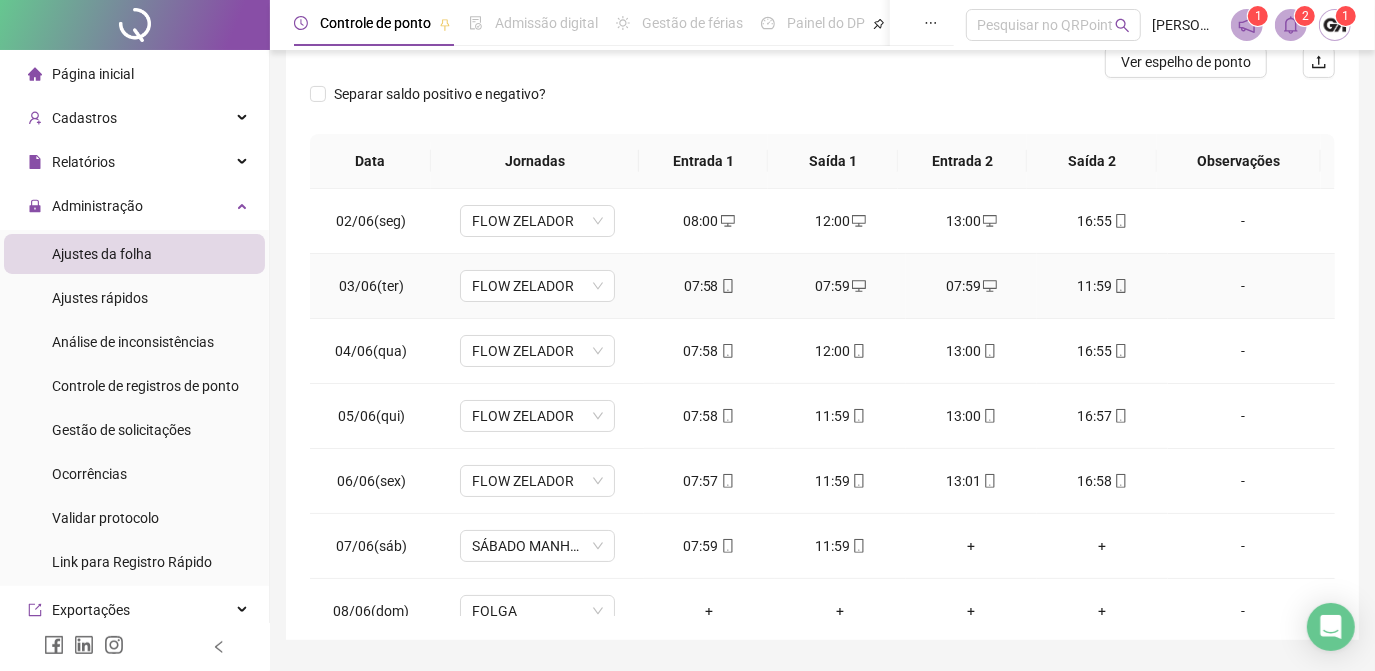 click on "07:59" at bounding box center (840, 286) 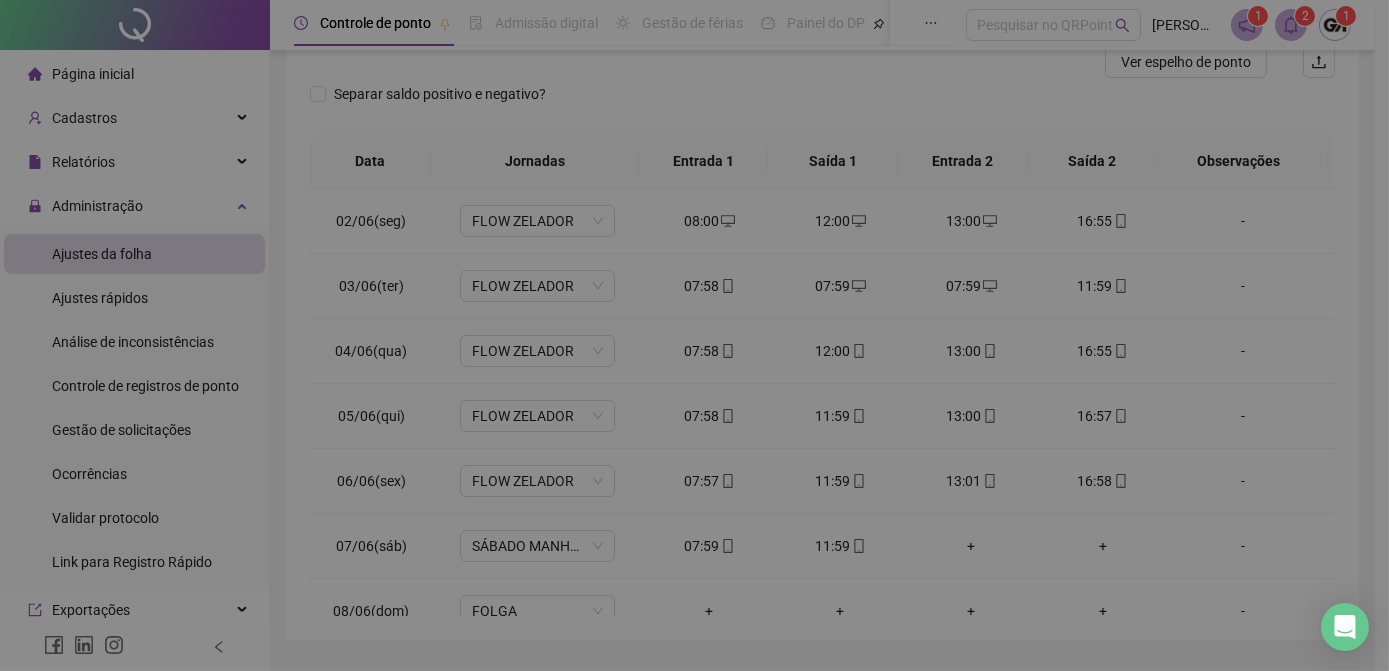 type on "**********" 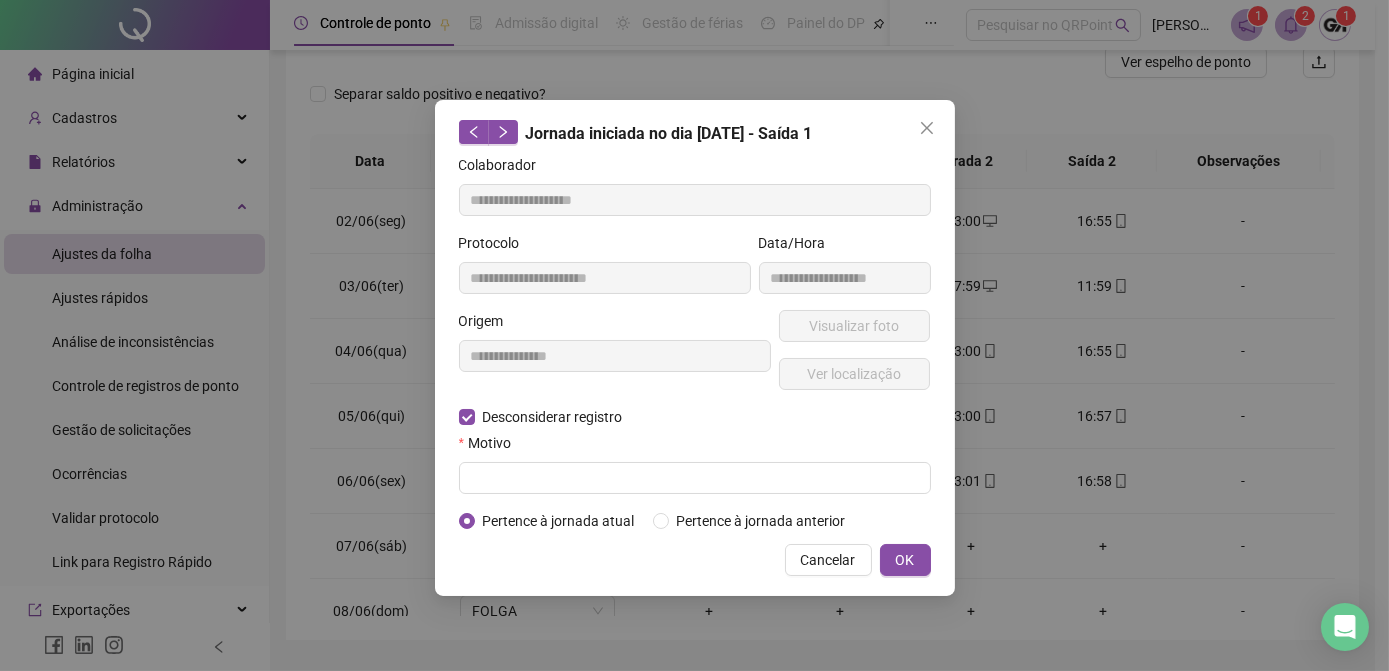 click on "**********" at bounding box center (695, 343) 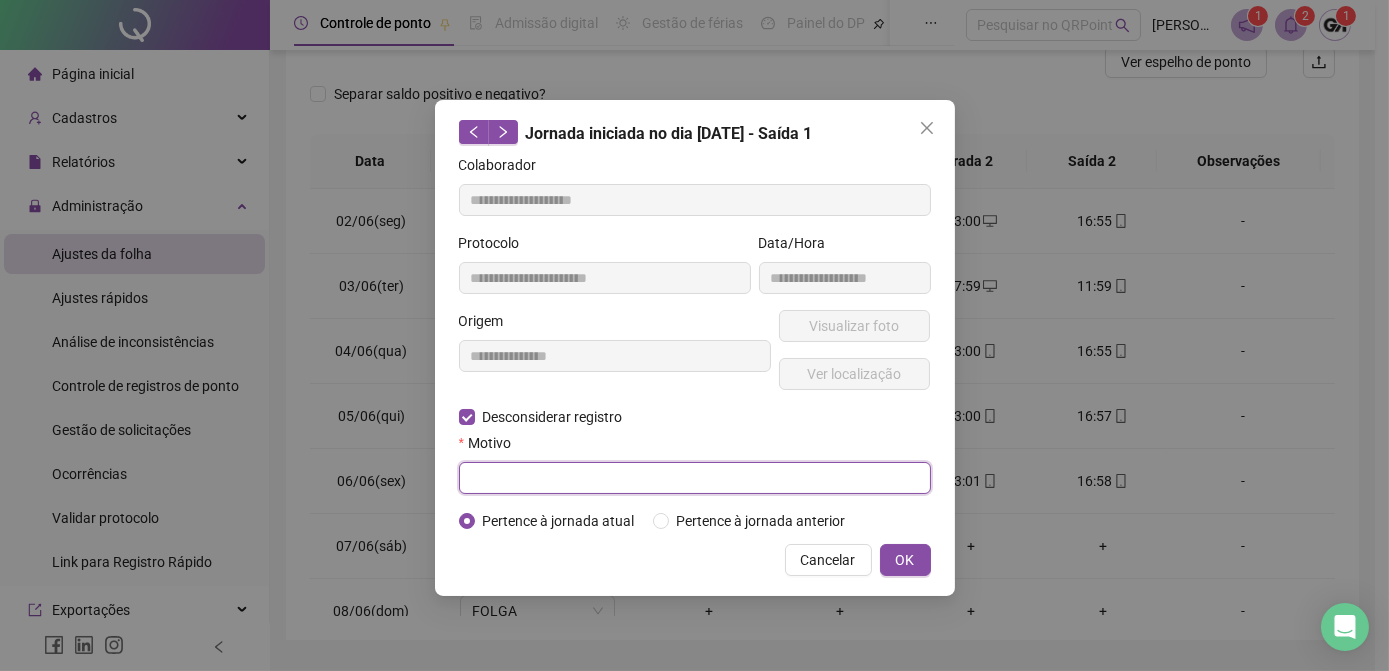 click at bounding box center [695, 478] 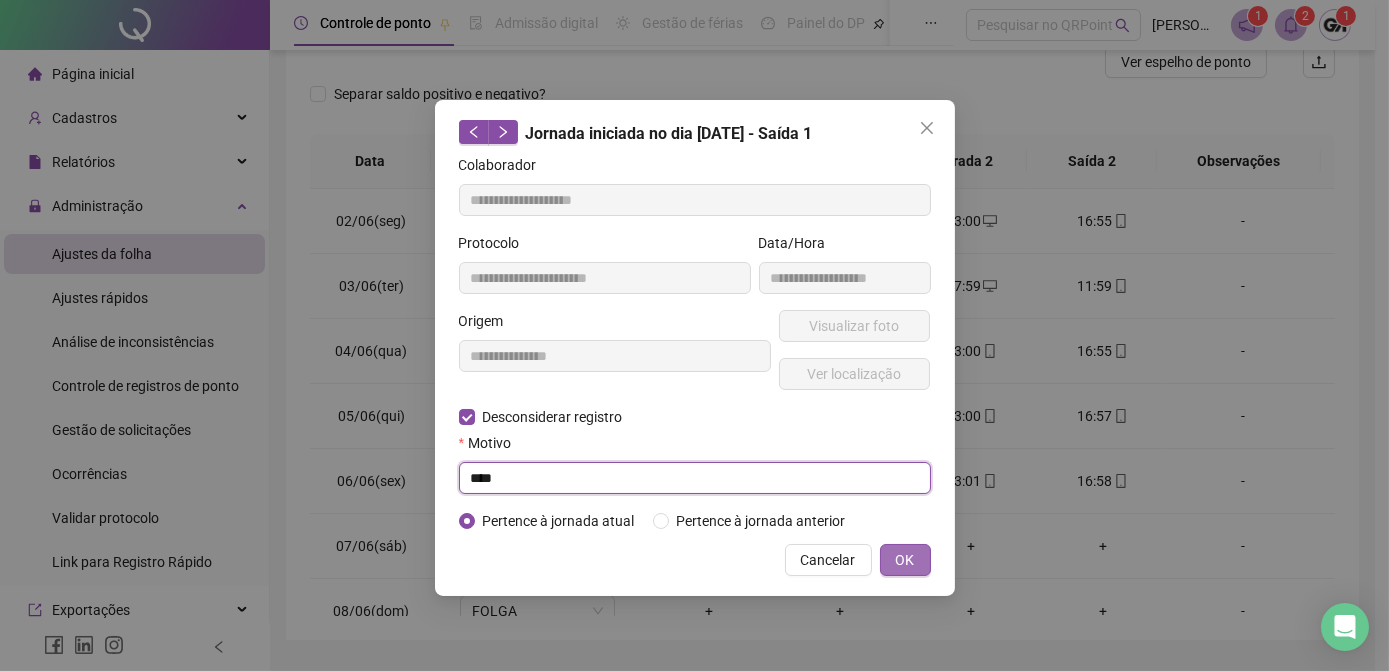 type on "****" 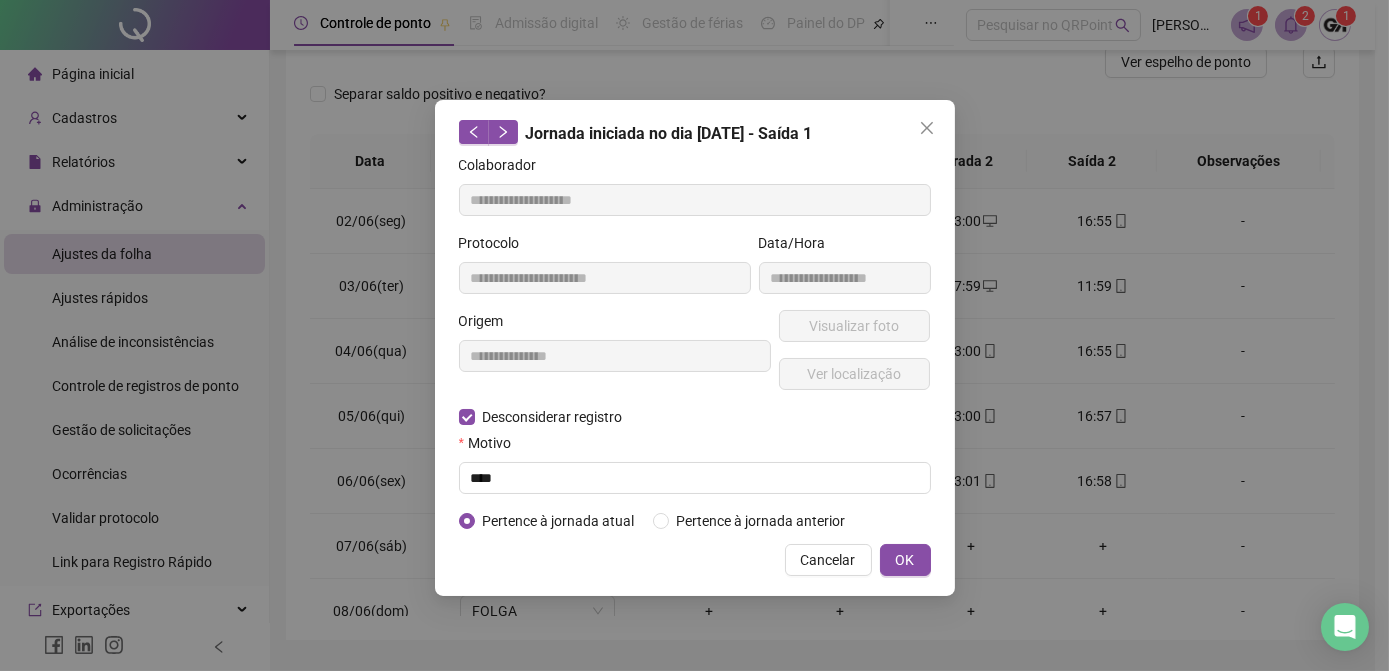 drag, startPoint x: 890, startPoint y: 557, endPoint x: 893, endPoint y: 302, distance: 255.01764 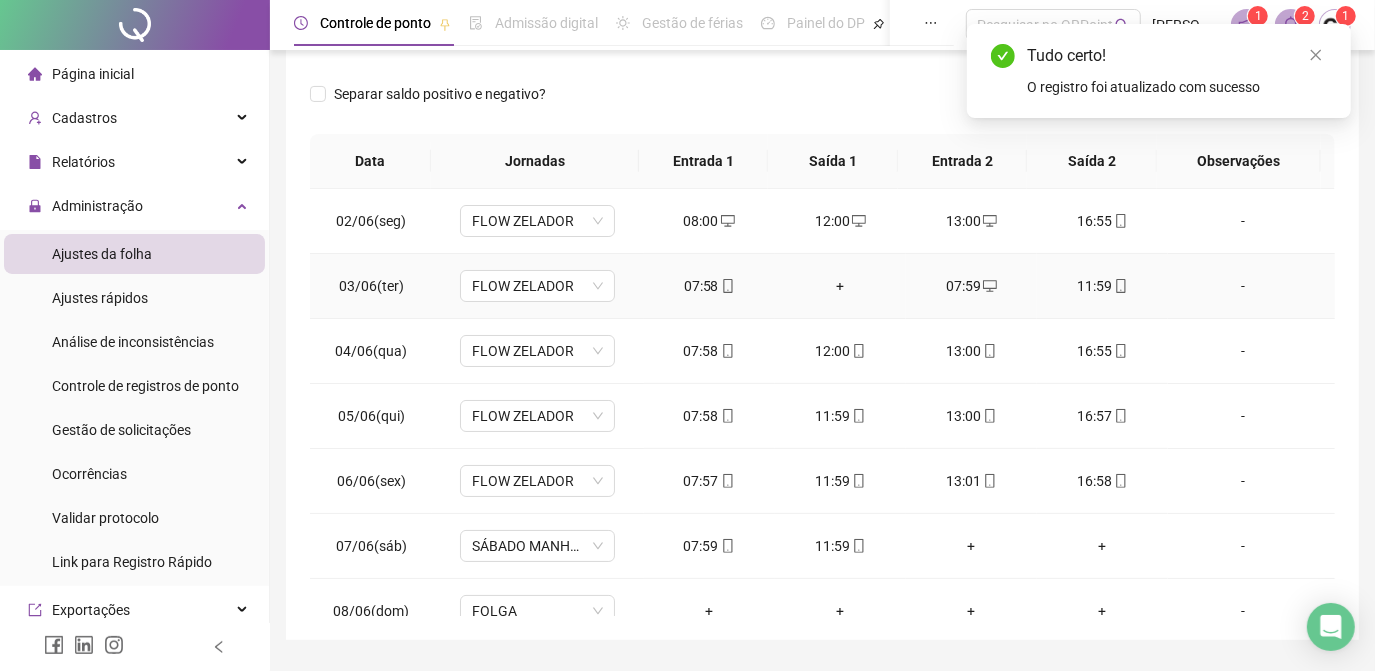 click on "07:59" at bounding box center [971, 286] 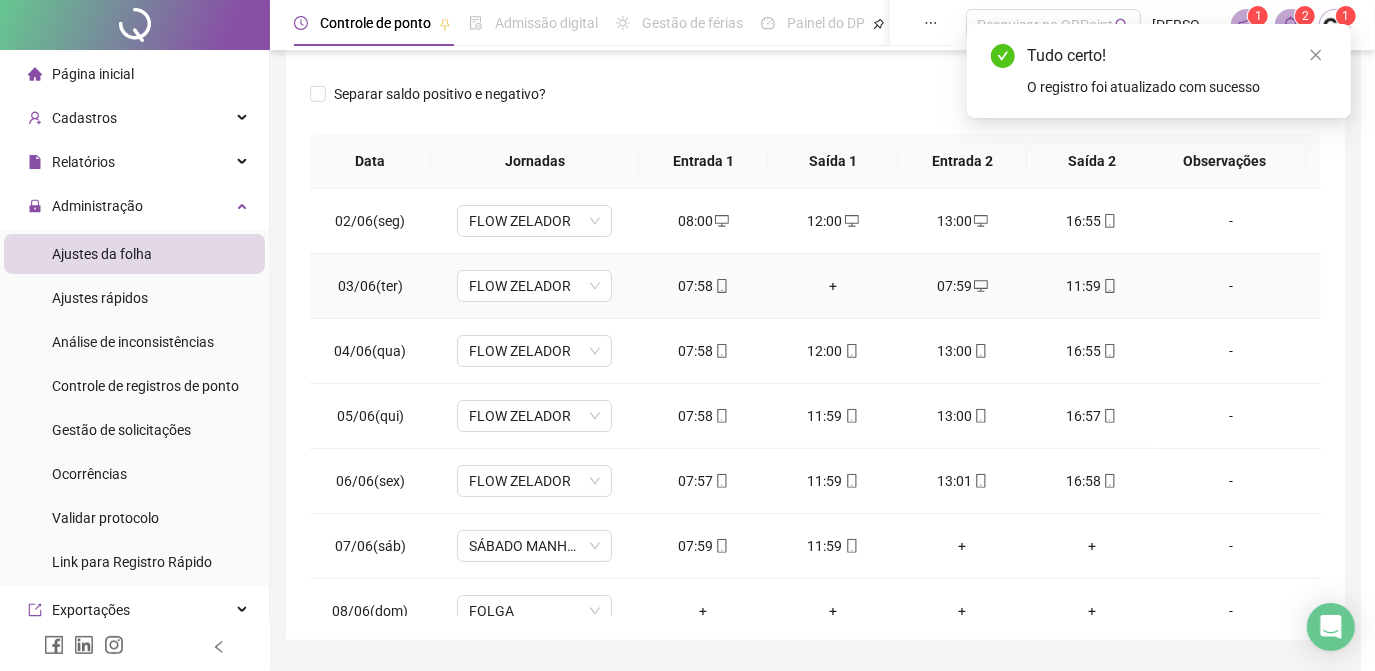 type on "**********" 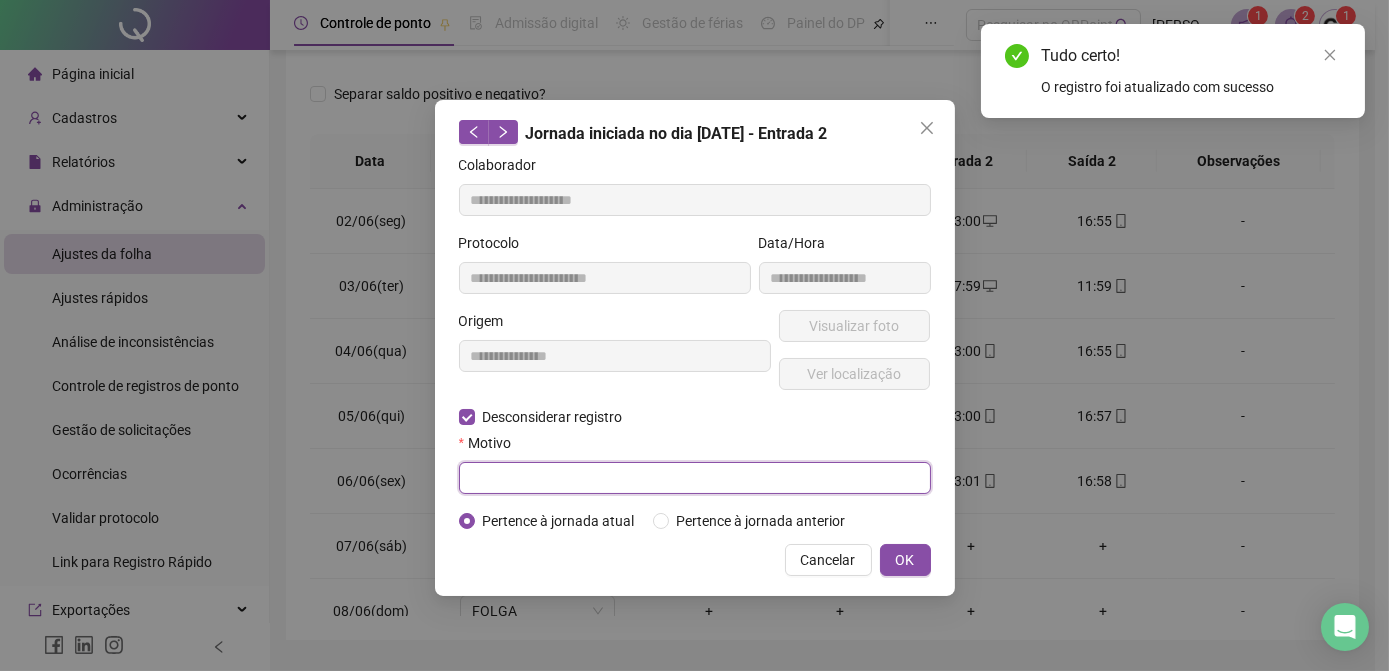 click at bounding box center (695, 478) 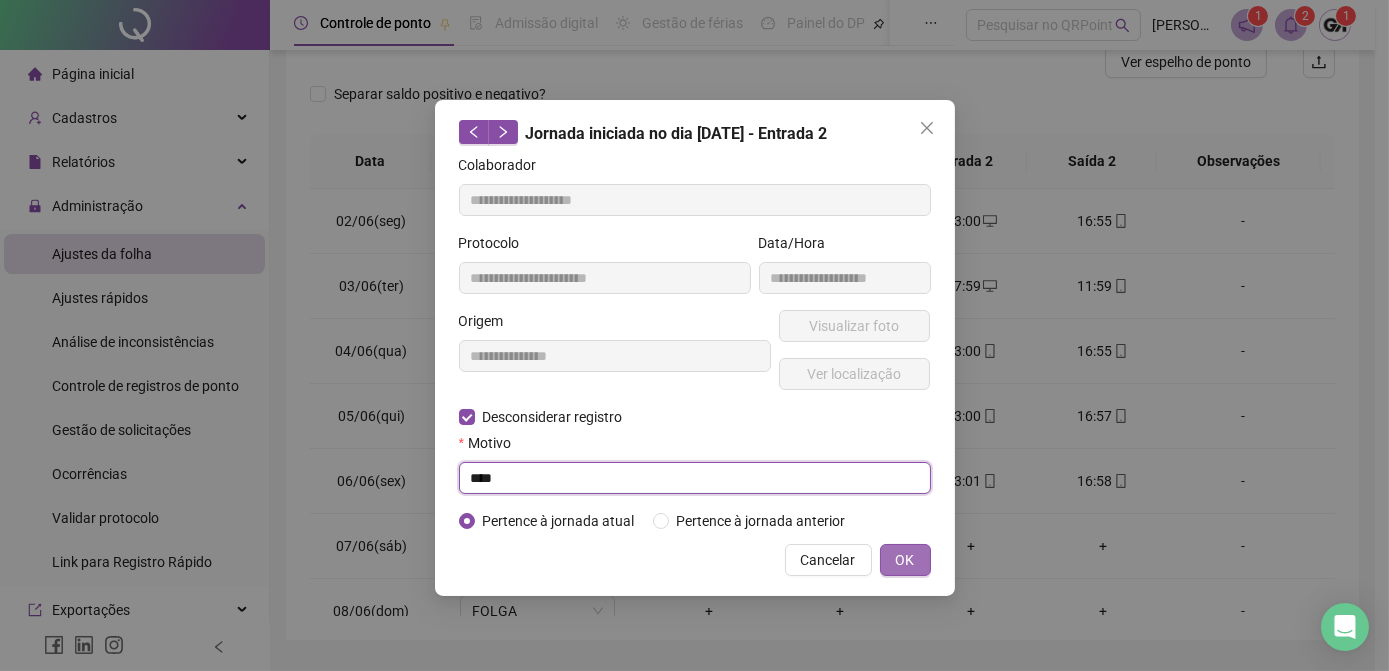type on "****" 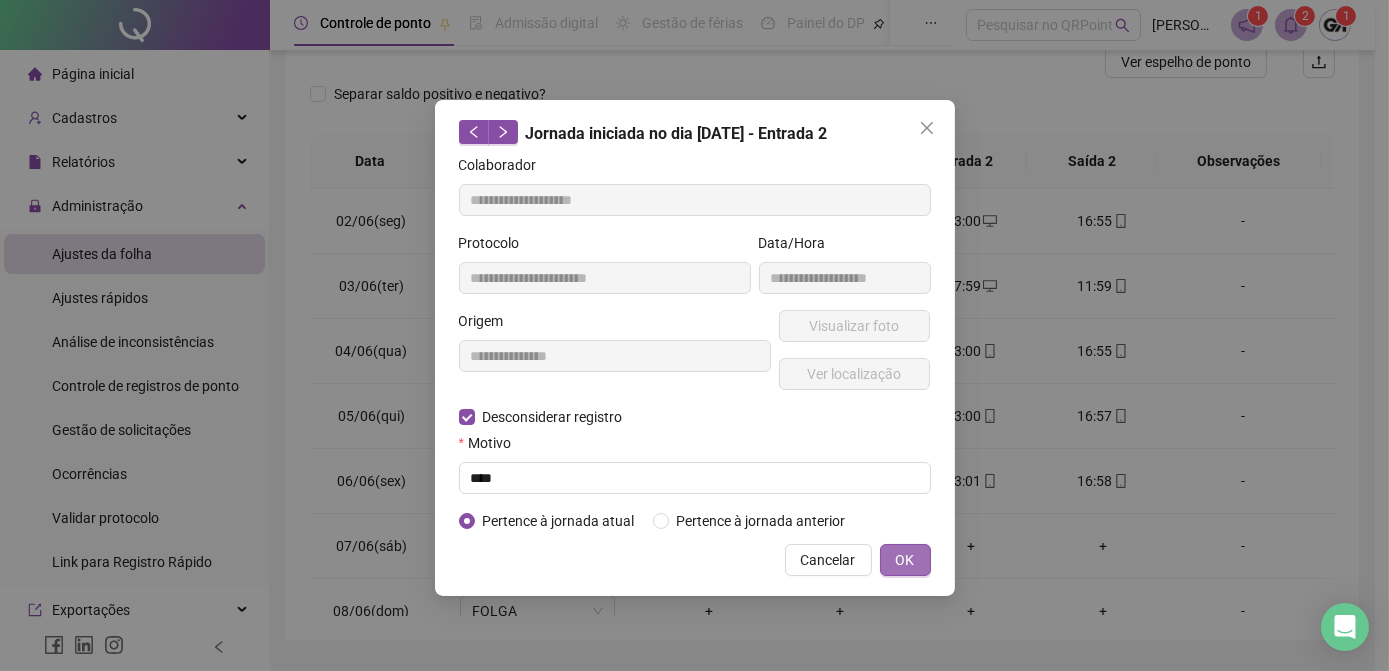 click on "OK" at bounding box center [905, 560] 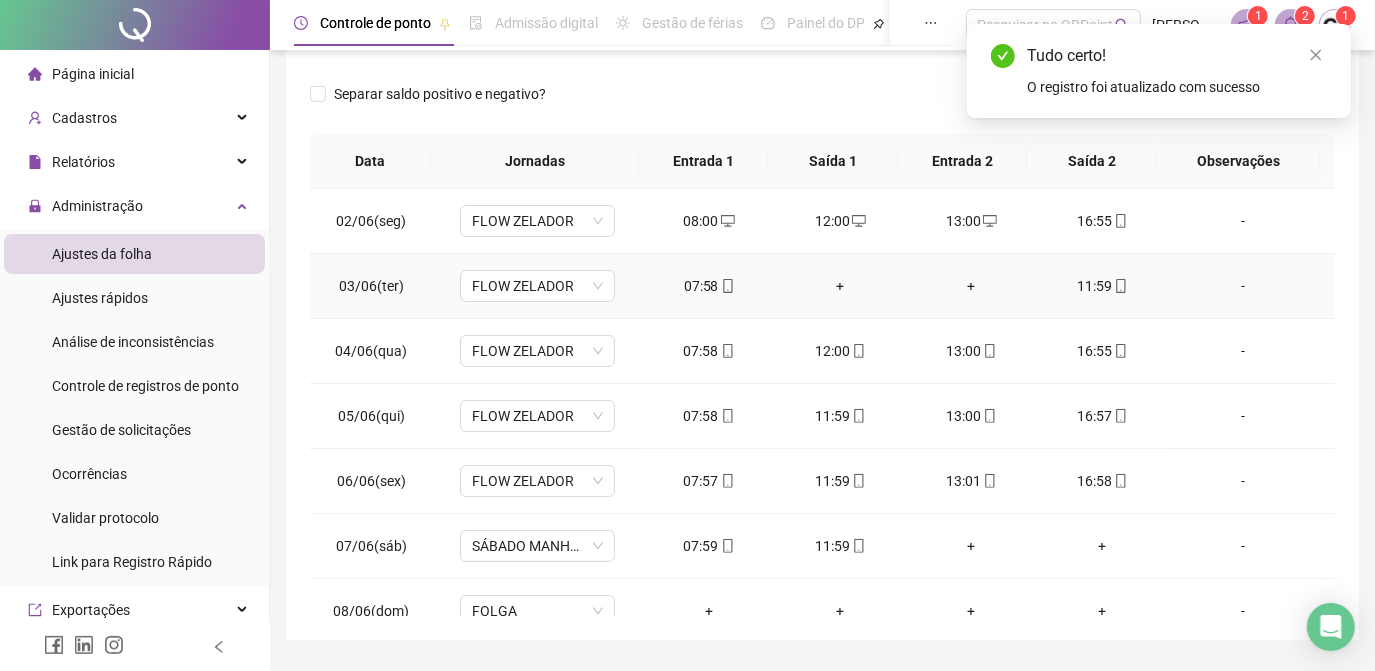 scroll, scrollTop: 0, scrollLeft: 0, axis: both 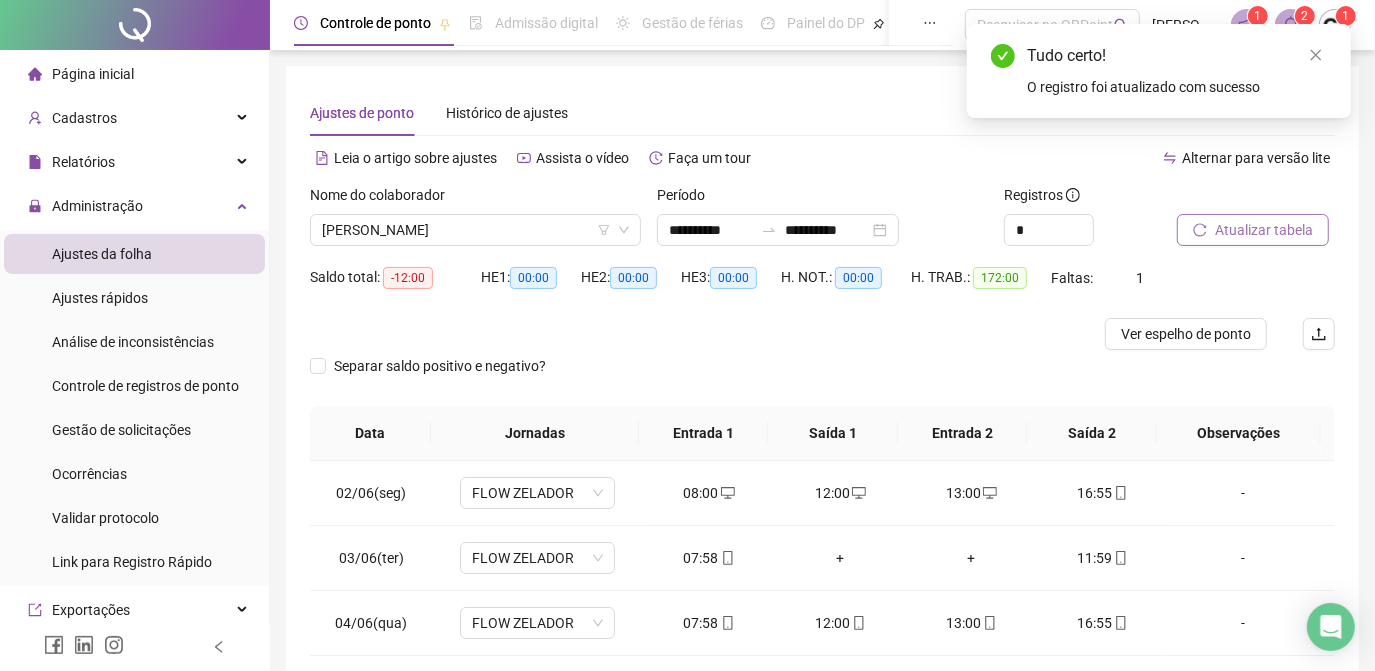 click on "Atualizar tabela" at bounding box center (1264, 230) 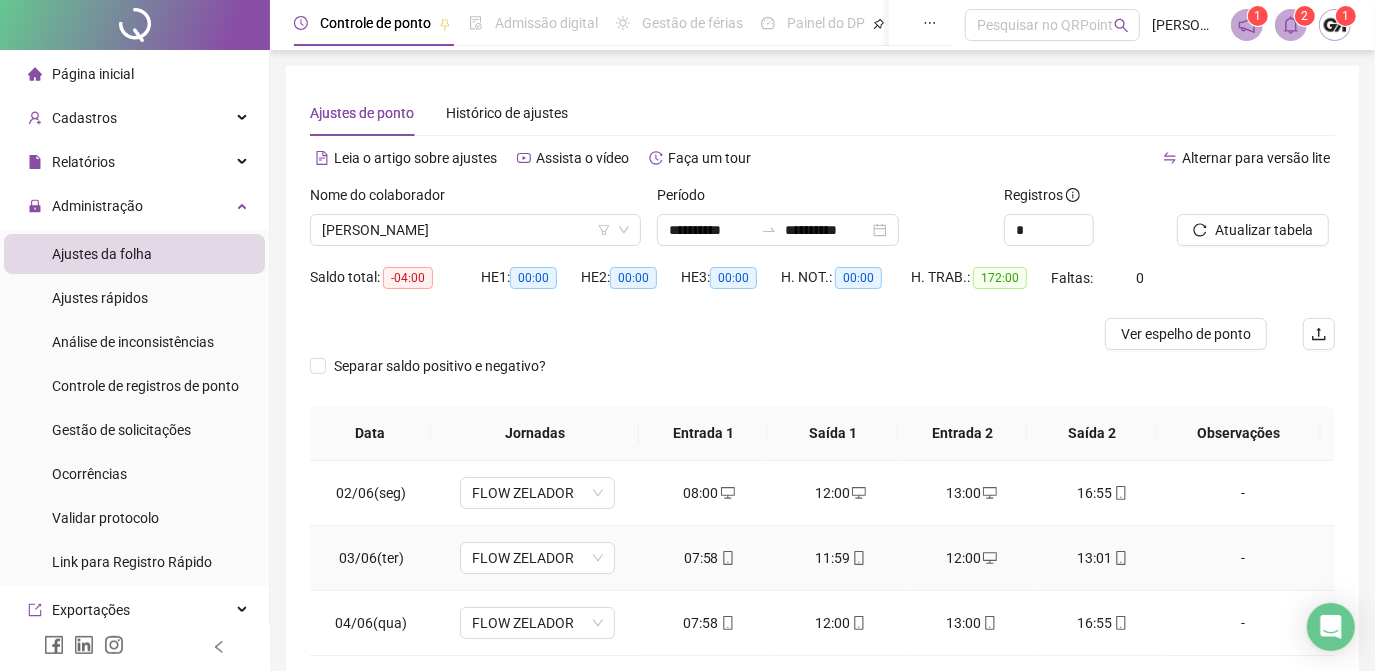 click on "12:00" at bounding box center [971, 558] 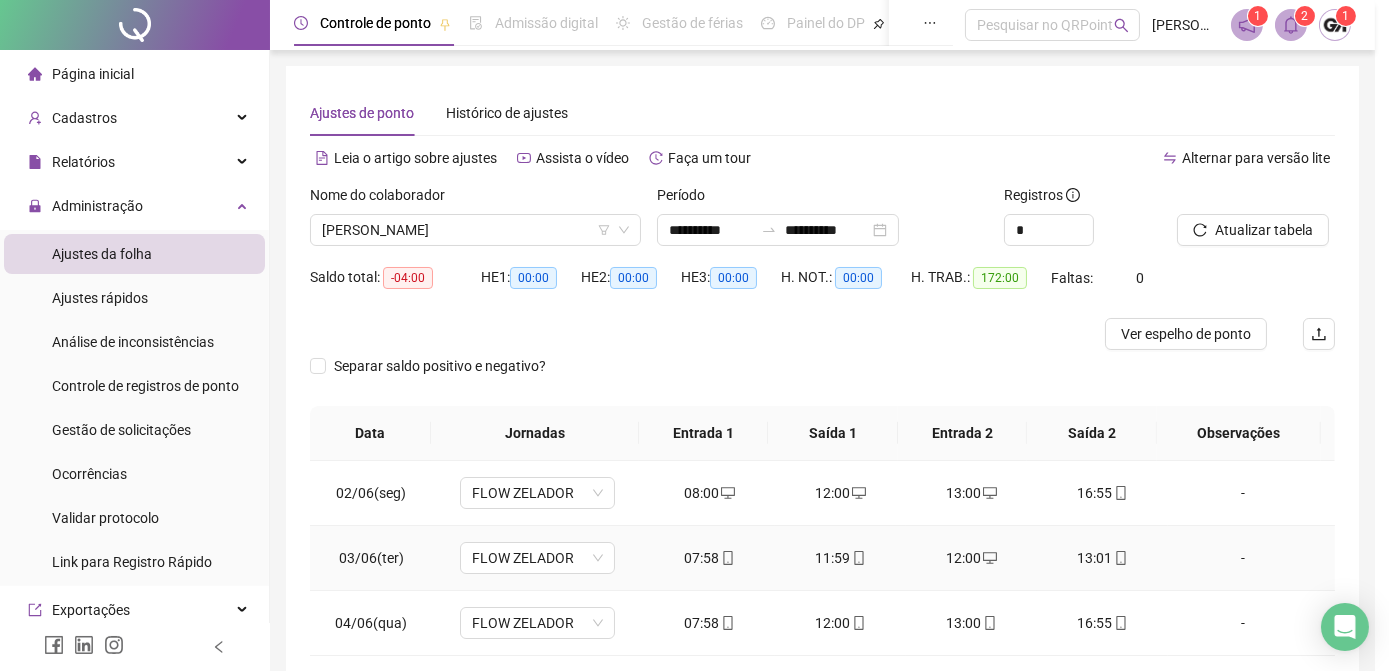 type on "**********" 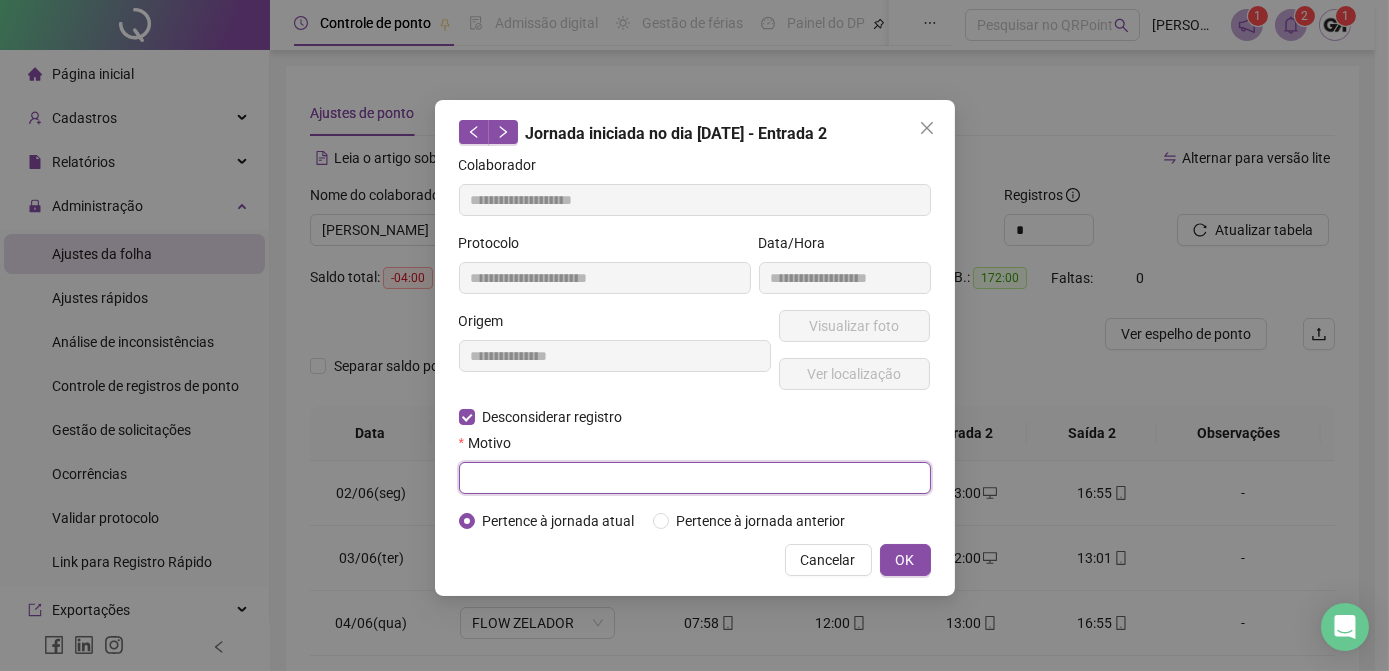 click at bounding box center (695, 478) 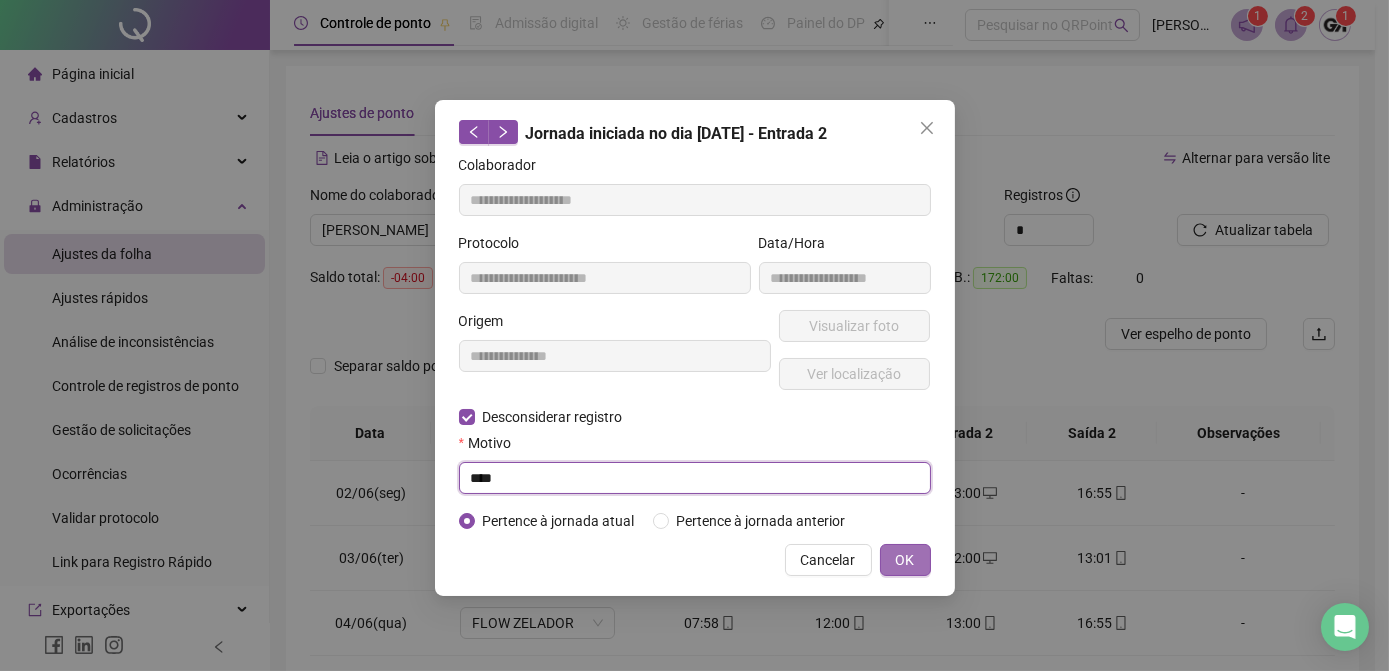 type on "****" 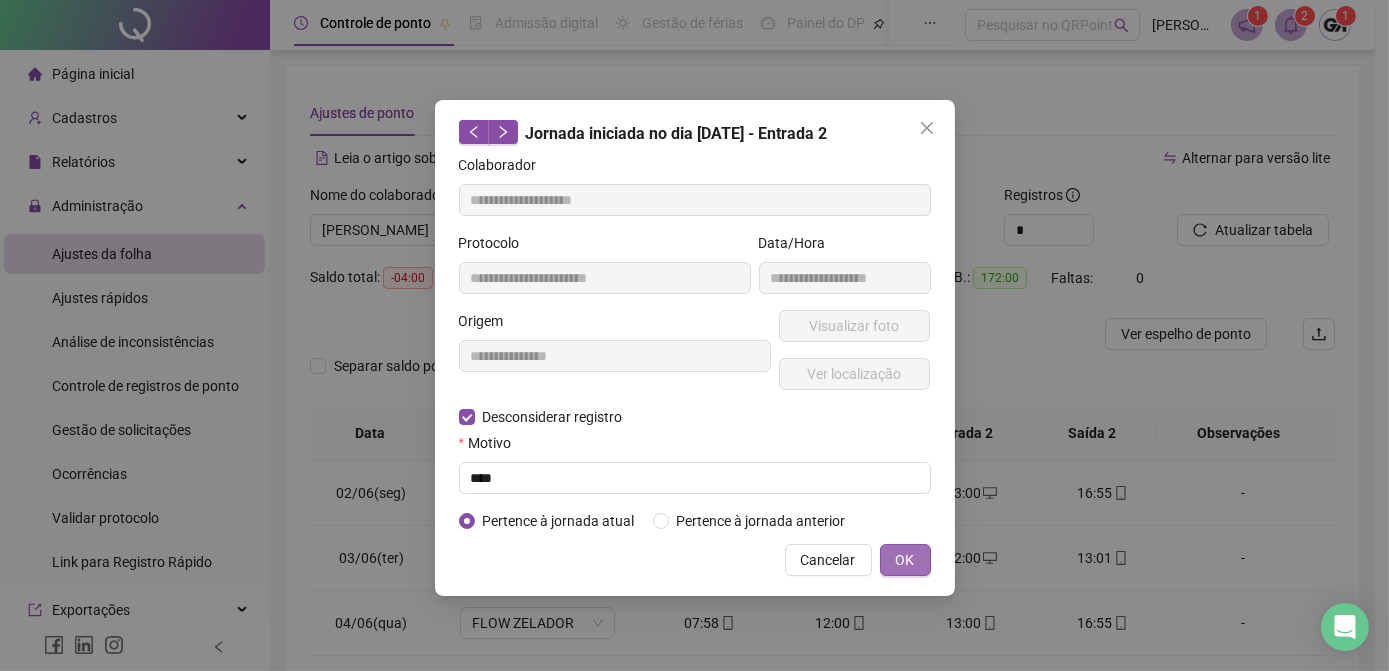 click on "OK" at bounding box center (905, 560) 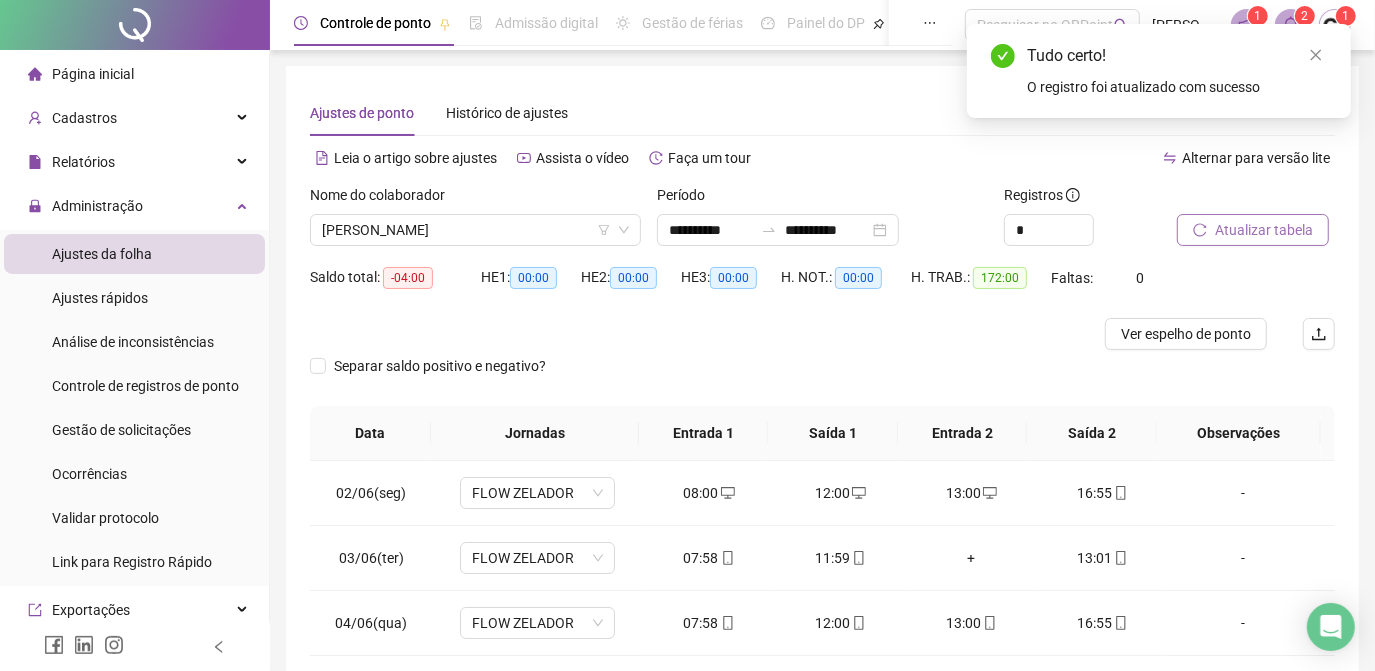 click on "Atualizar tabela" at bounding box center [1264, 230] 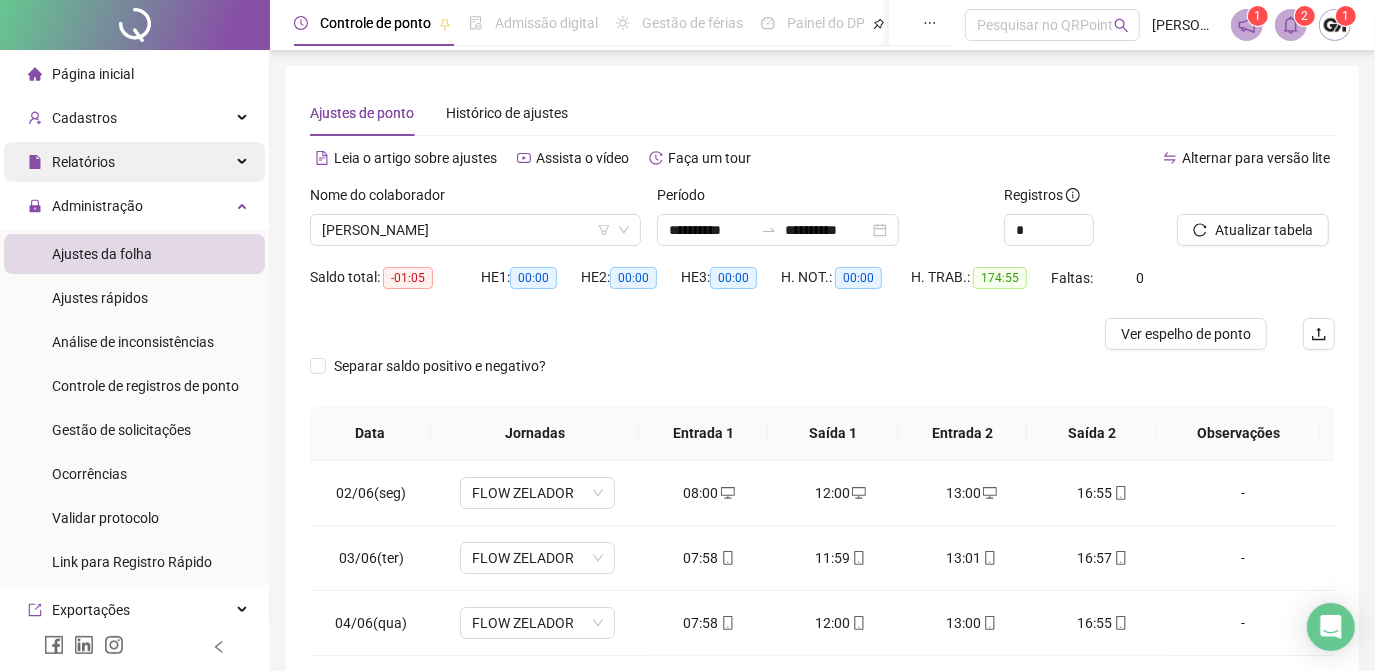 click on "Relatórios" at bounding box center [134, 162] 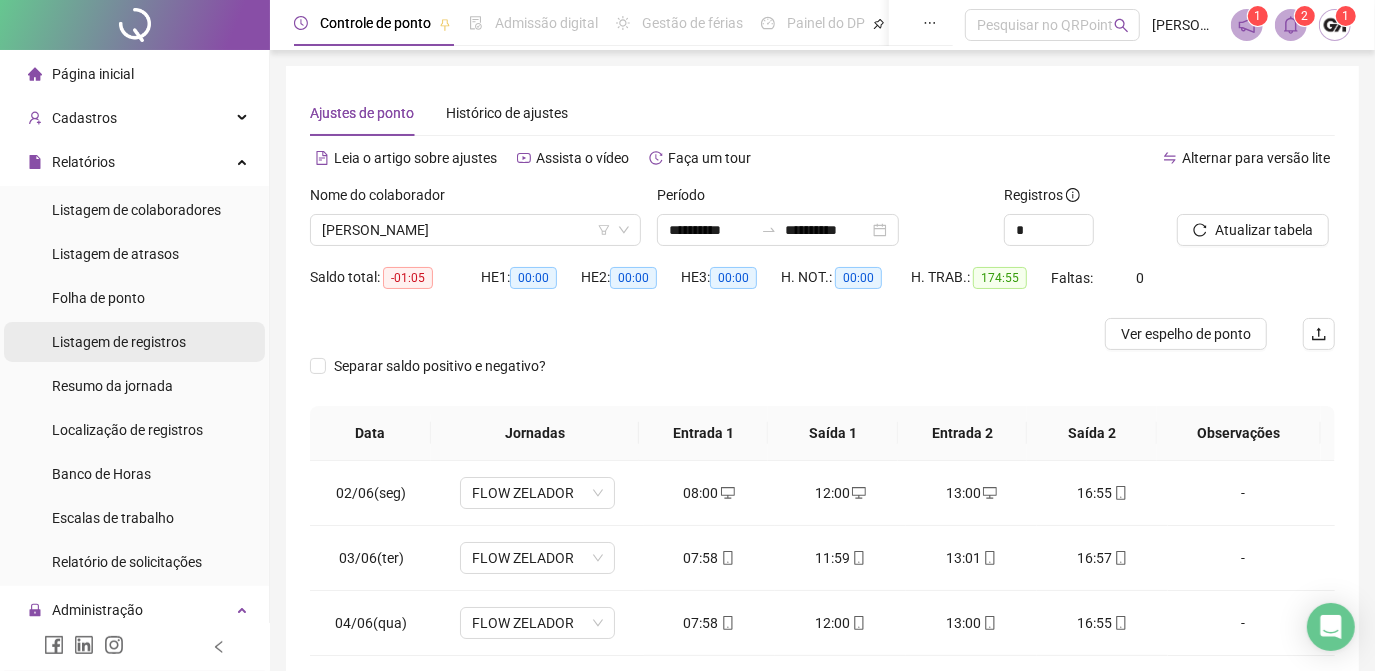 click on "Listagem de registros" at bounding box center [119, 342] 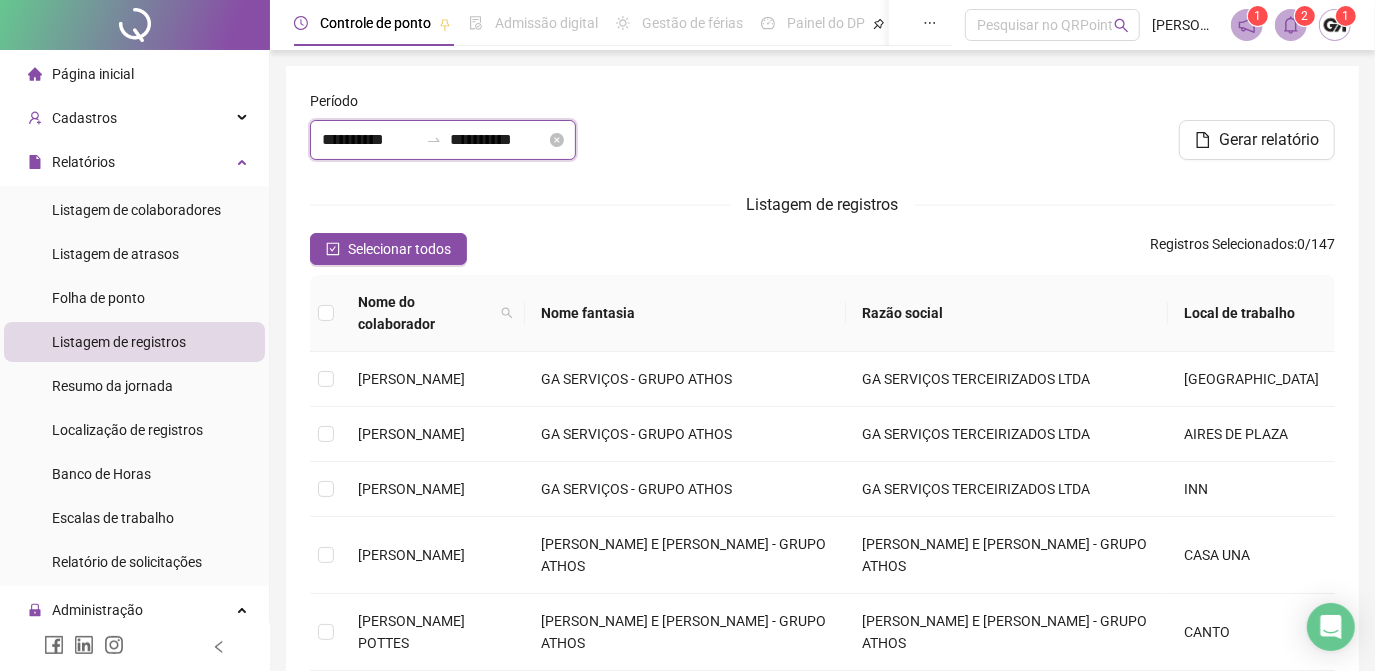 click on "**********" at bounding box center [370, 140] 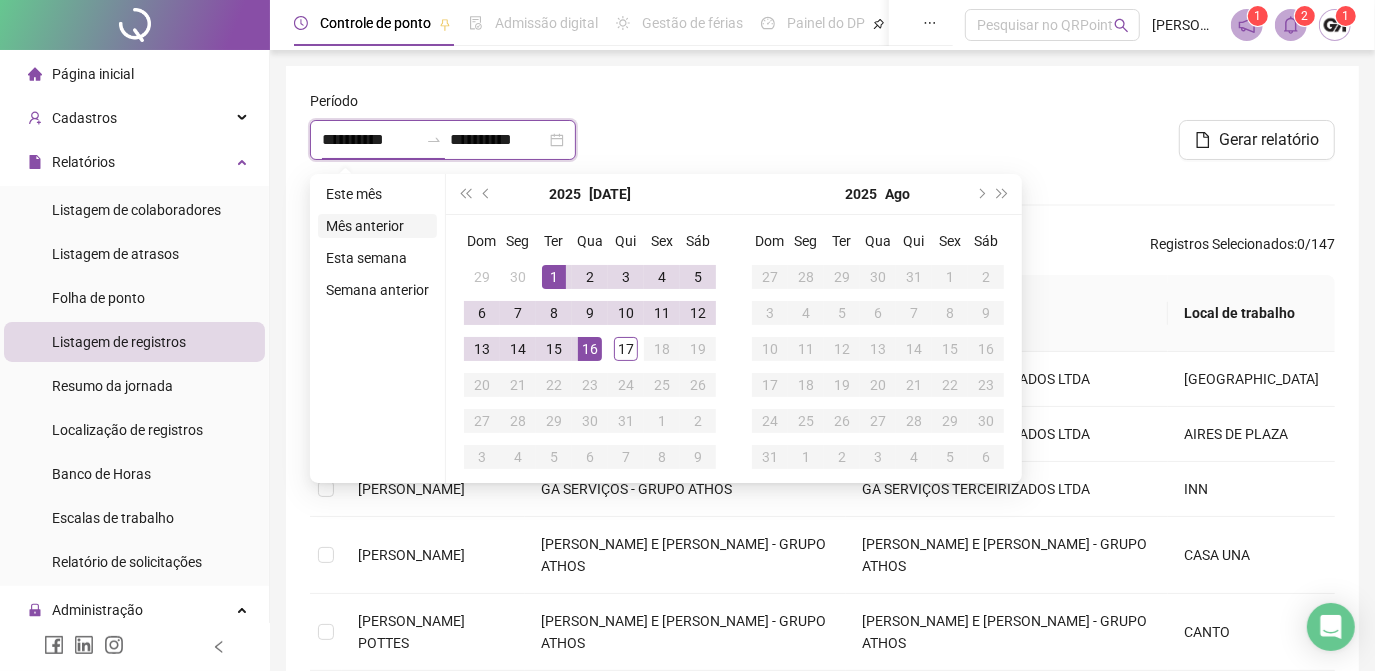 type on "**********" 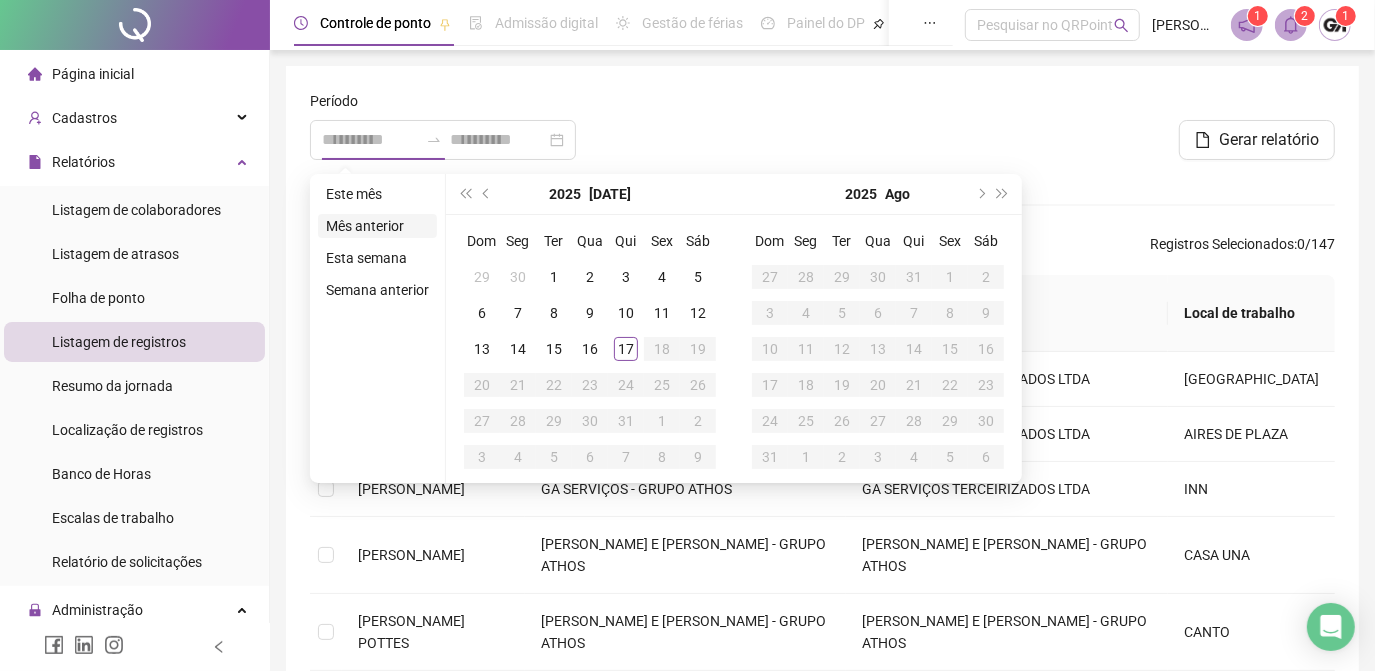 click on "Mês anterior" at bounding box center (377, 226) 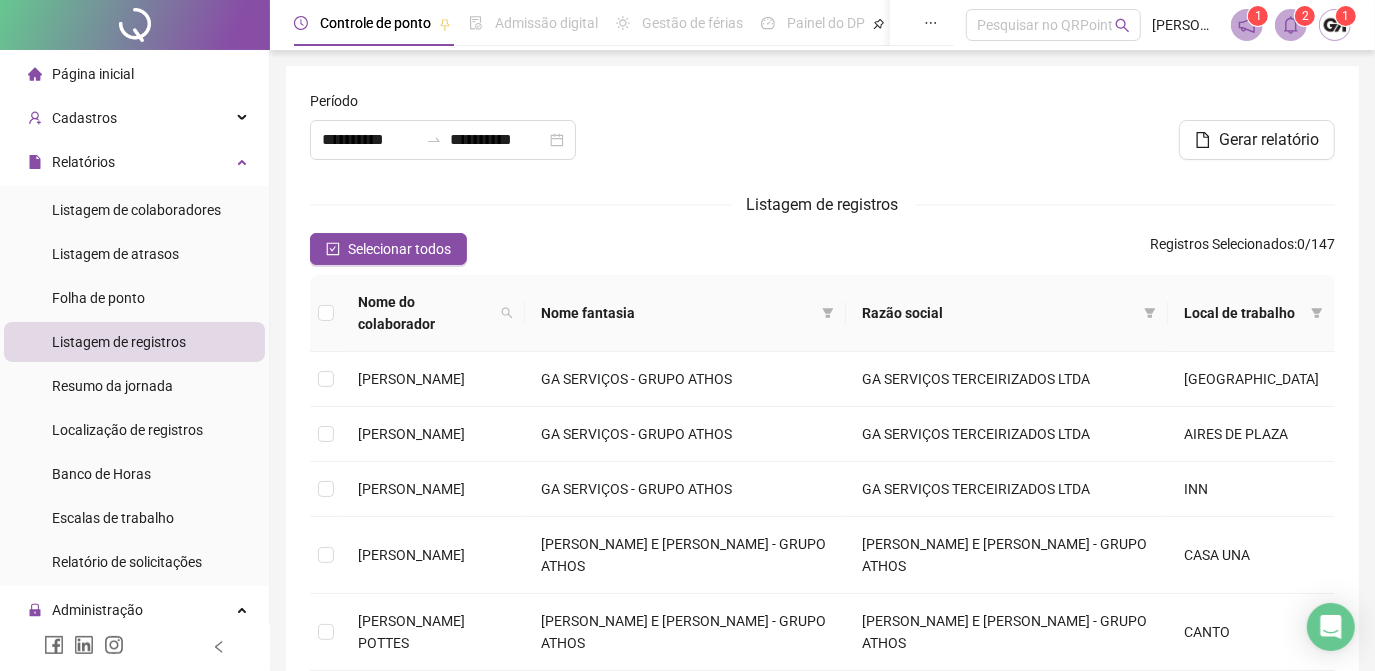 scroll, scrollTop: 379, scrollLeft: 0, axis: vertical 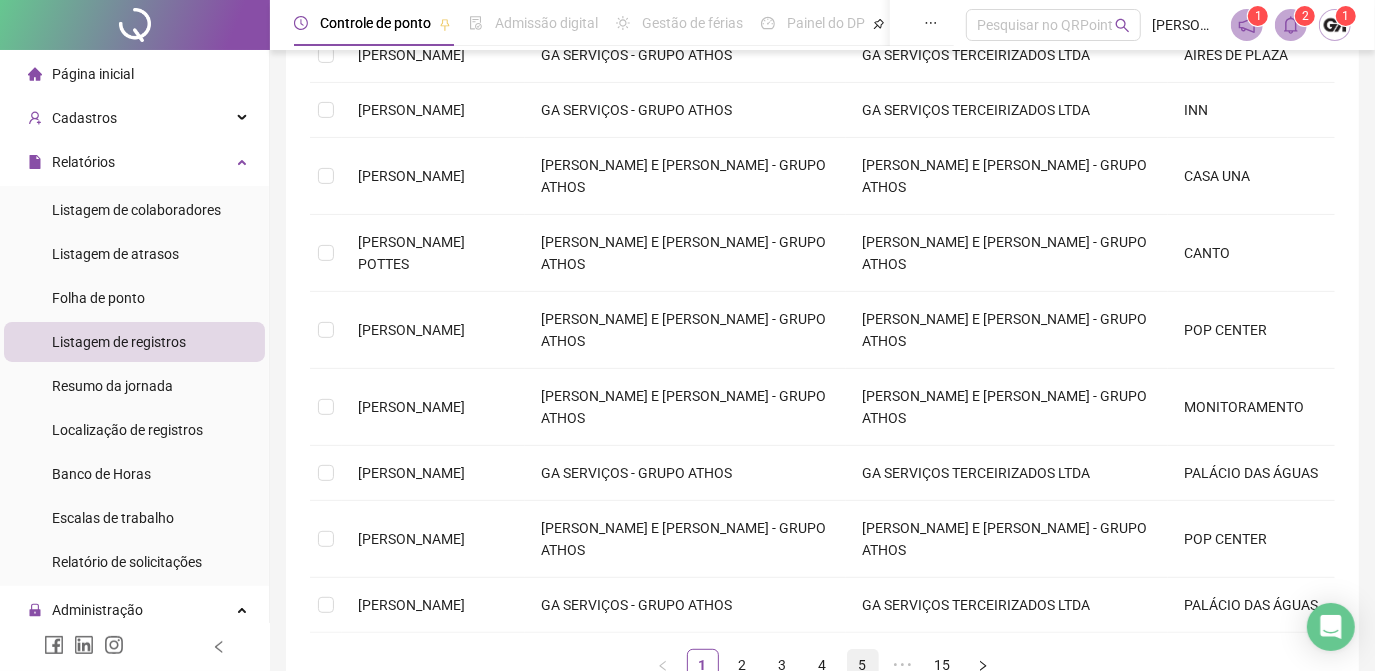 click on "5" at bounding box center [863, 665] 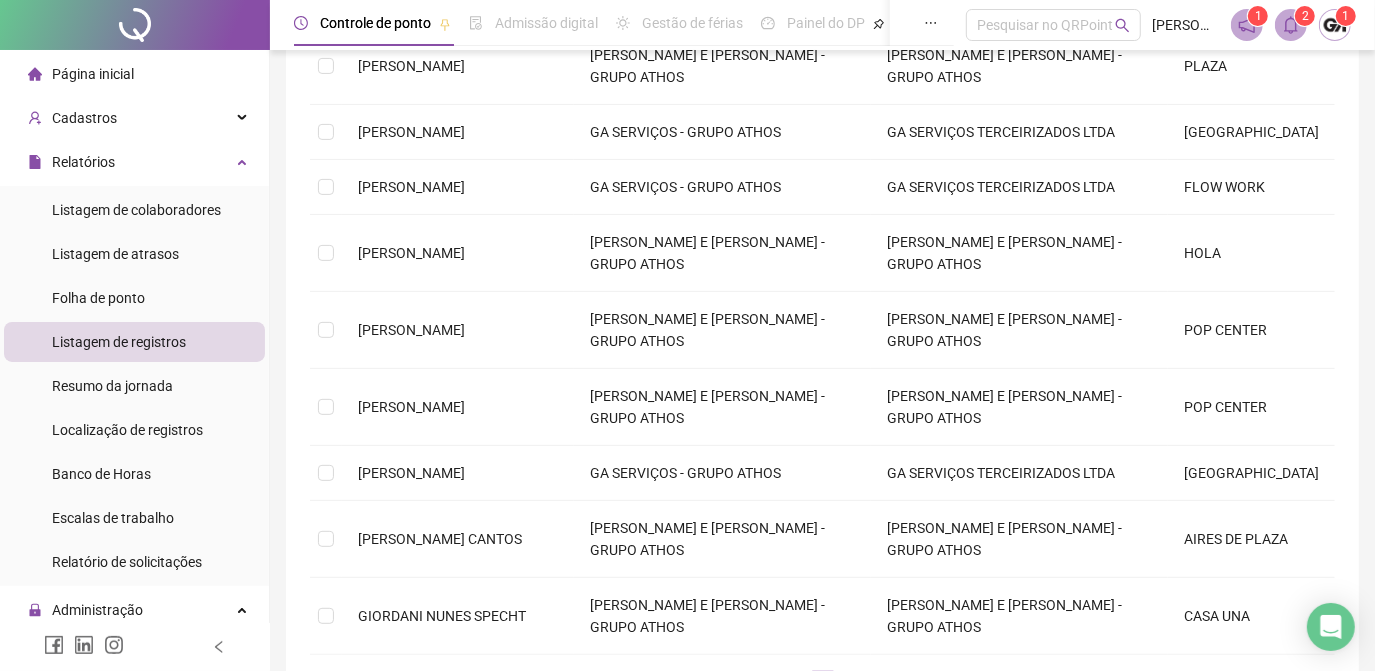 click on "15" at bounding box center (983, 687) 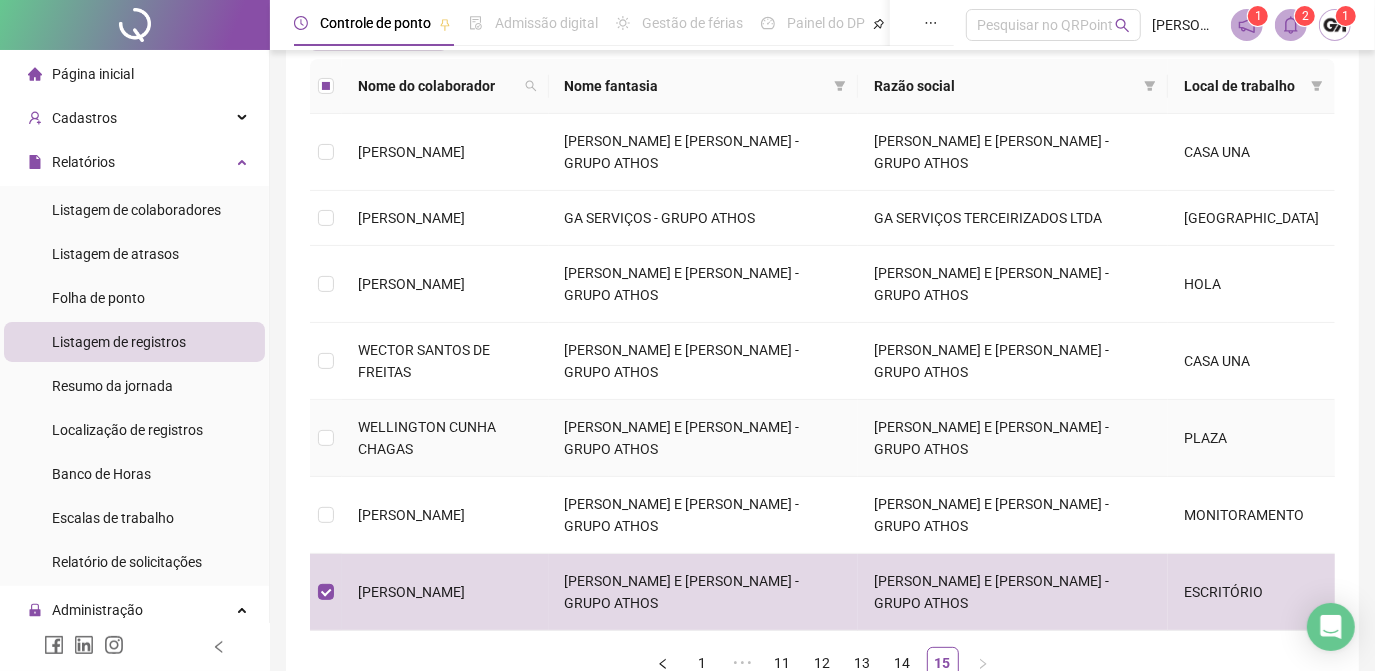 scroll, scrollTop: 0, scrollLeft: 0, axis: both 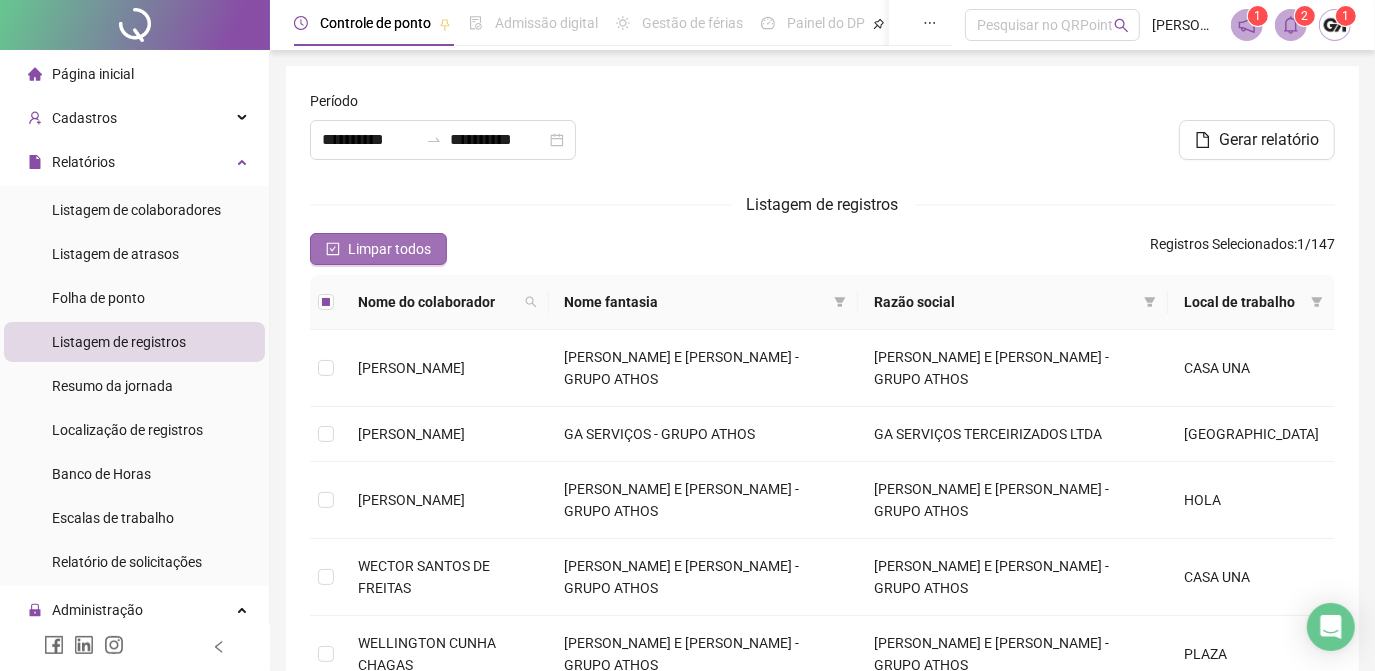 click on "Limpar todos" at bounding box center (389, 249) 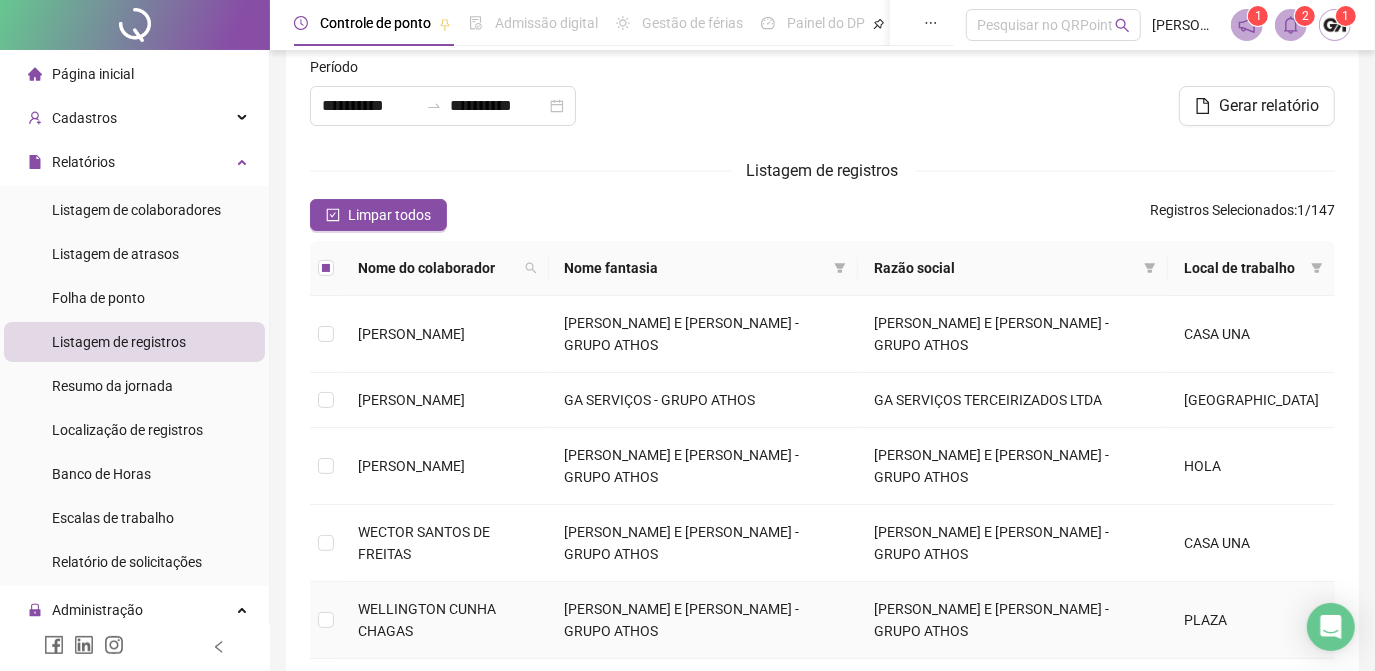 scroll, scrollTop: 0, scrollLeft: 0, axis: both 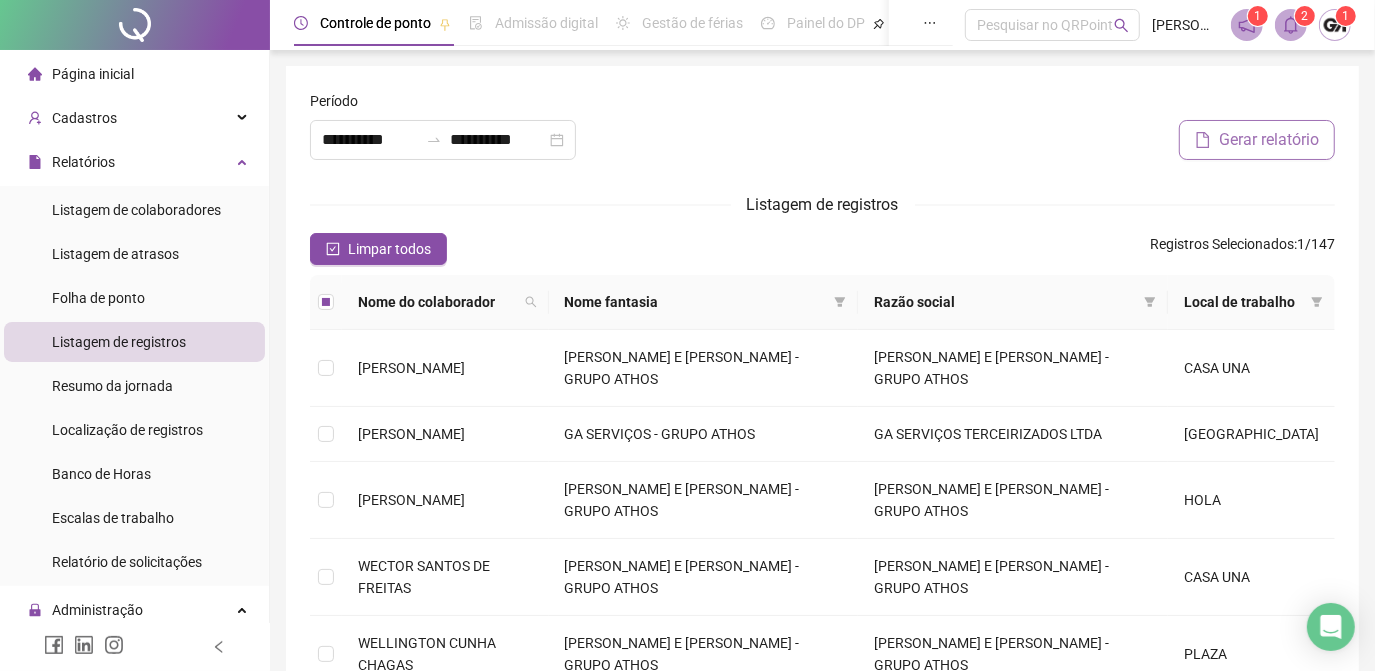 click on "Gerar relatório" at bounding box center (1269, 140) 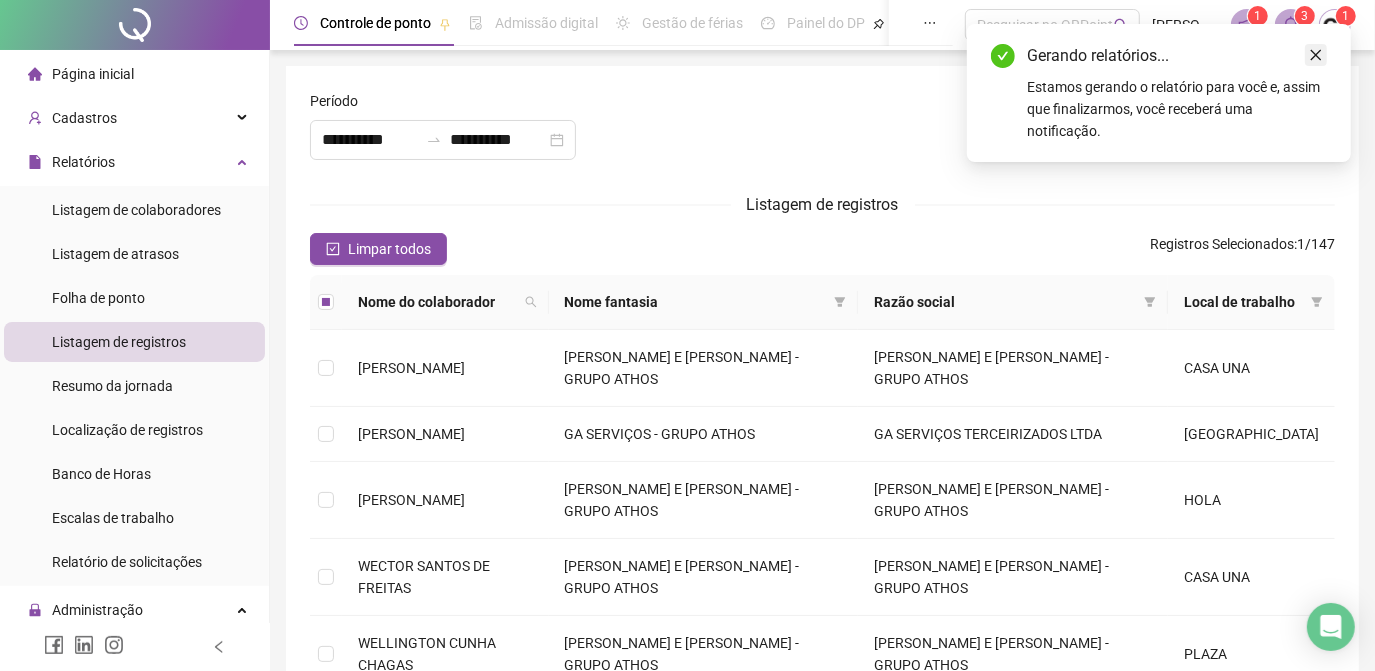 click 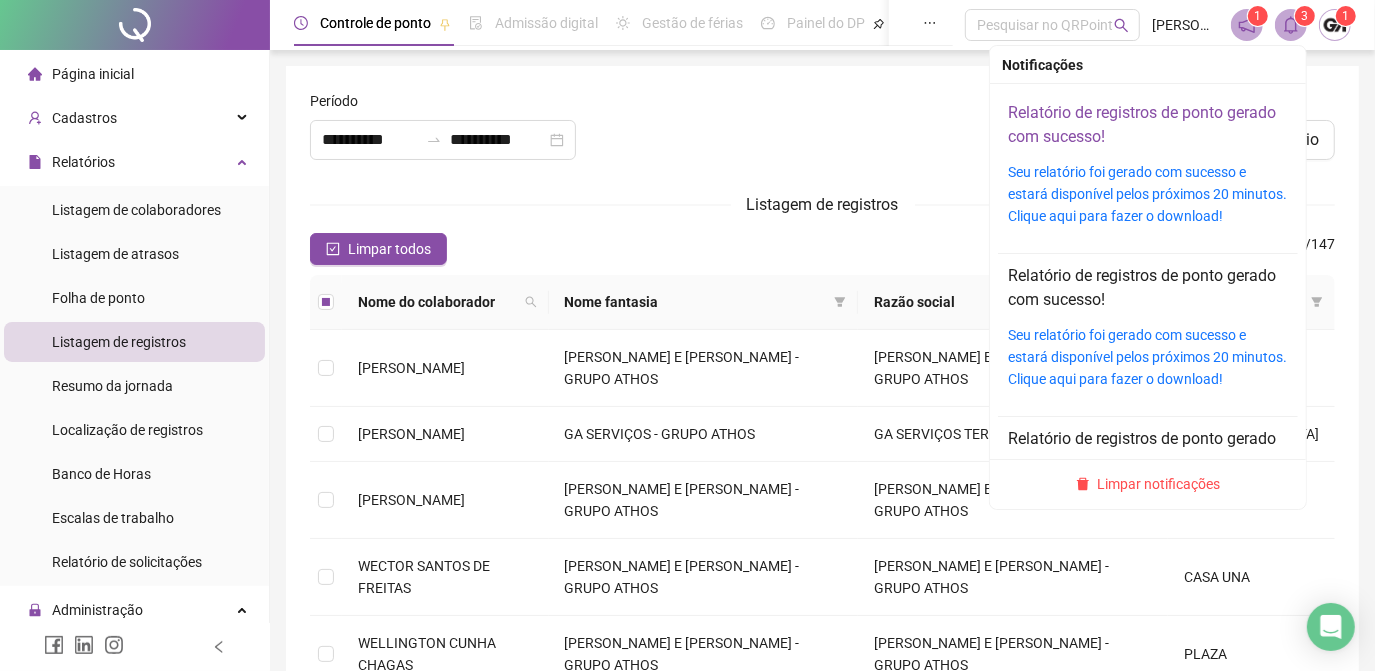 click on "Relatório de registros de ponto gerado com sucesso!" at bounding box center (1142, 124) 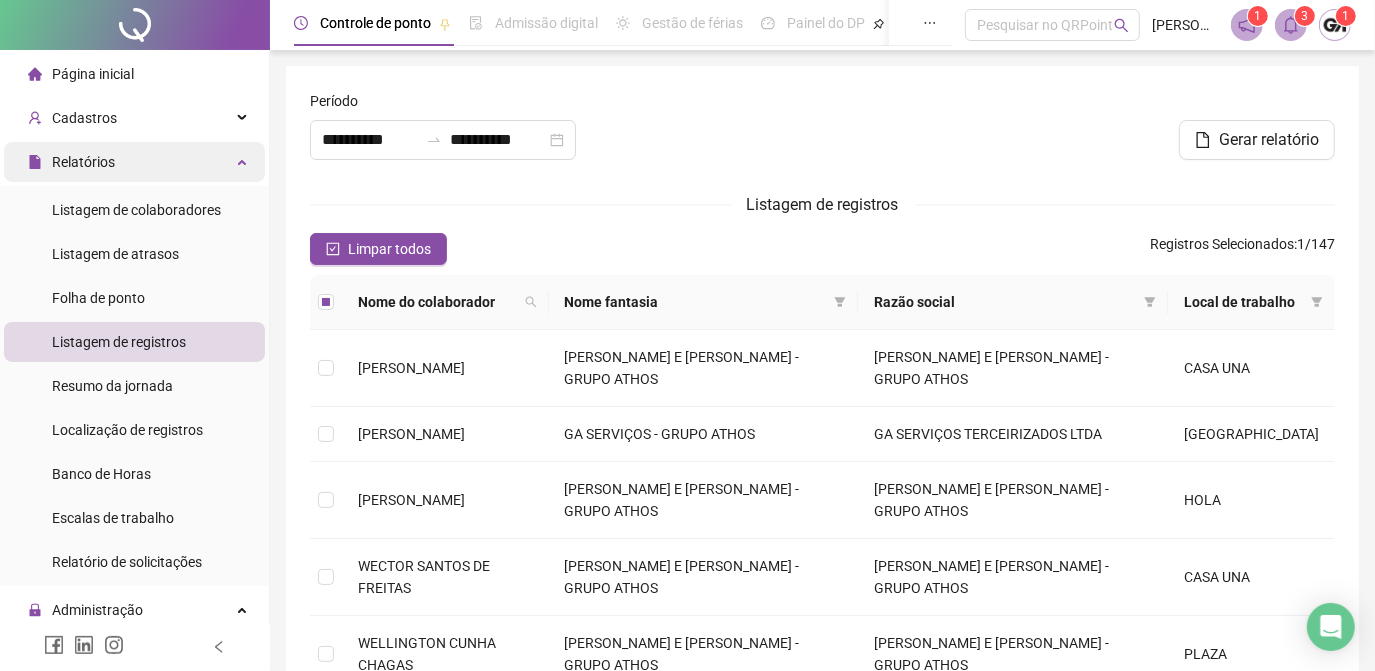 drag, startPoint x: 227, startPoint y: 161, endPoint x: 210, endPoint y: 162, distance: 17.029387 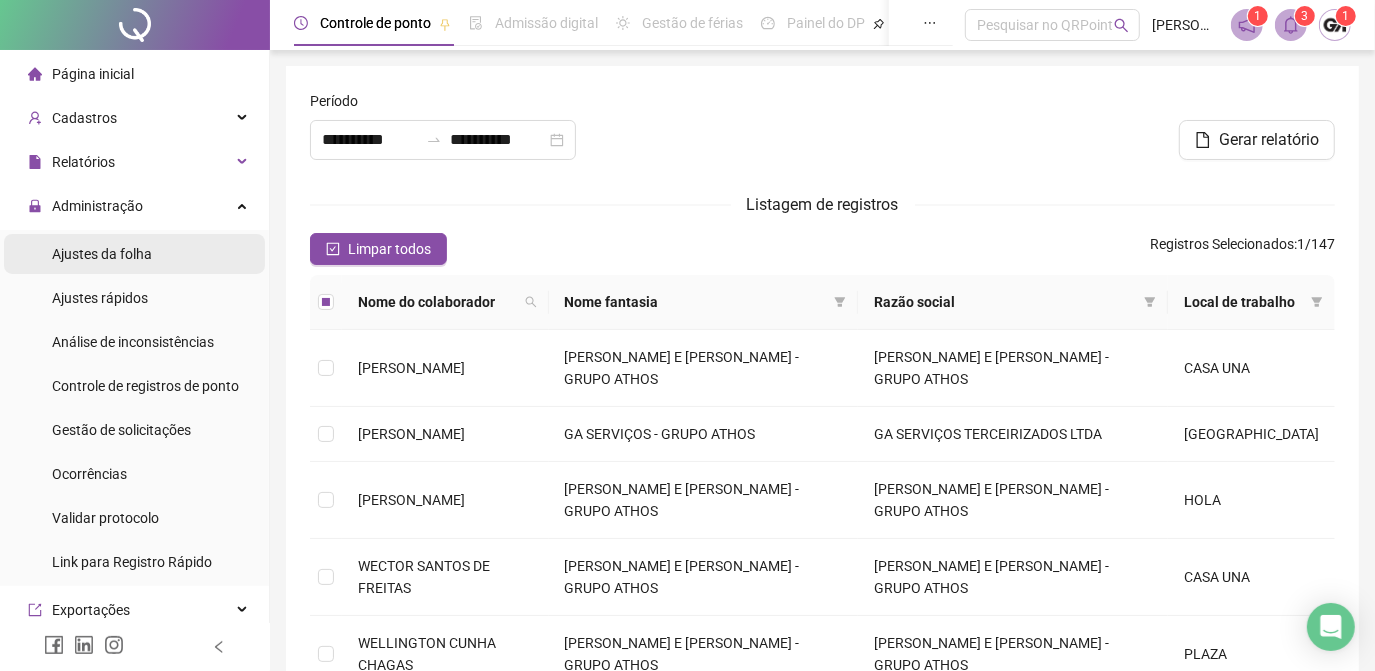 click on "Ajustes da folha" at bounding box center (102, 254) 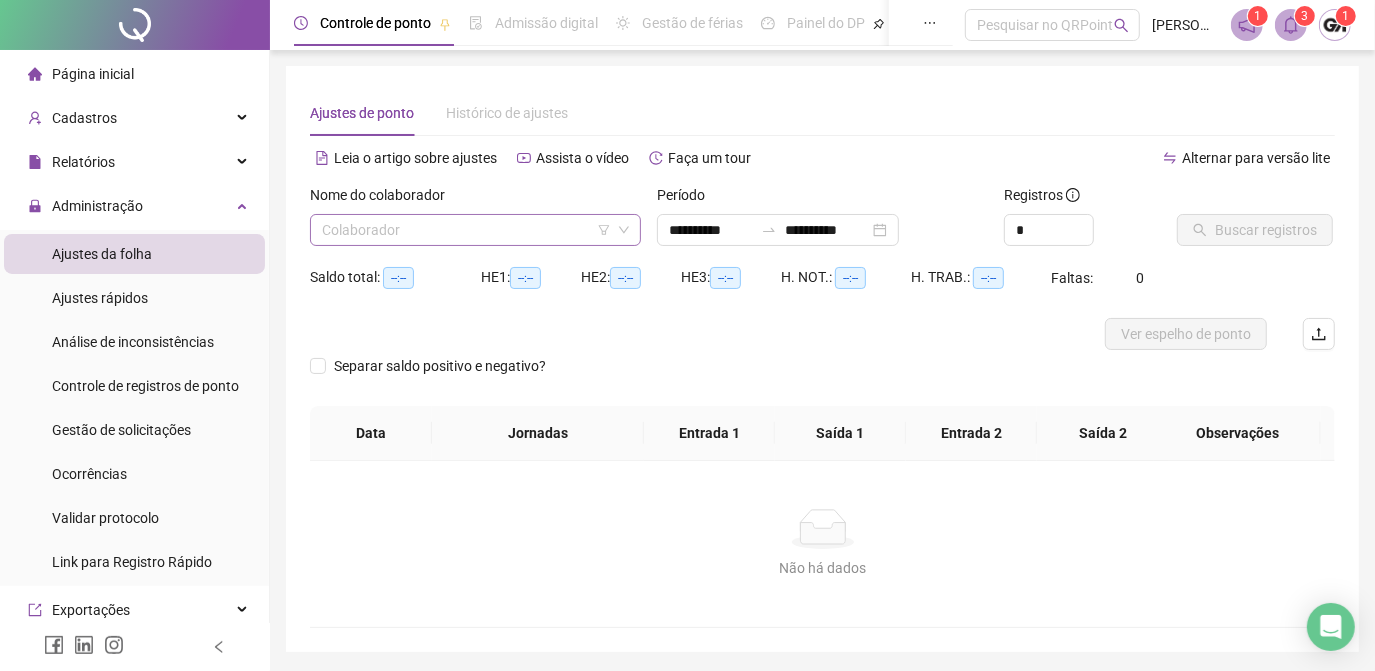 click at bounding box center (469, 230) 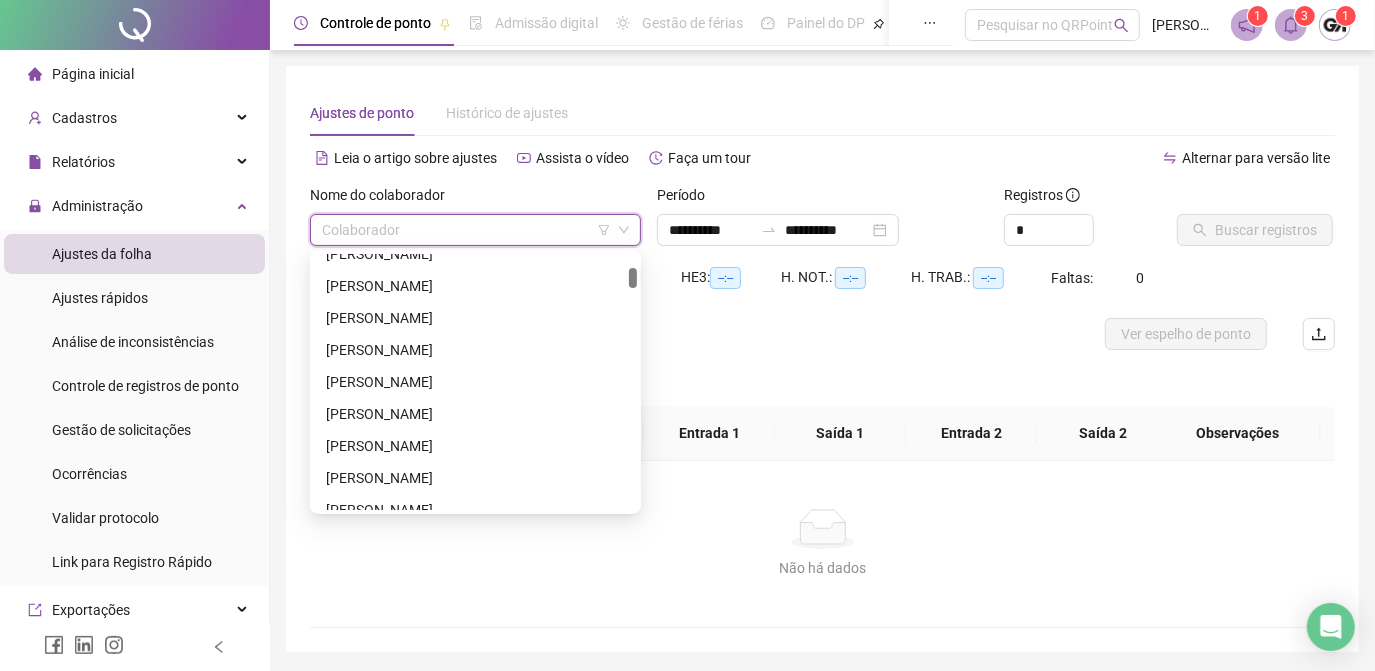 scroll, scrollTop: 363, scrollLeft: 0, axis: vertical 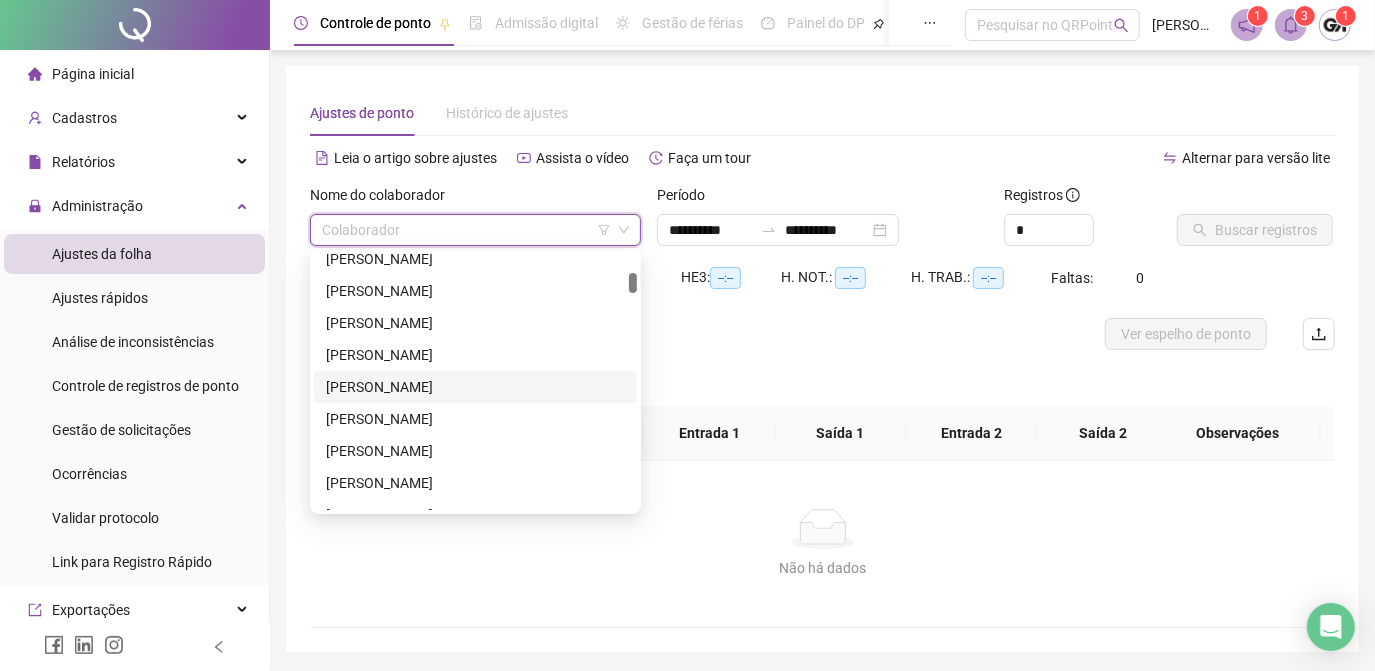 click on "[PERSON_NAME]" at bounding box center [475, 387] 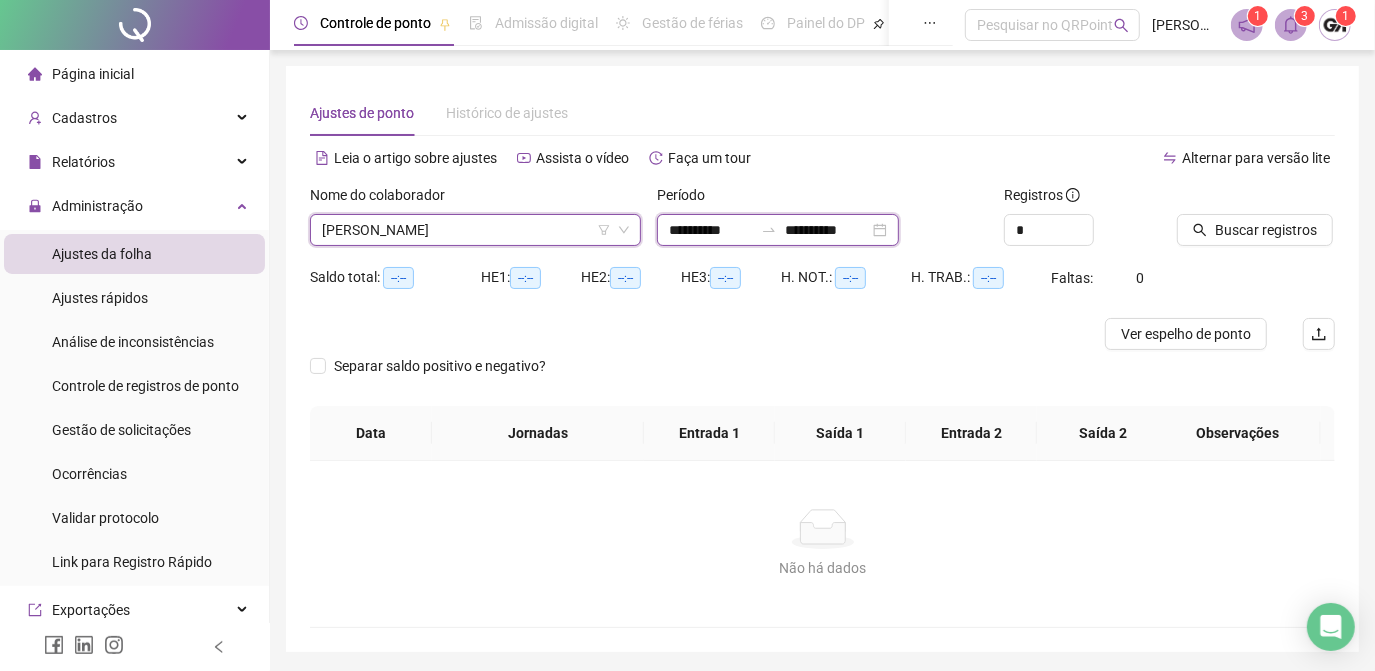 click on "**********" at bounding box center (711, 230) 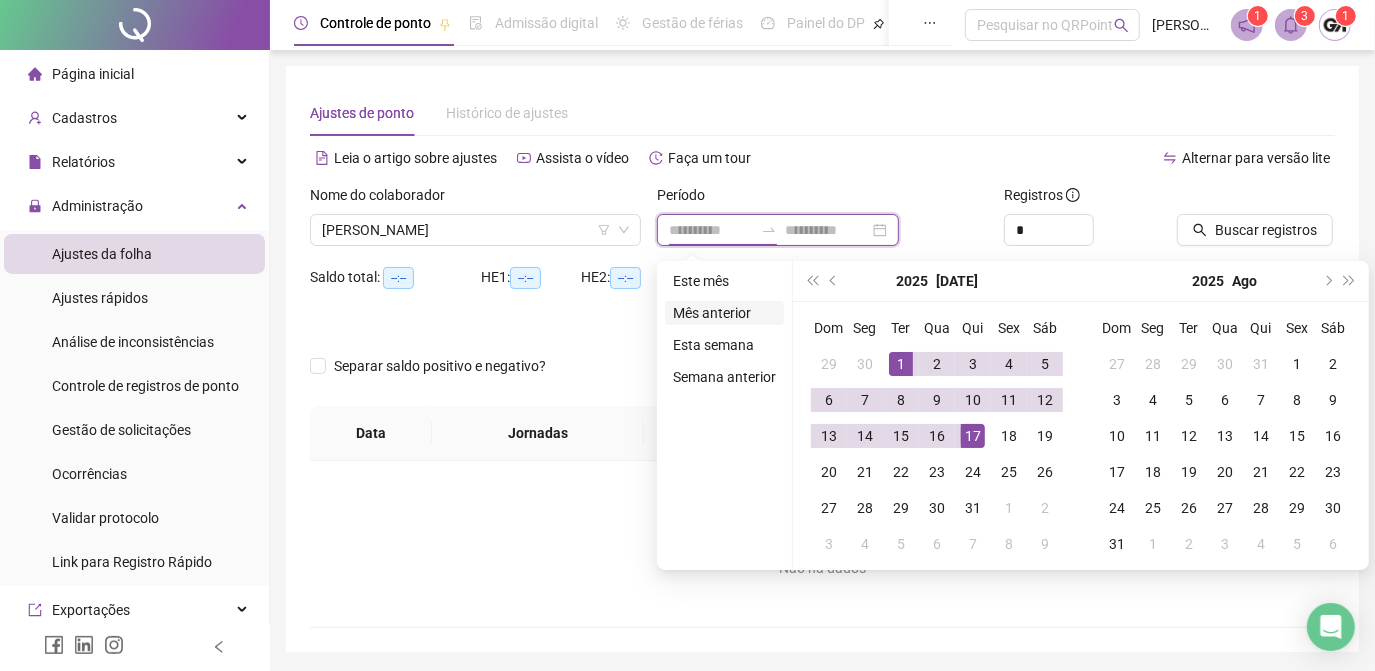 type on "**********" 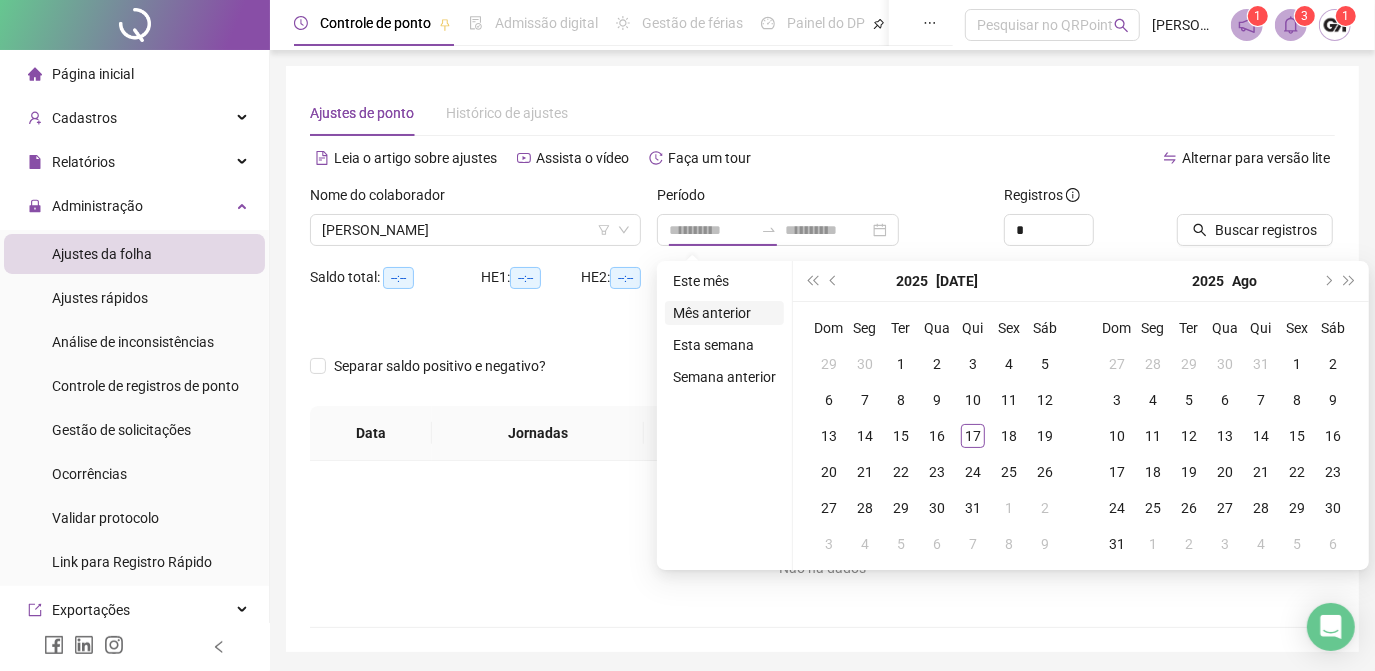 click on "Mês anterior" at bounding box center [724, 313] 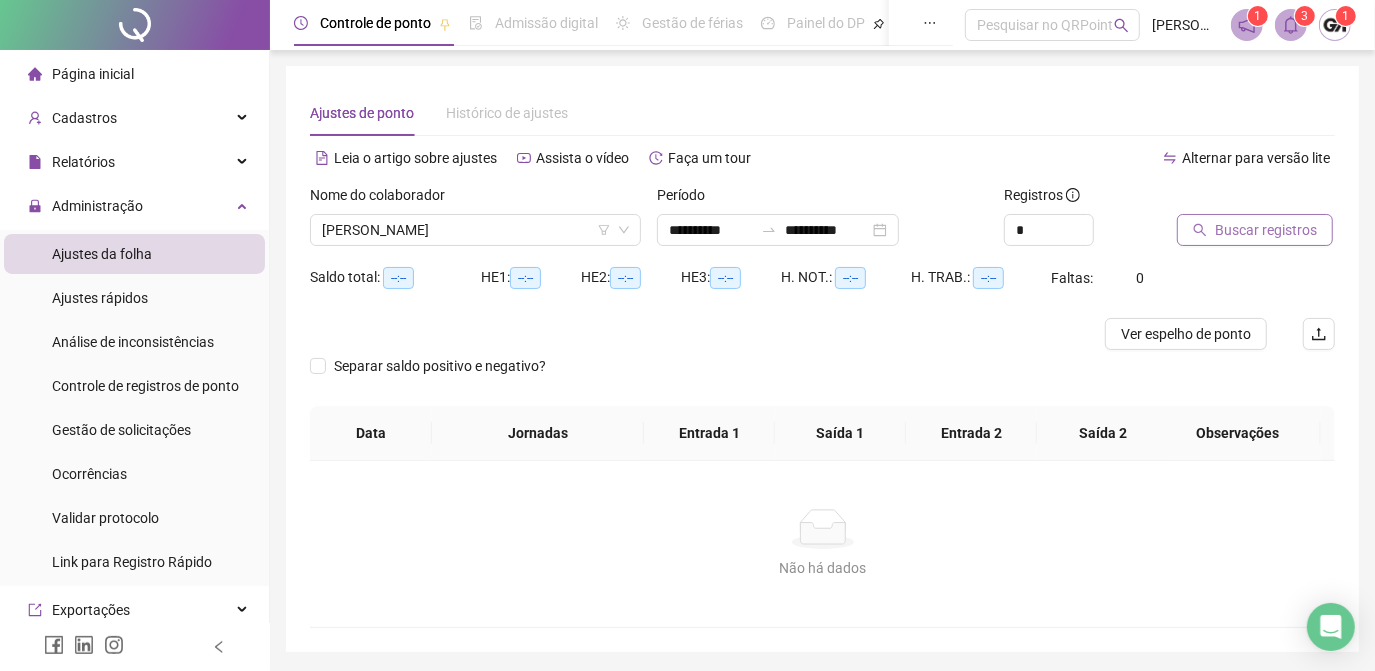 click on "Buscar registros" at bounding box center [1255, 230] 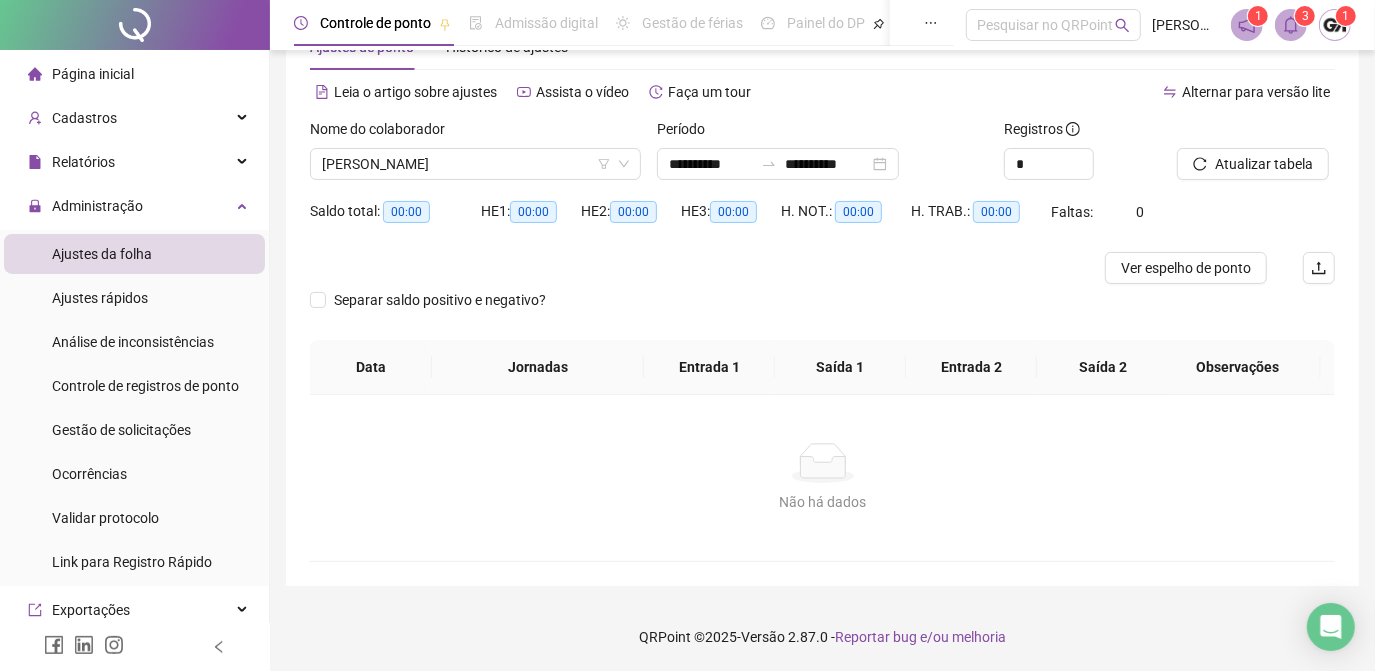 scroll, scrollTop: 0, scrollLeft: 0, axis: both 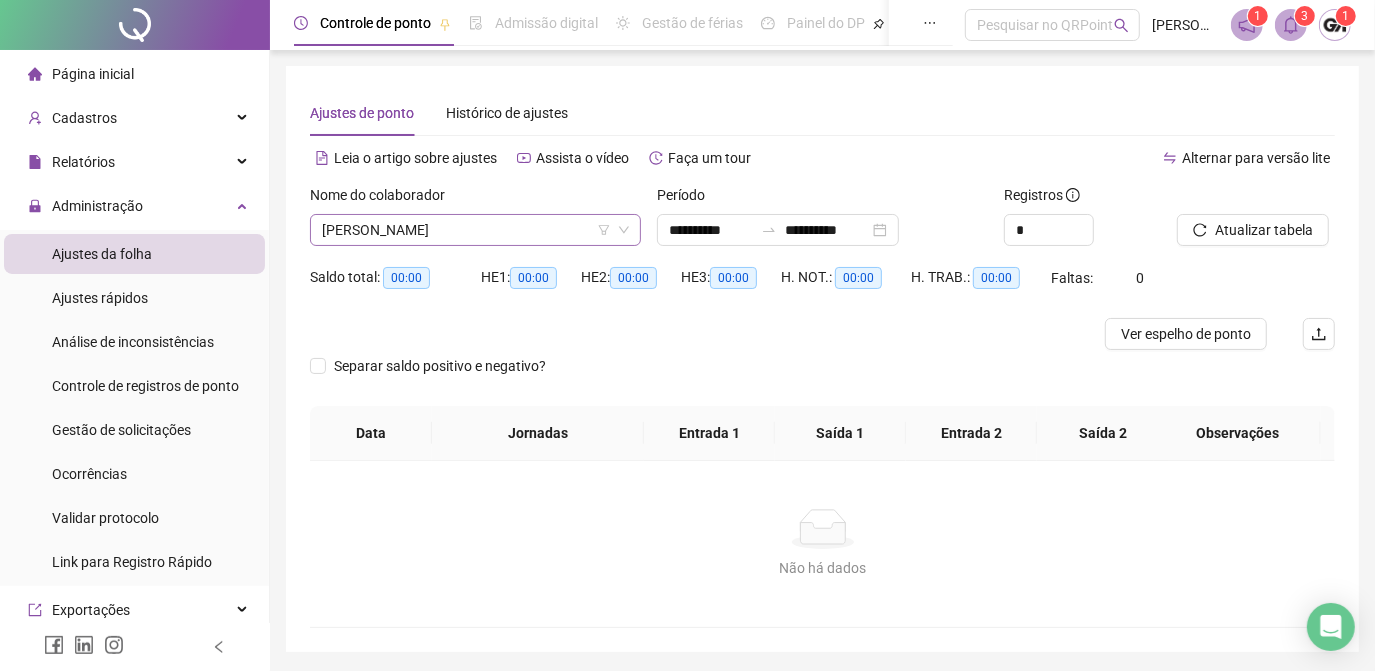 click on "[PERSON_NAME]" at bounding box center [475, 230] 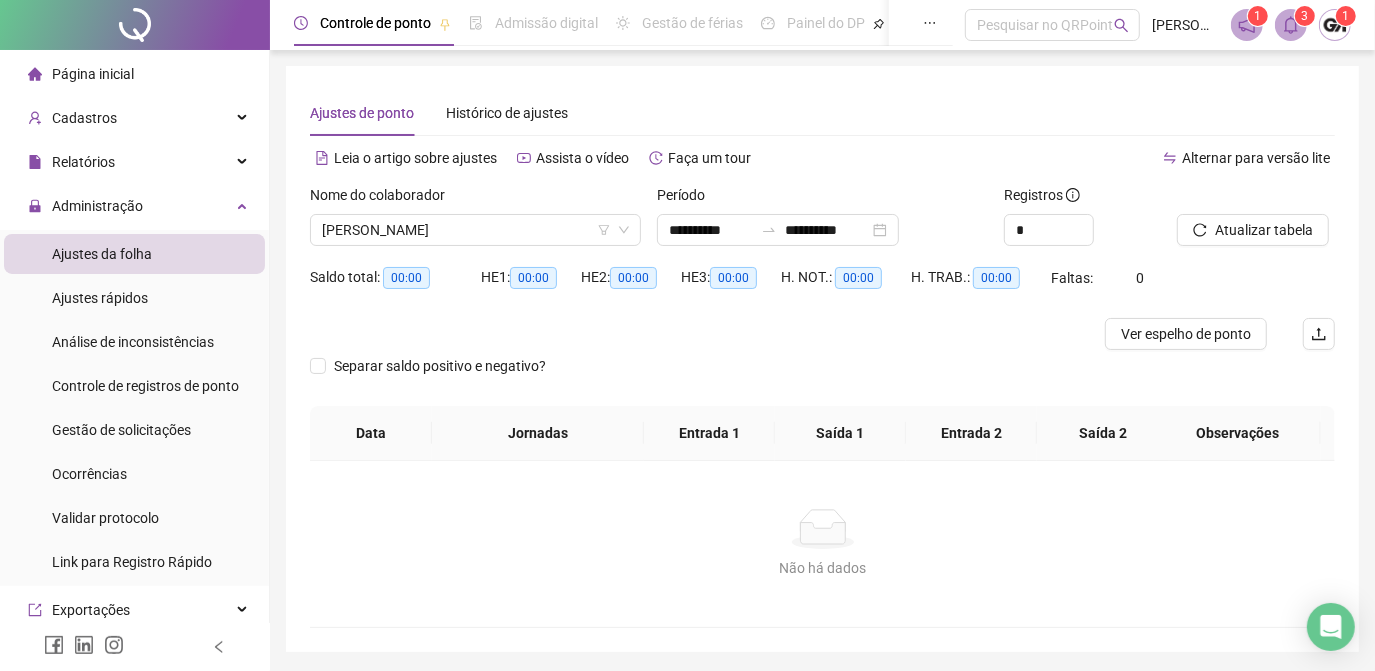 click at bounding box center (694, 334) 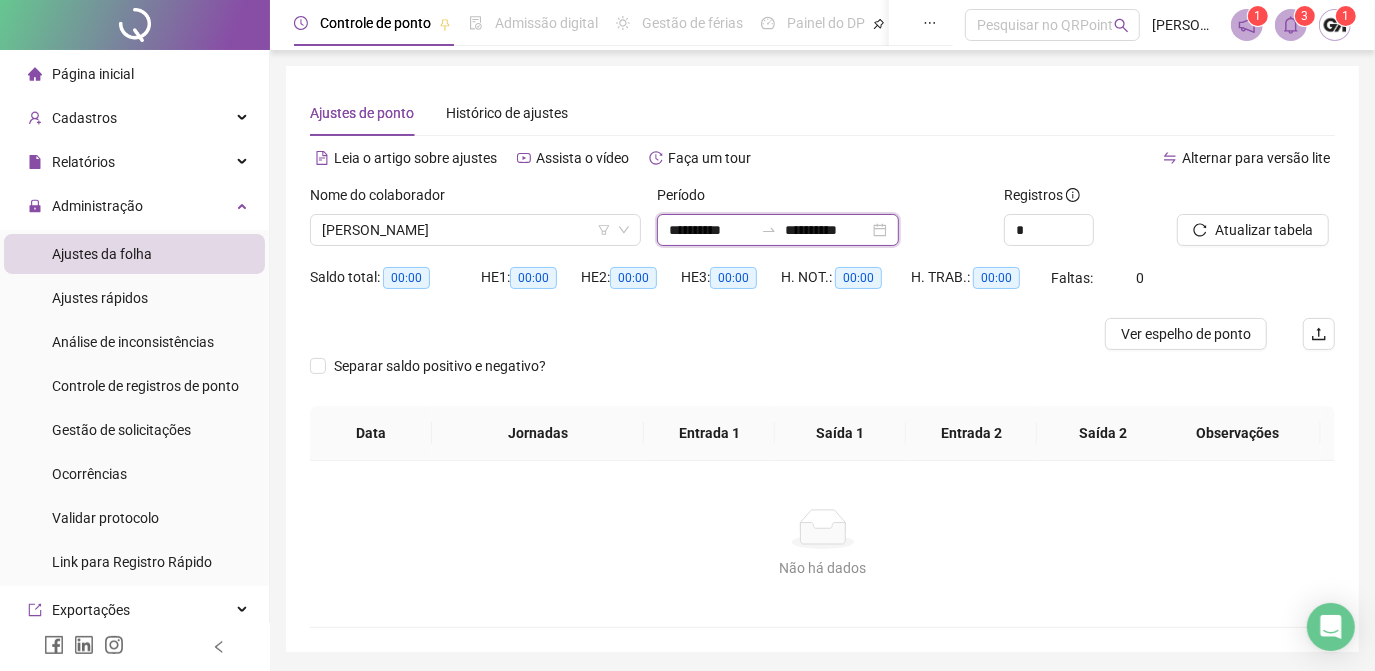click on "**********" at bounding box center (711, 230) 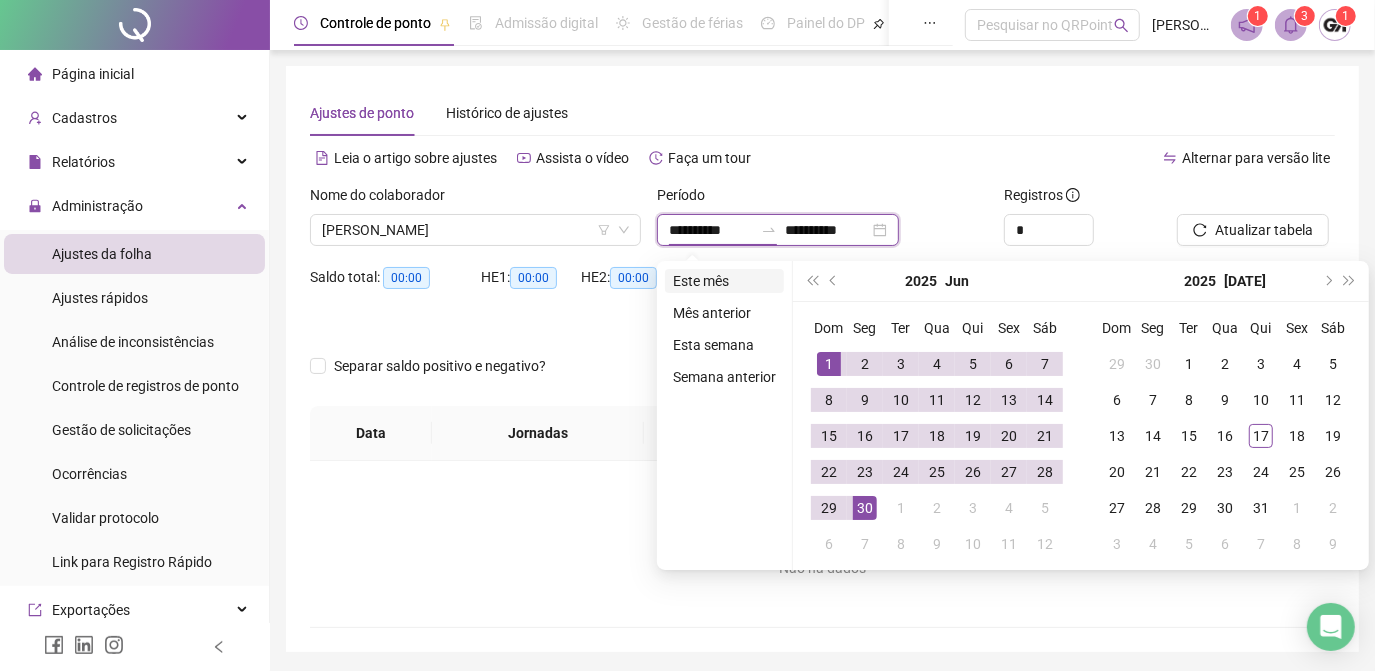 type on "**********" 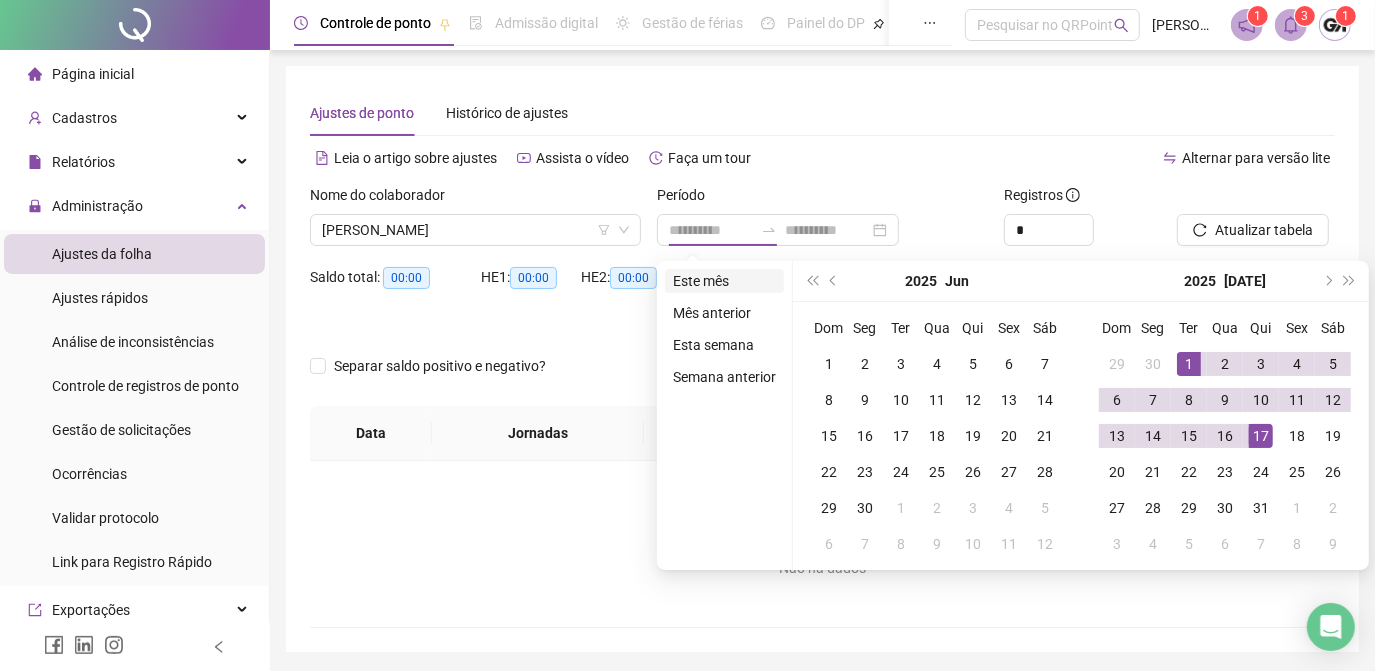 click on "Este mês" at bounding box center (724, 281) 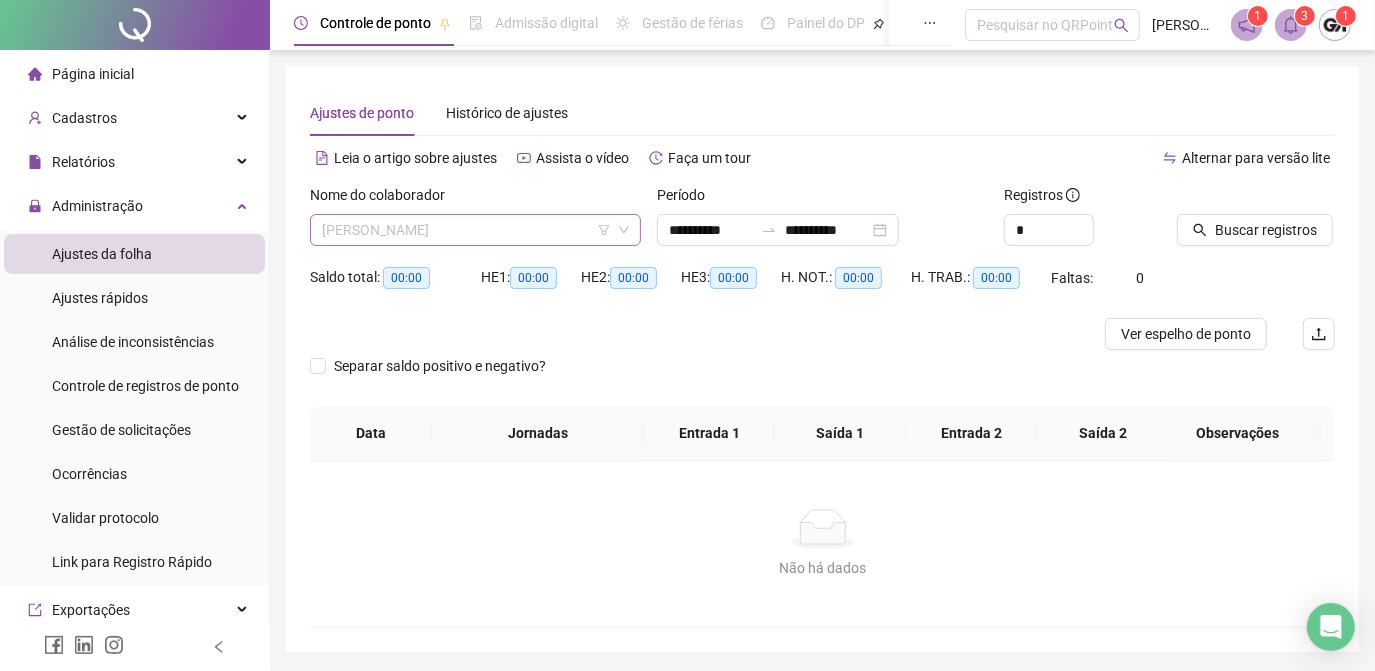 click on "[PERSON_NAME]" at bounding box center (475, 230) 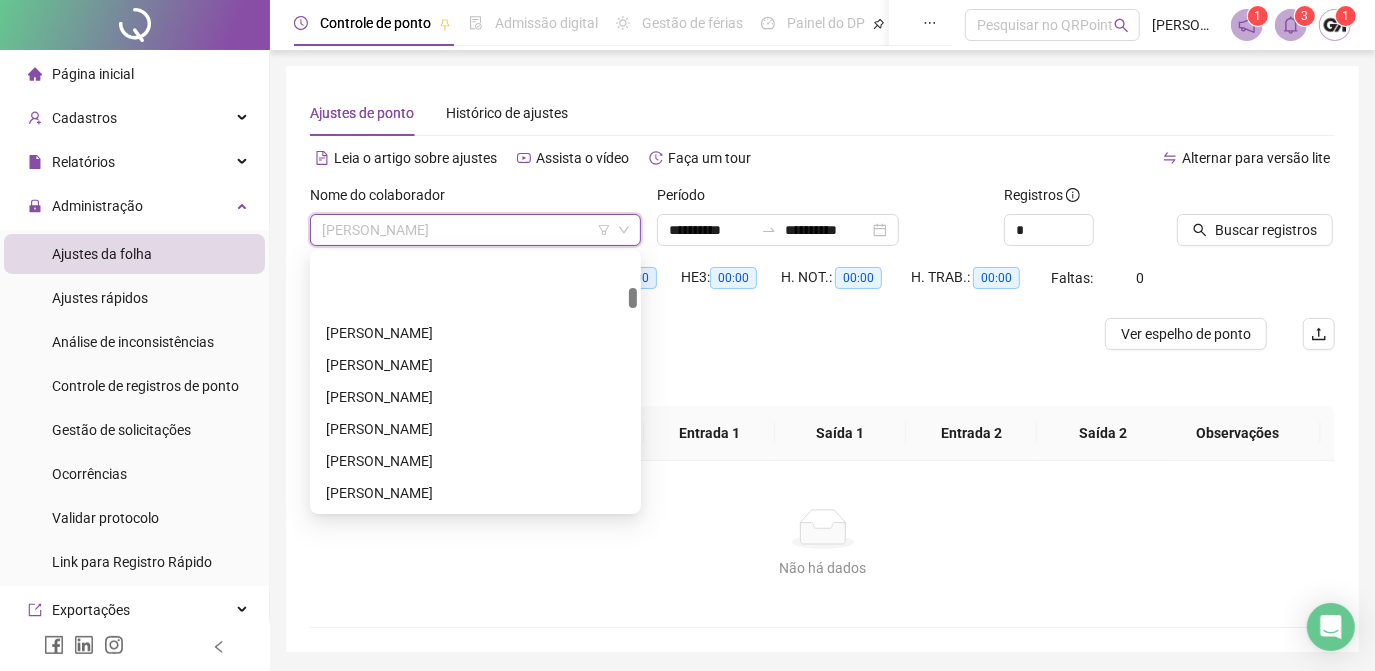 scroll, scrollTop: 636, scrollLeft: 0, axis: vertical 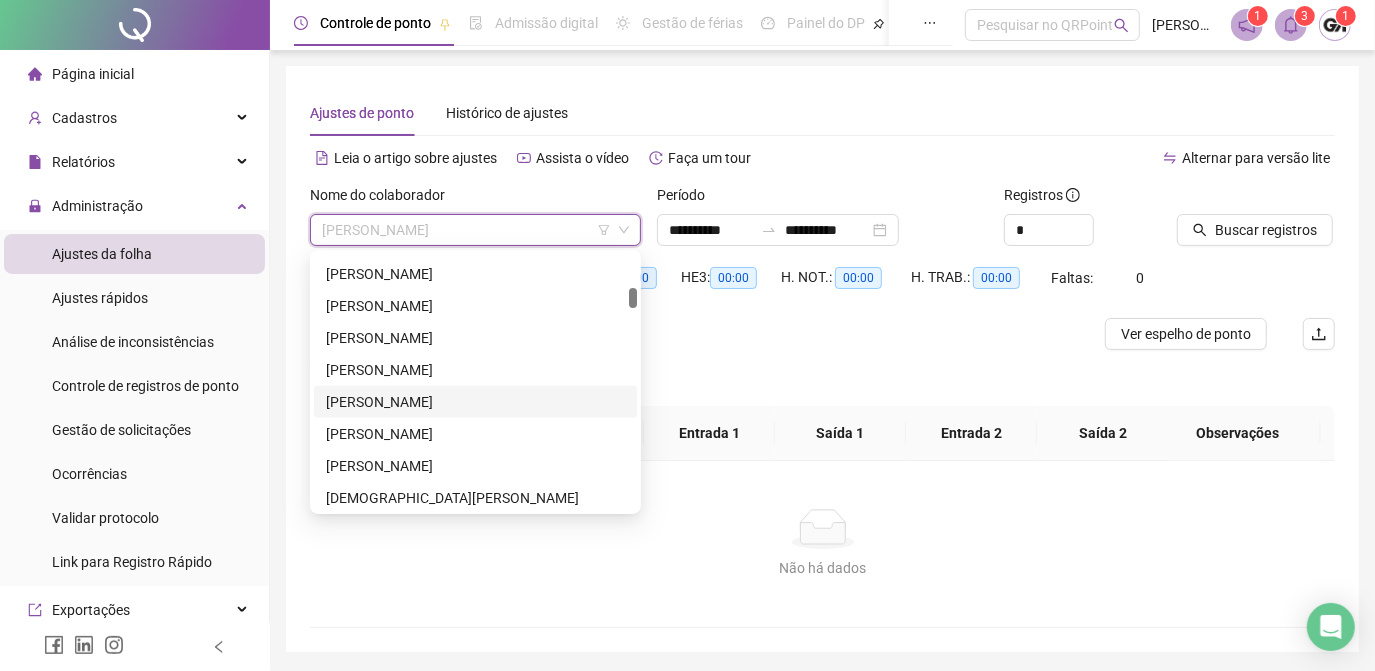 click on "[PERSON_NAME]" at bounding box center [475, 402] 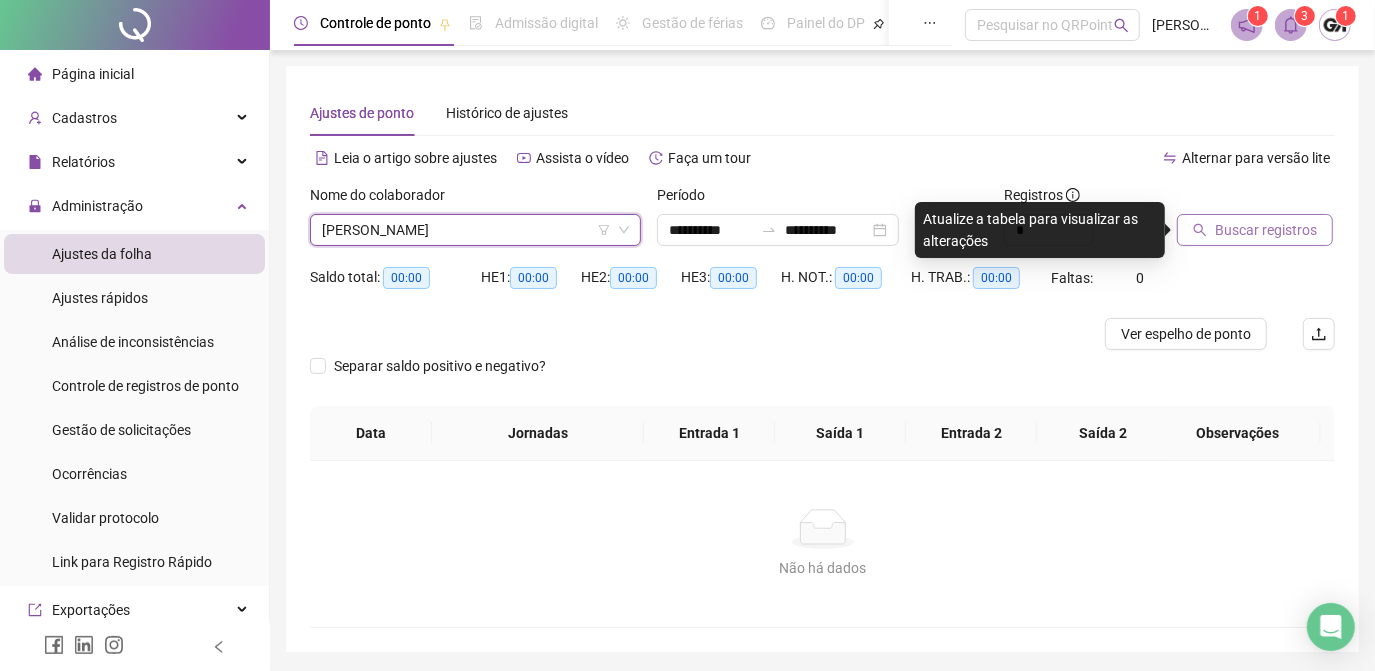 click on "Buscar registros" at bounding box center (1266, 230) 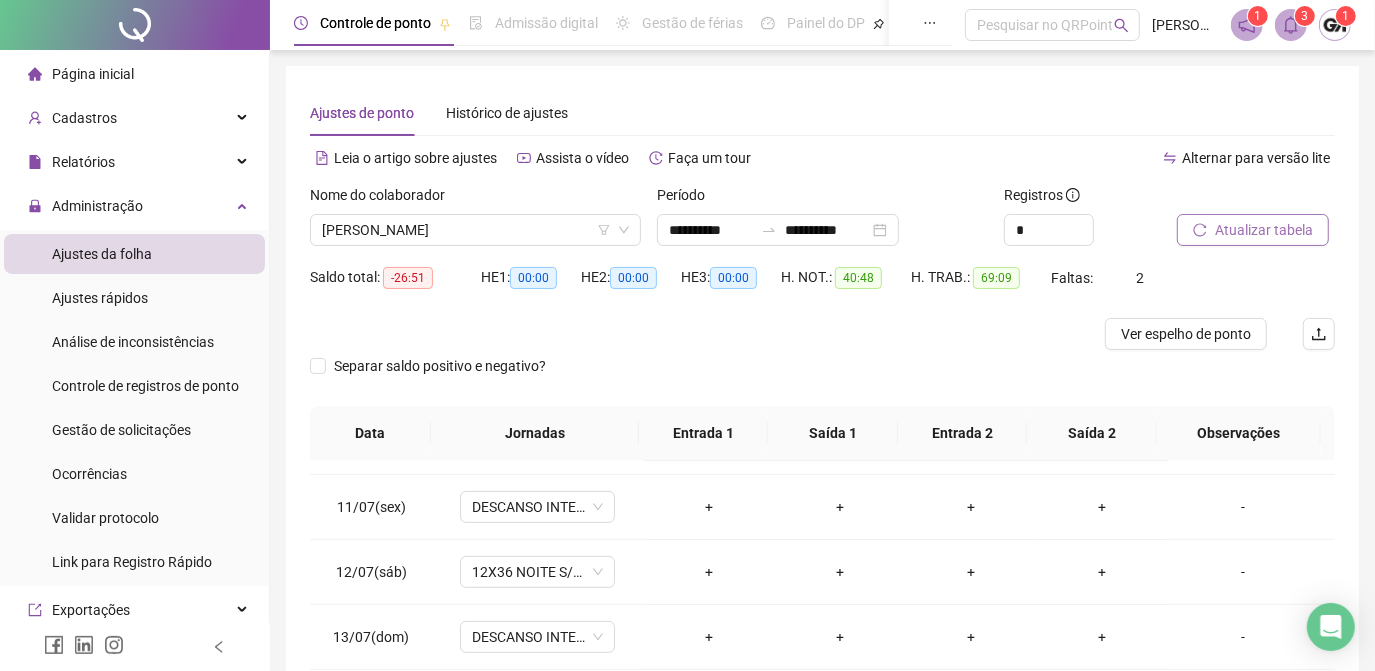 scroll, scrollTop: 673, scrollLeft: 0, axis: vertical 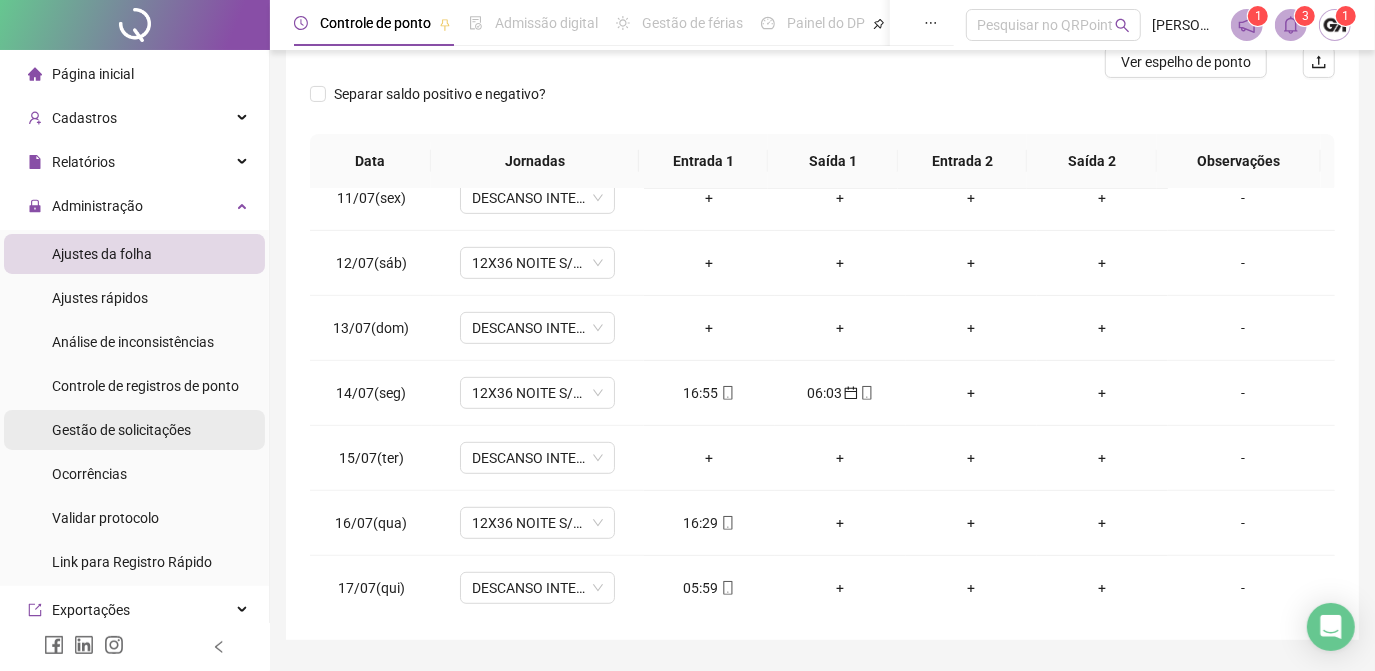 click on "Gestão de solicitações" at bounding box center [121, 430] 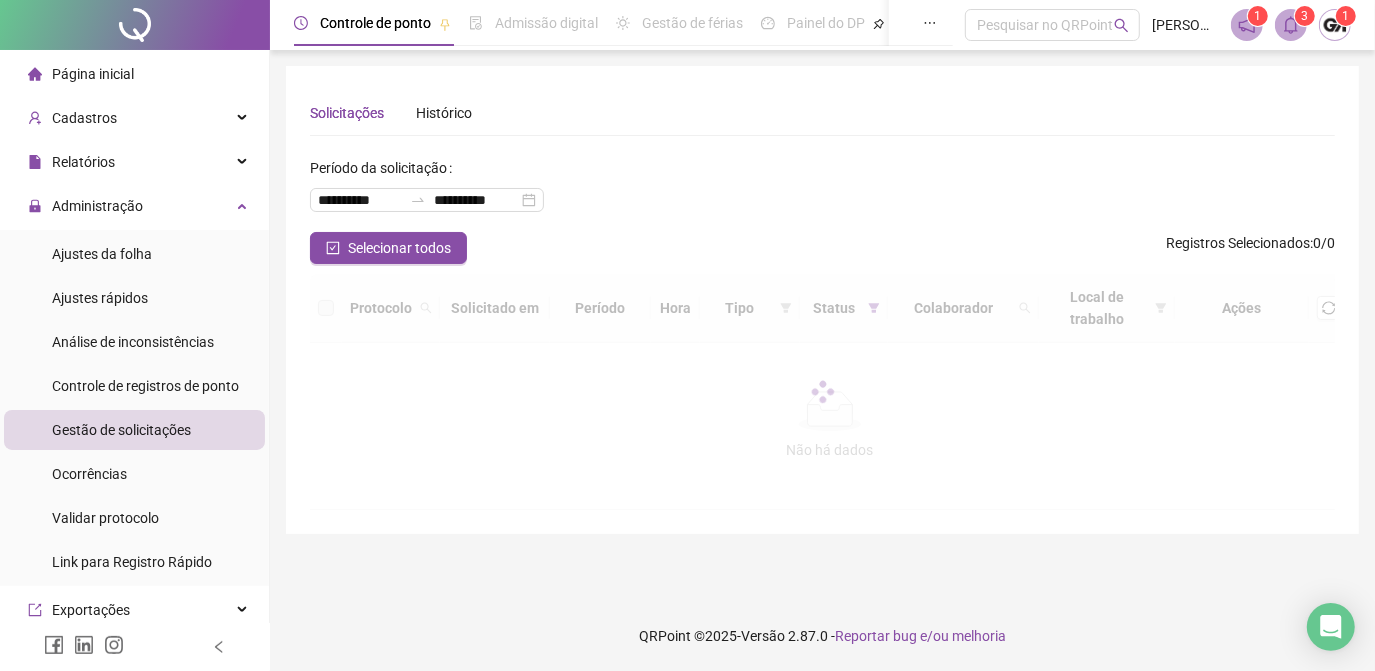 scroll, scrollTop: 0, scrollLeft: 0, axis: both 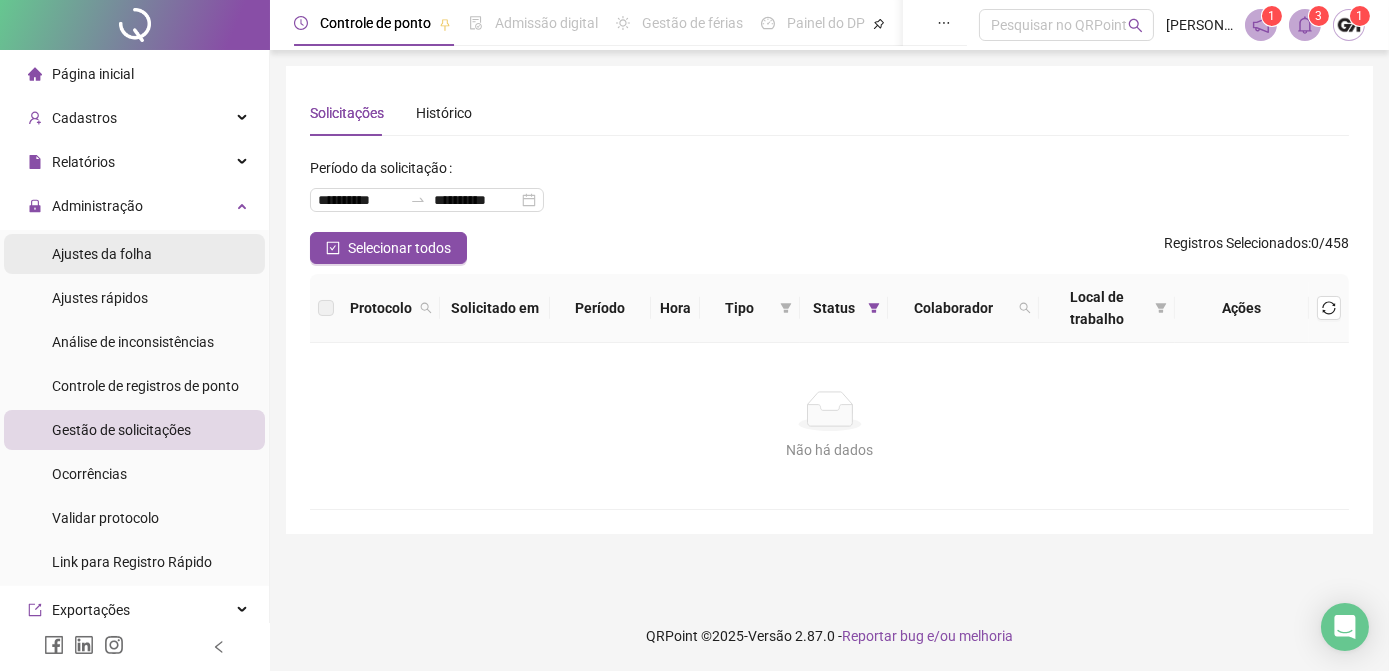 click on "Ajustes da folha" at bounding box center (102, 254) 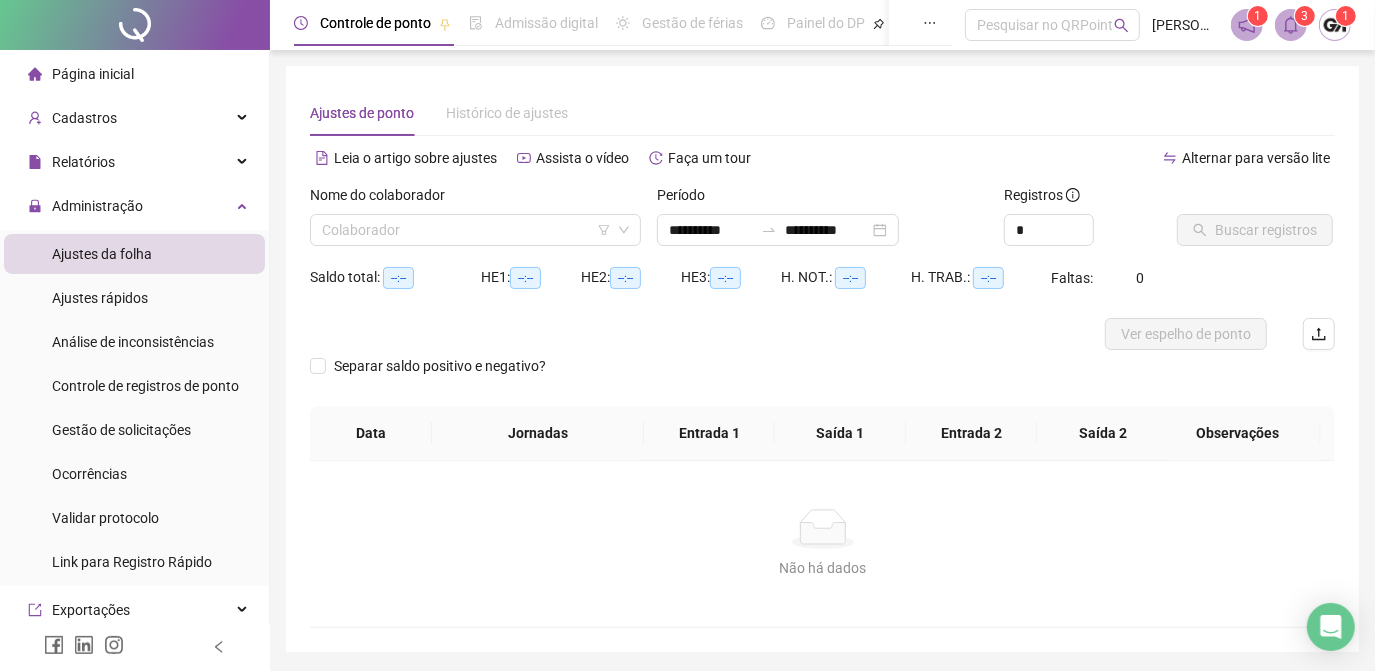 type on "**********" 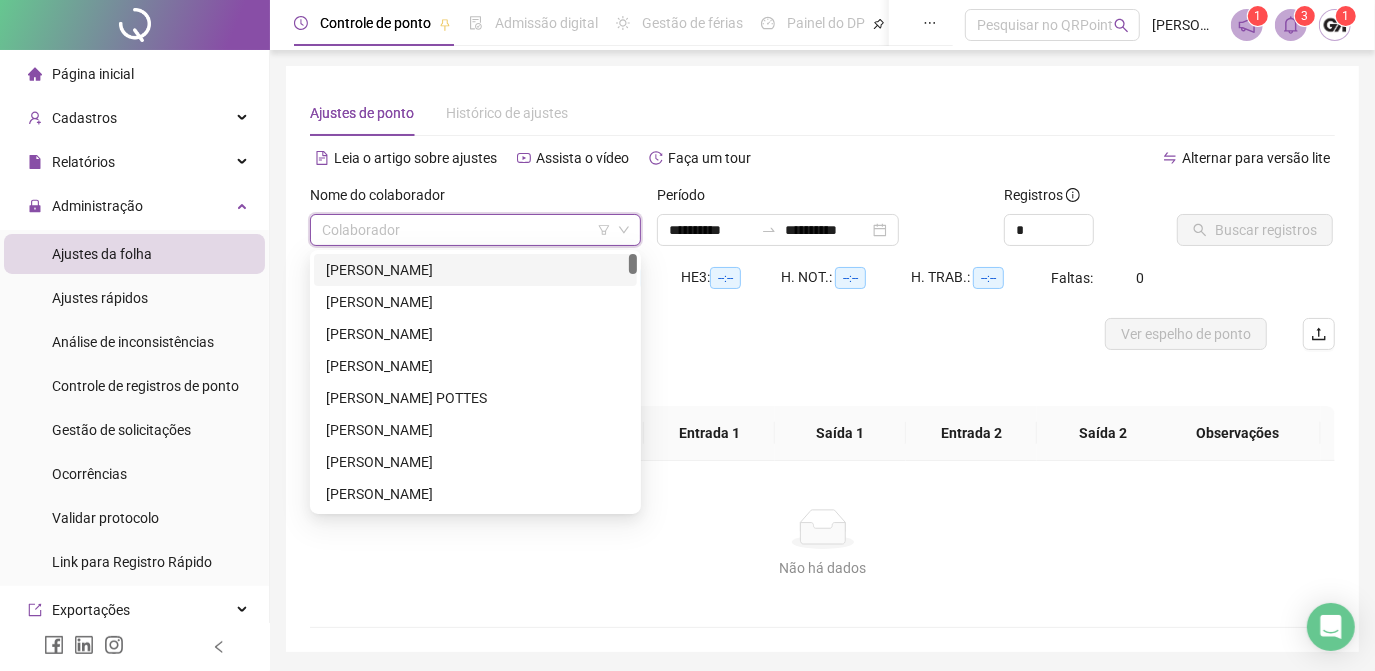 click at bounding box center [469, 230] 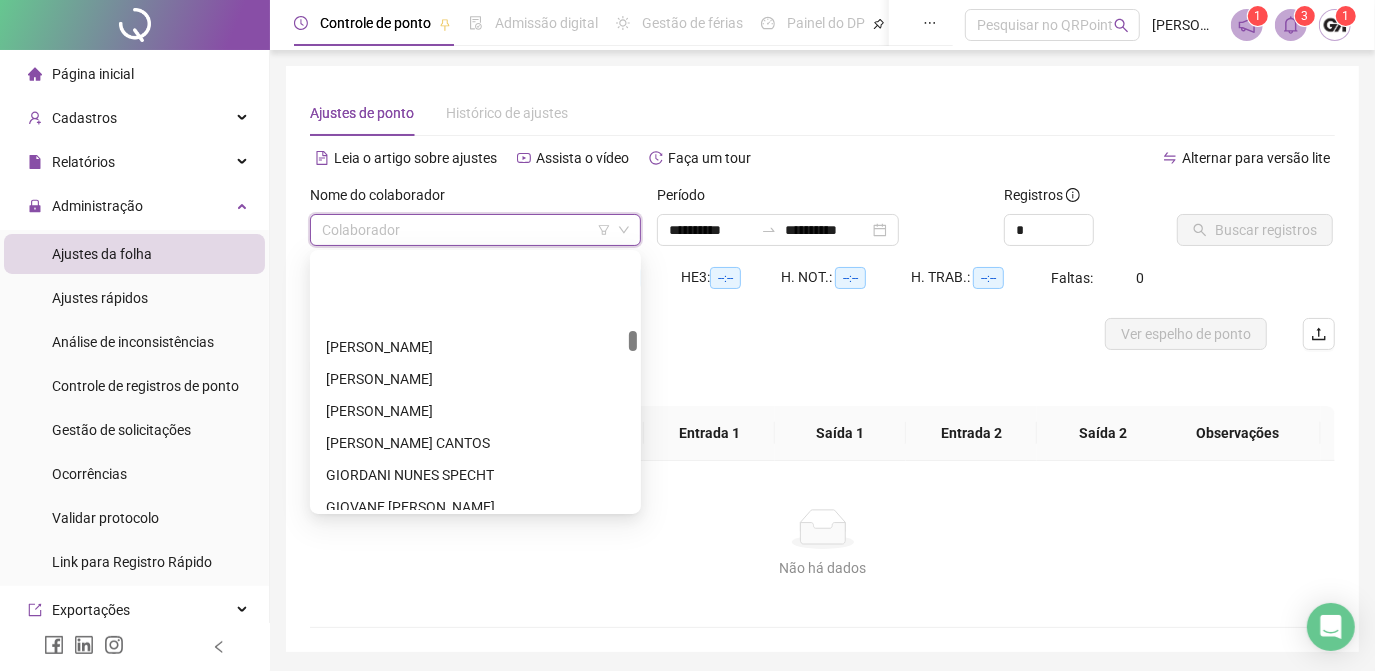 scroll, scrollTop: 1454, scrollLeft: 0, axis: vertical 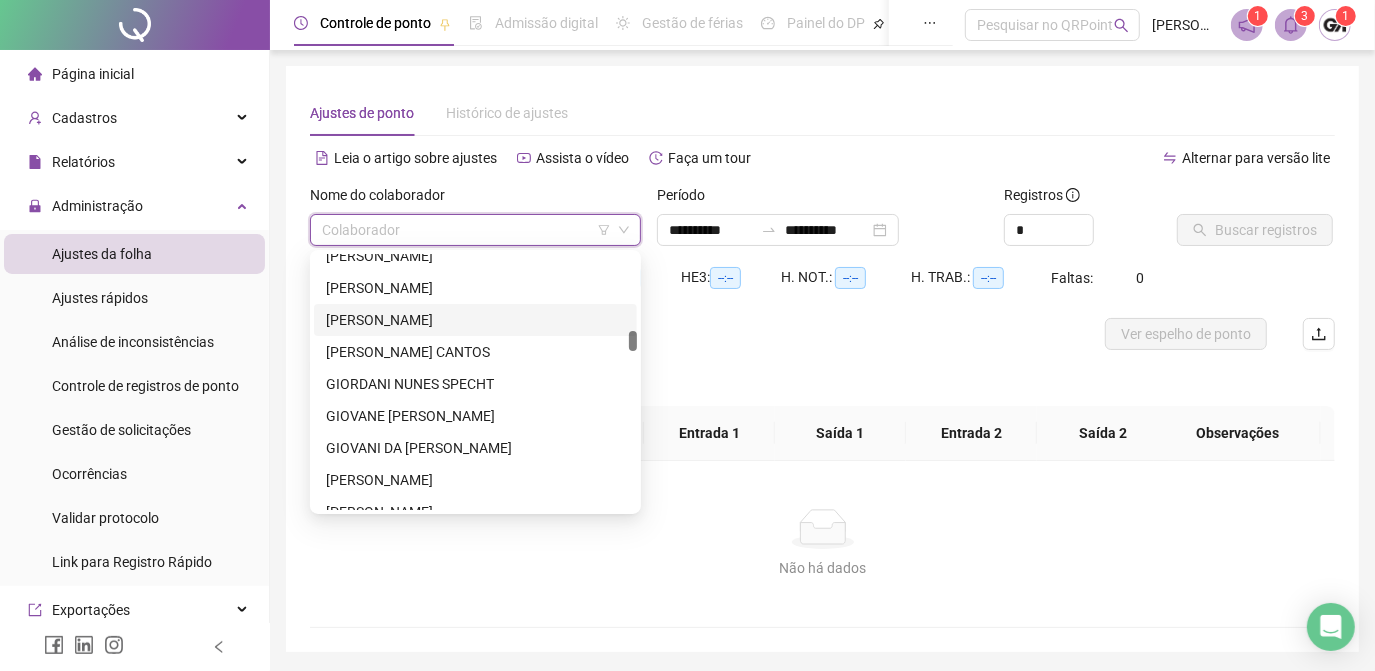 click on "[PERSON_NAME]" at bounding box center [475, 320] 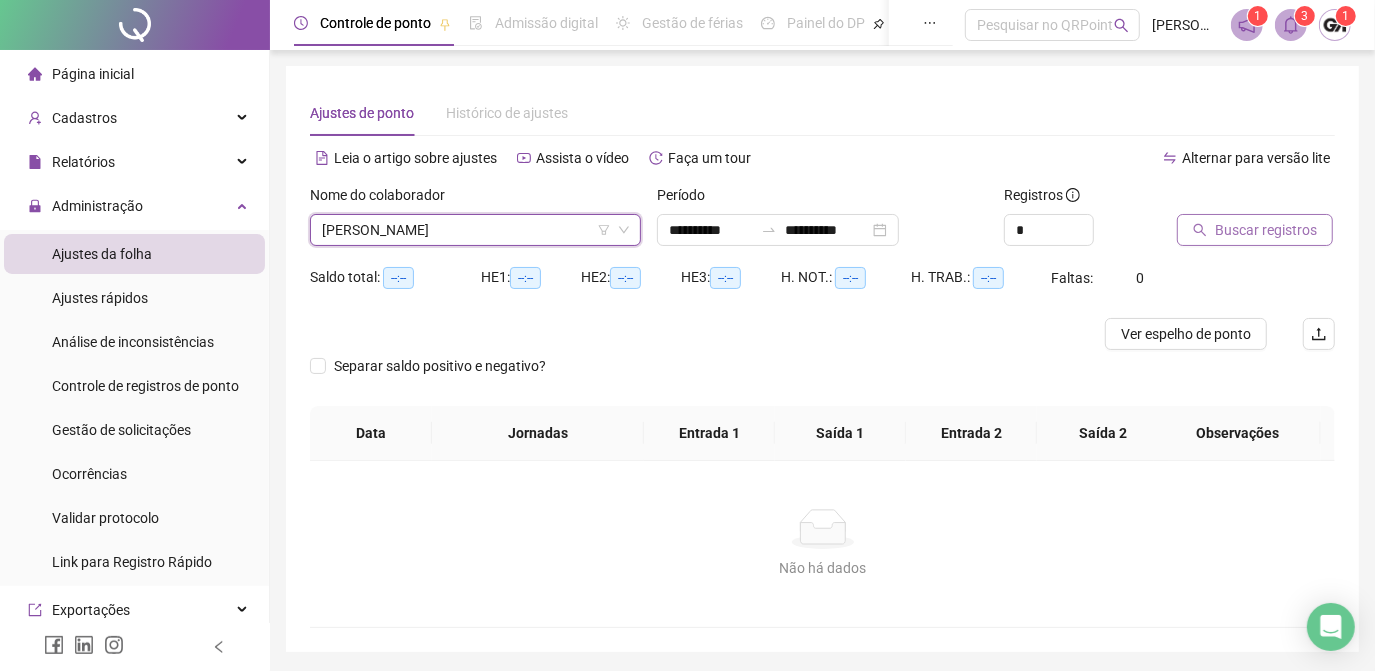 click on "Buscar registros" at bounding box center (1266, 230) 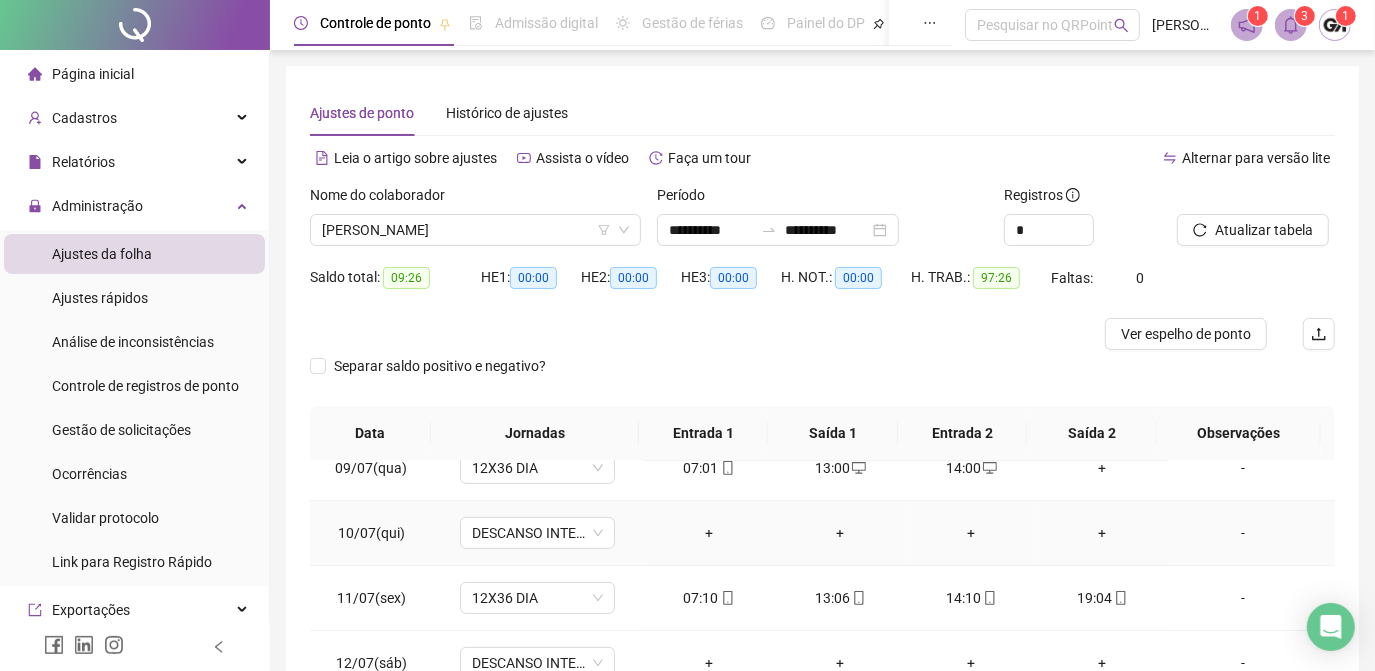 scroll, scrollTop: 608, scrollLeft: 0, axis: vertical 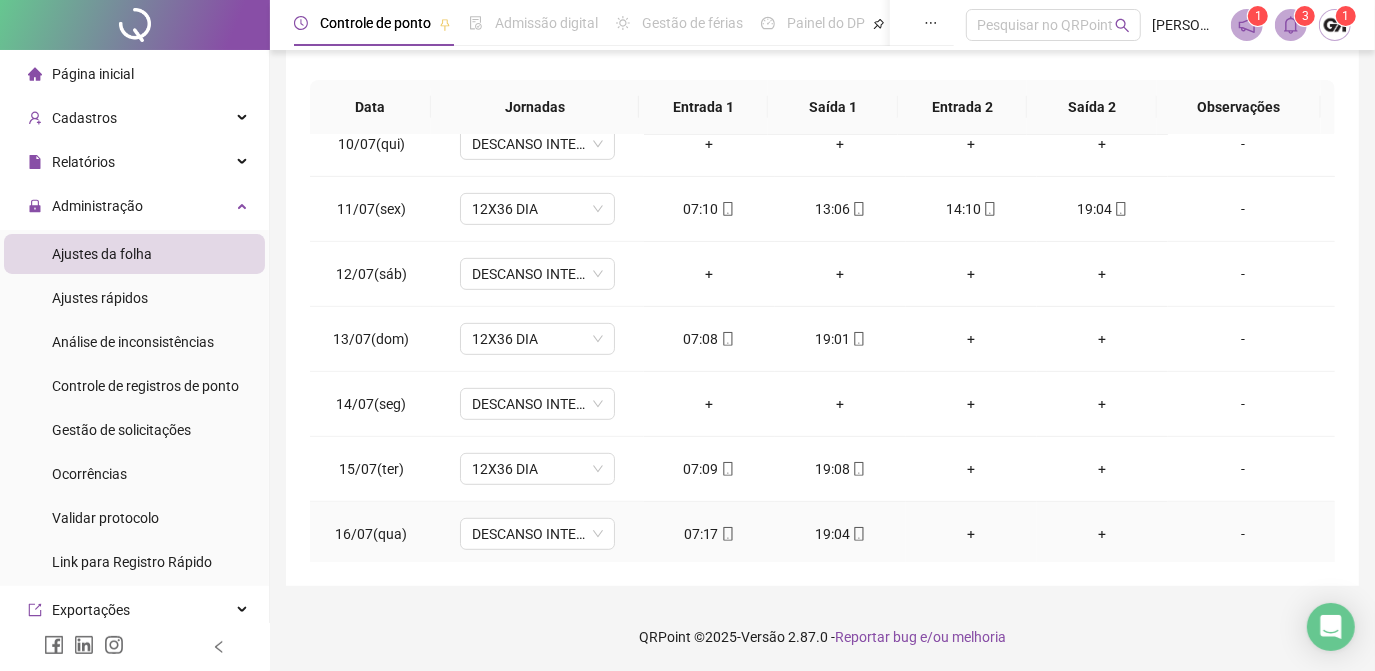 type 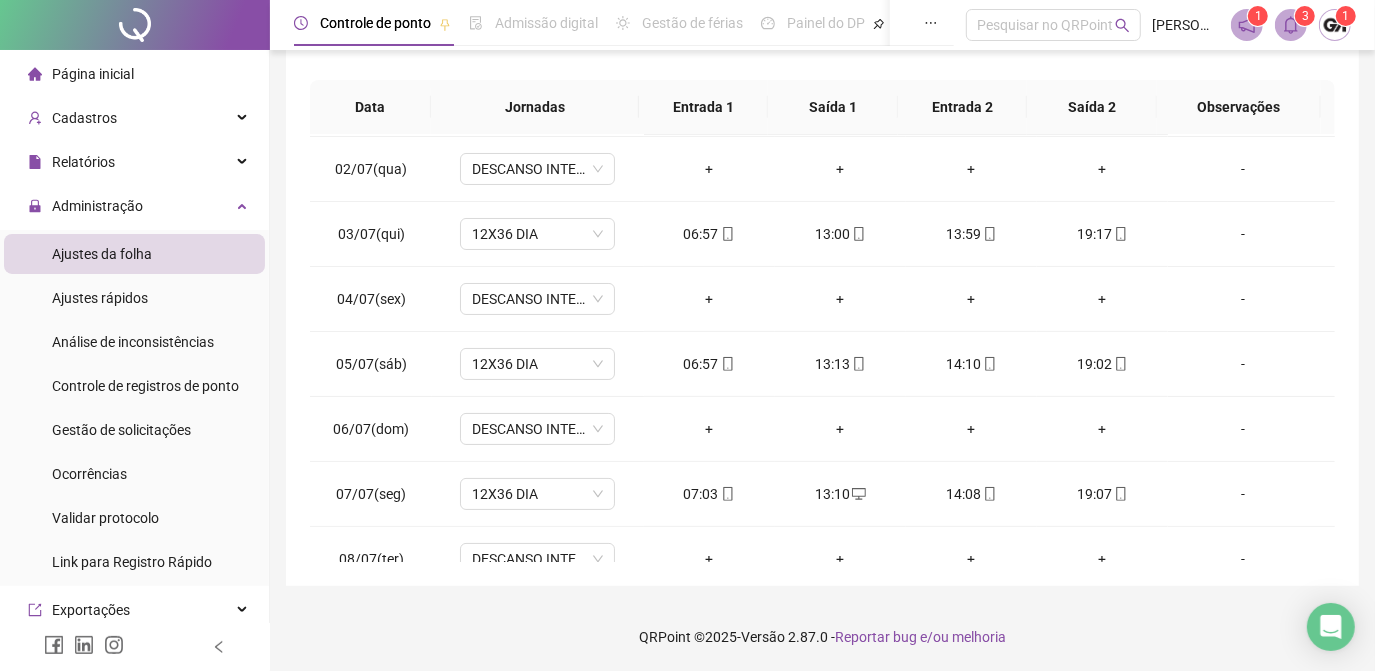 scroll, scrollTop: 0, scrollLeft: 0, axis: both 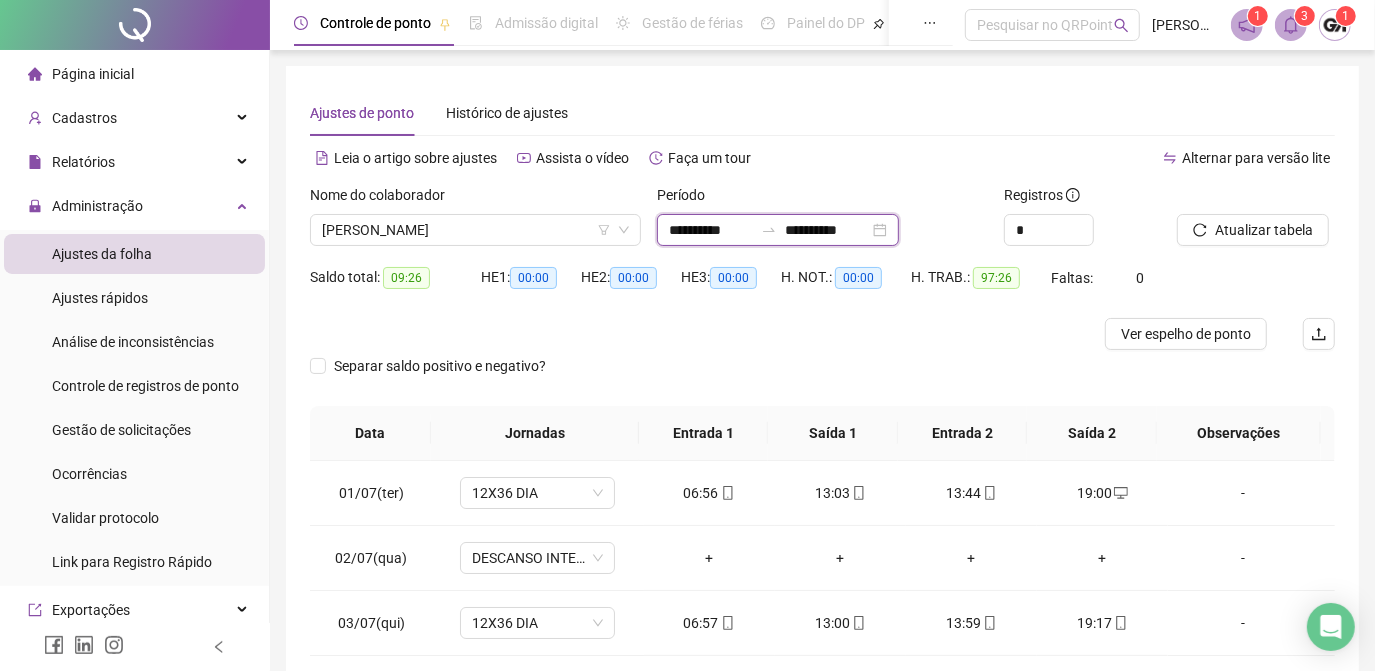 click on "**********" at bounding box center [827, 230] 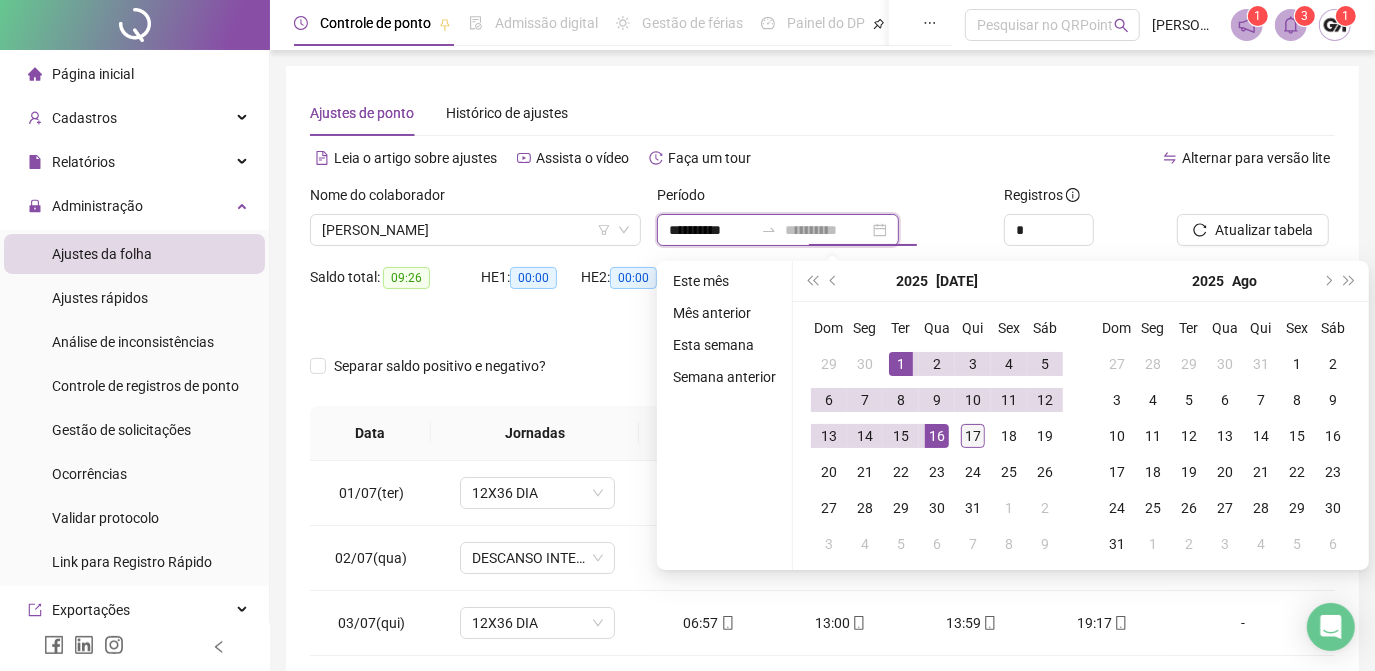 type on "**********" 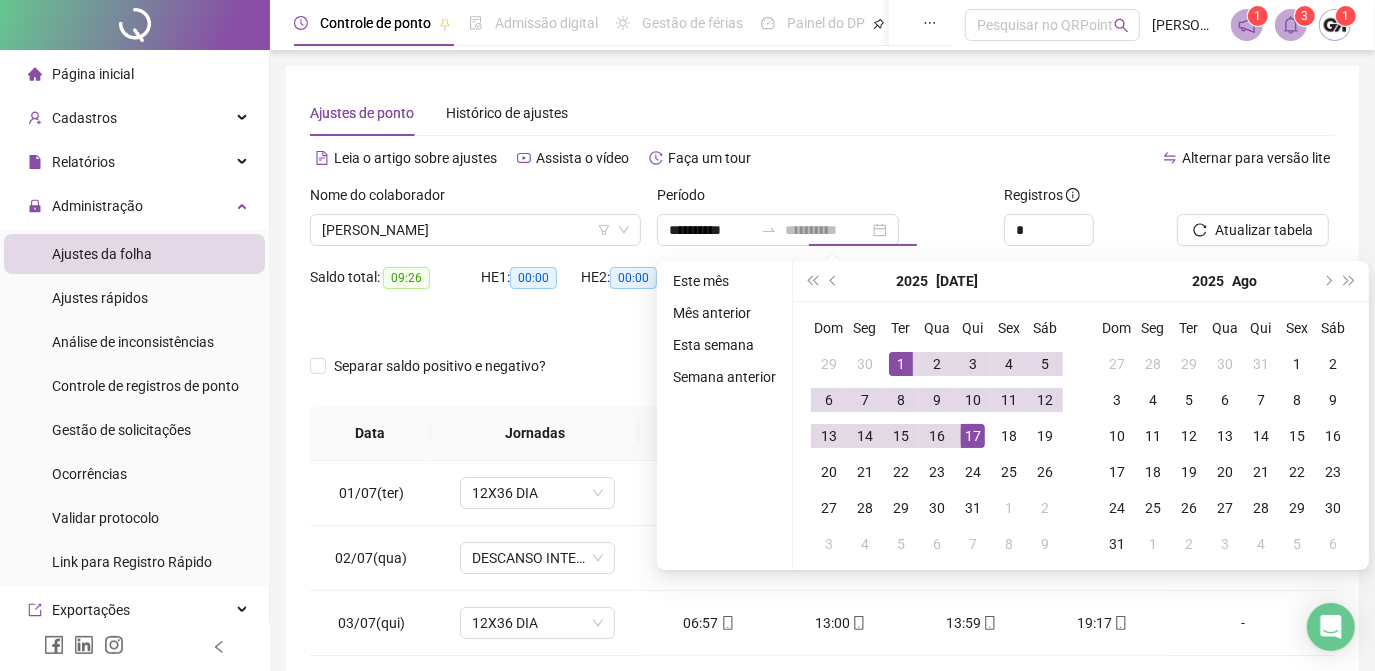 click on "17" at bounding box center [973, 436] 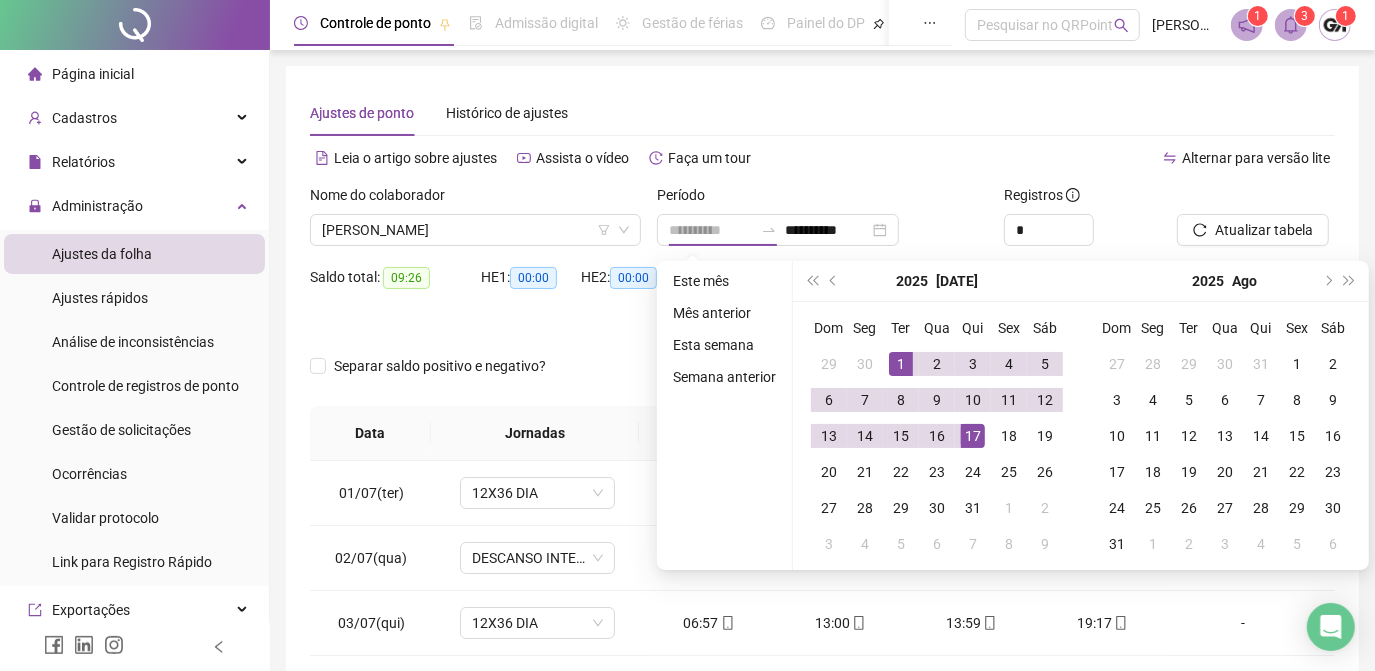 click on "1" at bounding box center (901, 364) 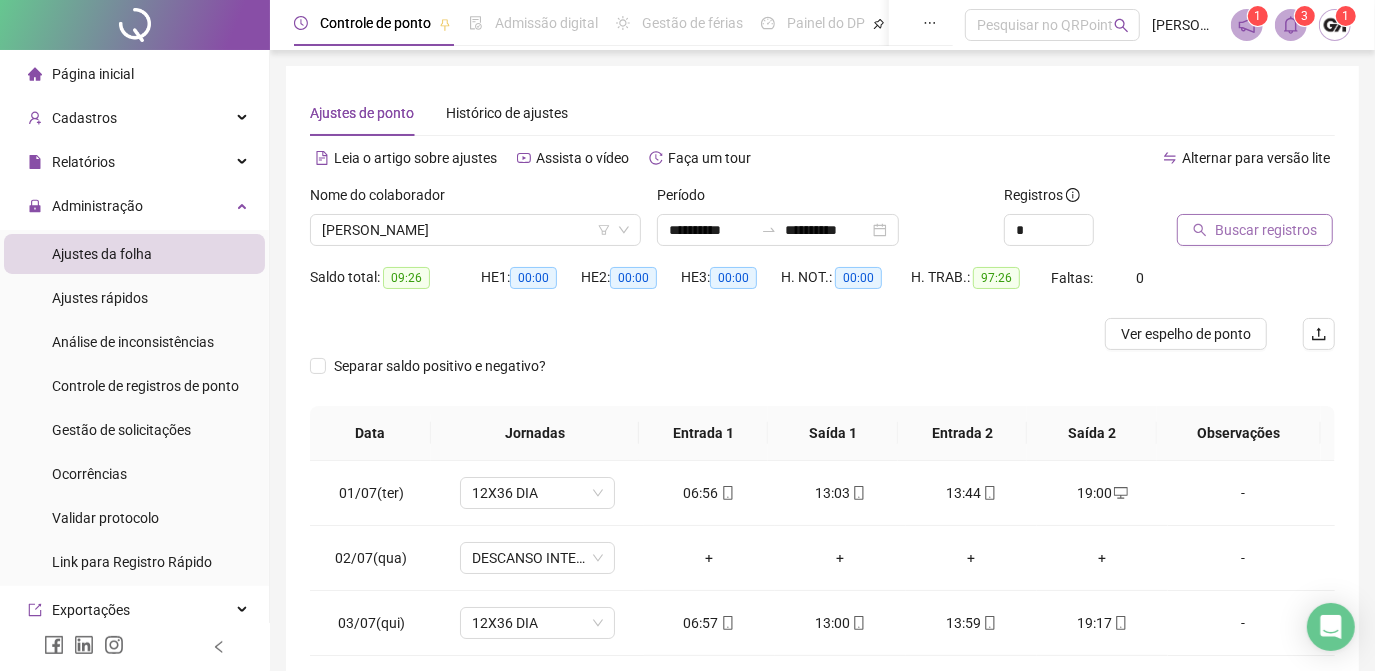 click on "Buscar registros" at bounding box center (1266, 230) 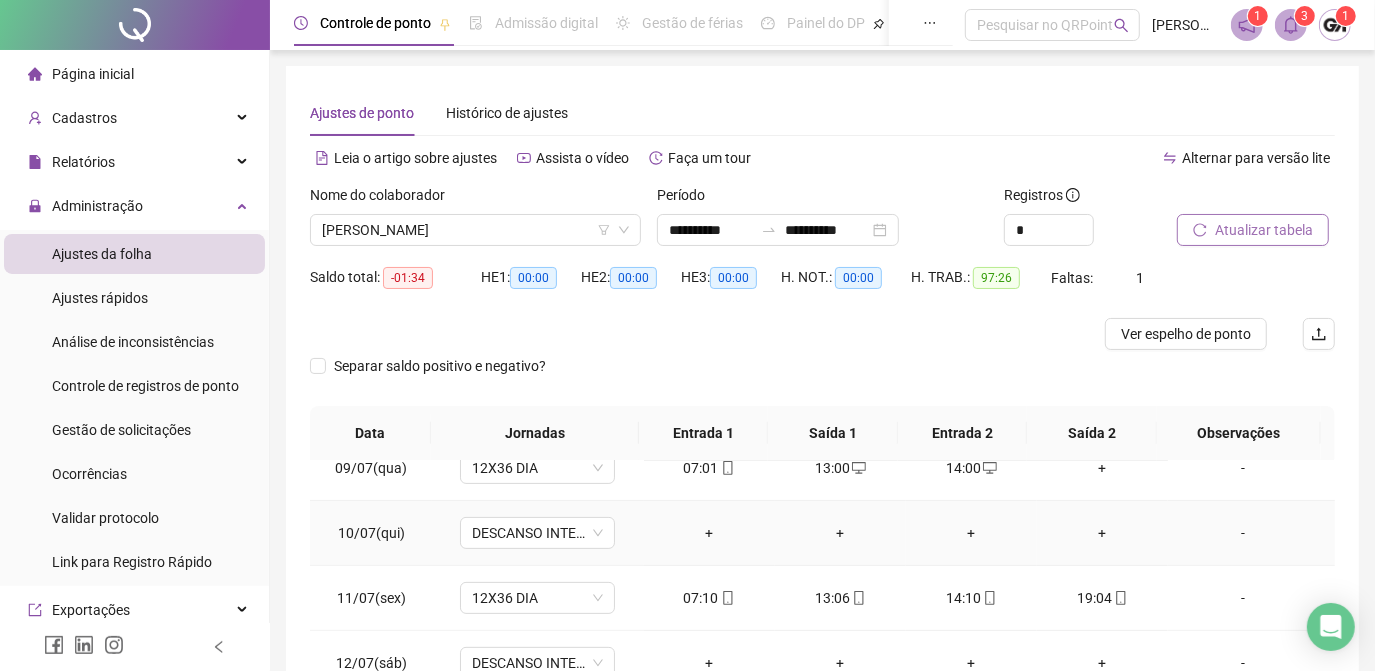 scroll, scrollTop: 673, scrollLeft: 0, axis: vertical 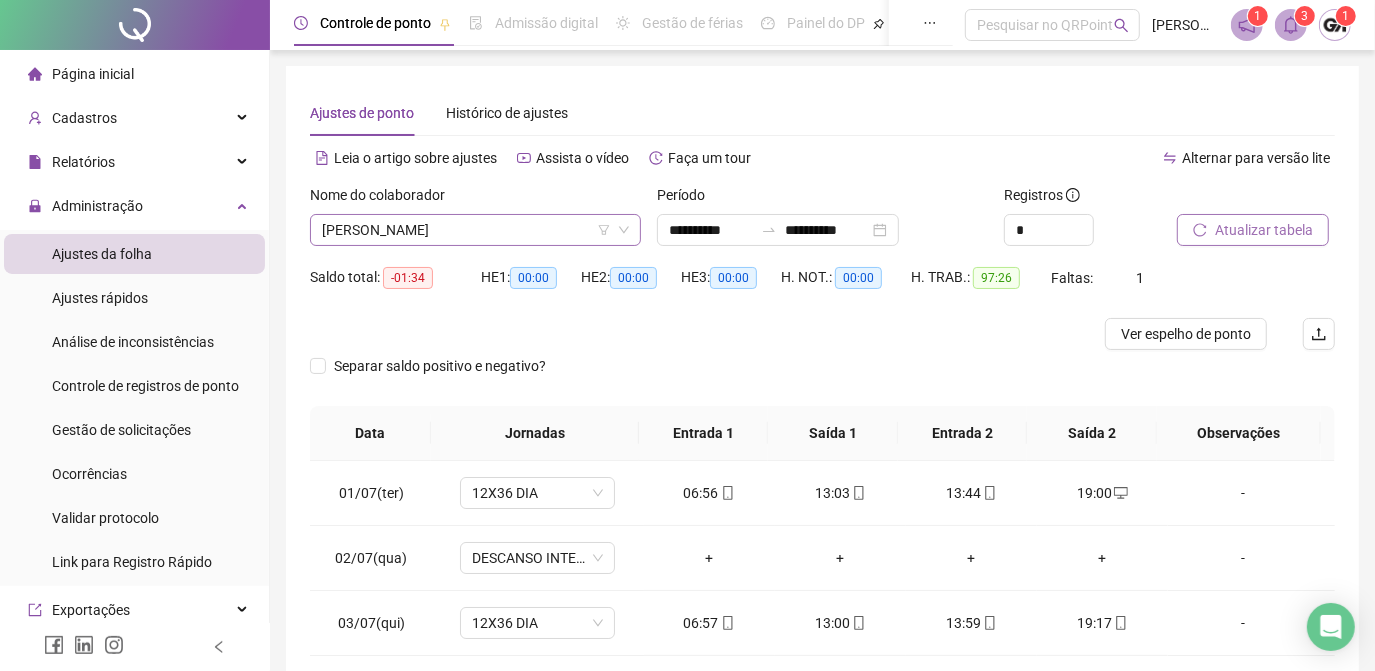 click on "[PERSON_NAME]" at bounding box center (475, 230) 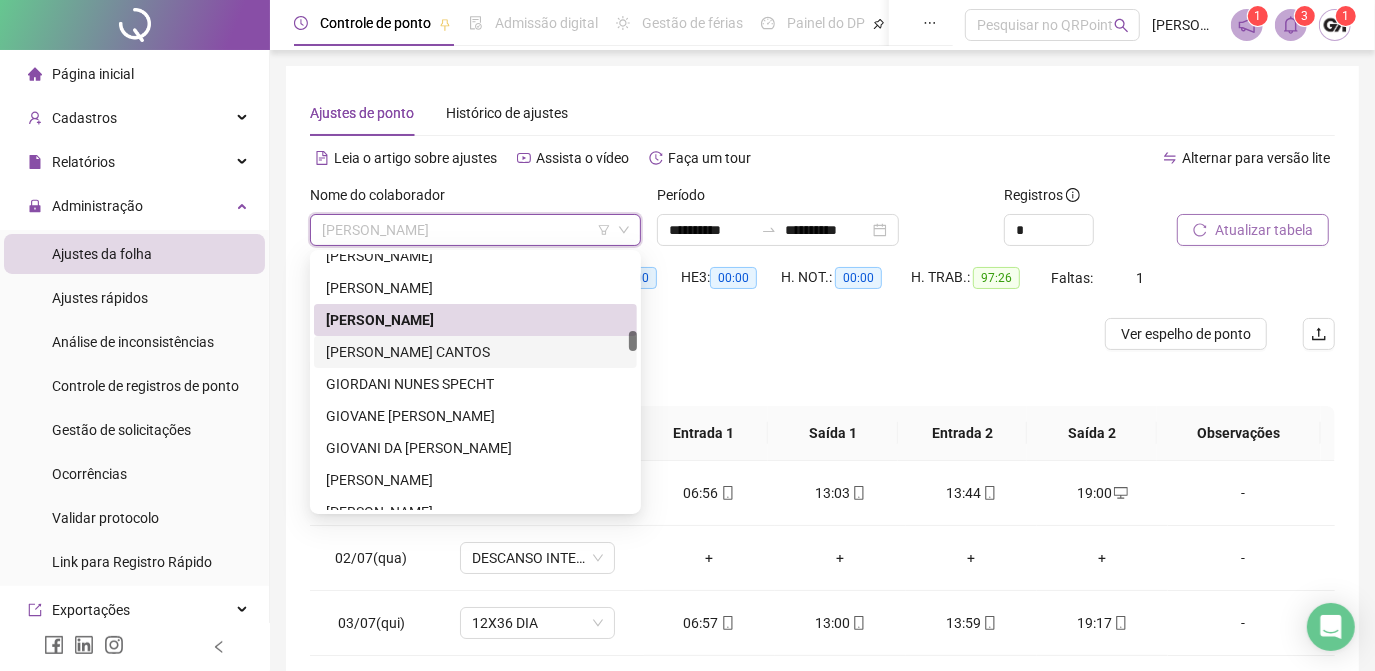 drag, startPoint x: 442, startPoint y: 353, endPoint x: 867, endPoint y: 294, distance: 429.07574 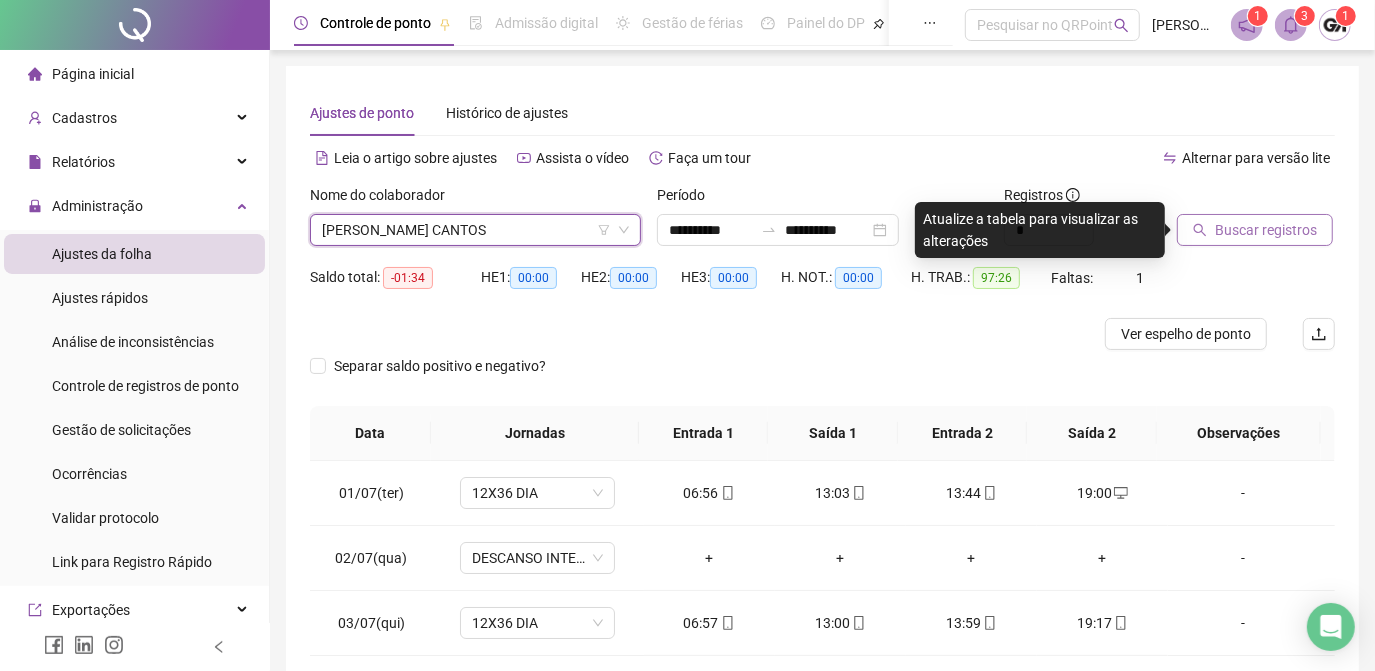 click 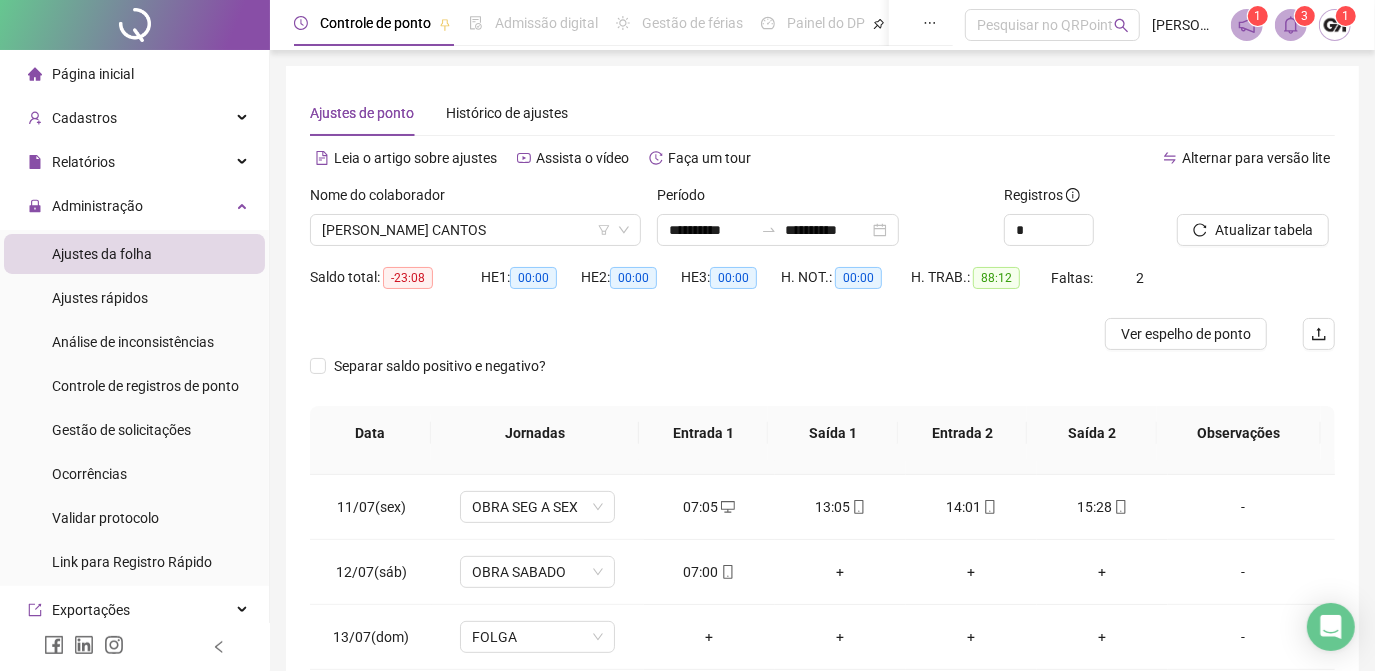 scroll, scrollTop: 673, scrollLeft: 0, axis: vertical 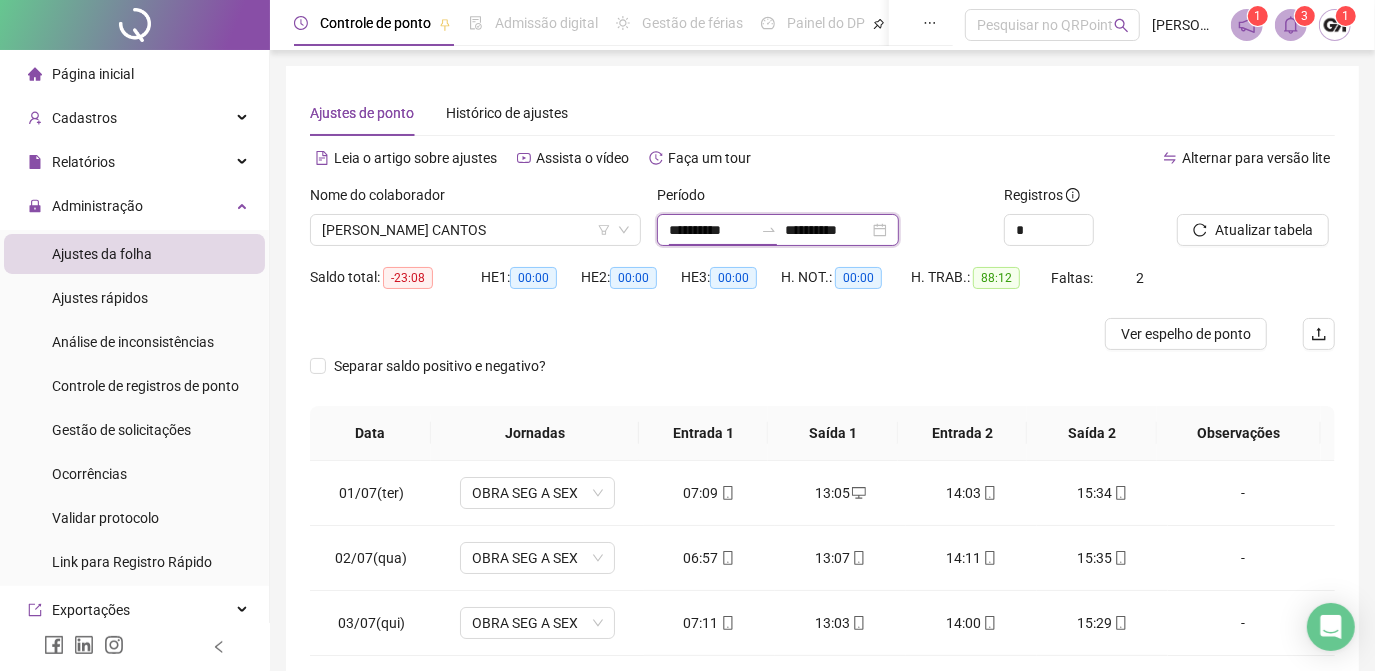 click on "**********" at bounding box center [711, 230] 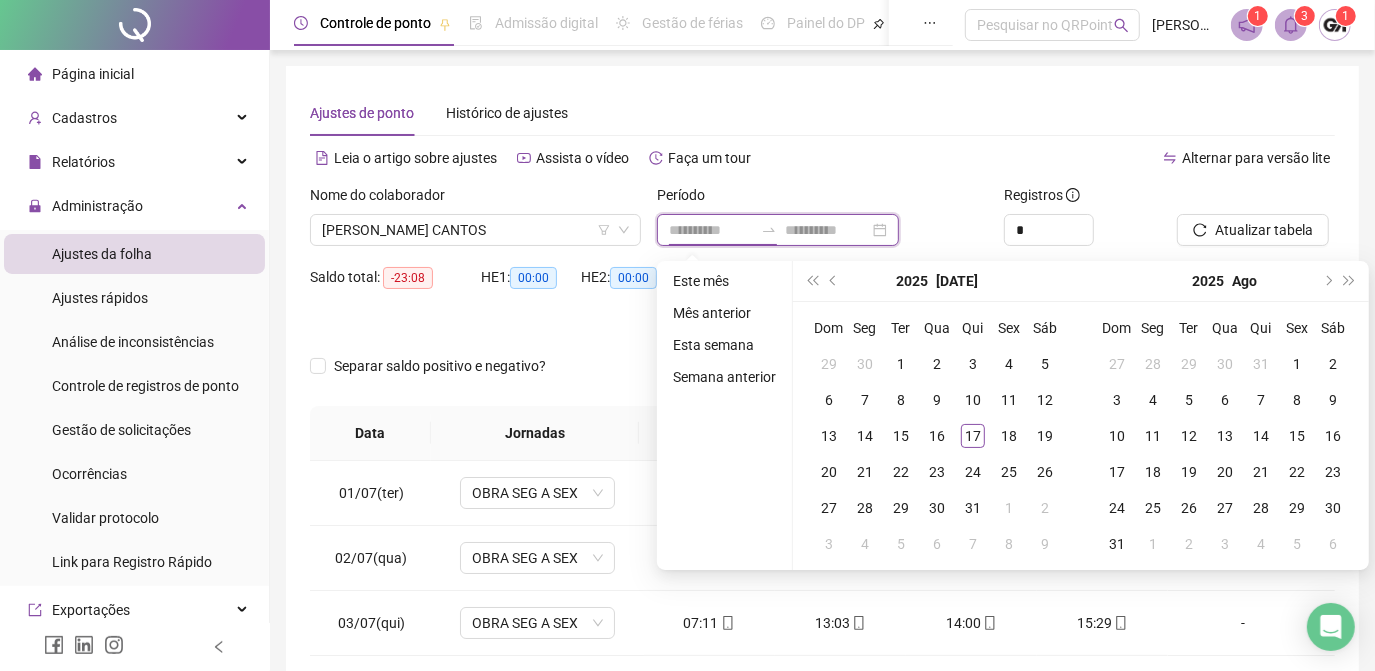 type on "**********" 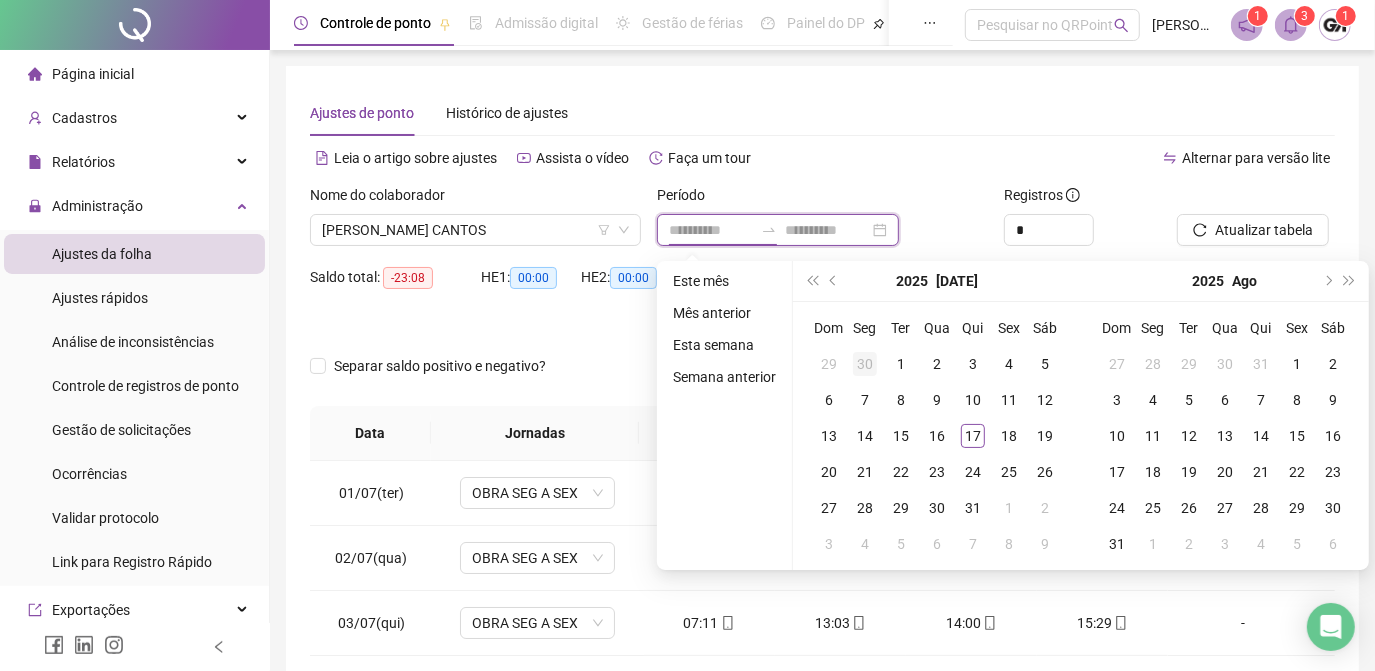 type on "**********" 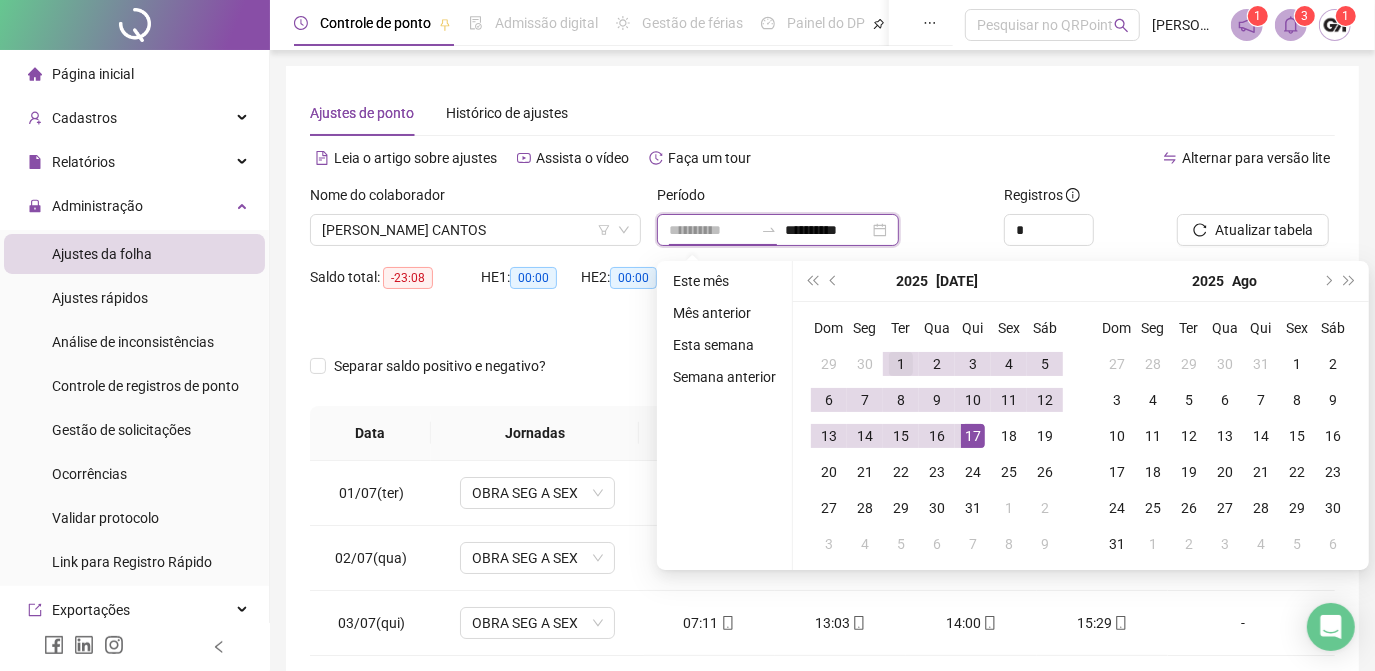 type on "**********" 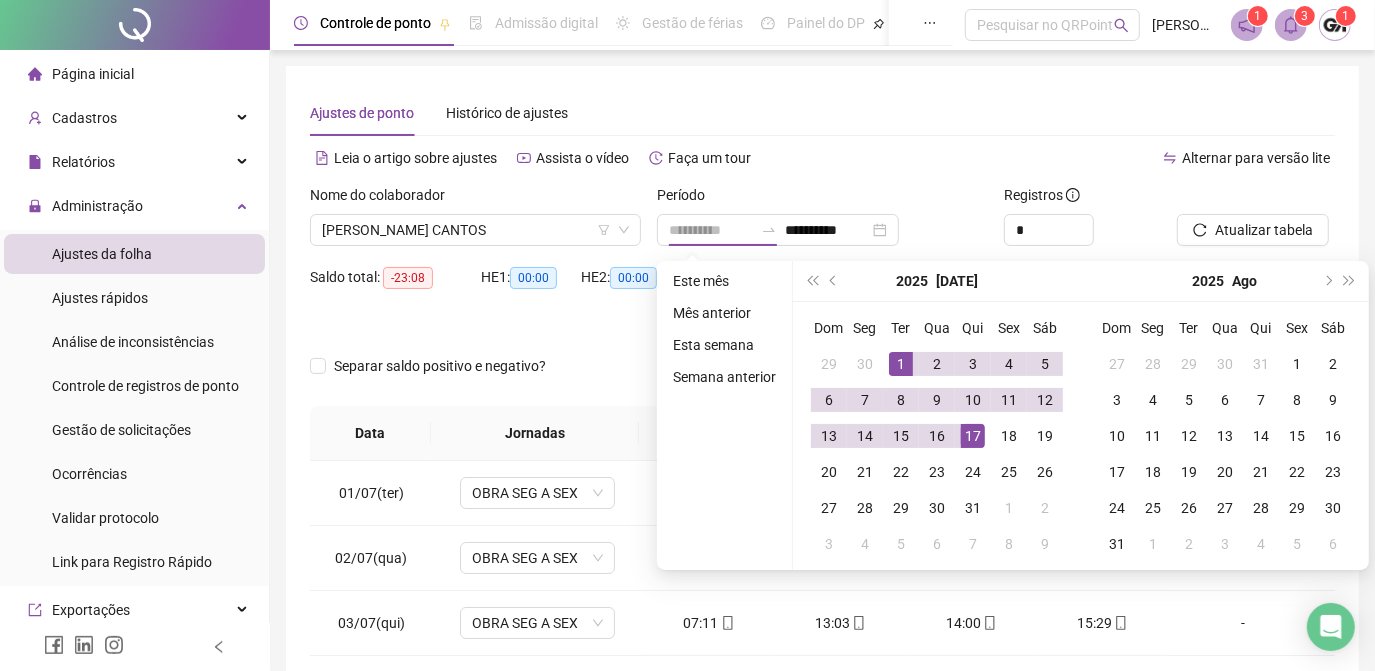 click on "1" at bounding box center (901, 364) 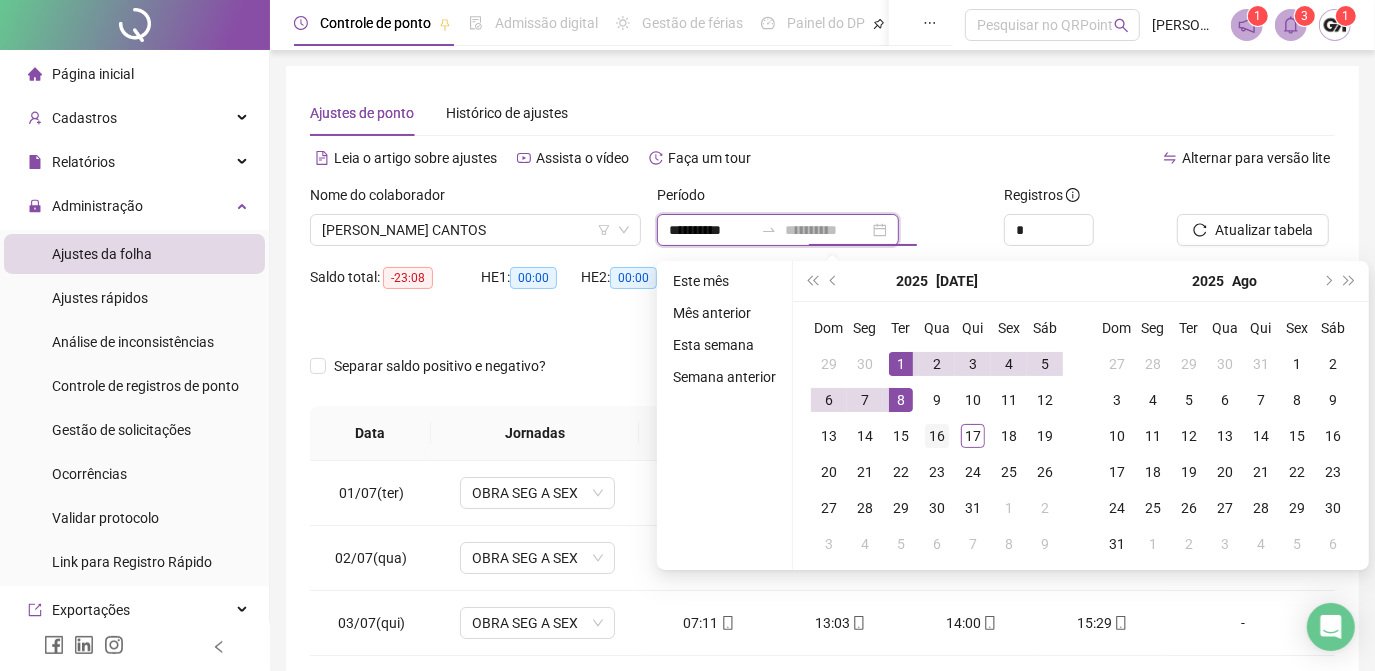 type on "**********" 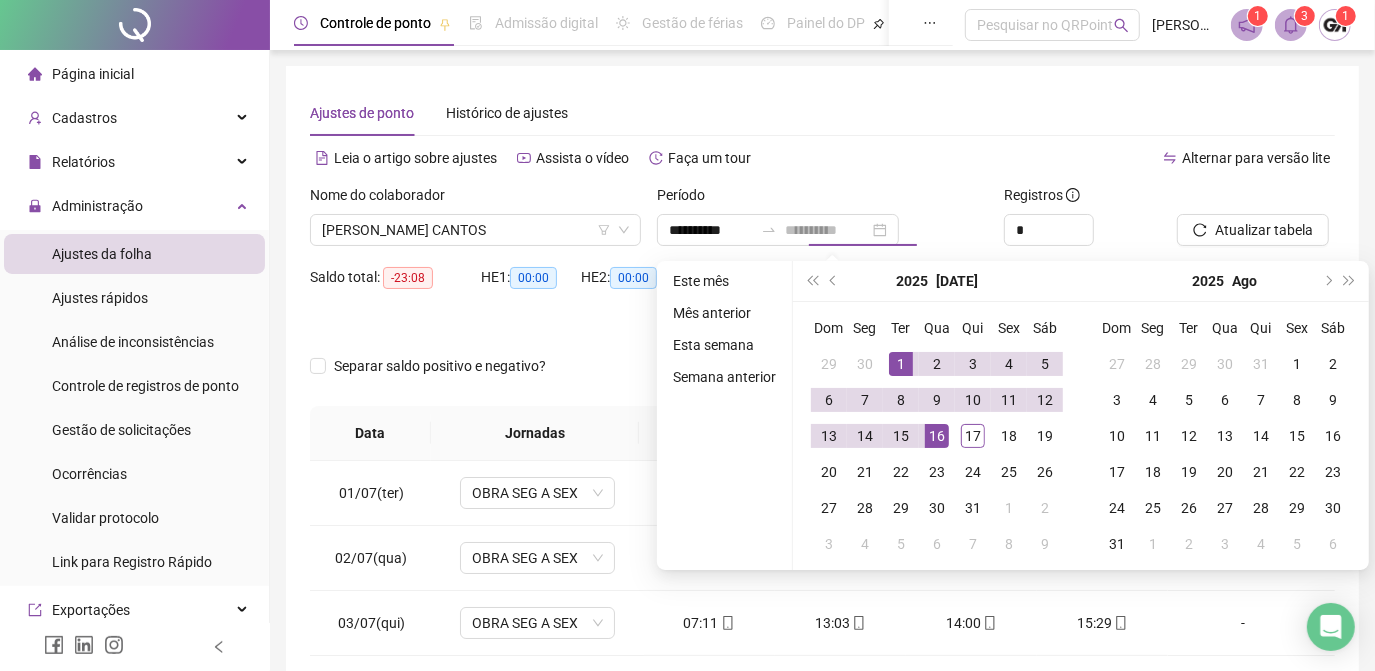 click on "16" at bounding box center (937, 436) 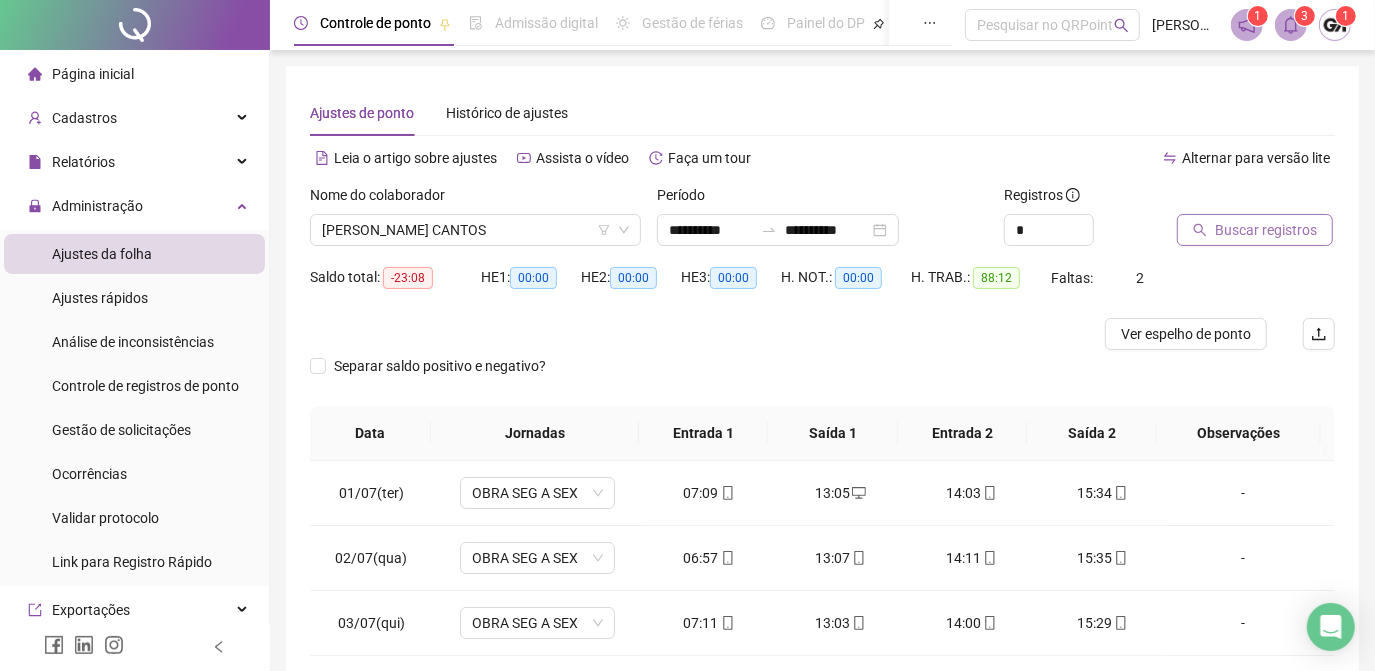 click on "Buscar registros" at bounding box center [1266, 230] 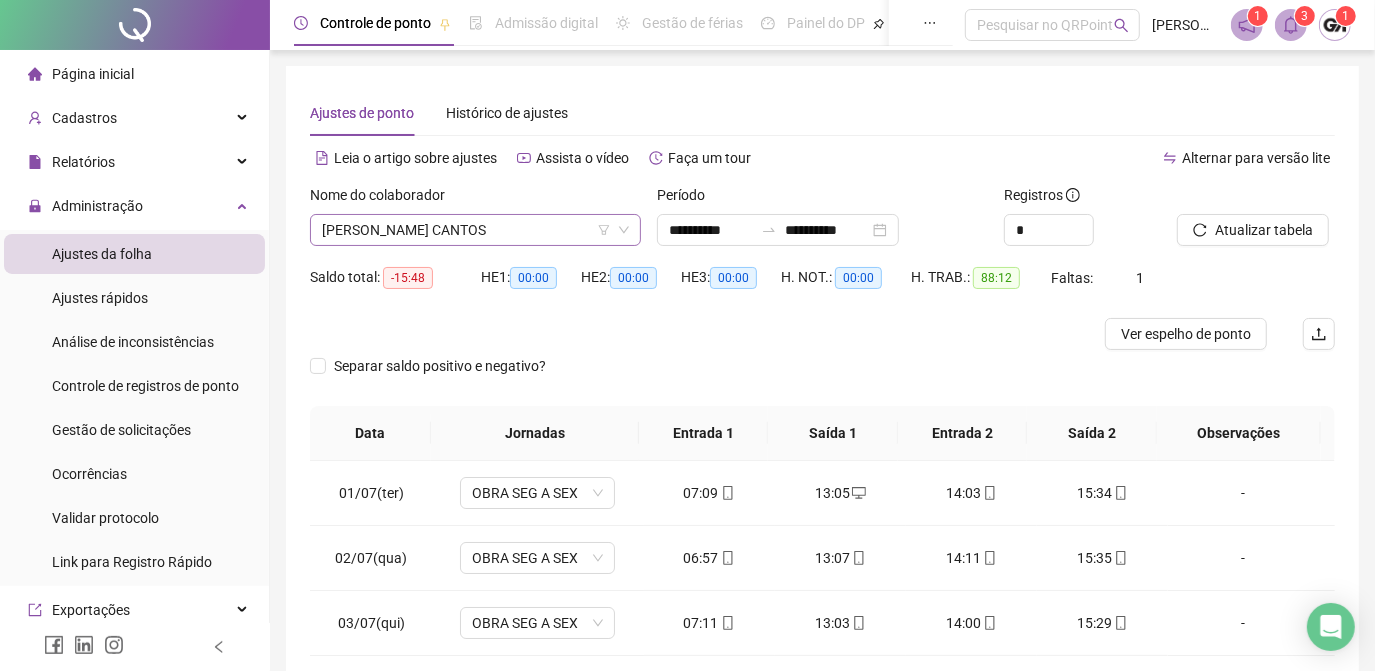 click on "[PERSON_NAME] CANTOS" at bounding box center (475, 230) 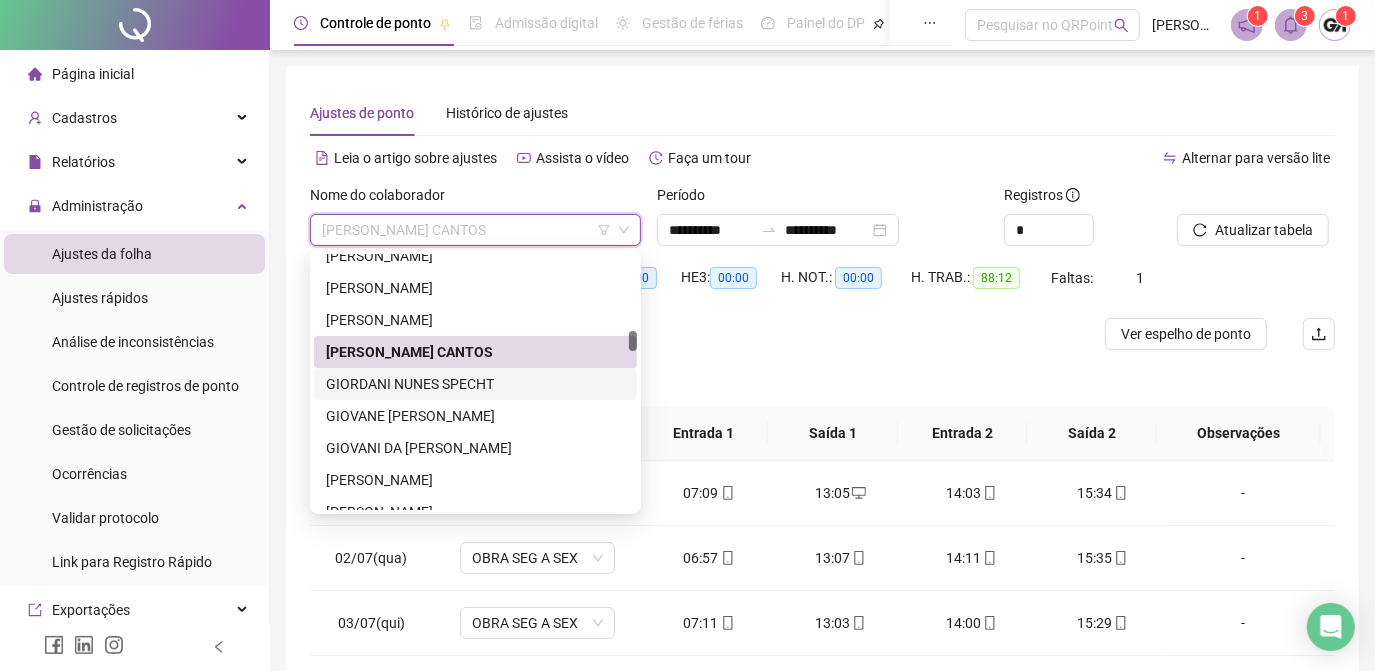 click on "GIORDANI NUNES SPECHT" at bounding box center (475, 384) 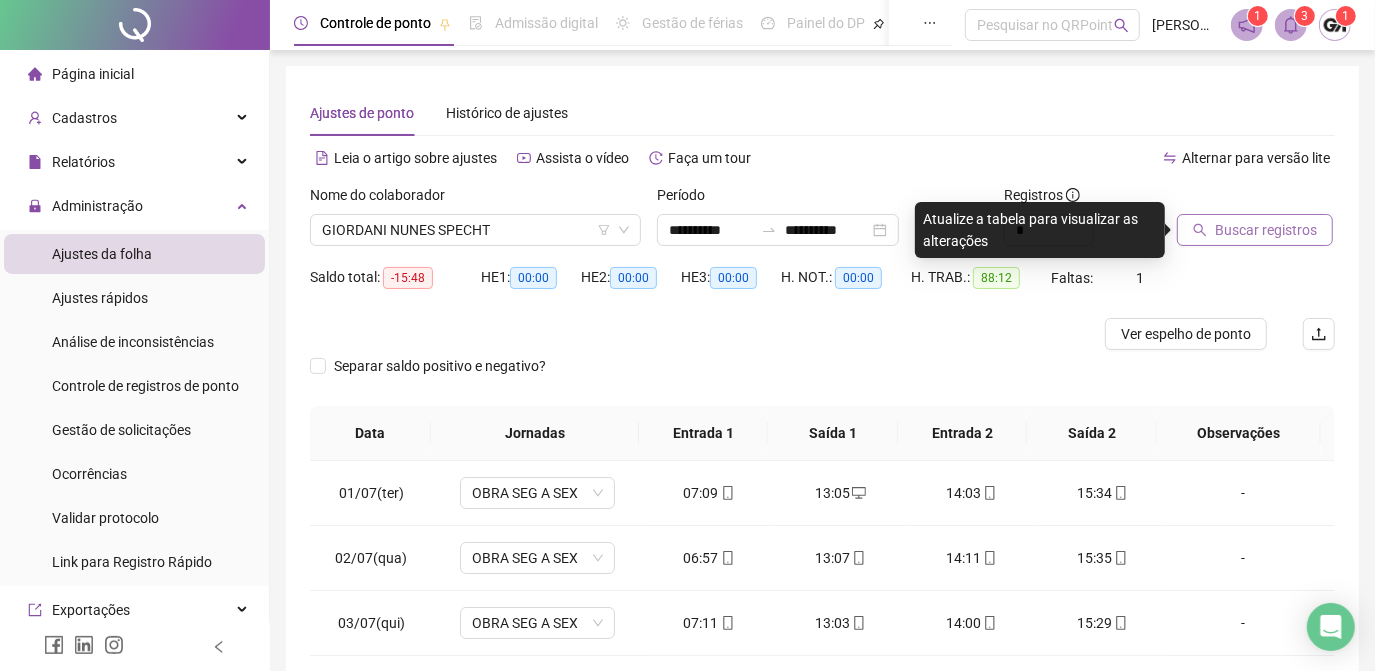 click on "Buscar registros" at bounding box center [1266, 230] 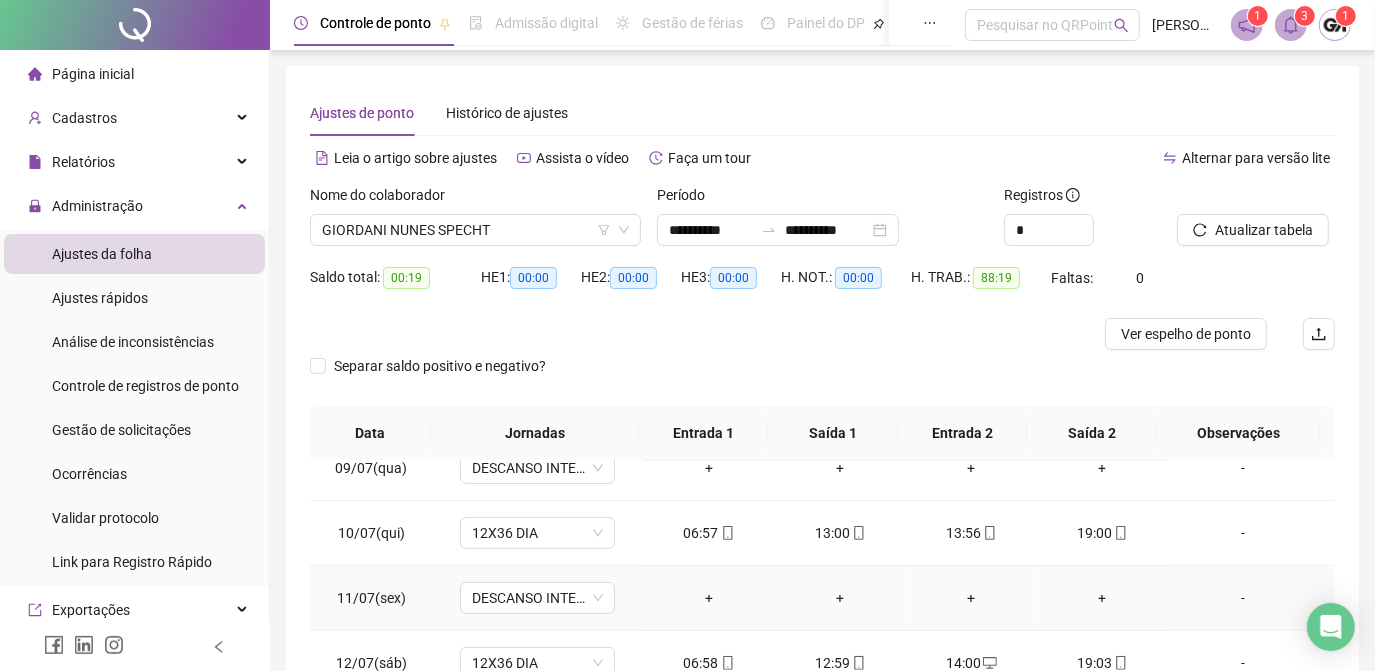 scroll, scrollTop: 608, scrollLeft: 0, axis: vertical 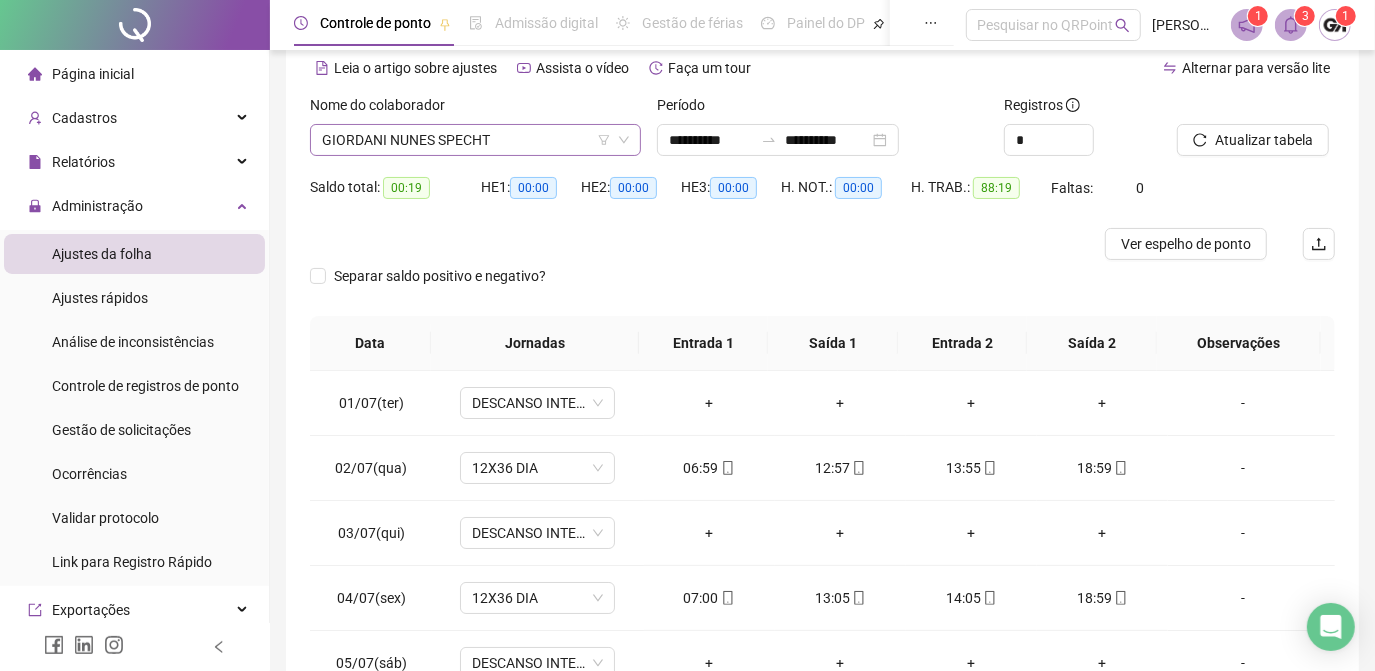 click on "GIORDANI NUNES SPECHT" at bounding box center (475, 140) 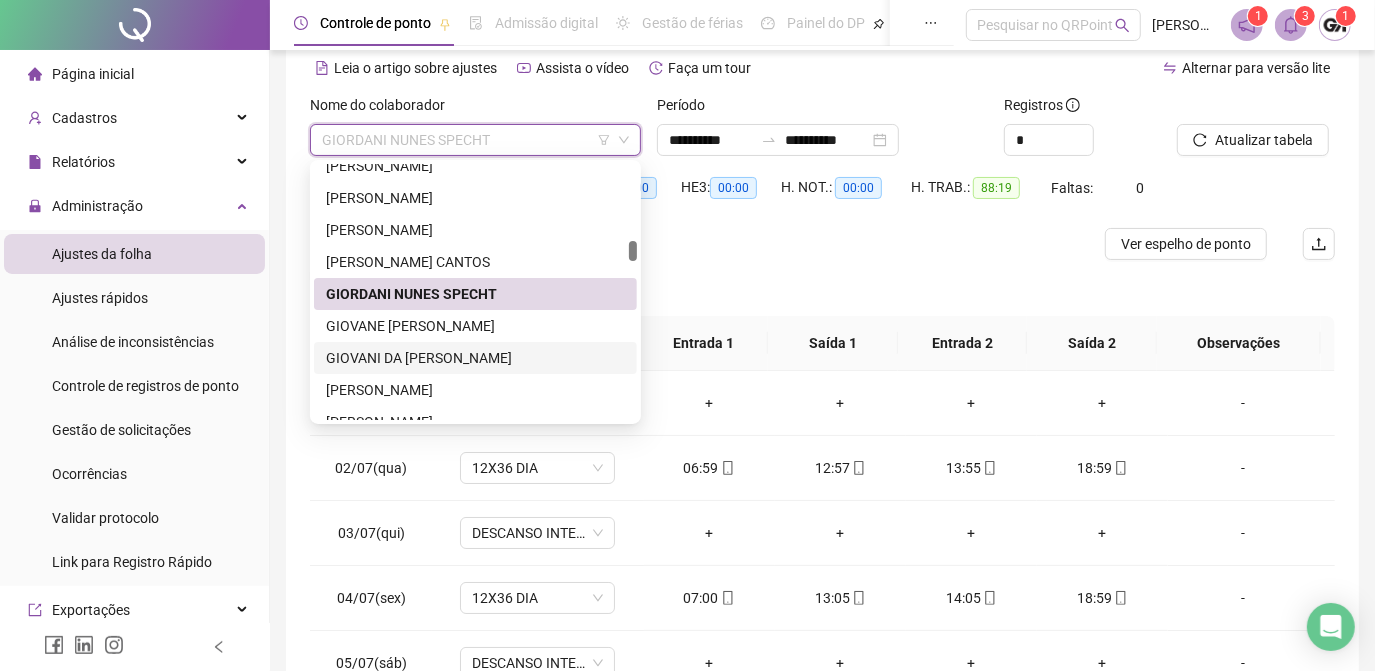 drag, startPoint x: 414, startPoint y: 360, endPoint x: 596, endPoint y: 265, distance: 205.30222 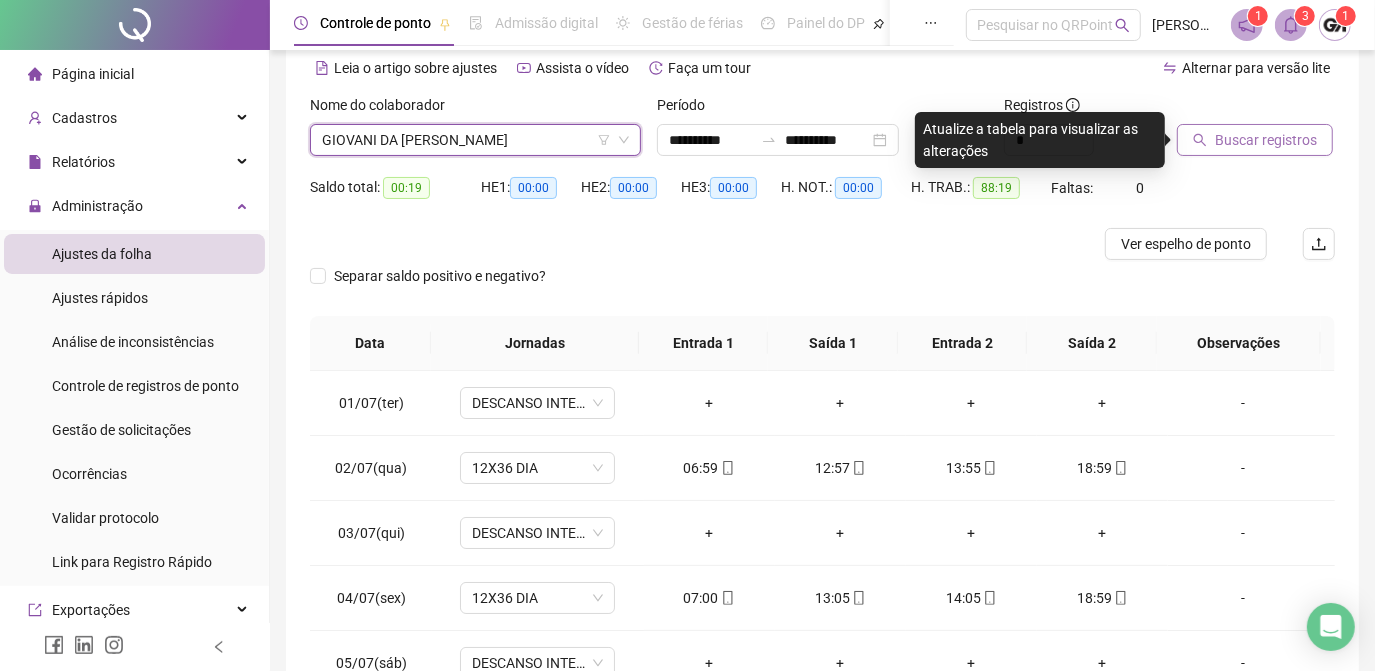 click on "Buscar registros" at bounding box center (1266, 140) 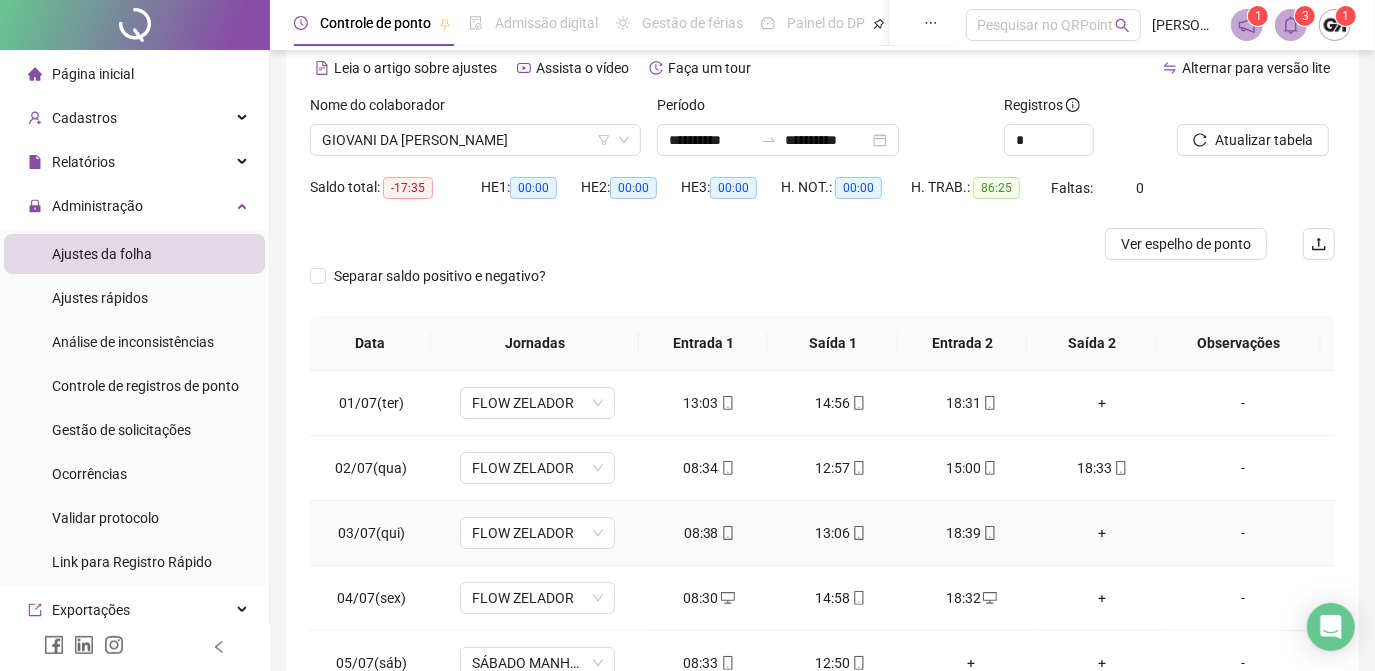 scroll, scrollTop: 0, scrollLeft: 0, axis: both 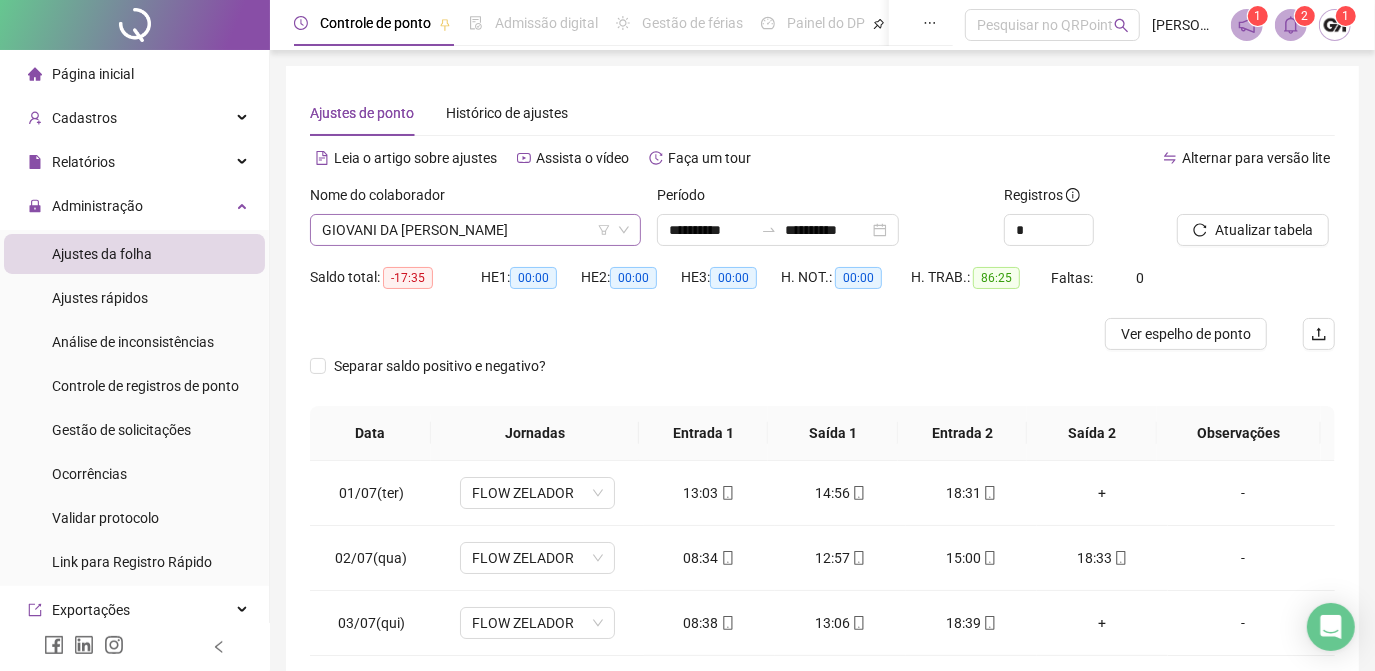 click on "GIOVANI DA [PERSON_NAME]" at bounding box center (475, 230) 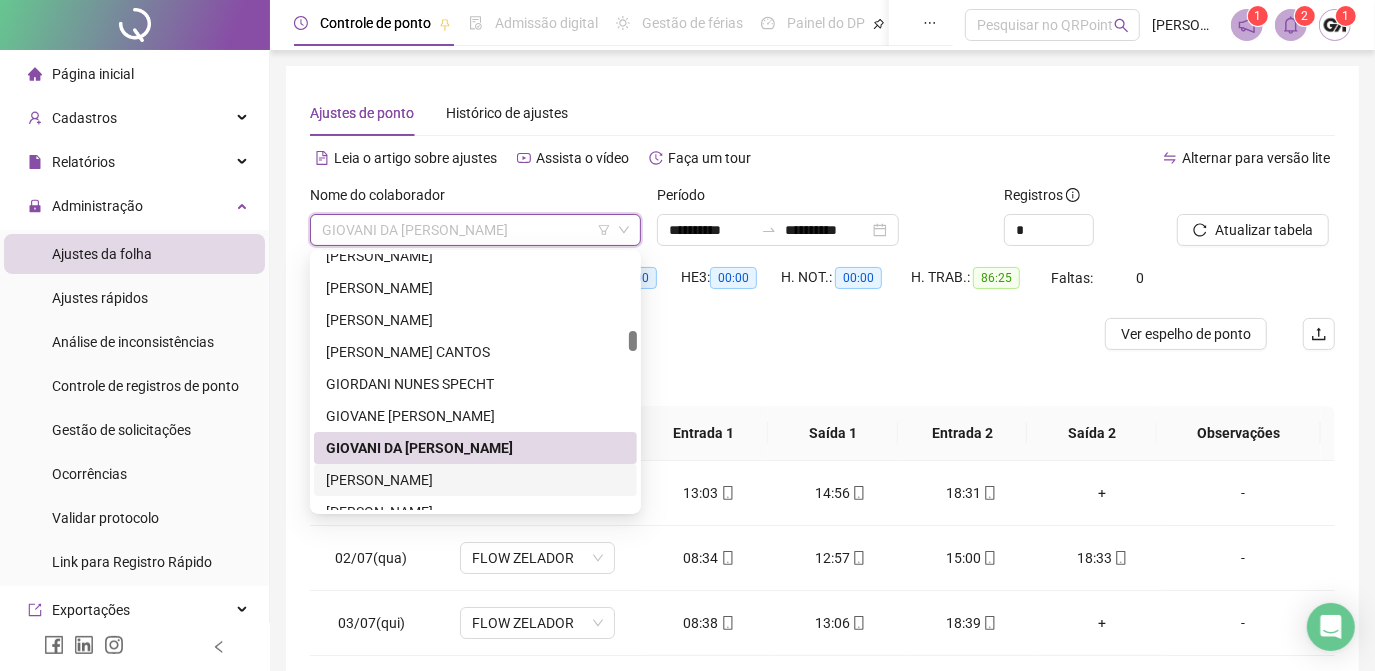 drag, startPoint x: 449, startPoint y: 478, endPoint x: 461, endPoint y: 466, distance: 16.970562 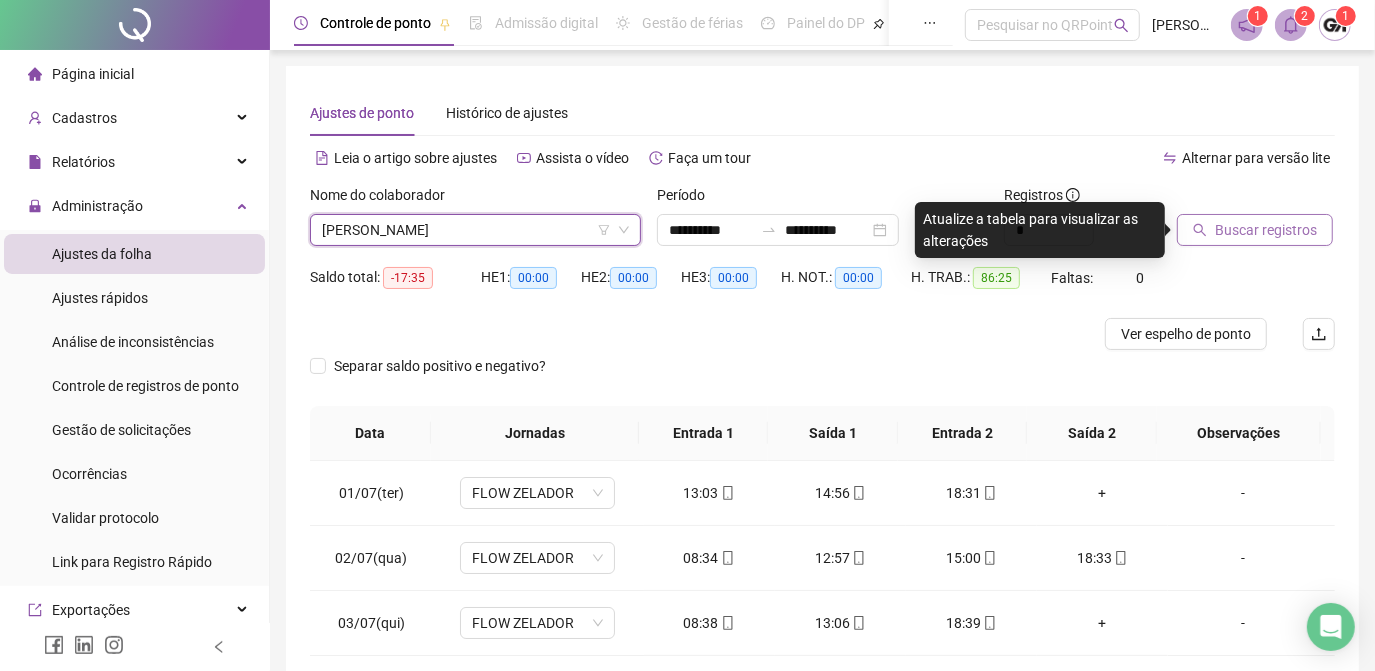 click on "Buscar registros" at bounding box center [1266, 230] 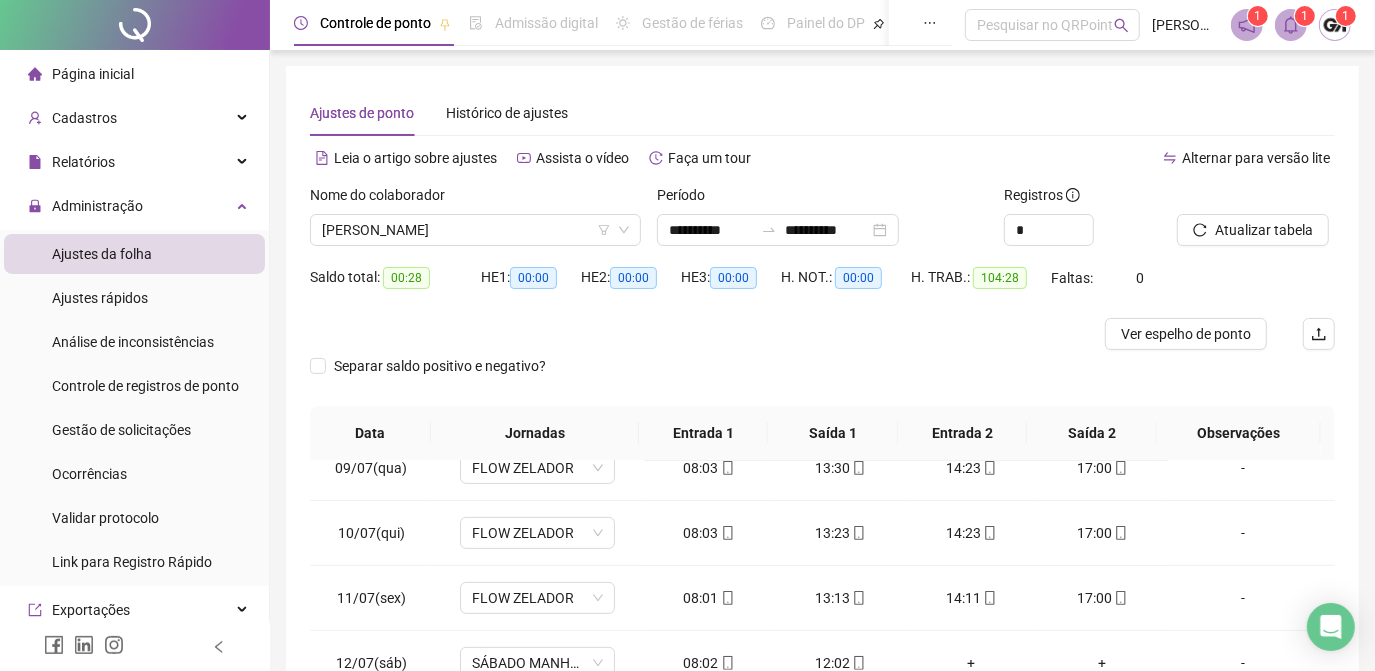 scroll, scrollTop: 608, scrollLeft: 0, axis: vertical 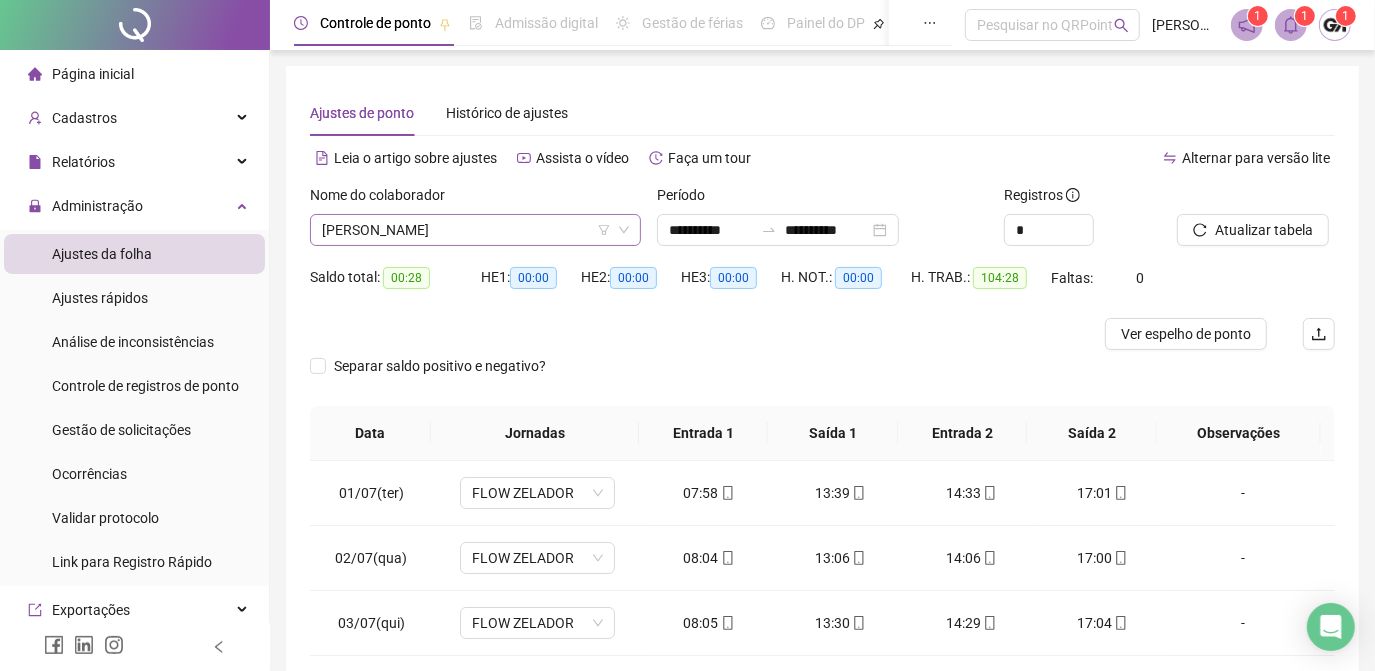 click on "[PERSON_NAME]" at bounding box center (475, 230) 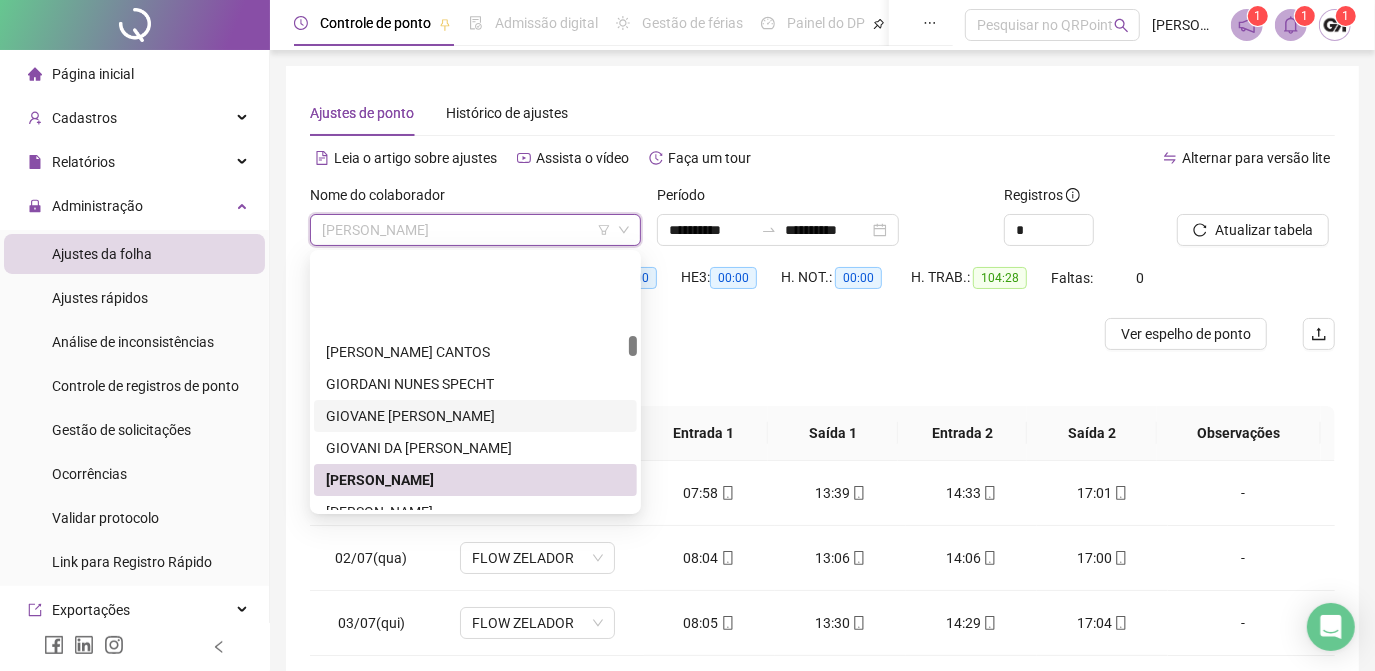 scroll, scrollTop: 1545, scrollLeft: 0, axis: vertical 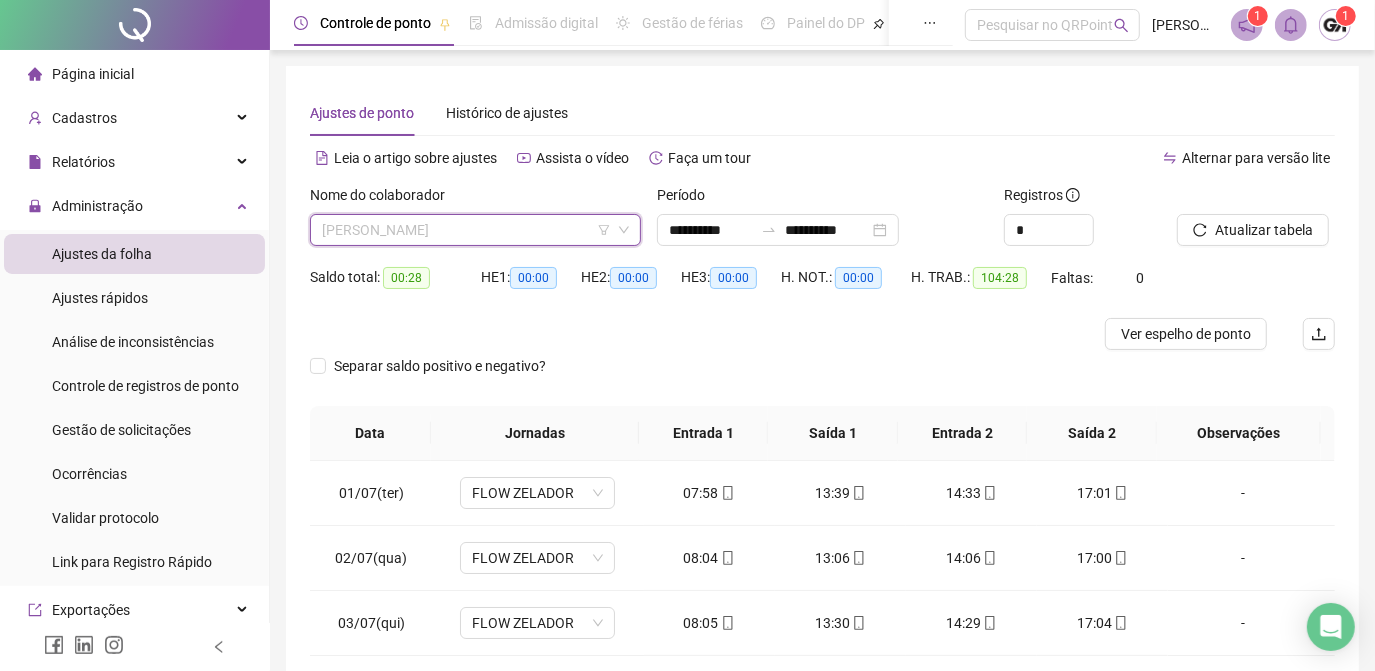 click on "[PERSON_NAME]" at bounding box center [475, 230] 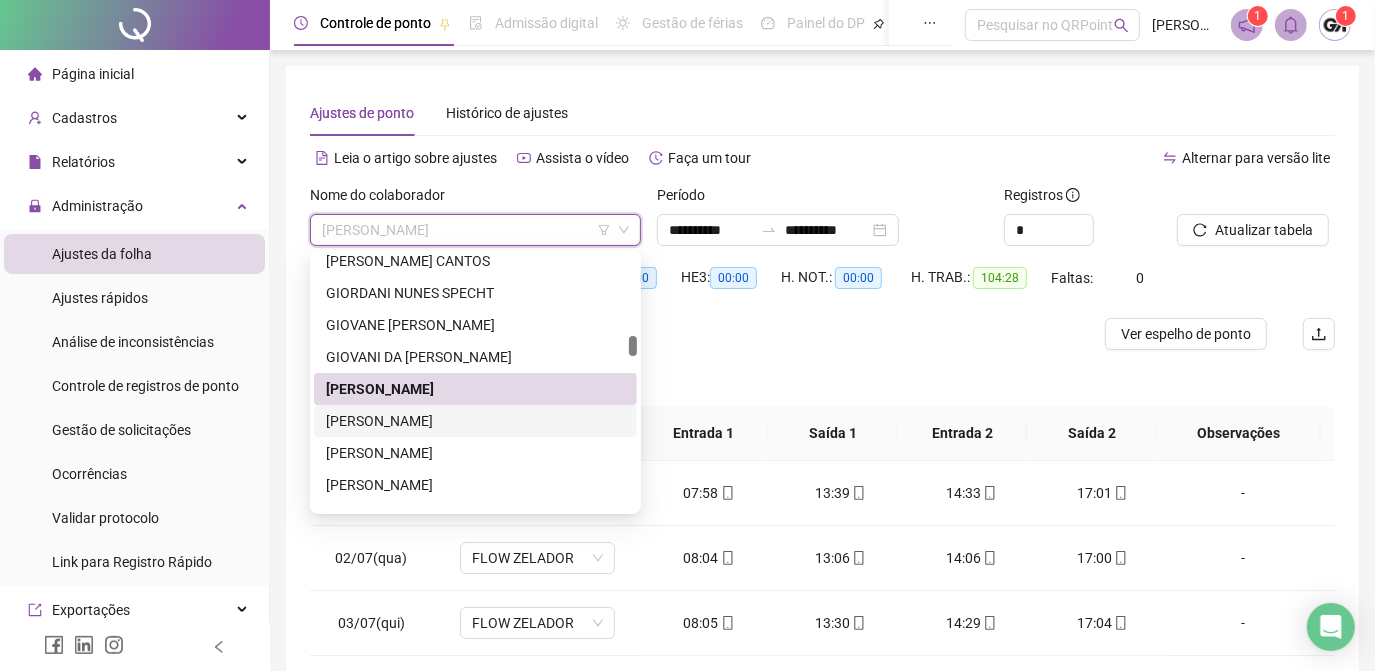 click on "[PERSON_NAME]" at bounding box center (475, 421) 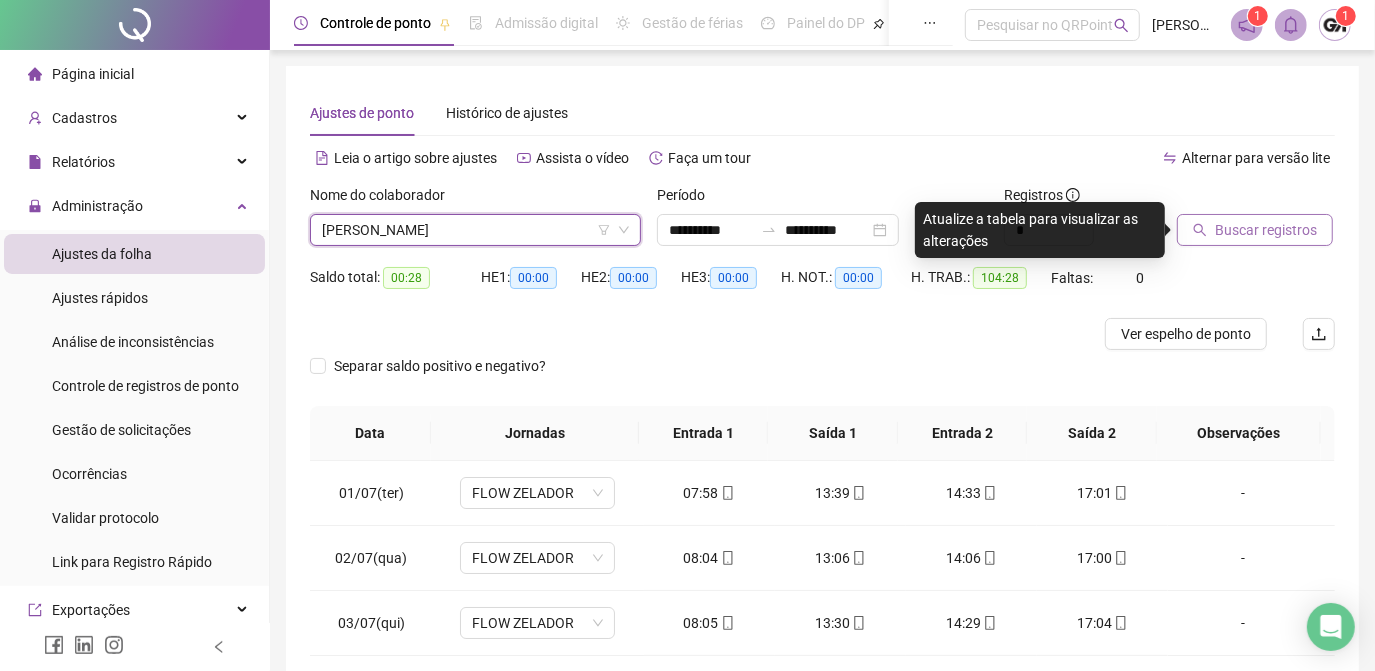 click on "Buscar registros" at bounding box center (1266, 230) 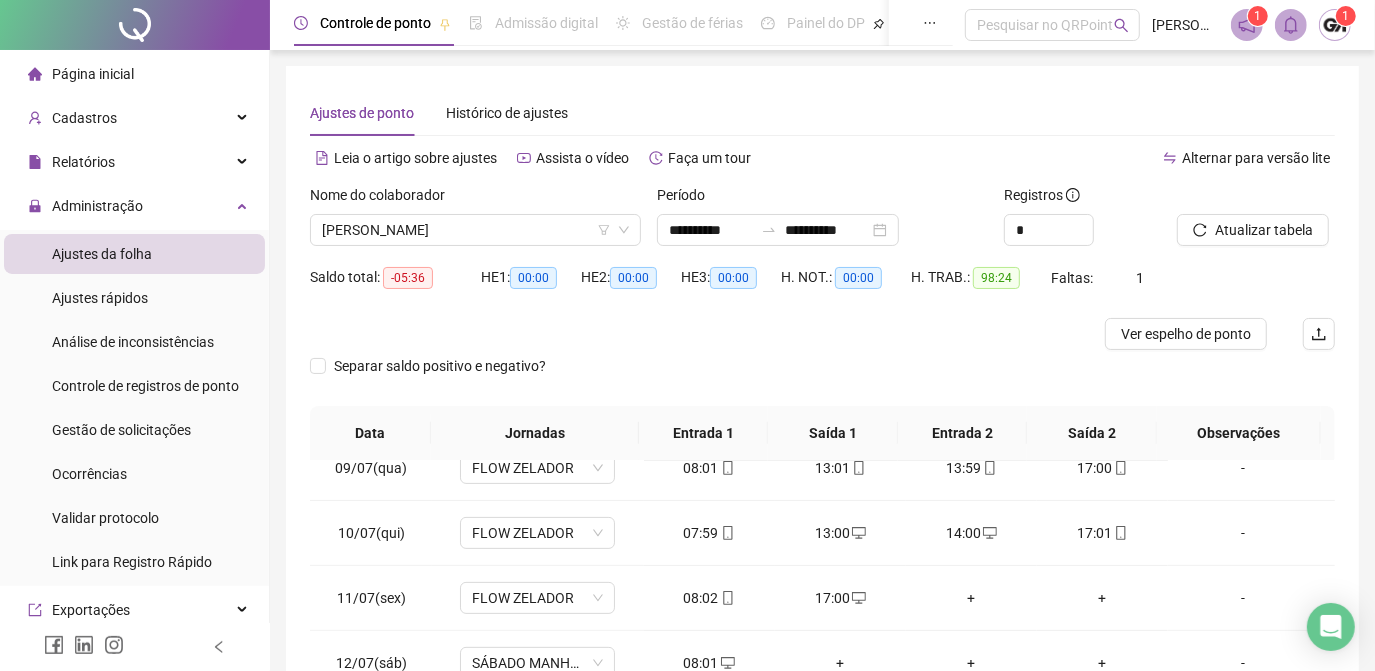 scroll, scrollTop: 608, scrollLeft: 0, axis: vertical 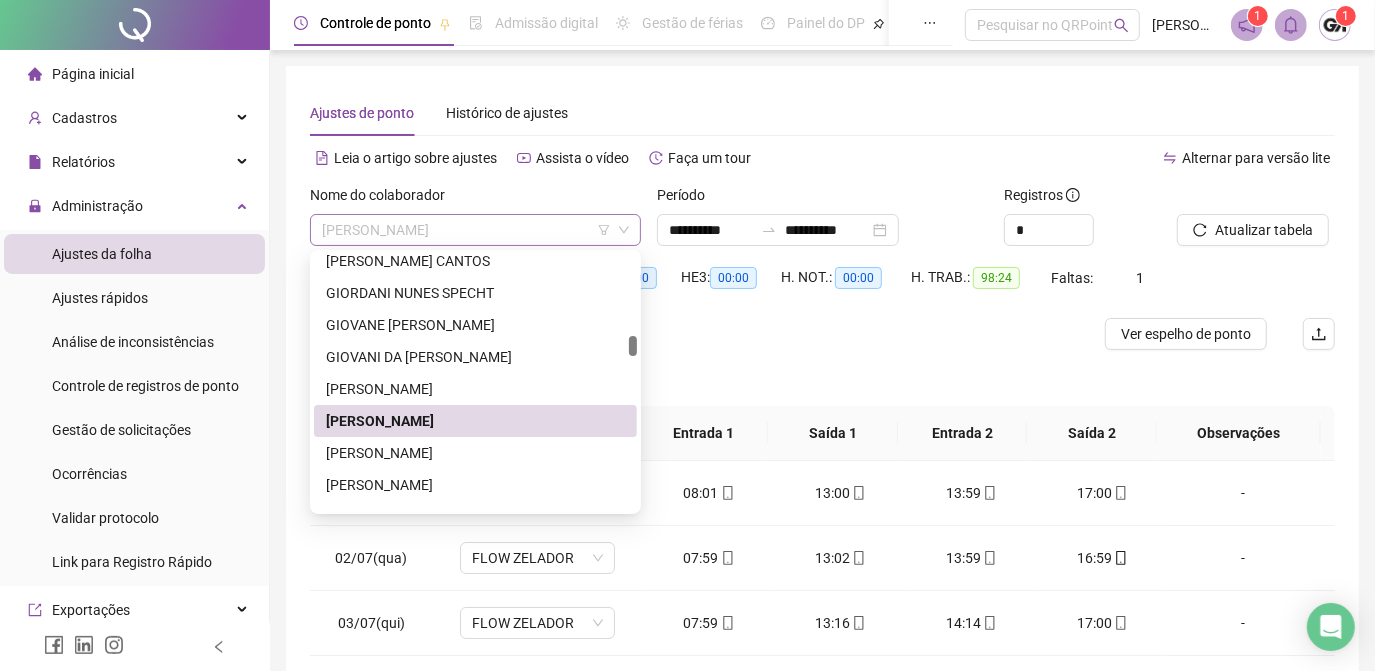 click on "[PERSON_NAME]" at bounding box center [475, 230] 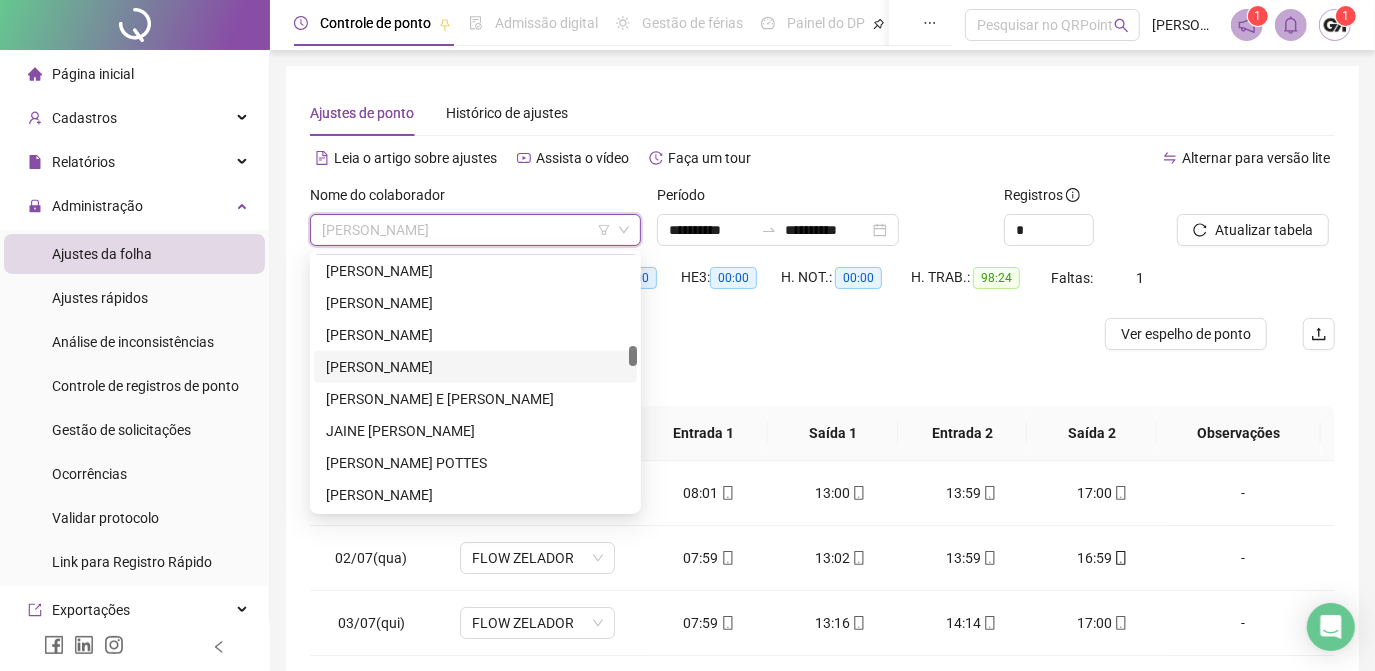 scroll, scrollTop: 1636, scrollLeft: 0, axis: vertical 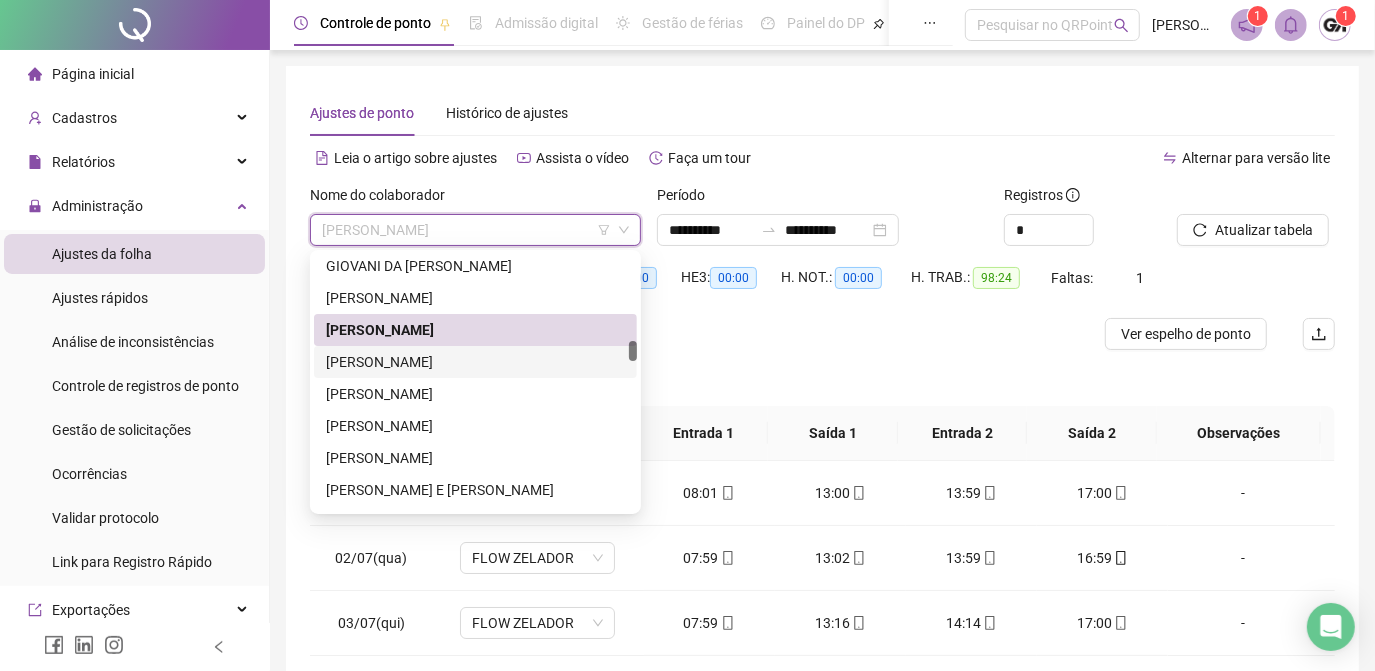 click on "[PERSON_NAME]" at bounding box center (475, 362) 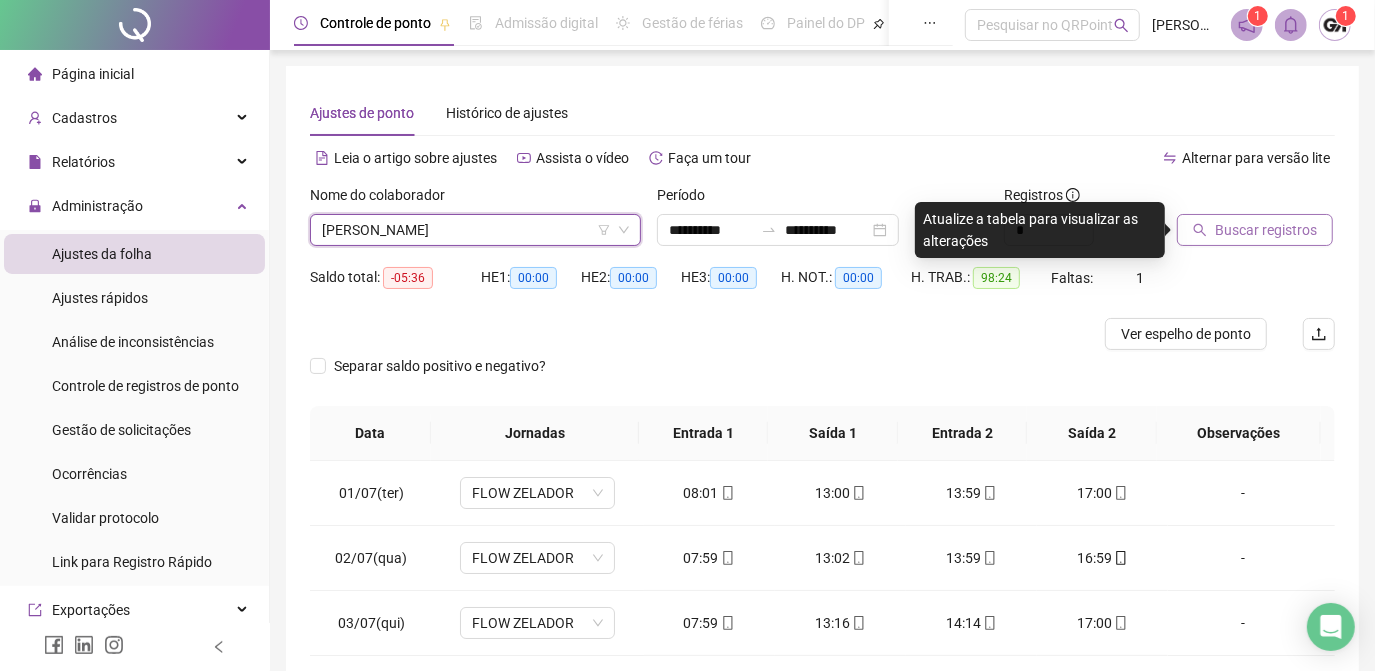 click on "Buscar registros" at bounding box center (1266, 230) 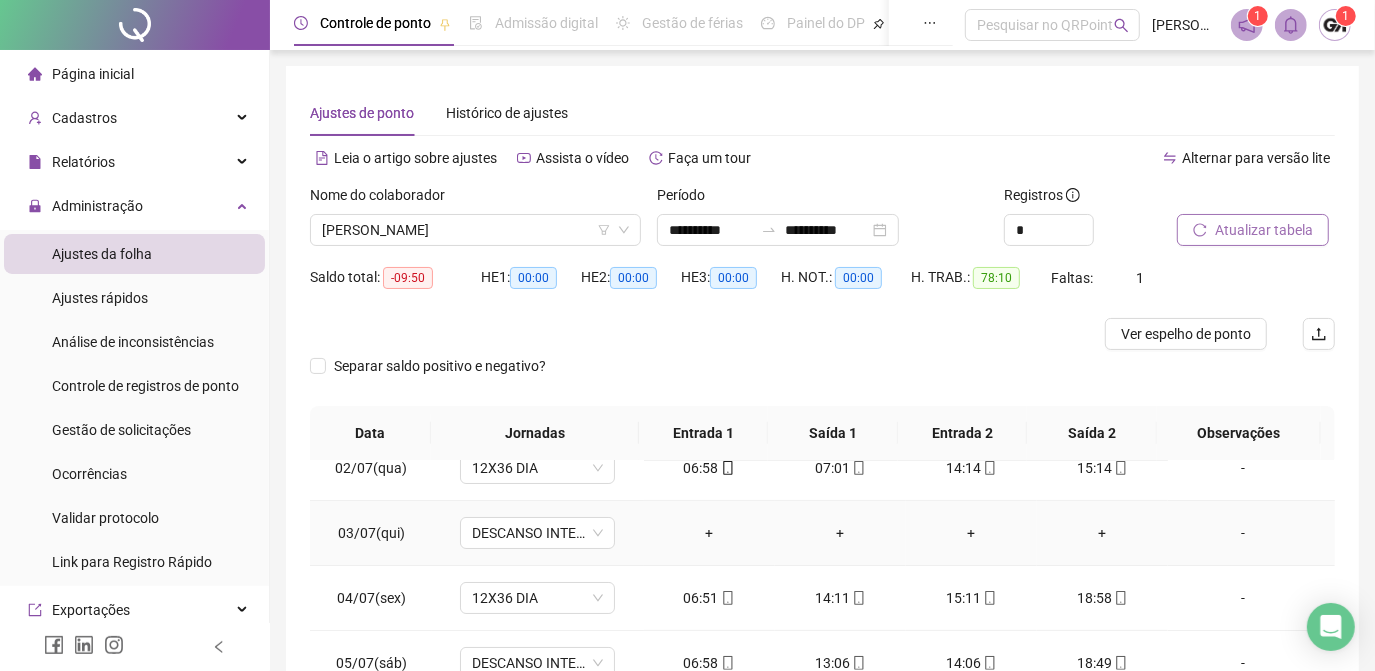scroll, scrollTop: 0, scrollLeft: 0, axis: both 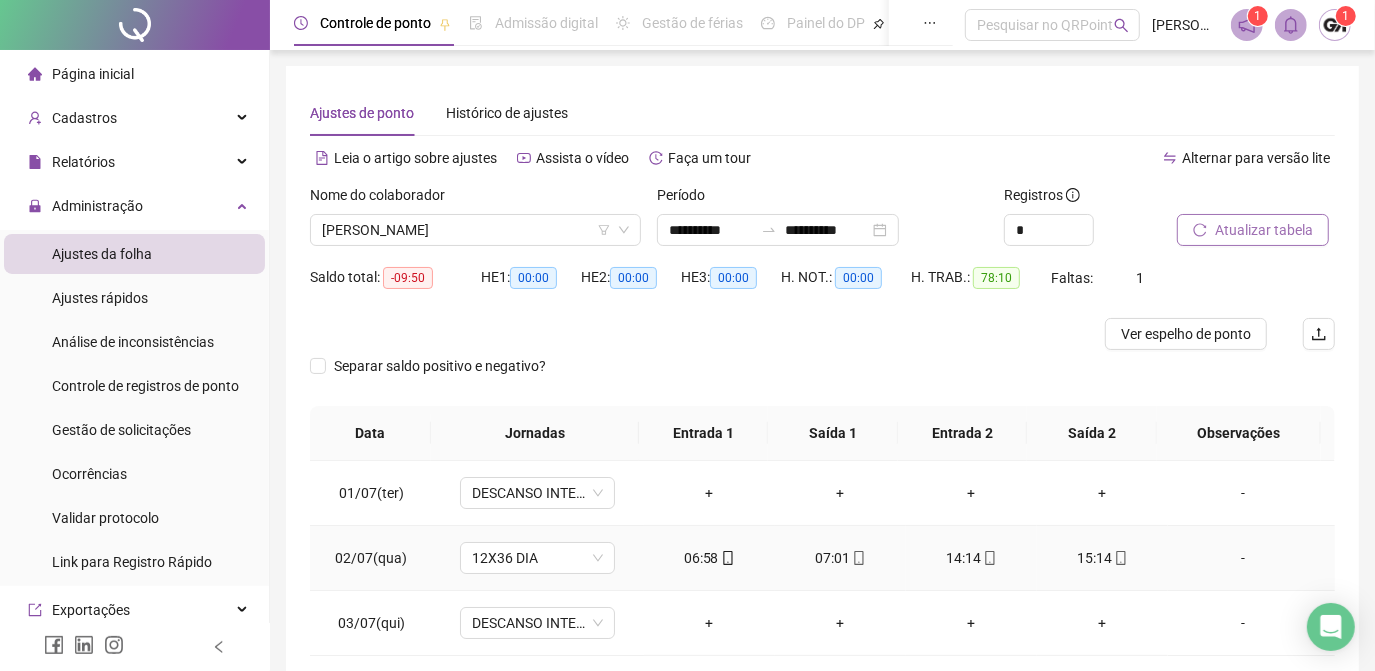 click on "07:01" at bounding box center (840, 558) 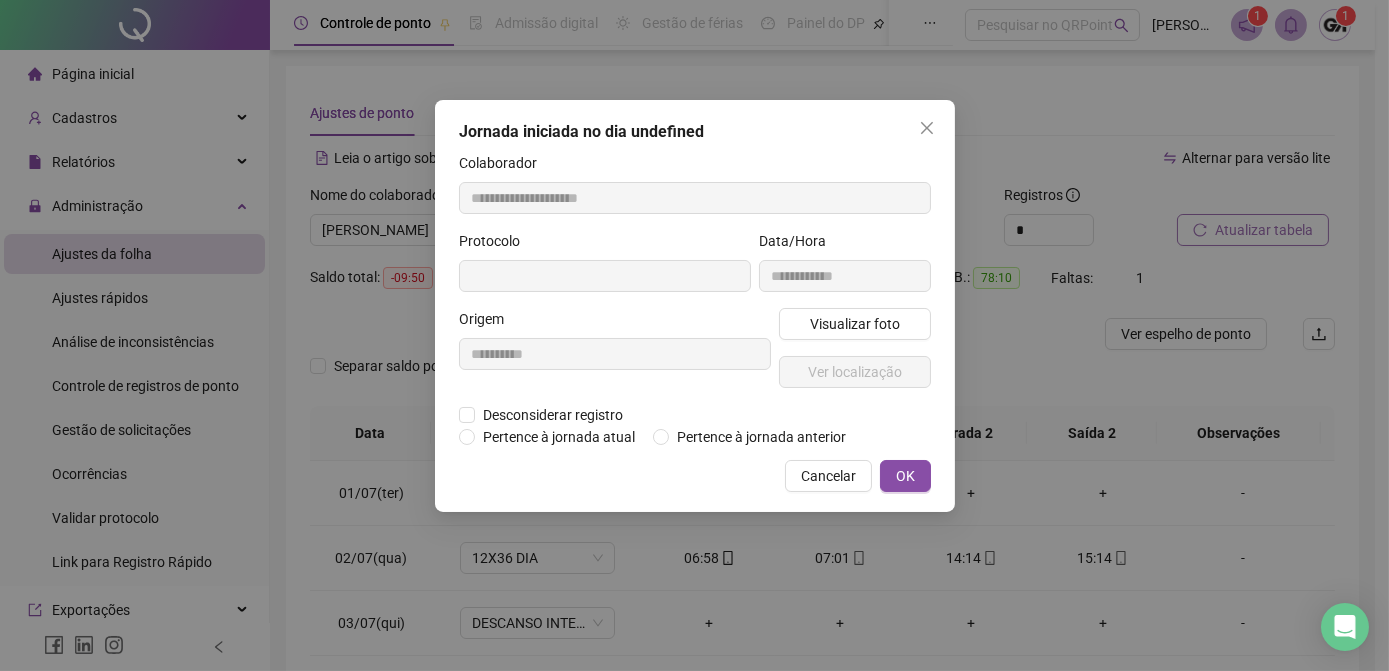 type on "**********" 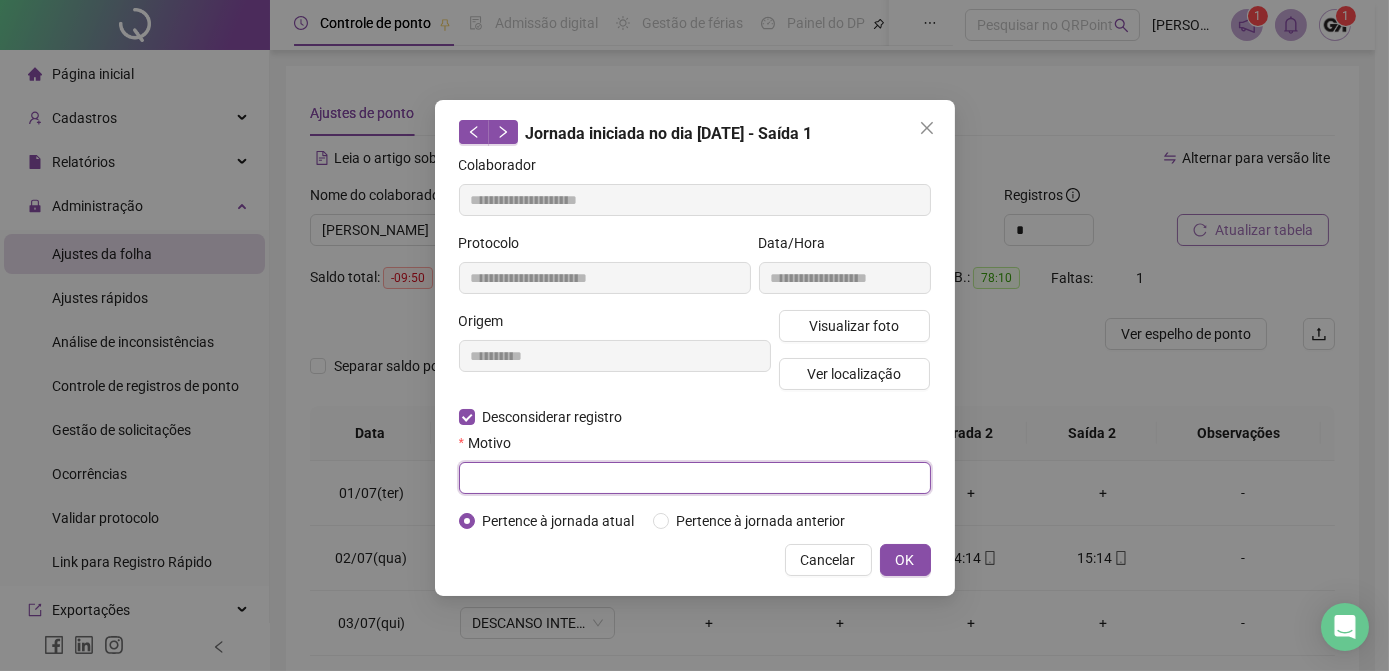 click at bounding box center (695, 478) 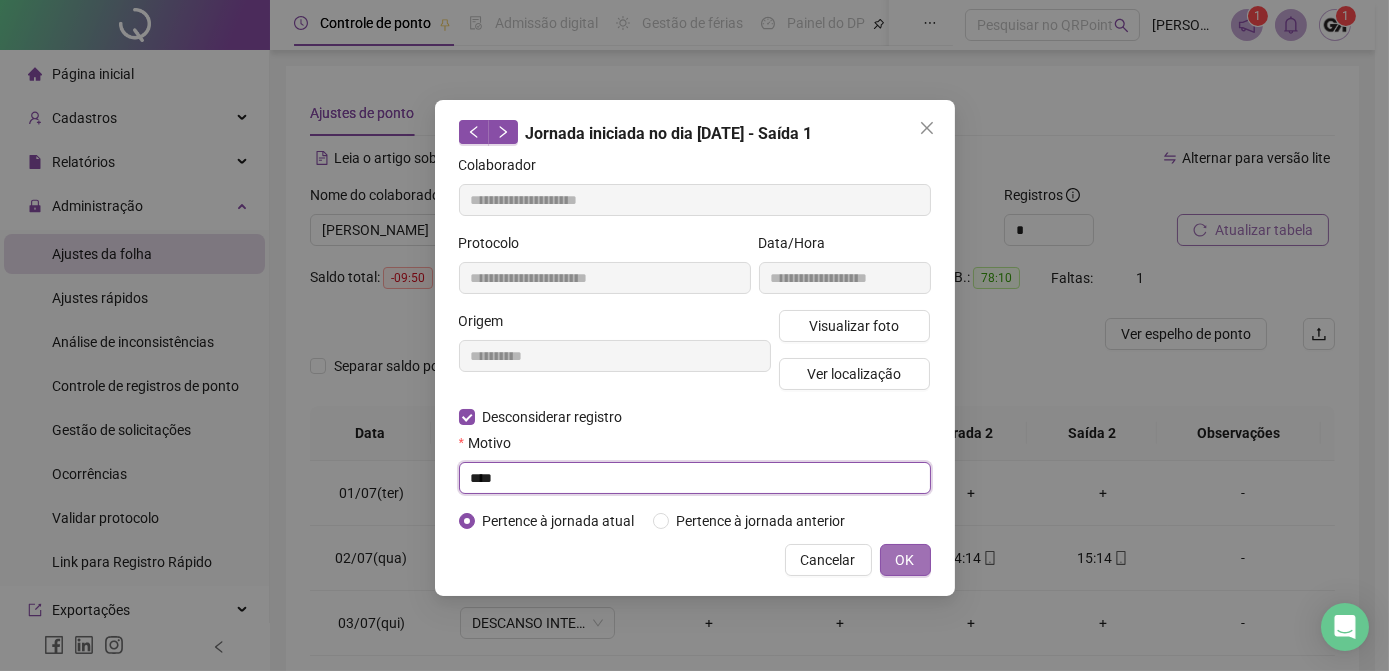 type on "****" 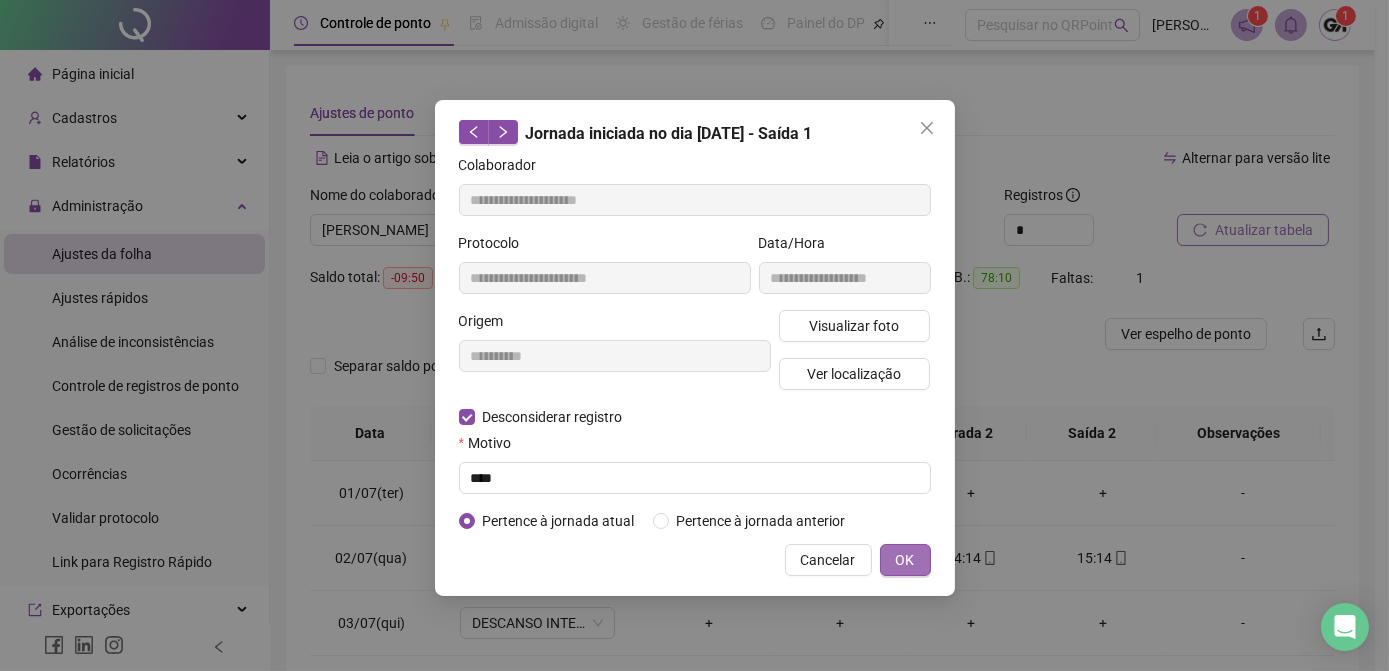 click on "OK" at bounding box center [905, 560] 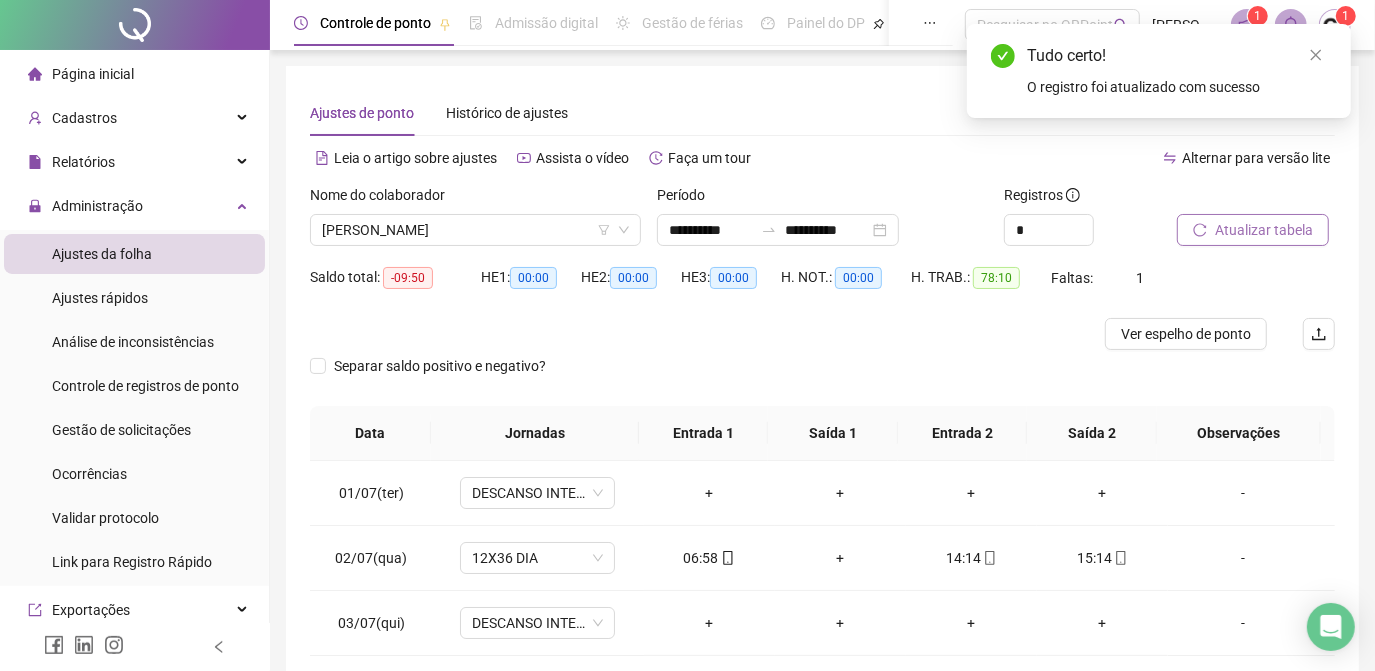 click on "Atualizar tabela" at bounding box center (1264, 230) 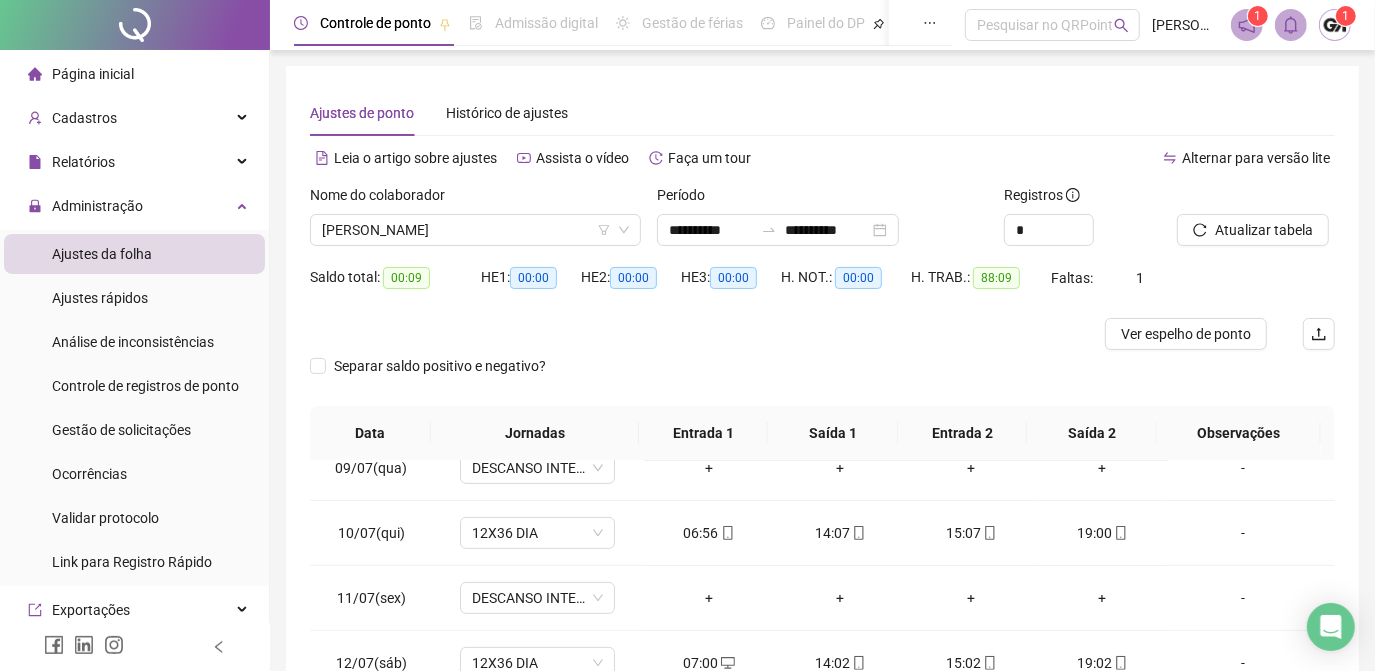 scroll, scrollTop: 608, scrollLeft: 0, axis: vertical 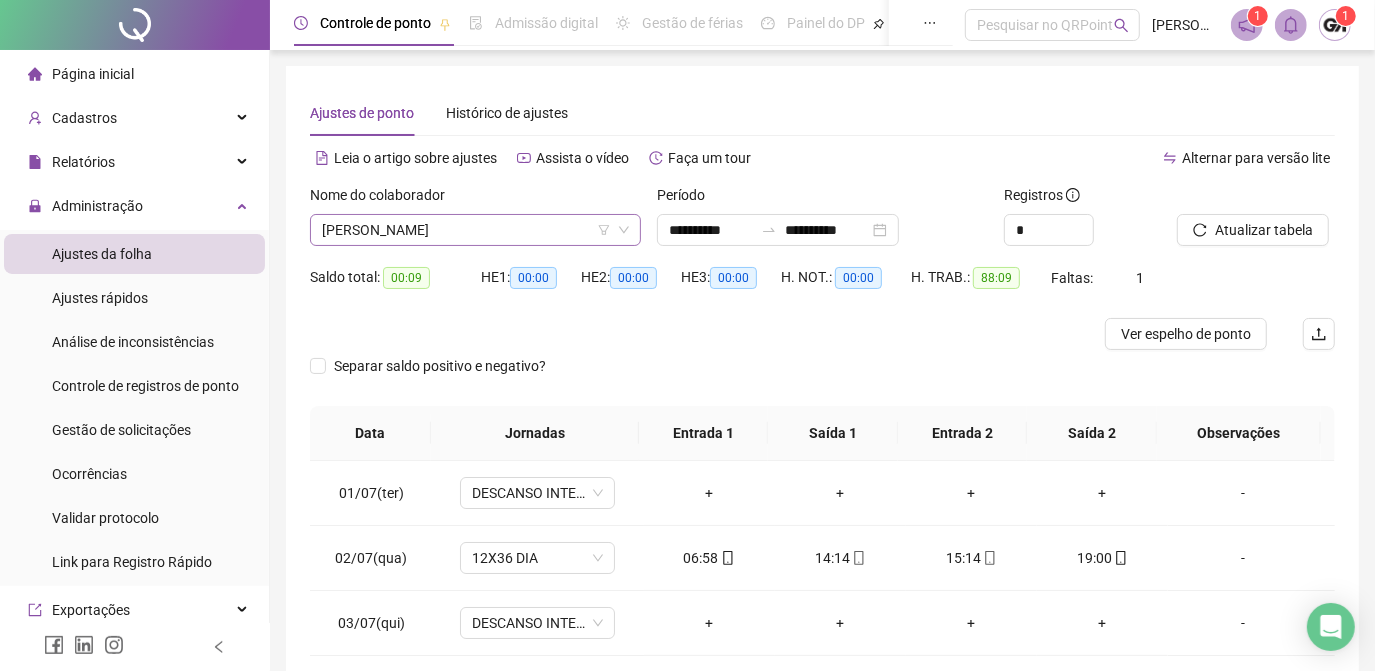 click on "[PERSON_NAME]" at bounding box center (475, 230) 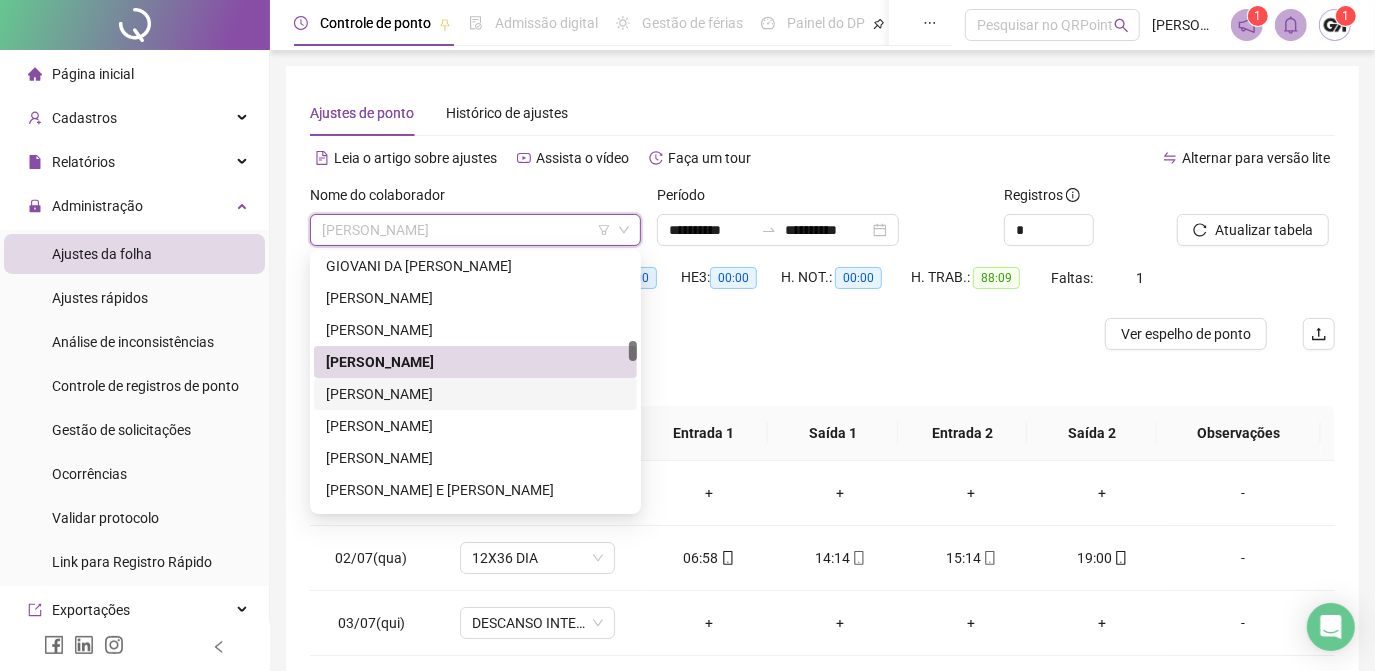 drag, startPoint x: 453, startPoint y: 393, endPoint x: 596, endPoint y: 355, distance: 147.96283 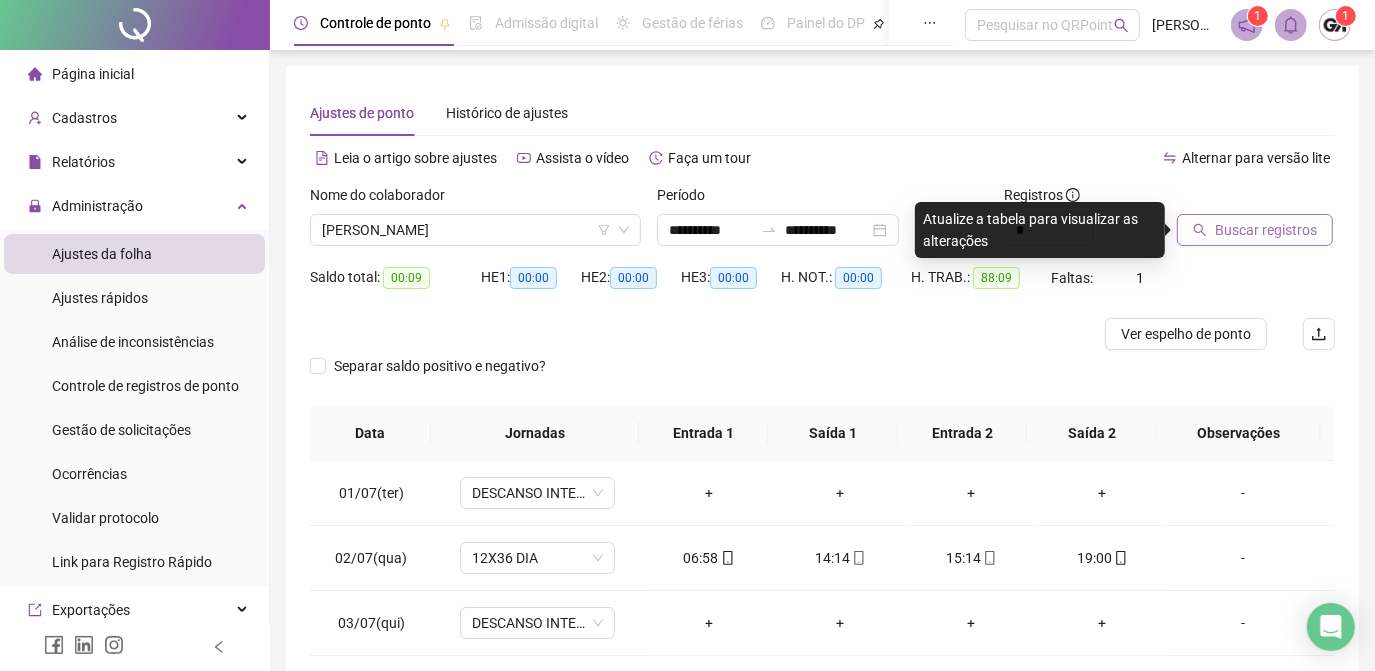 click on "Buscar registros" at bounding box center [1255, 230] 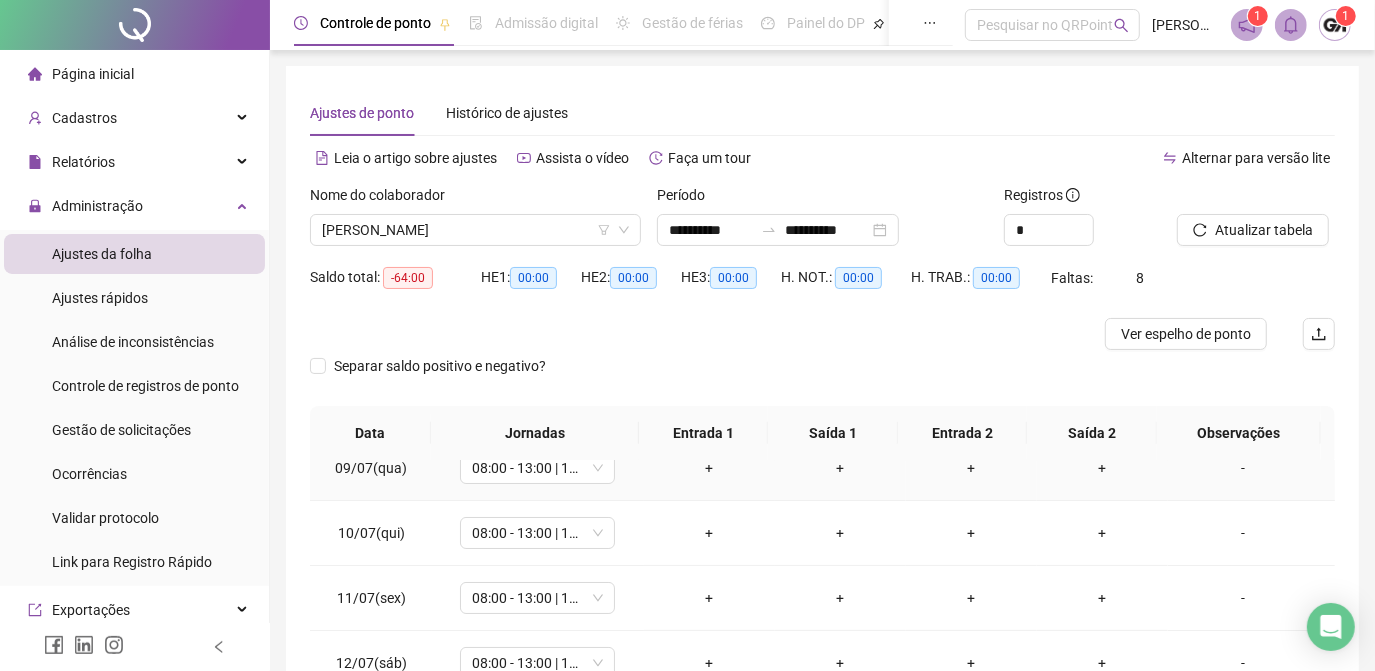 scroll, scrollTop: 155, scrollLeft: 0, axis: vertical 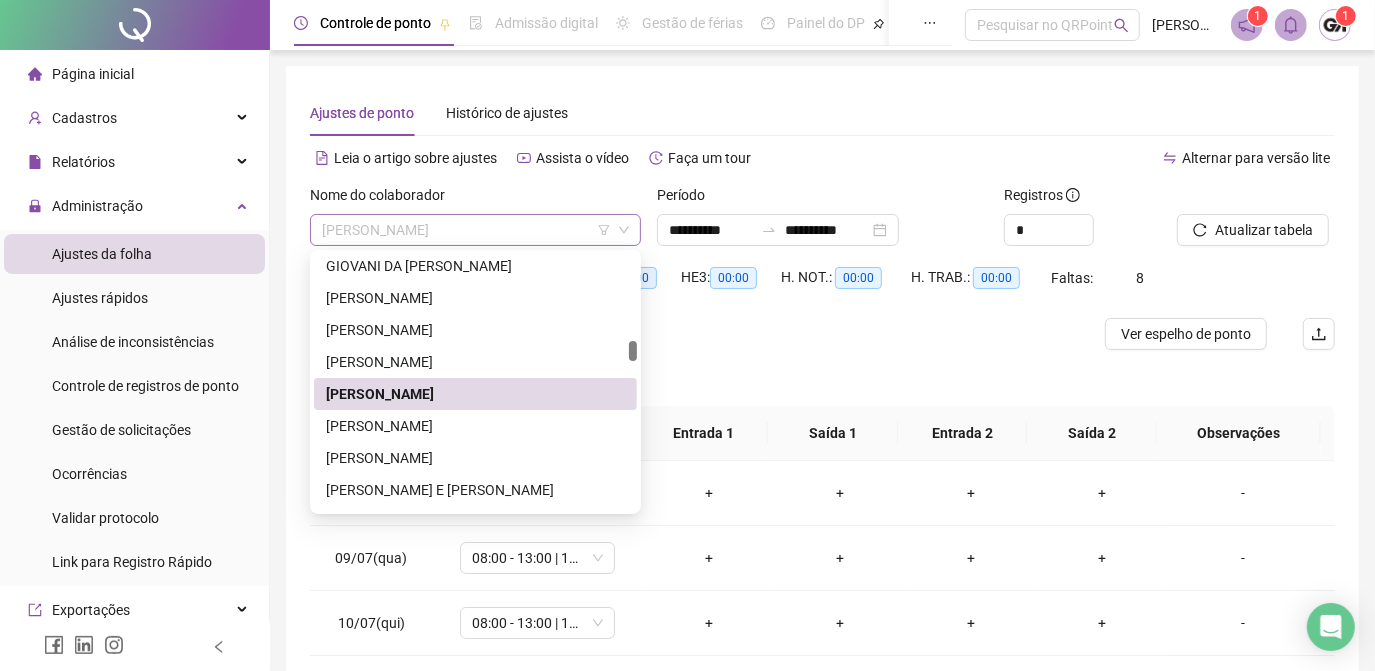 click on "[PERSON_NAME]" at bounding box center (475, 230) 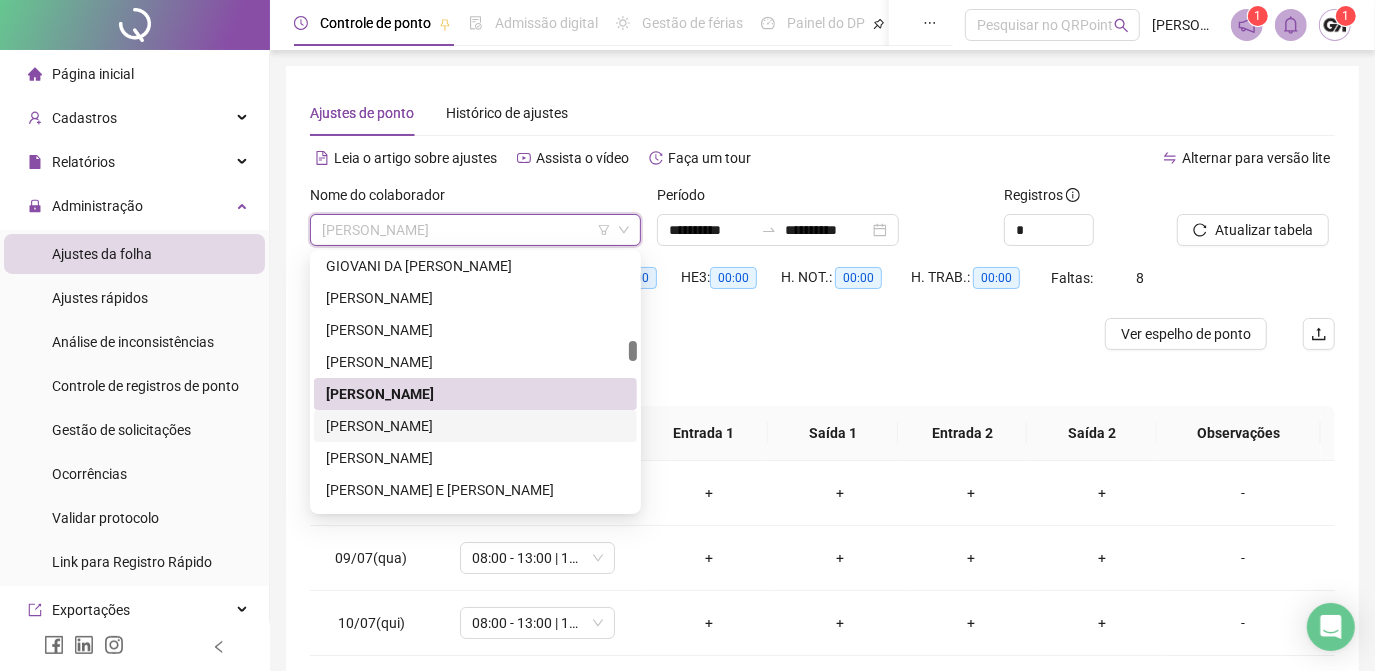 click on "[PERSON_NAME]" at bounding box center (475, 426) 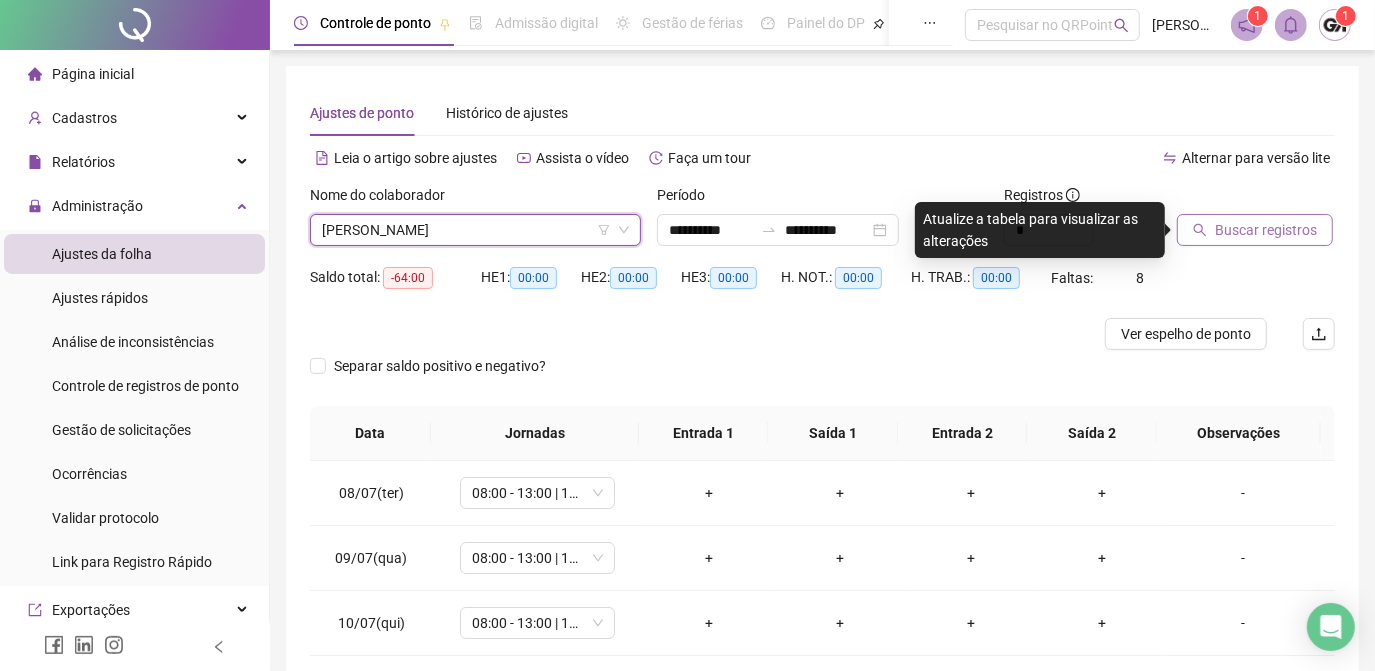 click on "Buscar registros" at bounding box center [1266, 230] 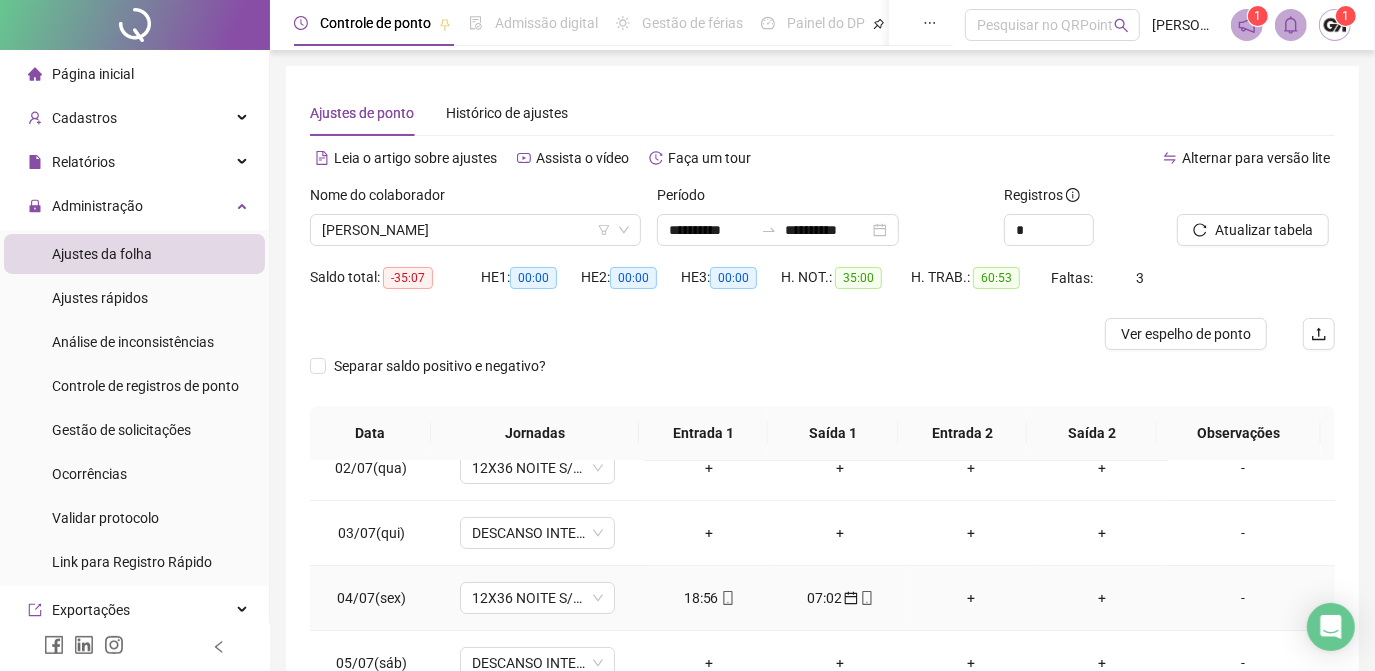 scroll, scrollTop: 0, scrollLeft: 0, axis: both 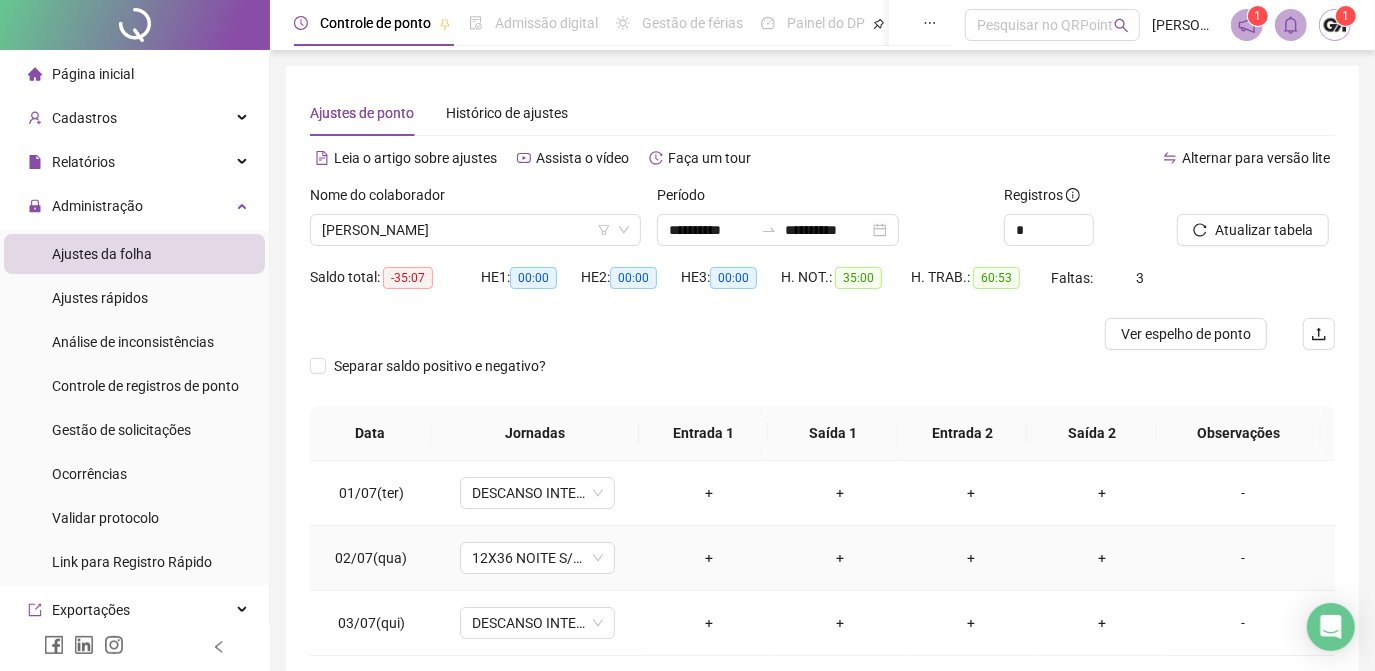 click on "-" at bounding box center [1243, 558] 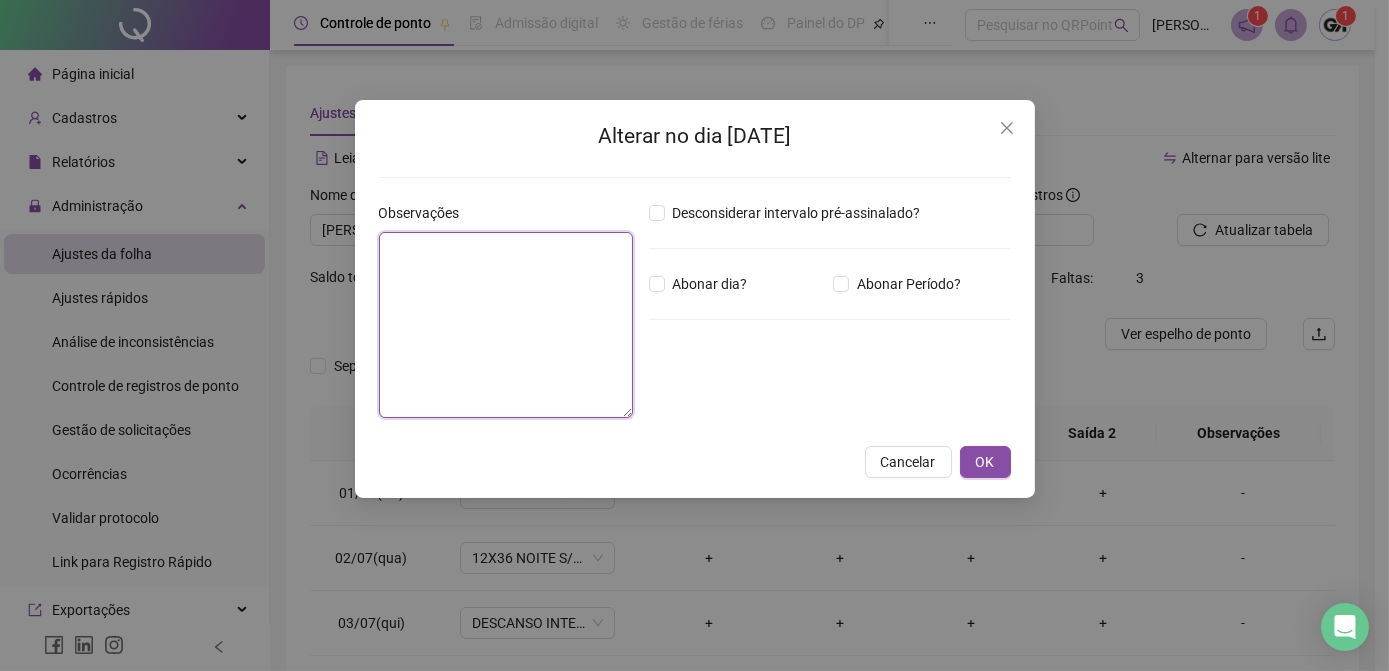 click at bounding box center [506, 325] 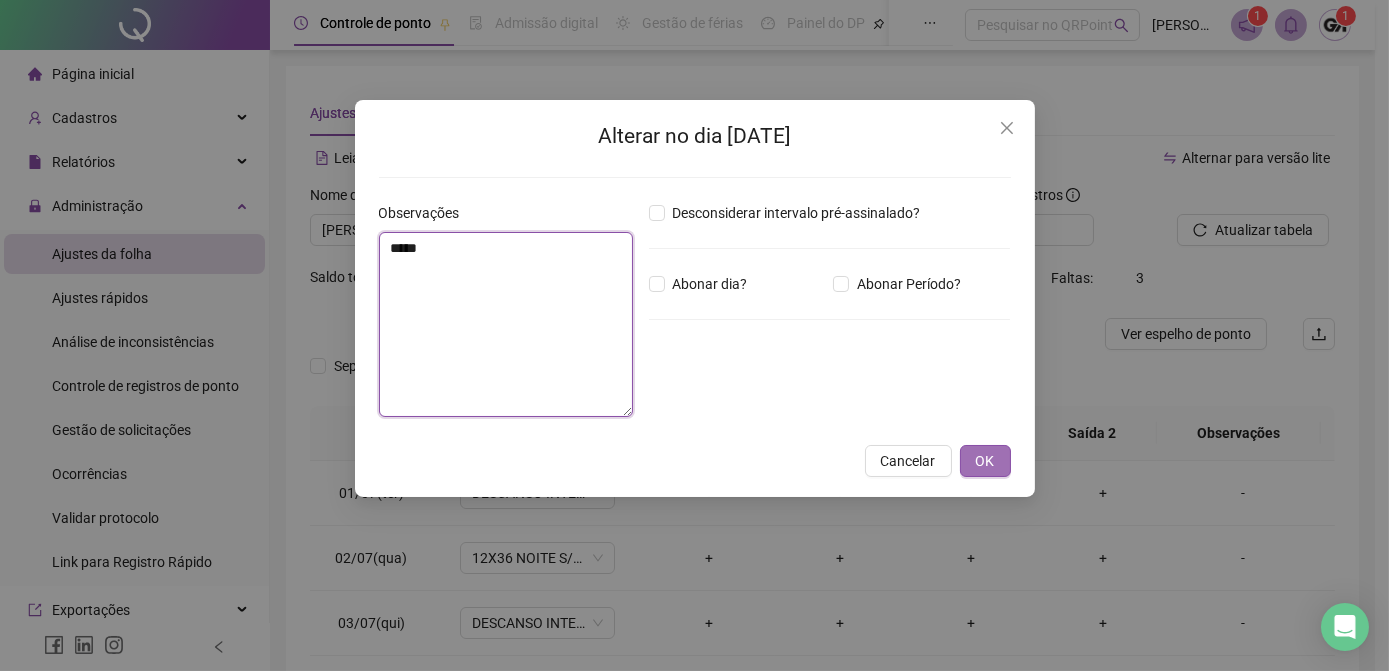 type on "*****" 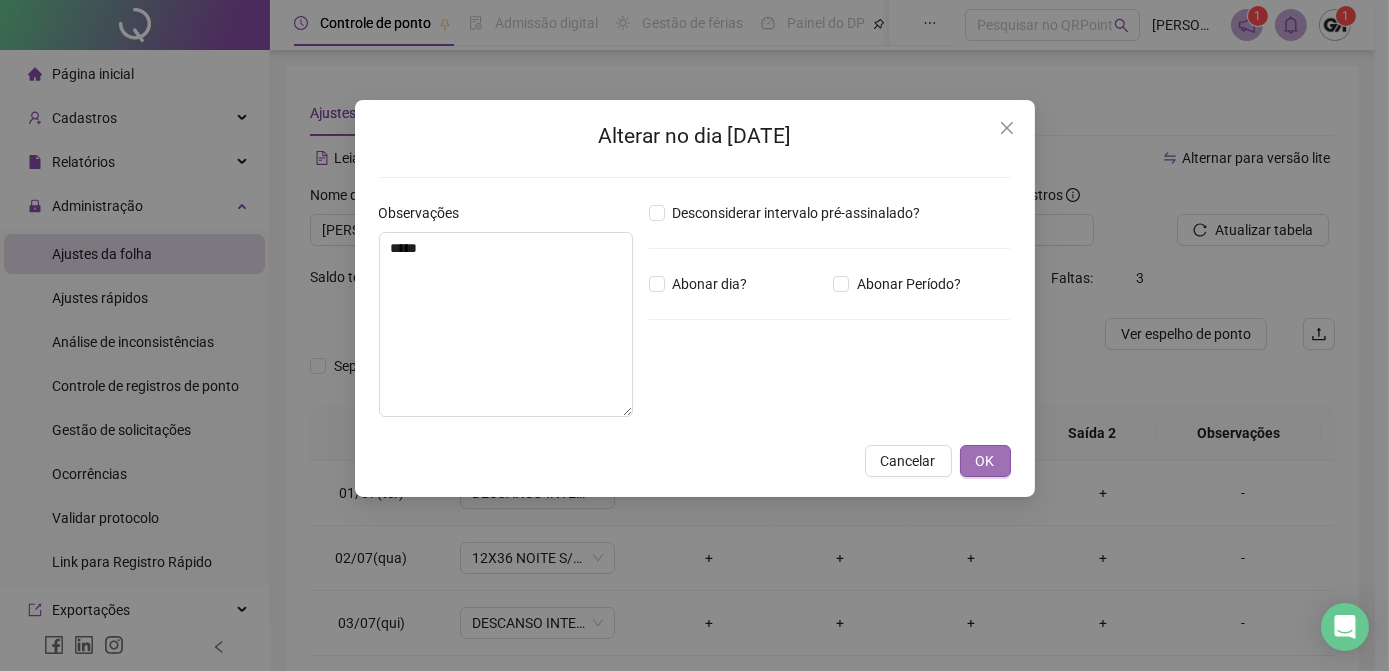 click on "OK" at bounding box center (985, 461) 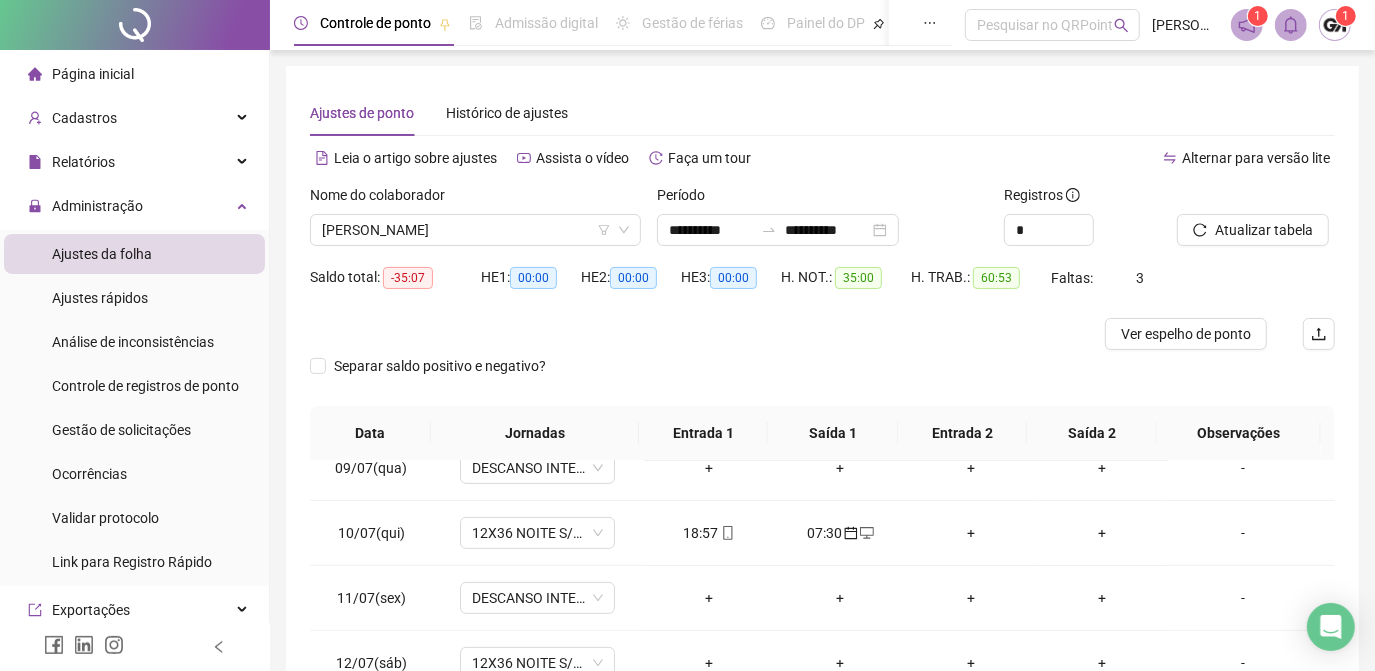 scroll, scrollTop: 608, scrollLeft: 0, axis: vertical 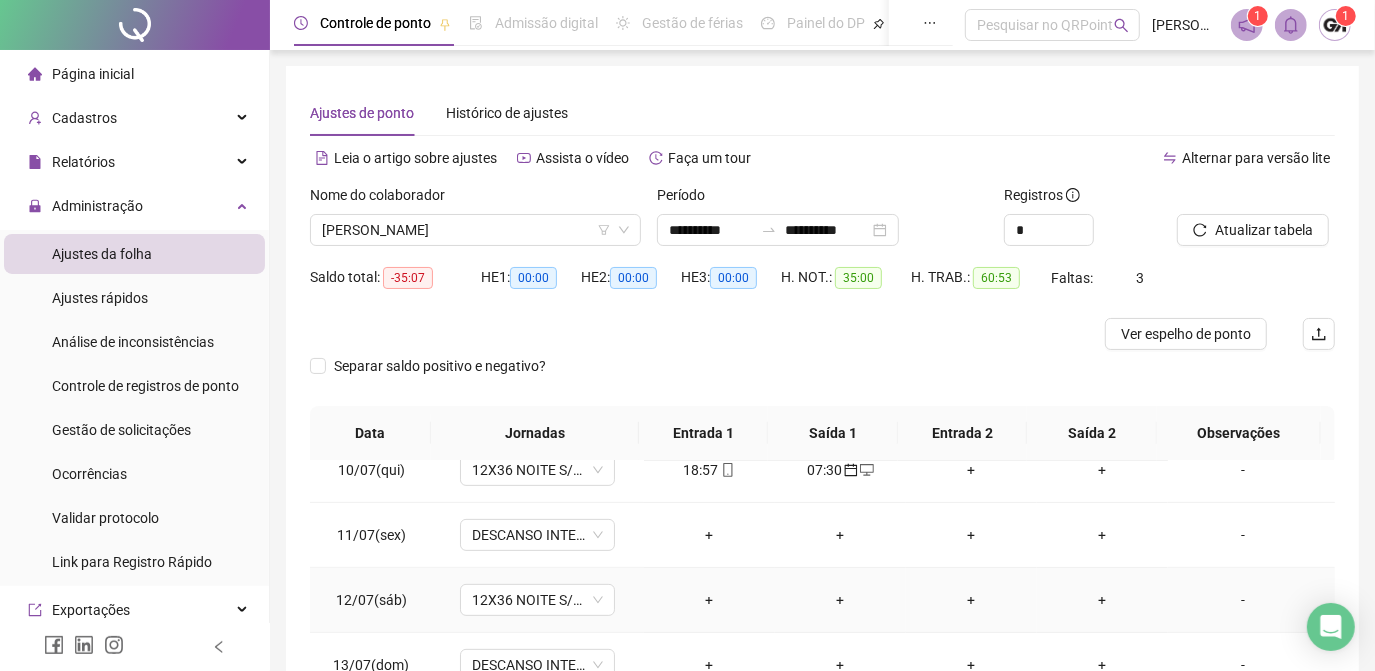 click on "-" at bounding box center (1243, 600) 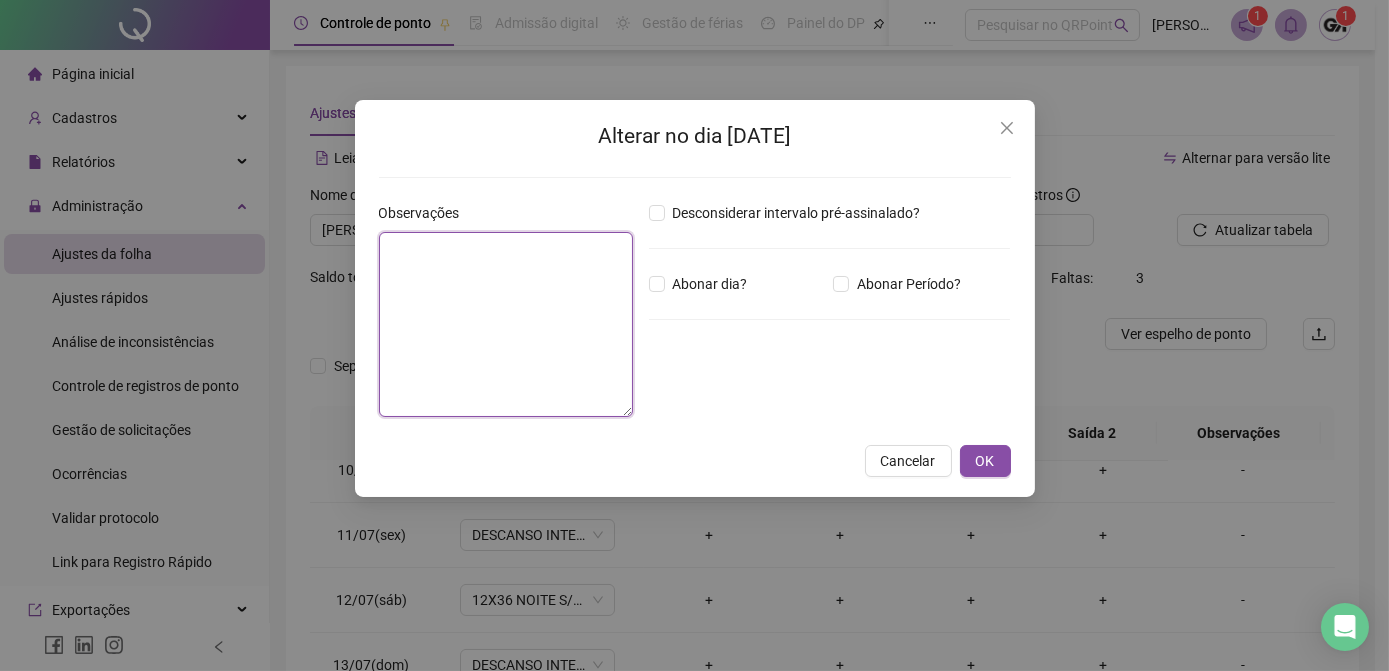click at bounding box center (506, 324) 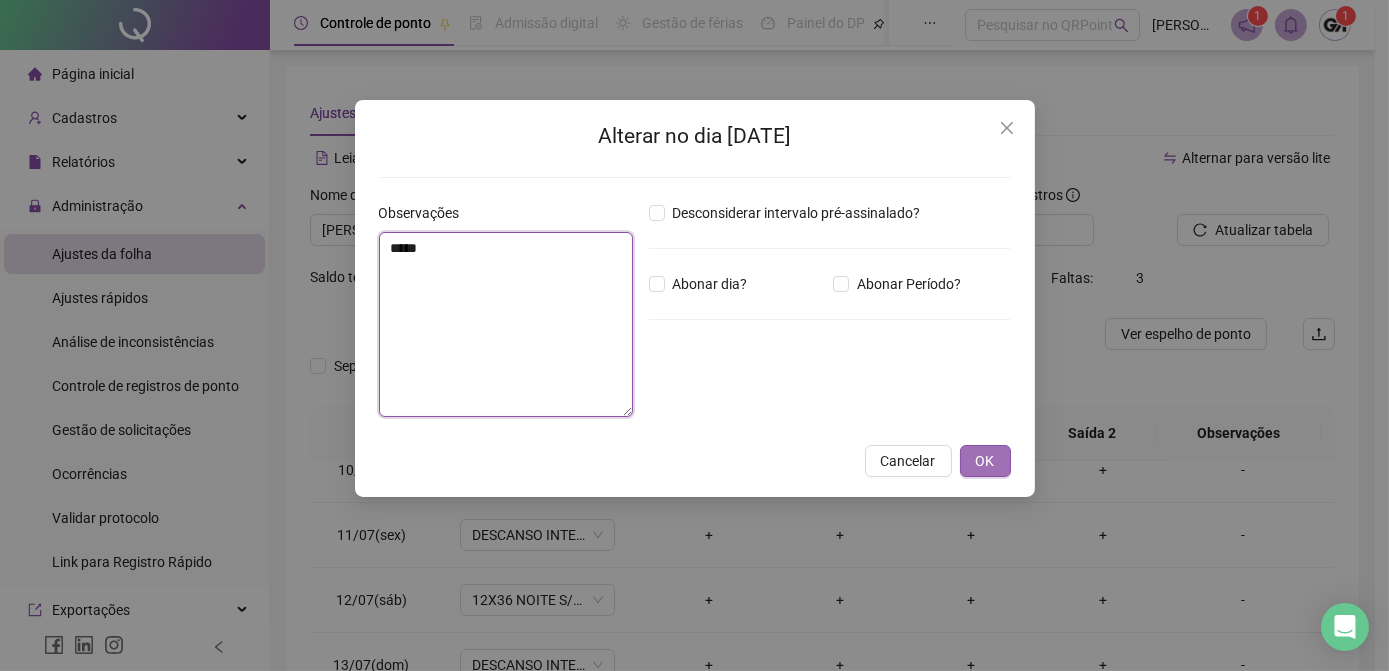 type on "*****" 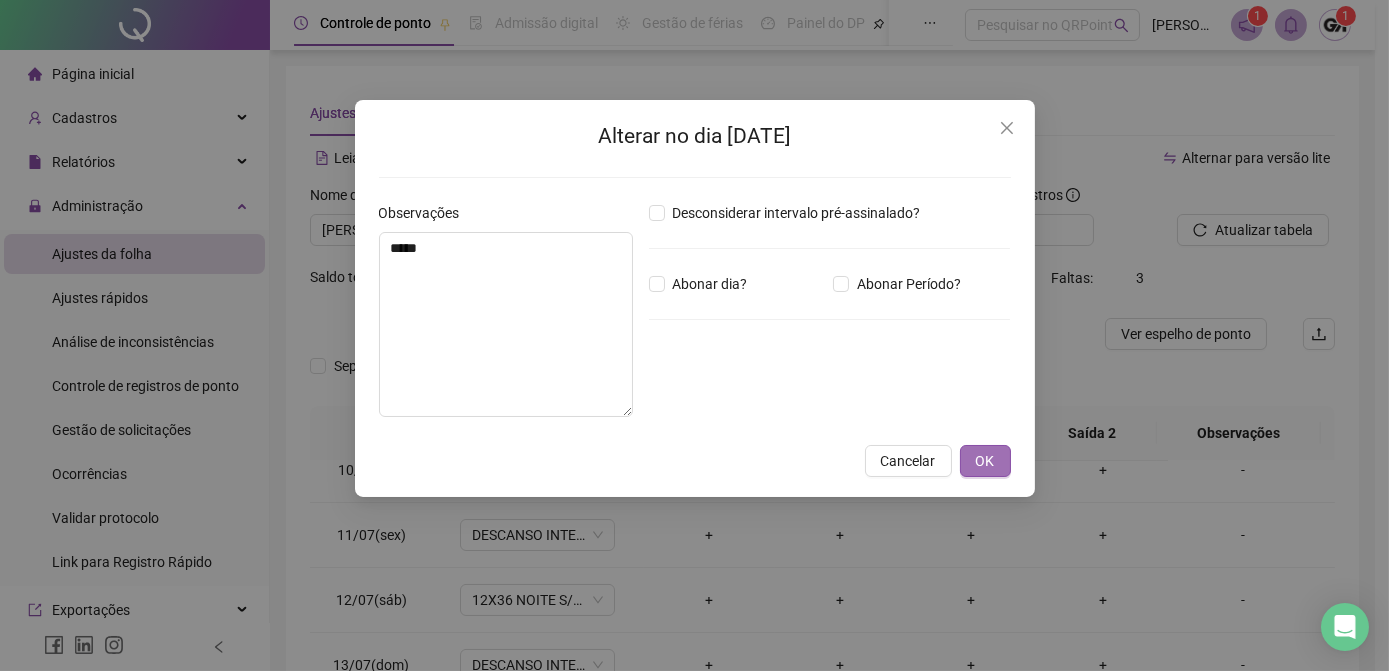 click on "OK" at bounding box center [985, 461] 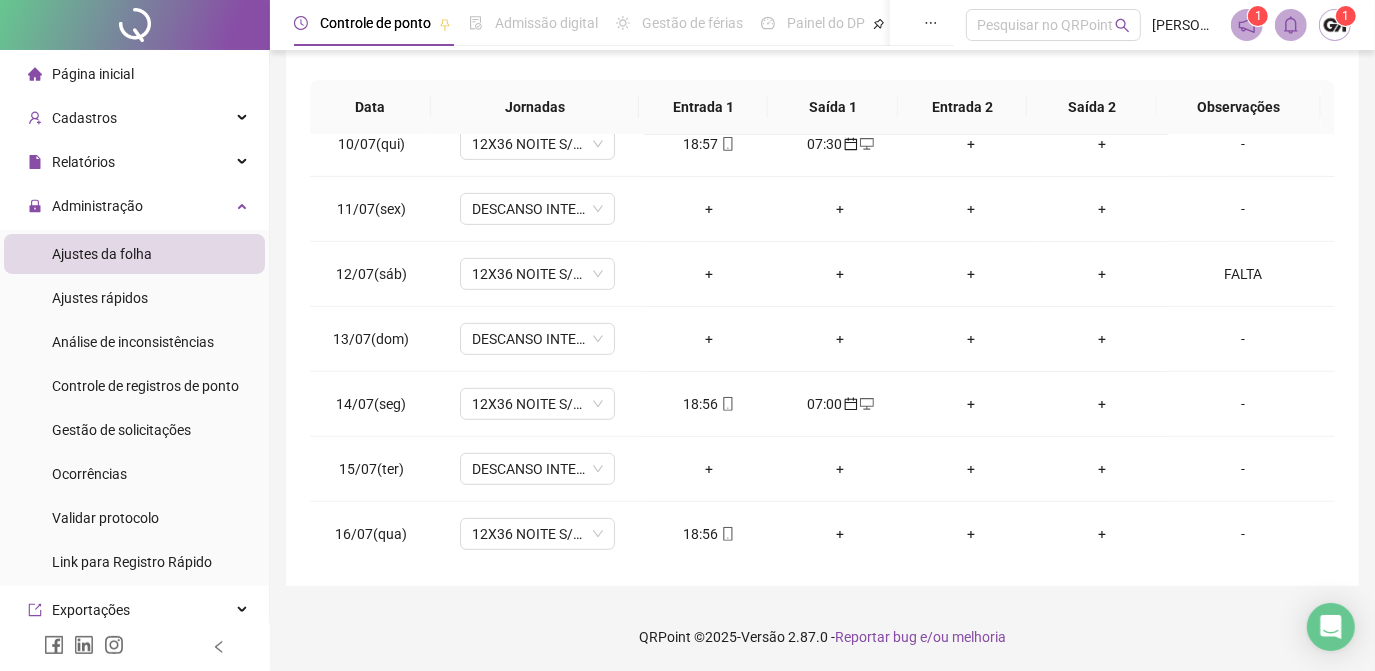 scroll, scrollTop: 235, scrollLeft: 0, axis: vertical 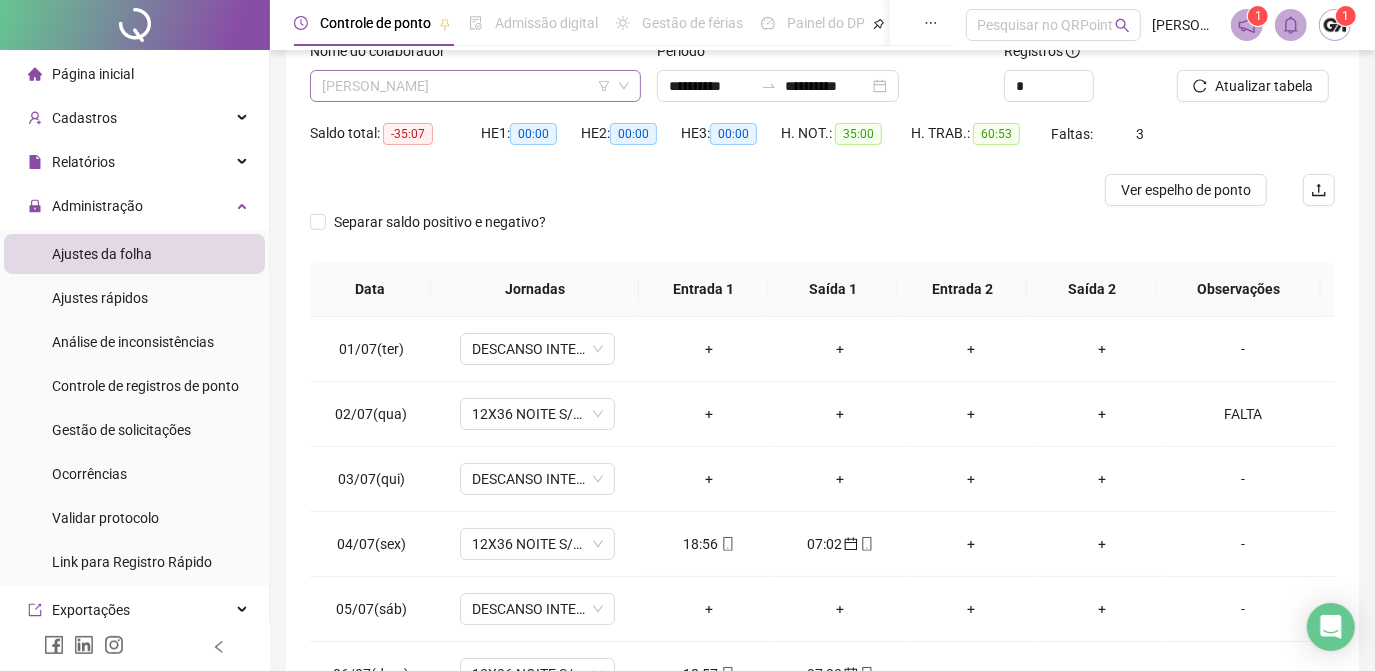 click on "[PERSON_NAME]" at bounding box center [475, 86] 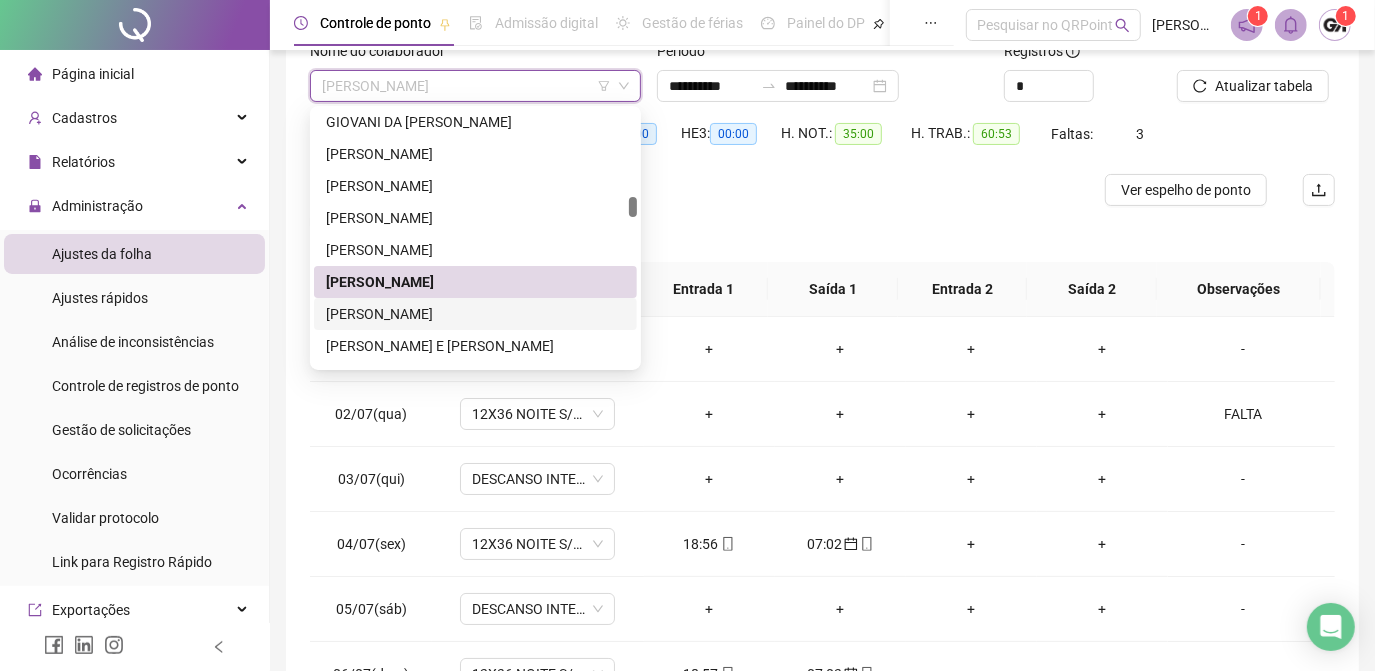 click on "[PERSON_NAME]" at bounding box center (475, 314) 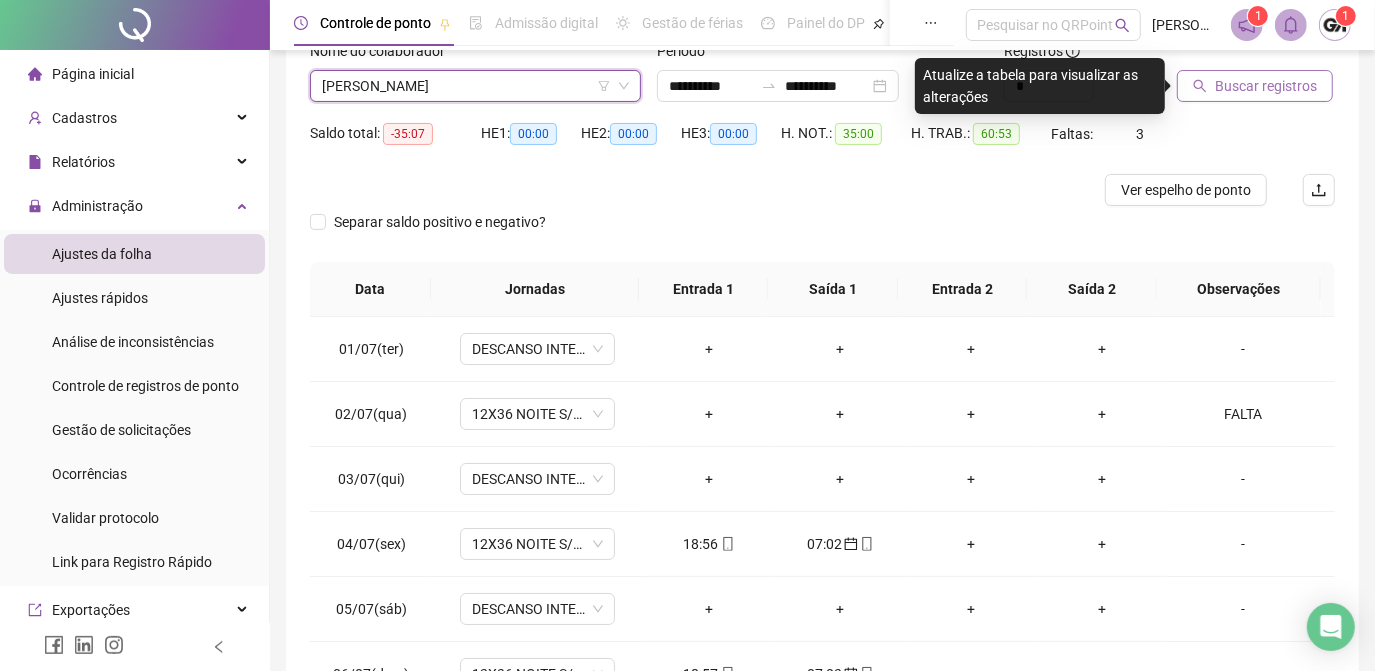 click on "Buscar registros" at bounding box center [1266, 86] 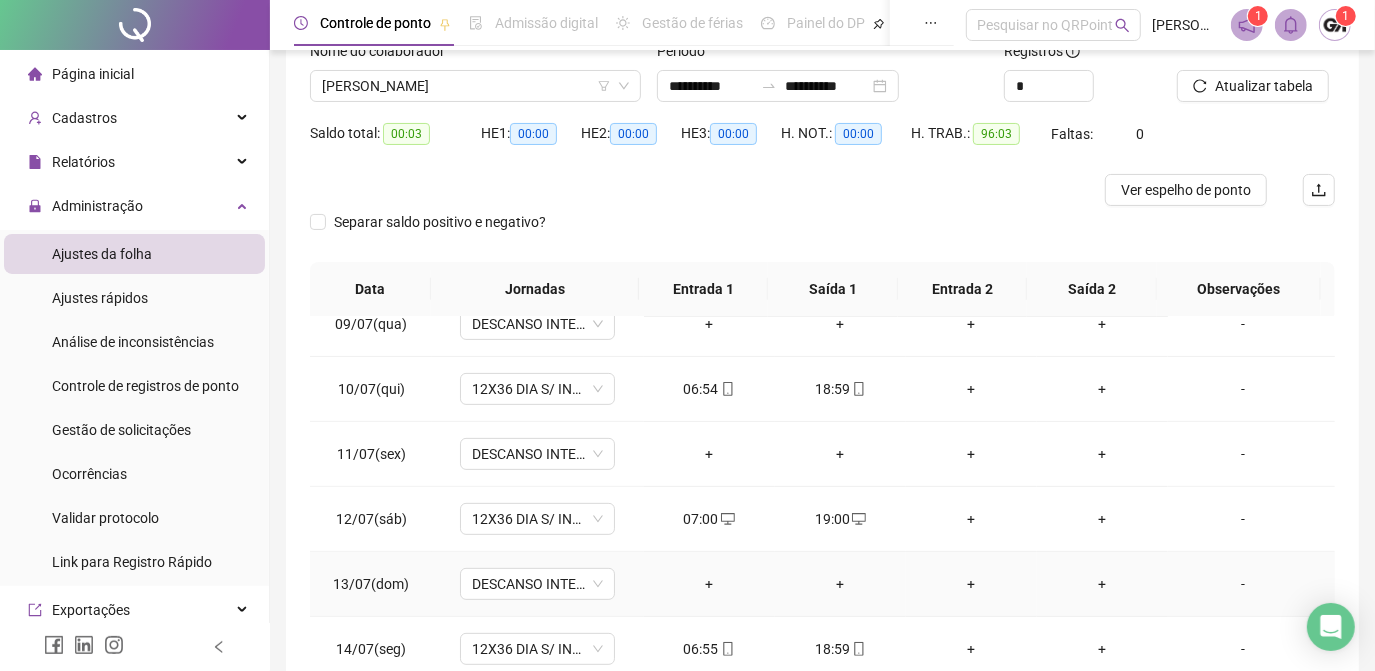 scroll, scrollTop: 608, scrollLeft: 0, axis: vertical 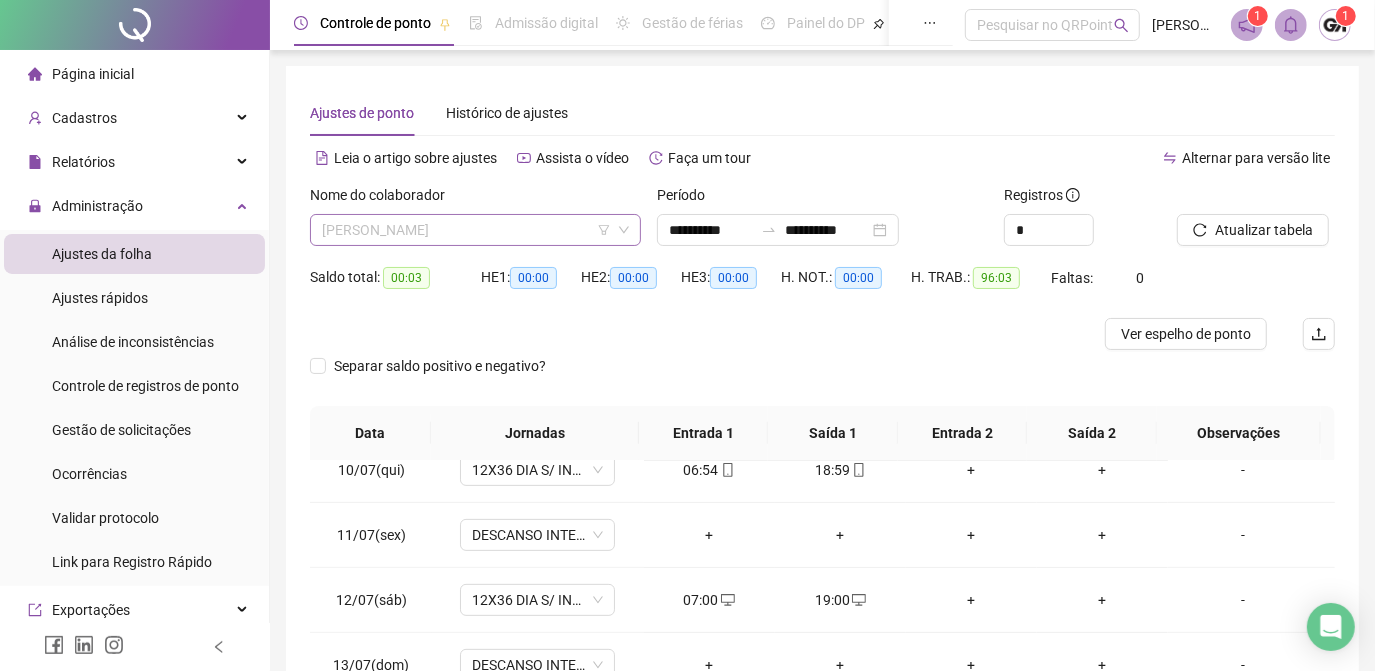 click on "[PERSON_NAME]" at bounding box center [475, 230] 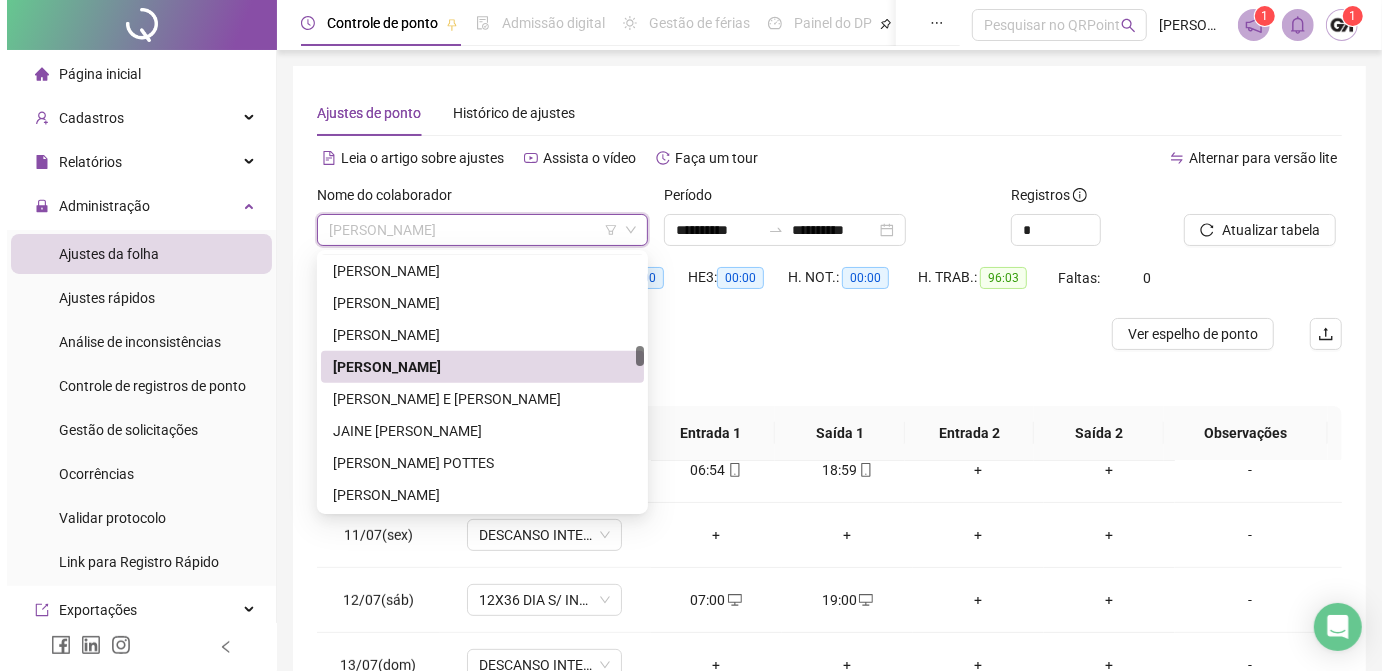 scroll, scrollTop: 1818, scrollLeft: 0, axis: vertical 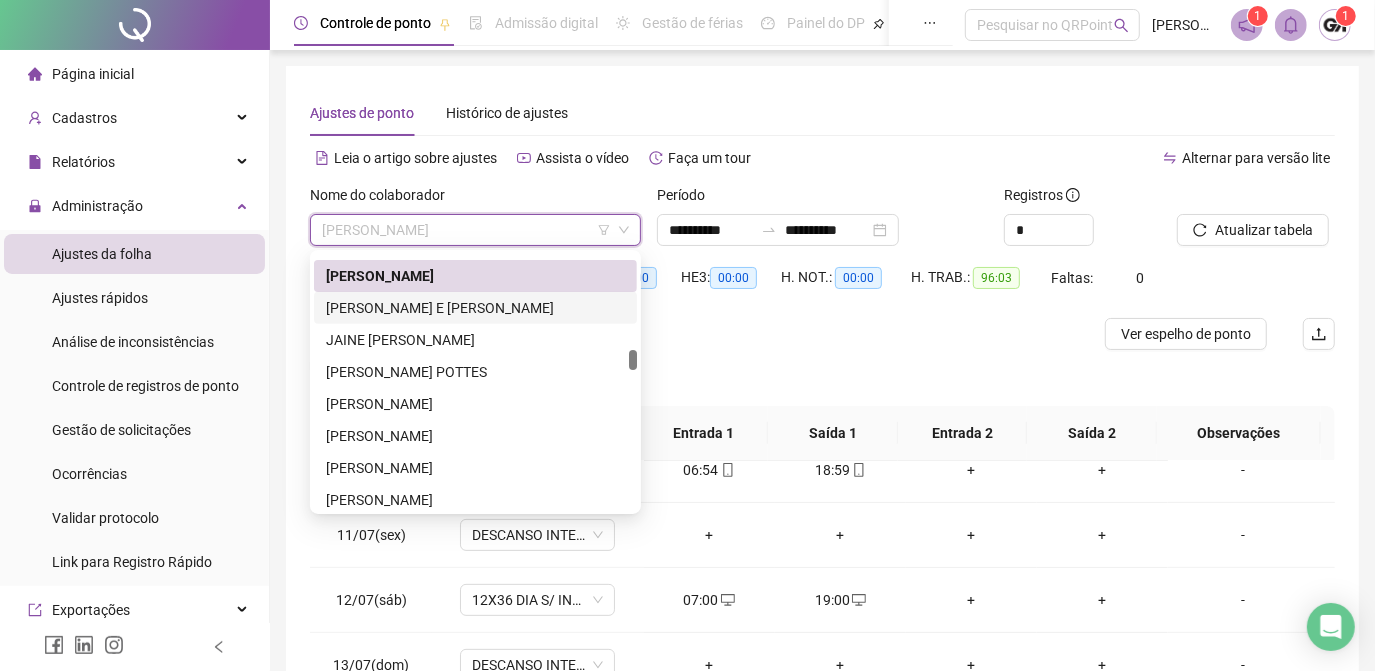 click on "[PERSON_NAME] E [PERSON_NAME]" at bounding box center [475, 308] 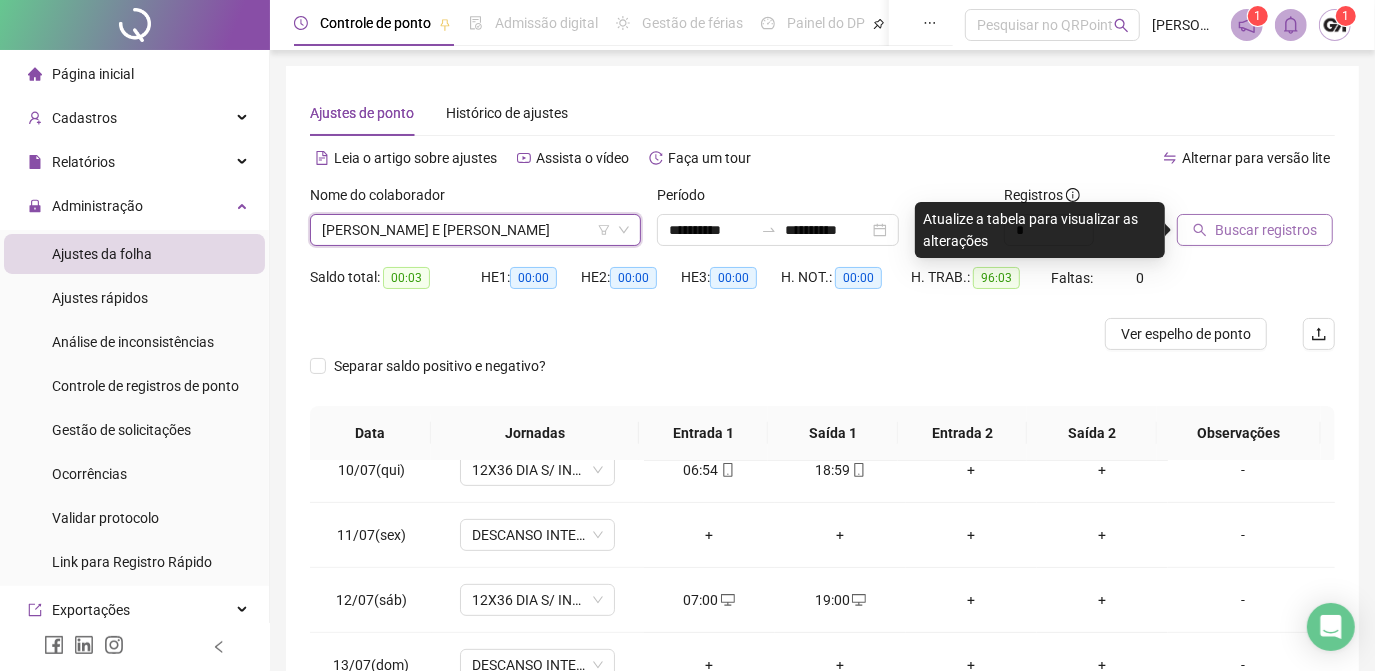 click on "Buscar registros" at bounding box center [1266, 230] 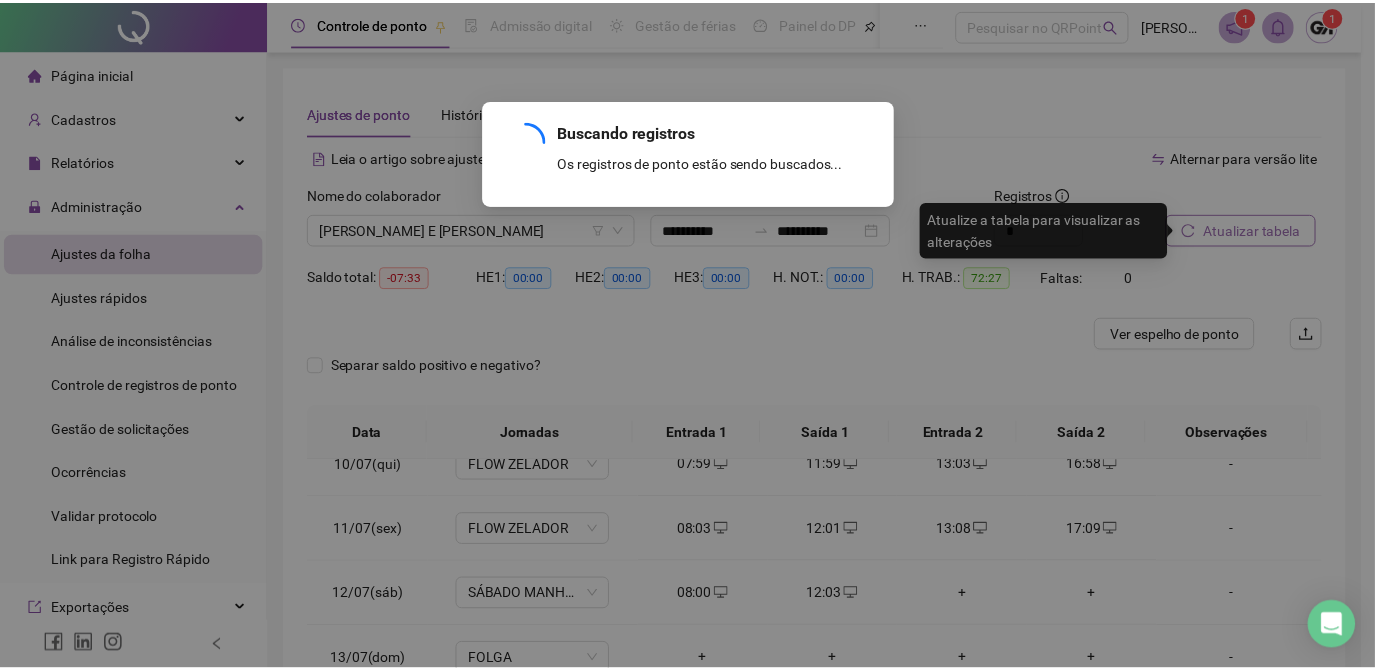 scroll, scrollTop: 414, scrollLeft: 0, axis: vertical 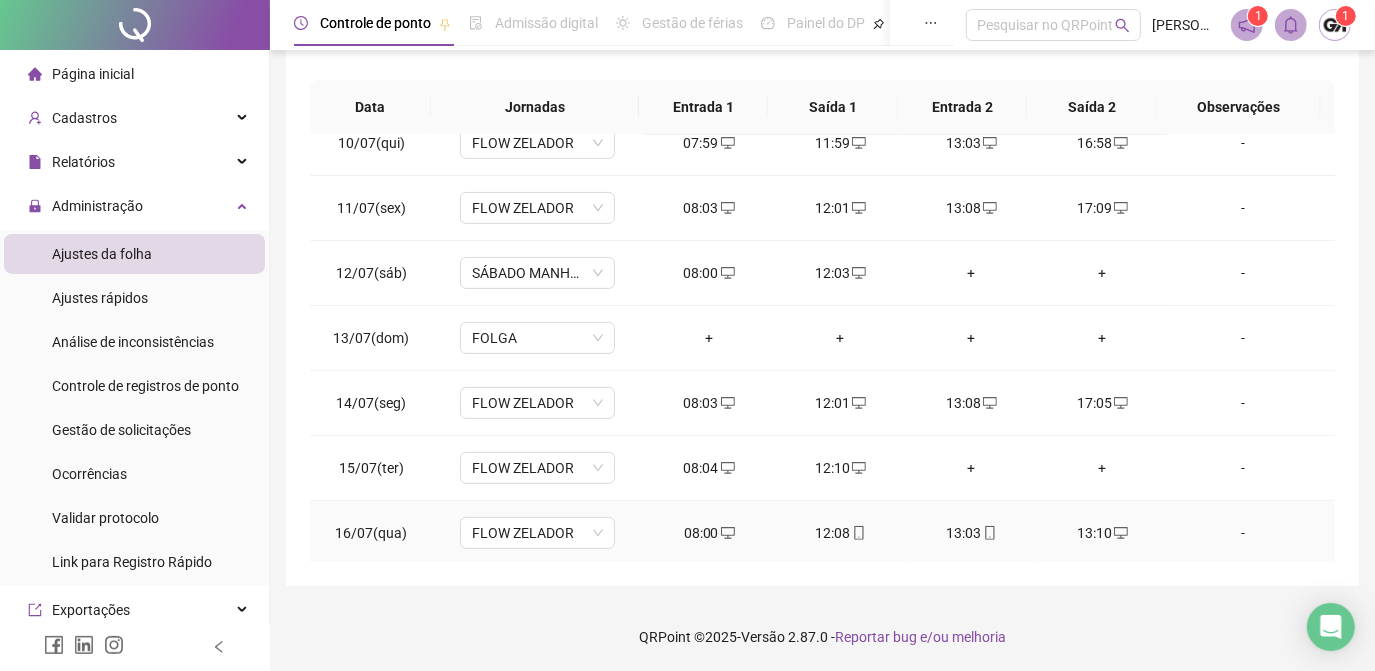 click on "13:10" at bounding box center (1102, 533) 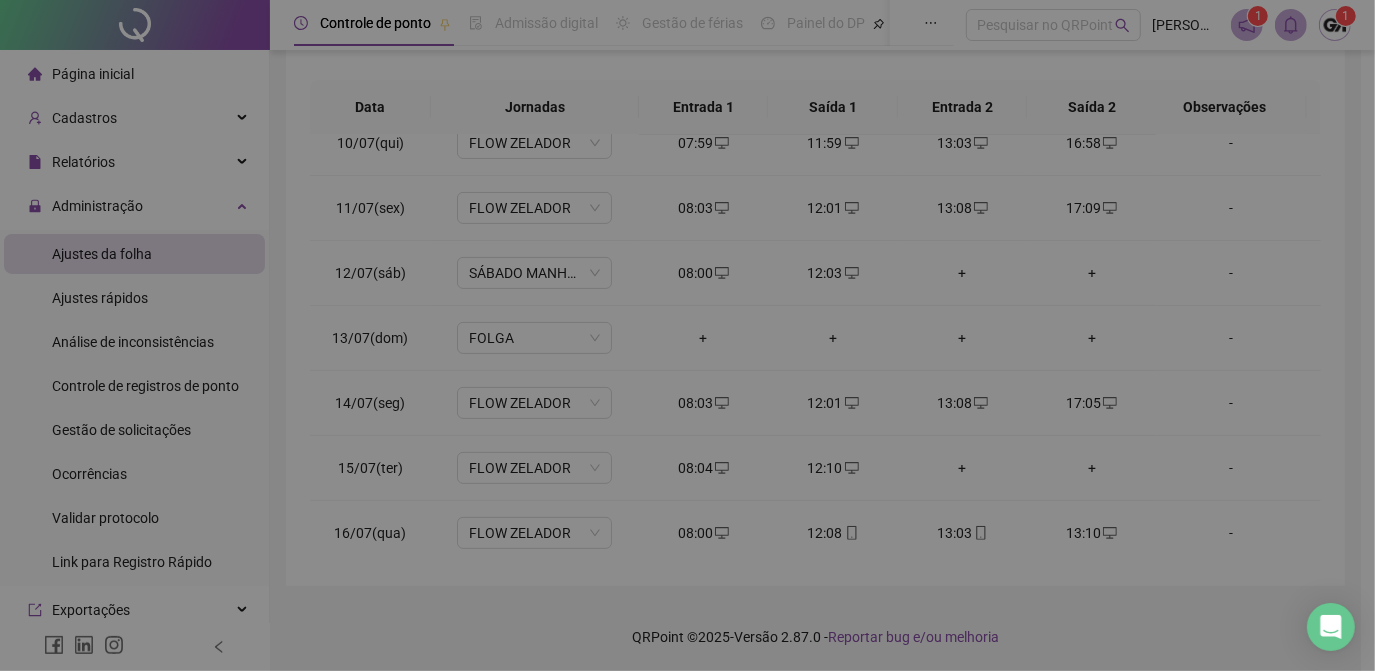 type on "**********" 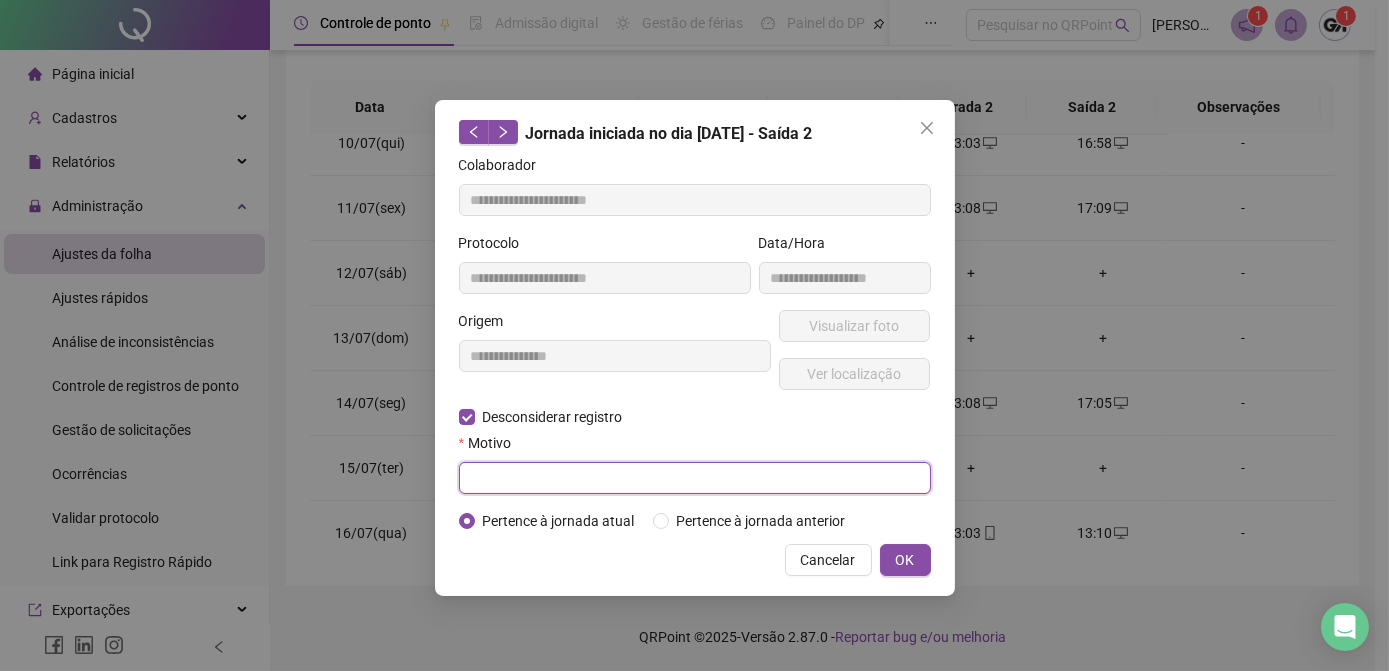 click at bounding box center (695, 478) 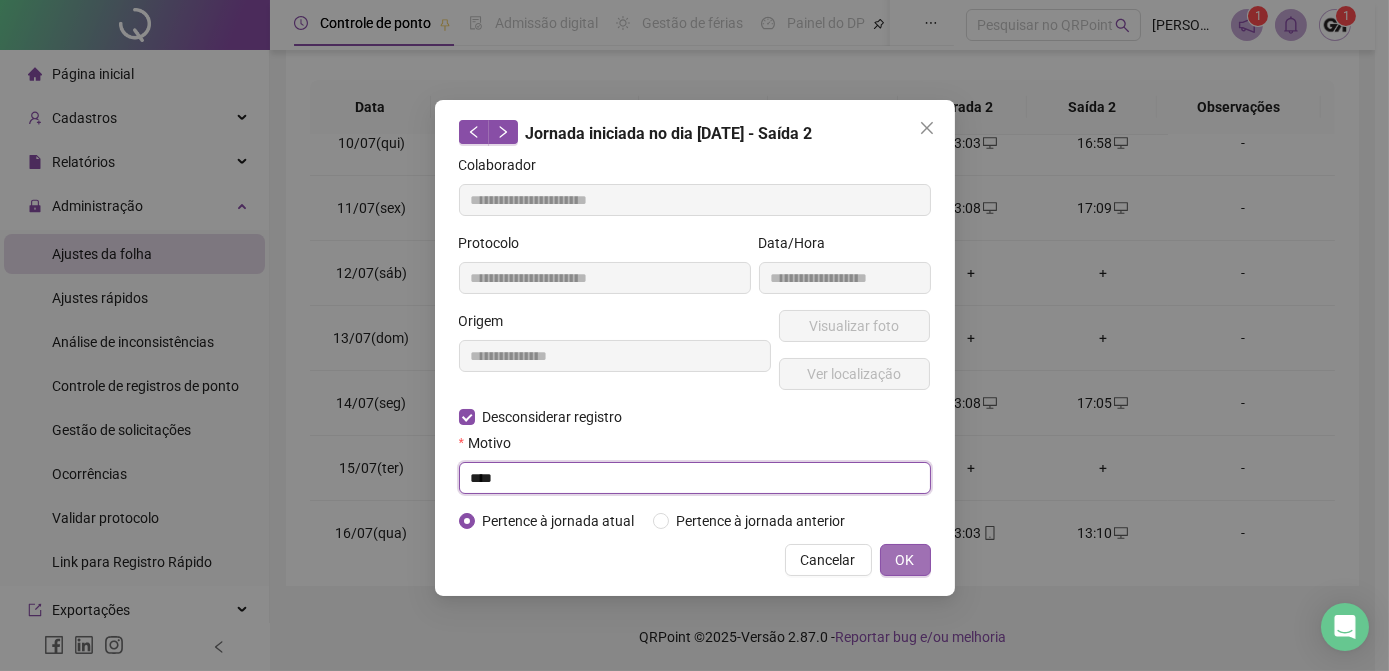 type on "****" 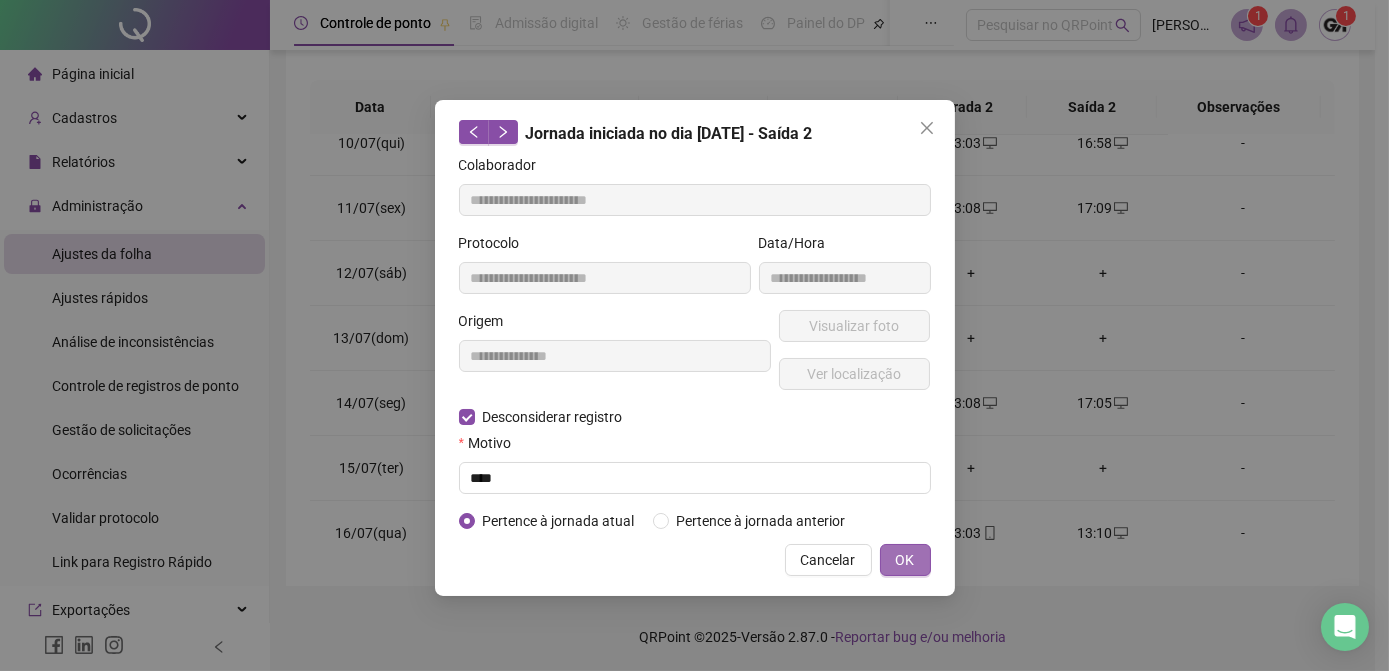 click on "OK" at bounding box center (905, 560) 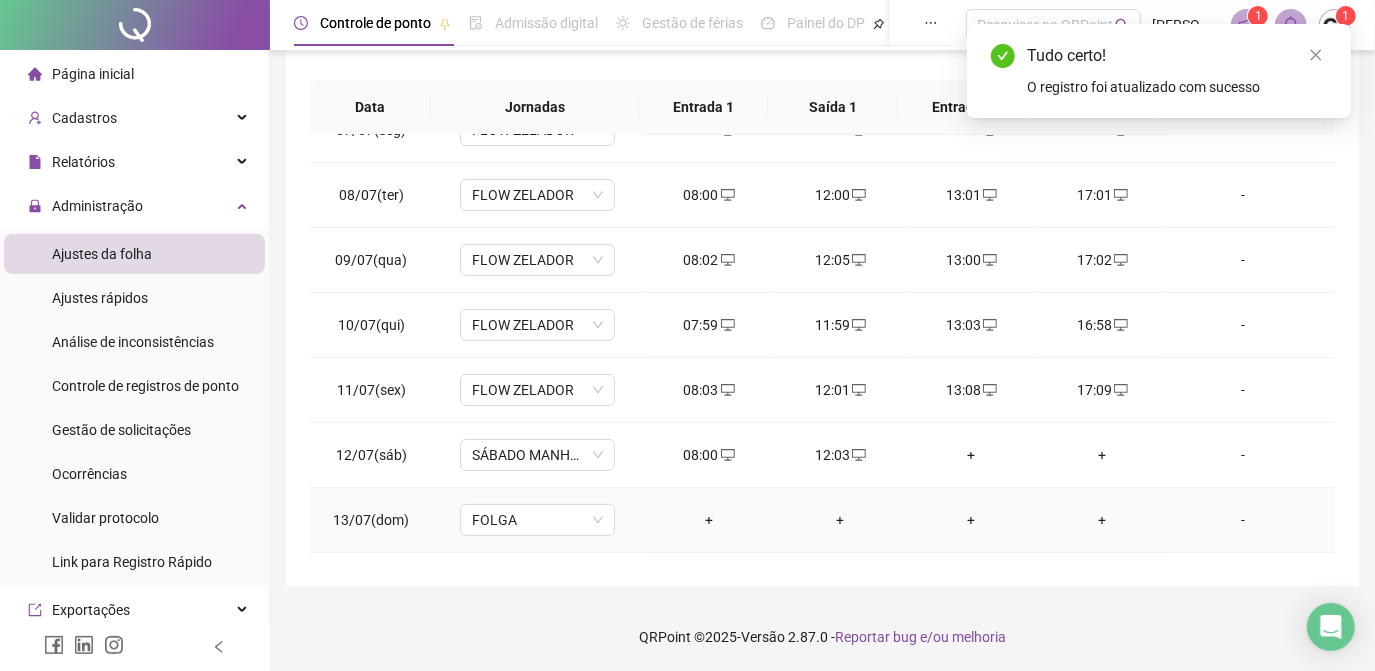 scroll, scrollTop: 0, scrollLeft: 0, axis: both 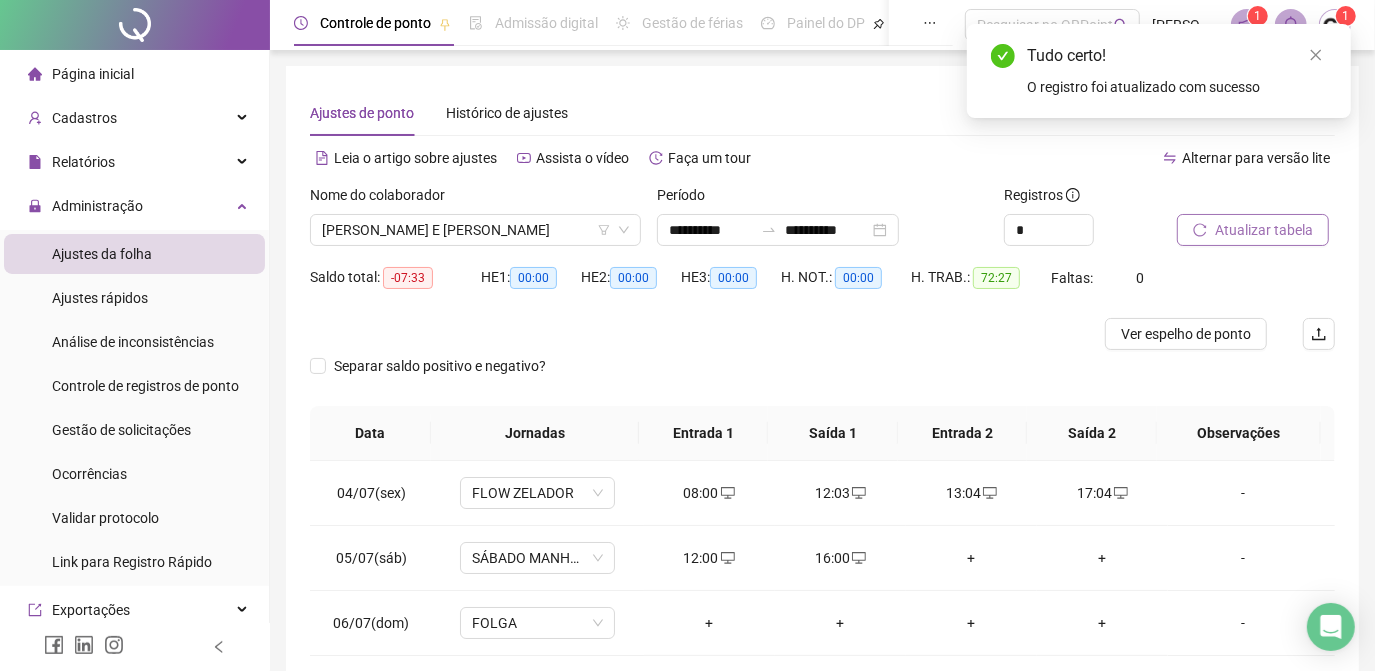 click on "Atualizar tabela" at bounding box center (1253, 230) 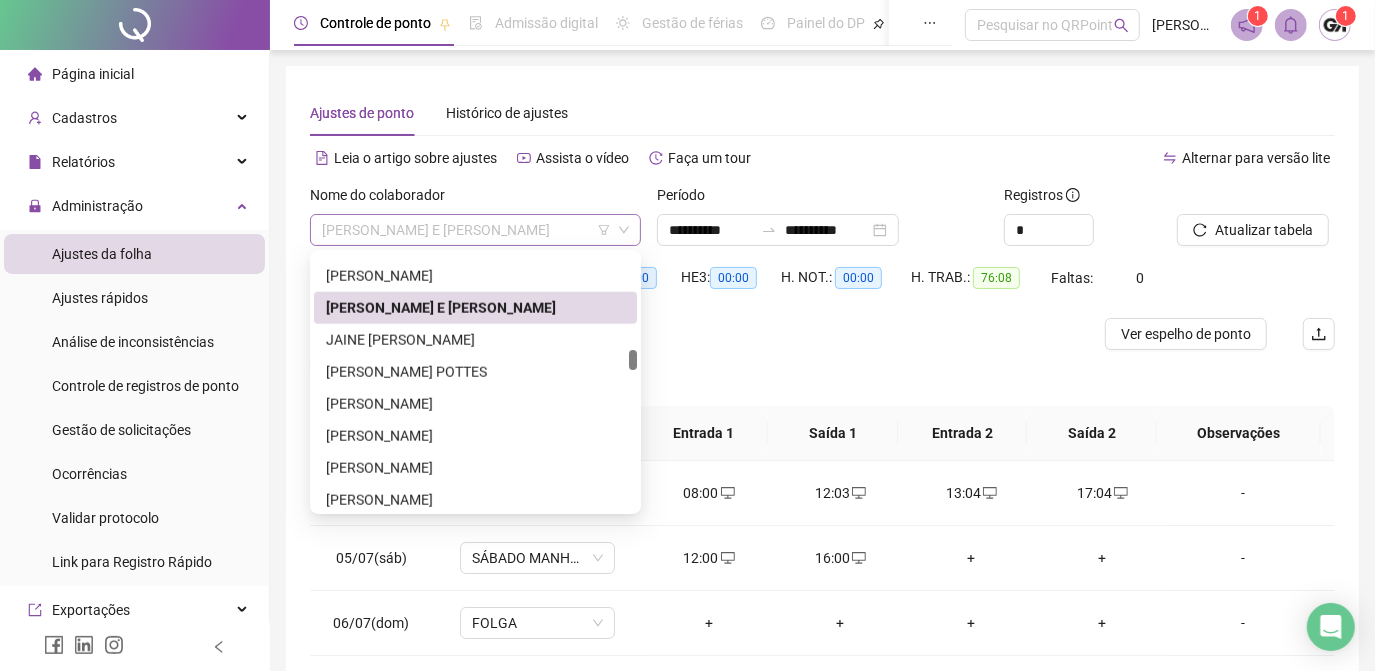 click on "[PERSON_NAME] E [PERSON_NAME]" at bounding box center (475, 230) 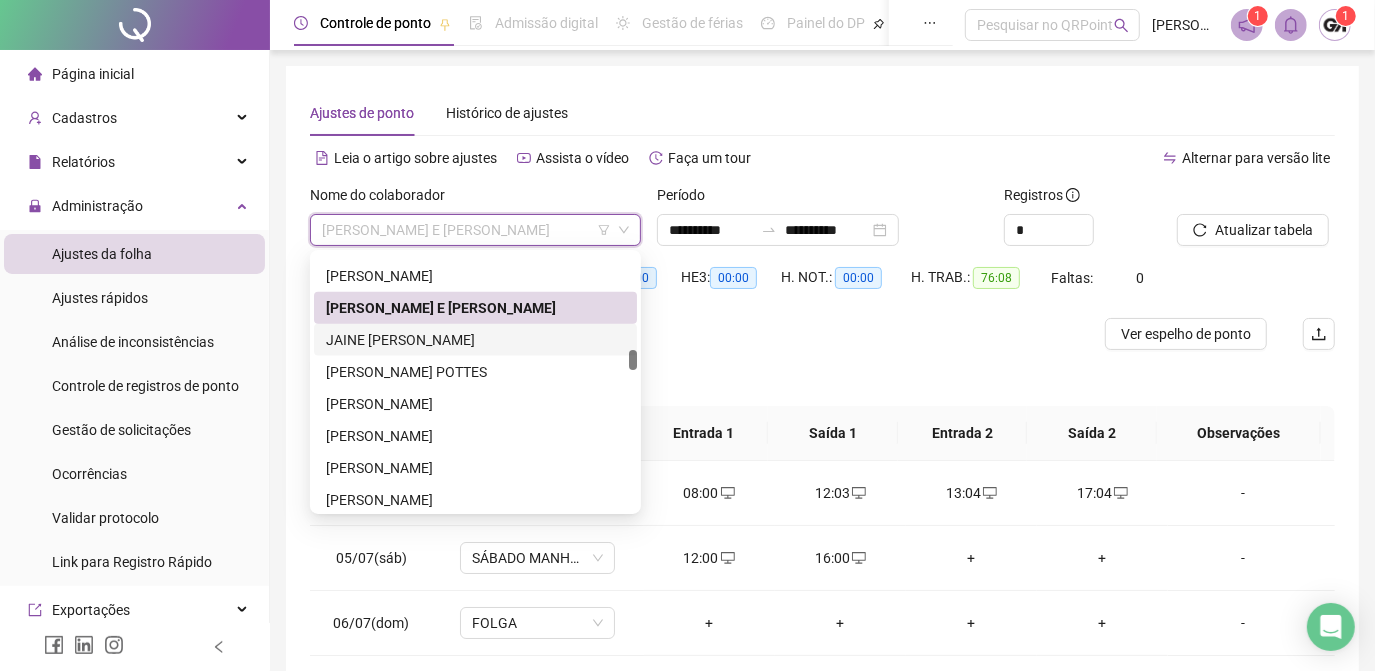 click on "JAINE [PERSON_NAME]" at bounding box center (475, 340) 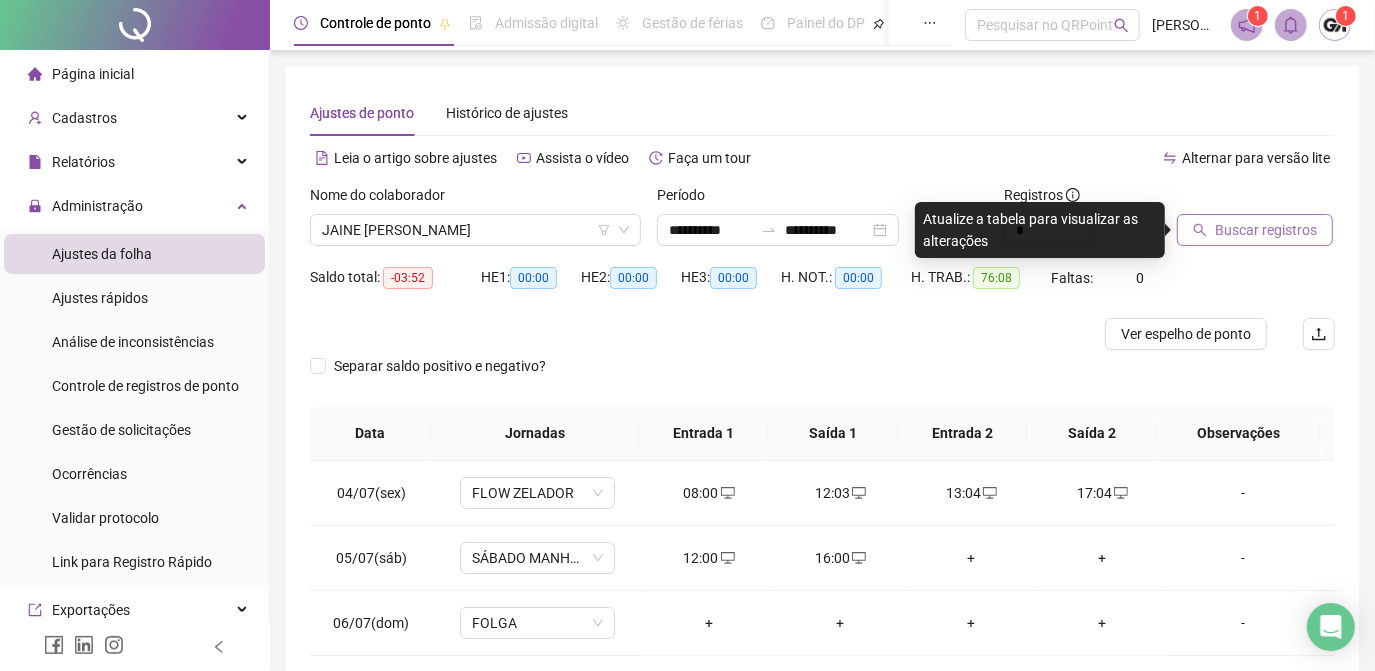 click on "Buscar registros" at bounding box center [1266, 230] 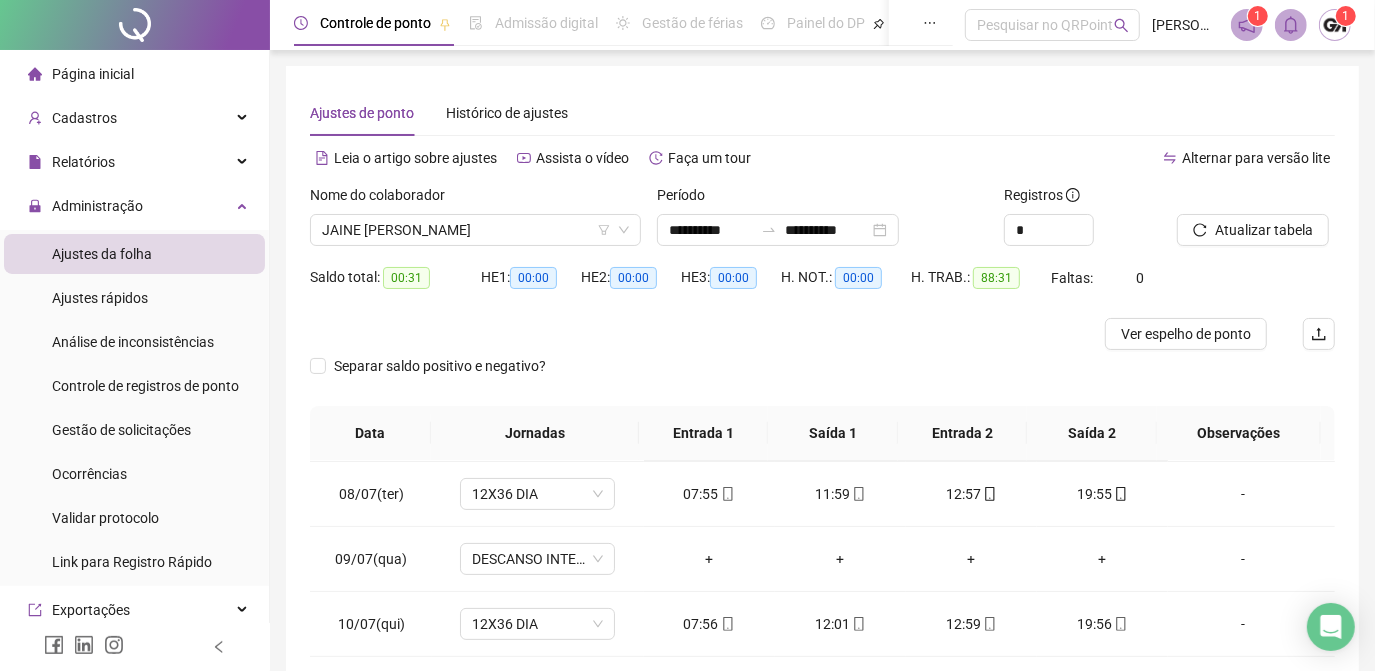 scroll, scrollTop: 608, scrollLeft: 0, axis: vertical 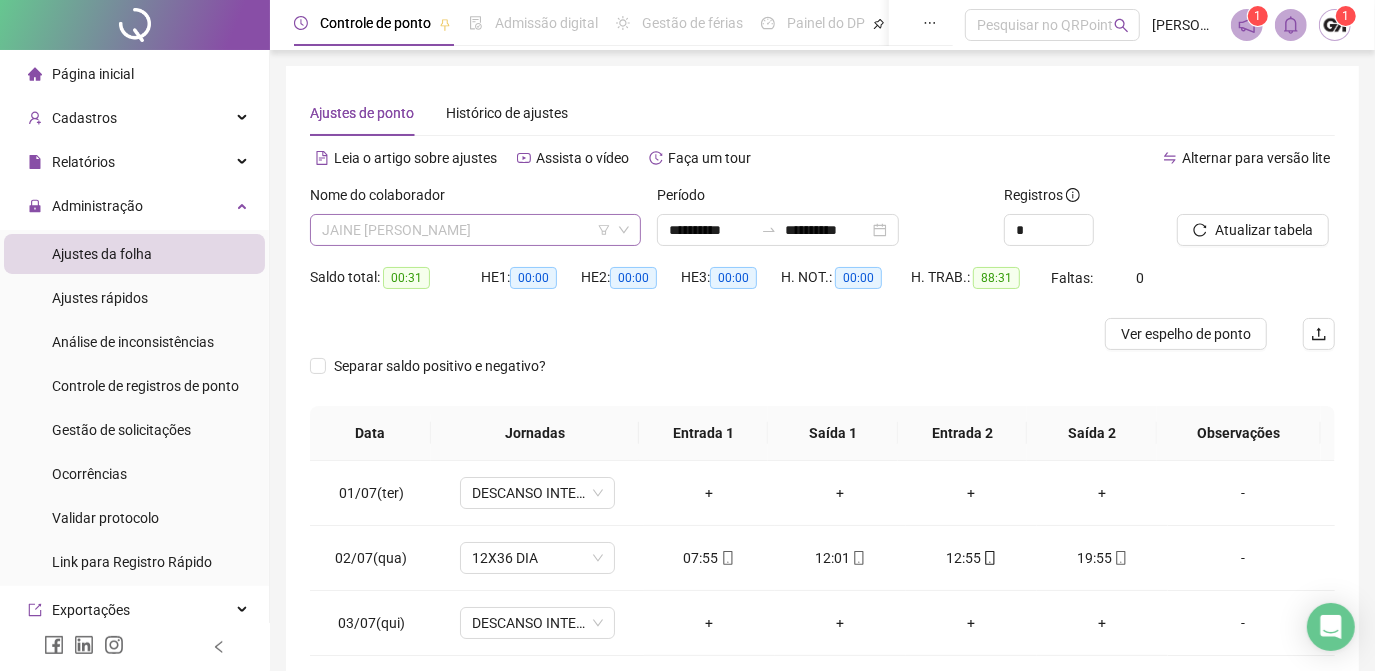 click on "JAINE [PERSON_NAME]" at bounding box center (475, 230) 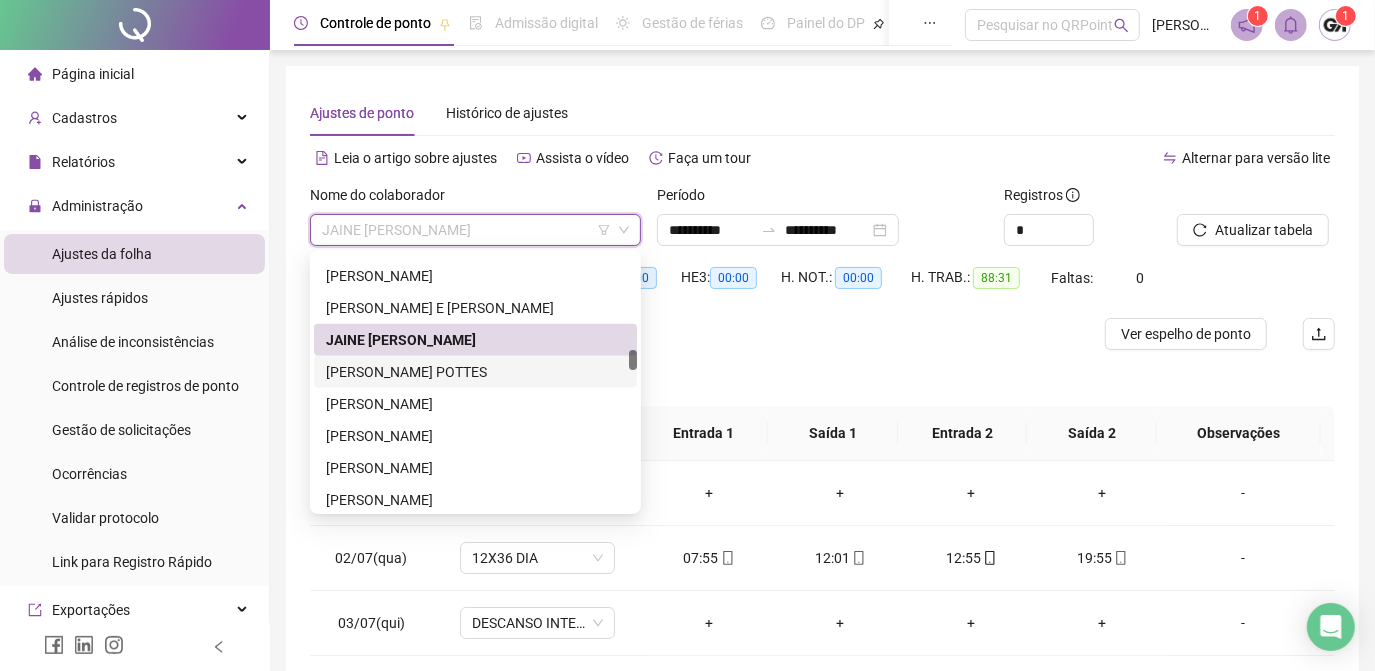 drag, startPoint x: 427, startPoint y: 369, endPoint x: 729, endPoint y: 307, distance: 308.29855 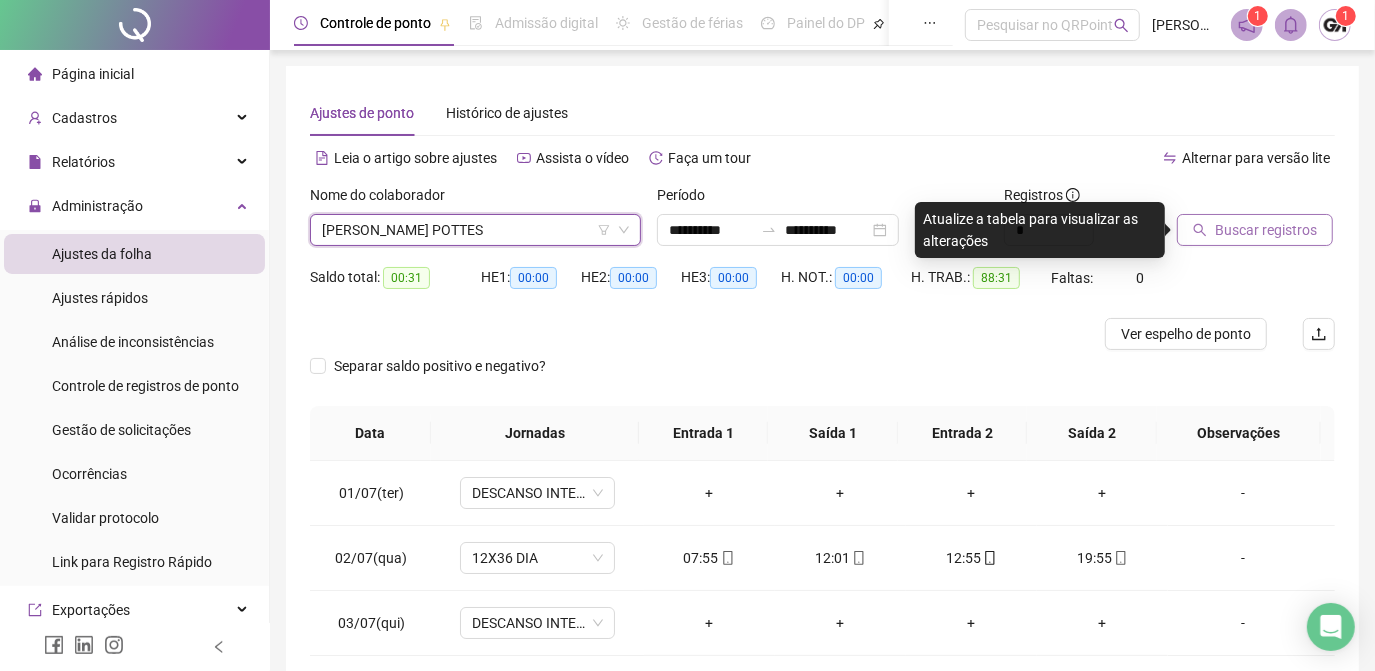 click on "Buscar registros" at bounding box center (1266, 230) 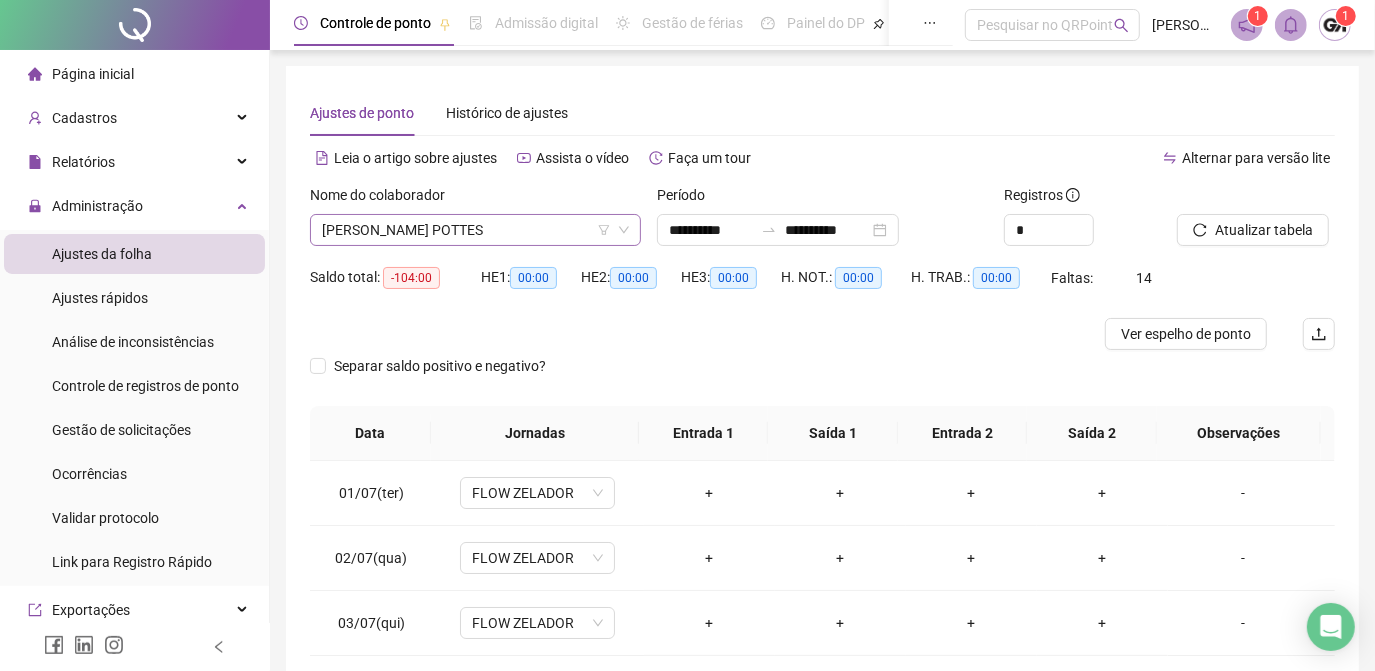 click on "[PERSON_NAME] POTTES" at bounding box center [475, 230] 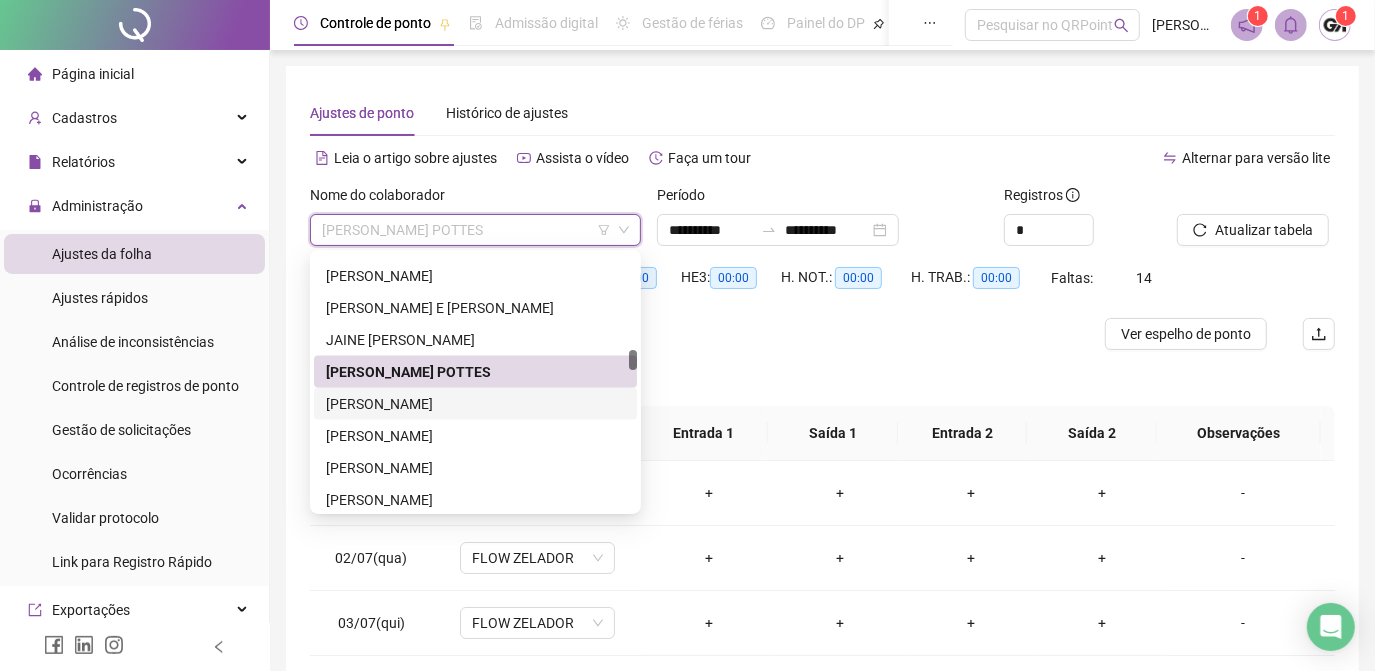 click on "[PERSON_NAME]" at bounding box center (475, 404) 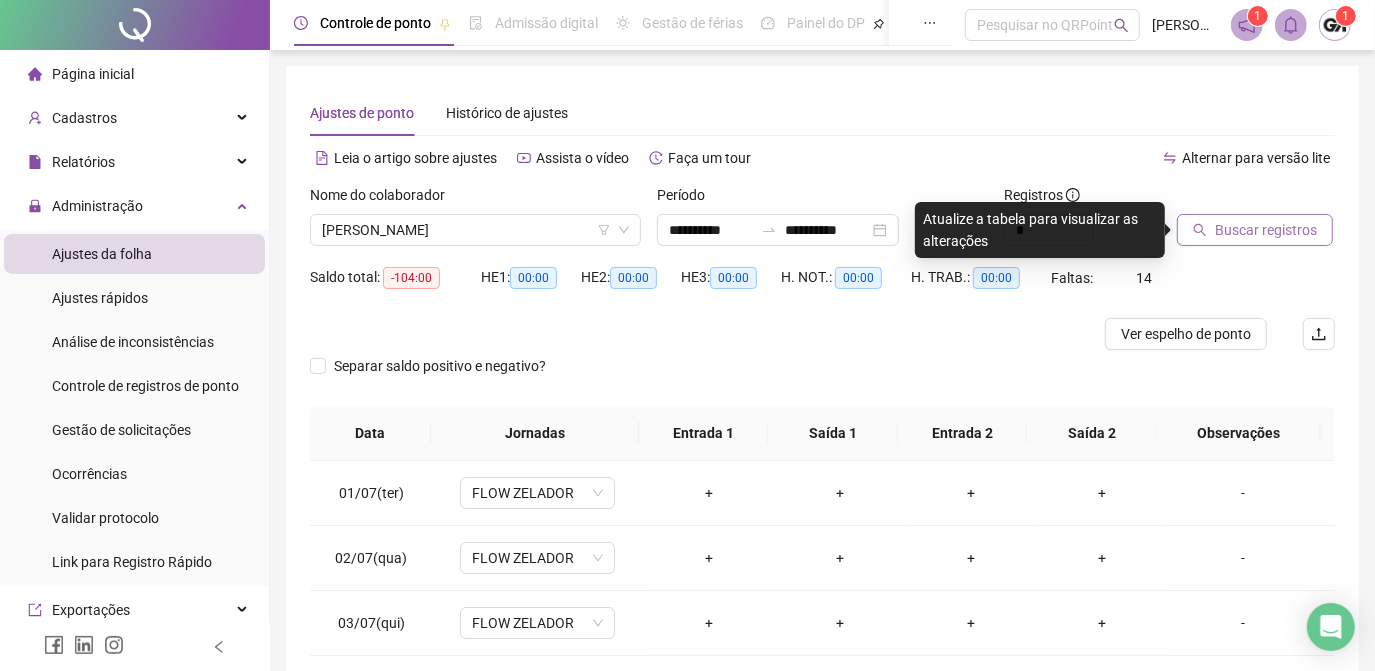 click on "Buscar registros" at bounding box center (1255, 230) 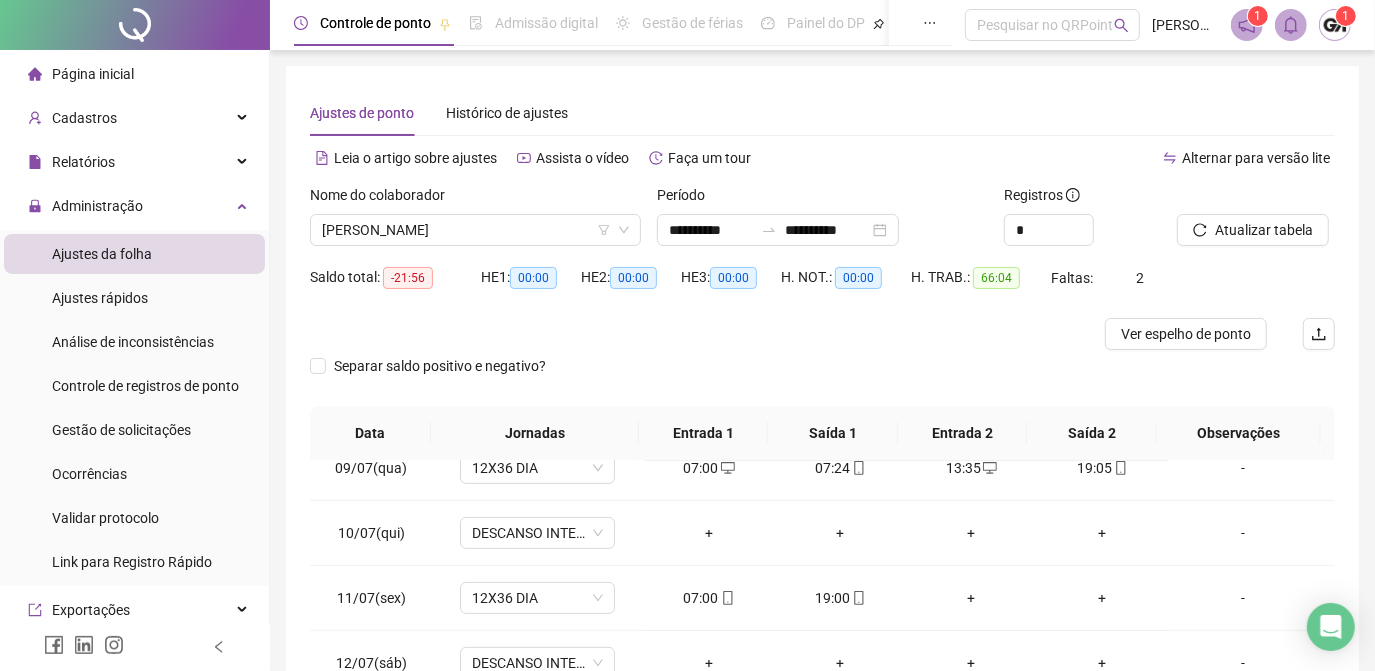 scroll, scrollTop: 608, scrollLeft: 0, axis: vertical 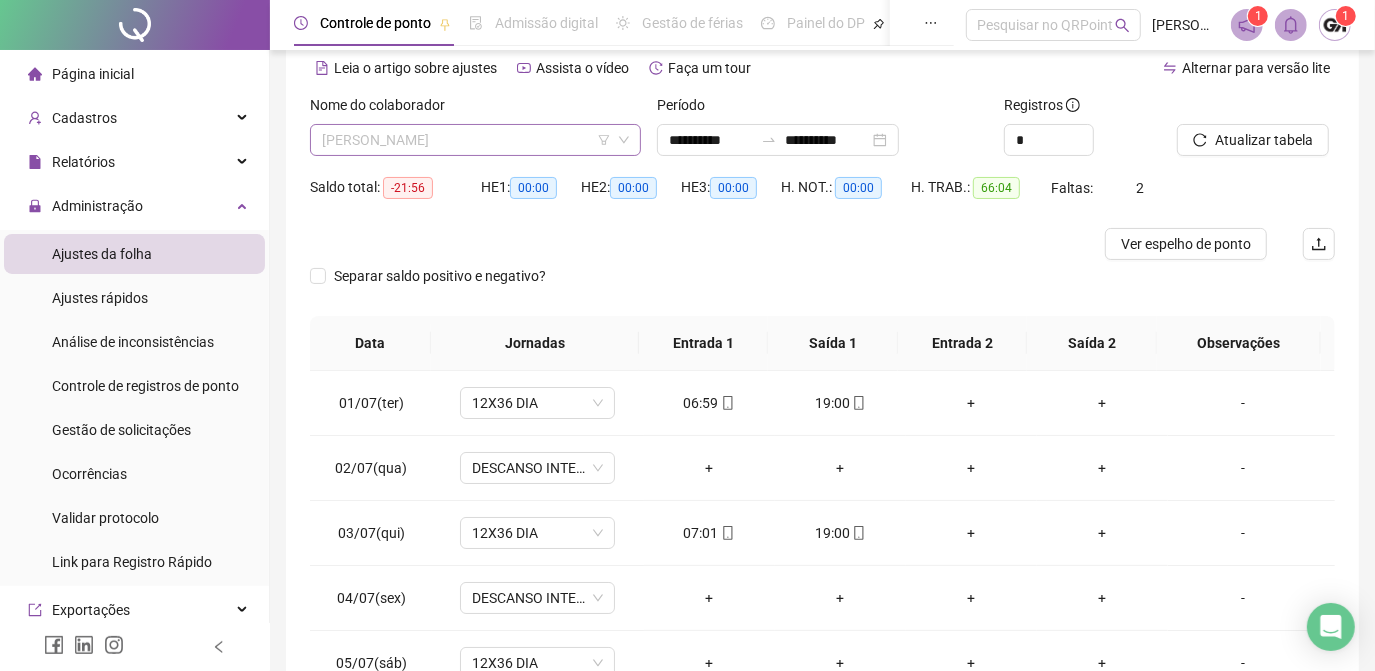 click on "[PERSON_NAME]" at bounding box center [475, 140] 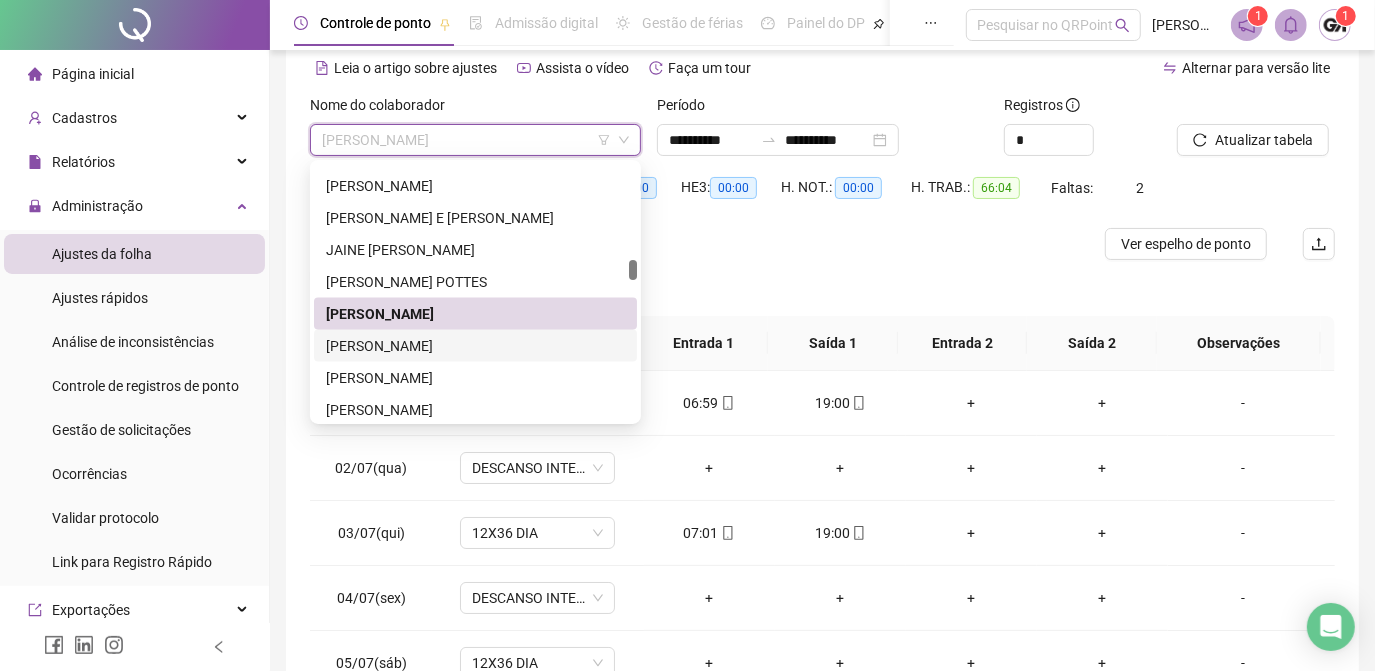 click on "[PERSON_NAME]" at bounding box center (475, 346) 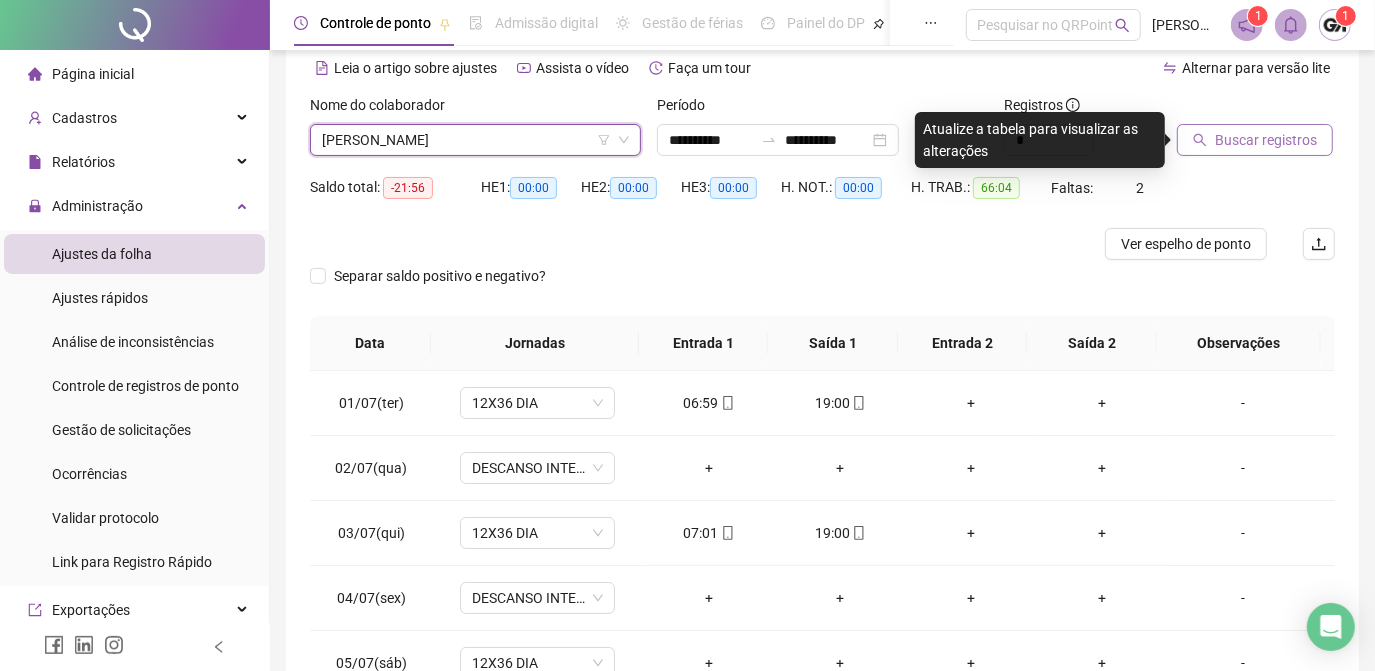 click on "Buscar registros" at bounding box center (1266, 140) 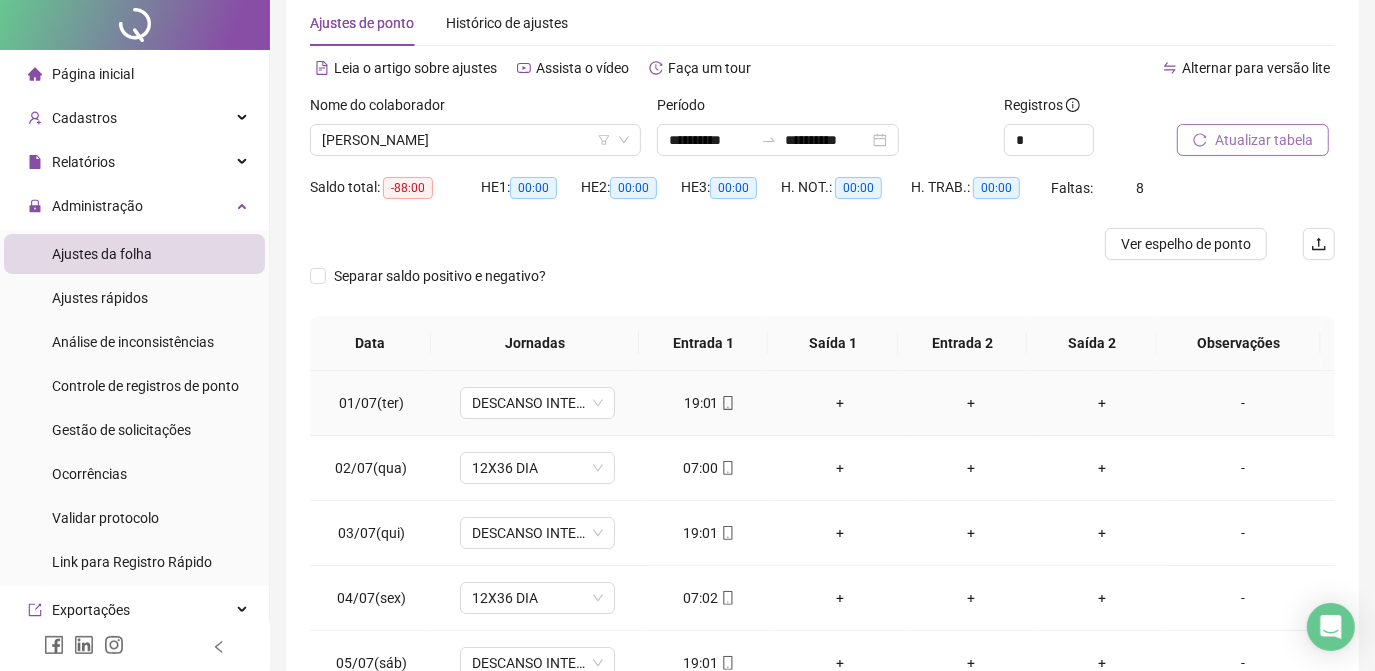 scroll, scrollTop: 0, scrollLeft: 0, axis: both 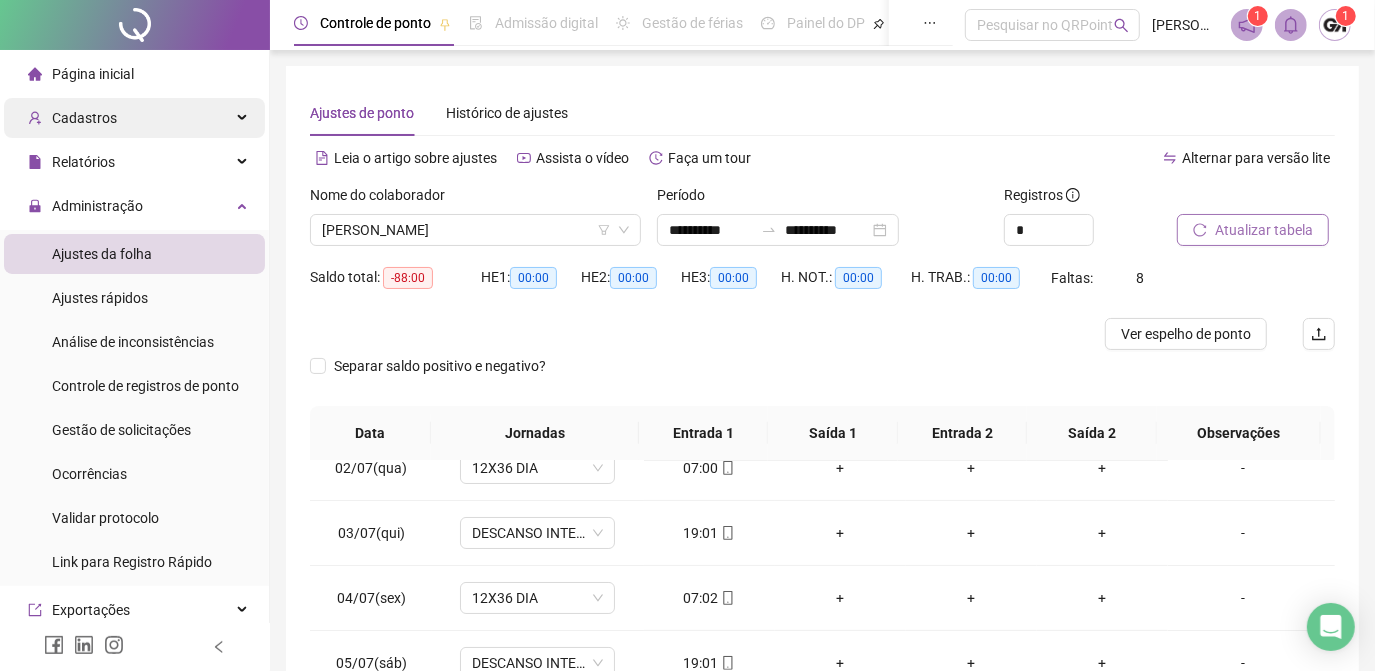 click on "Cadastros" at bounding box center (134, 118) 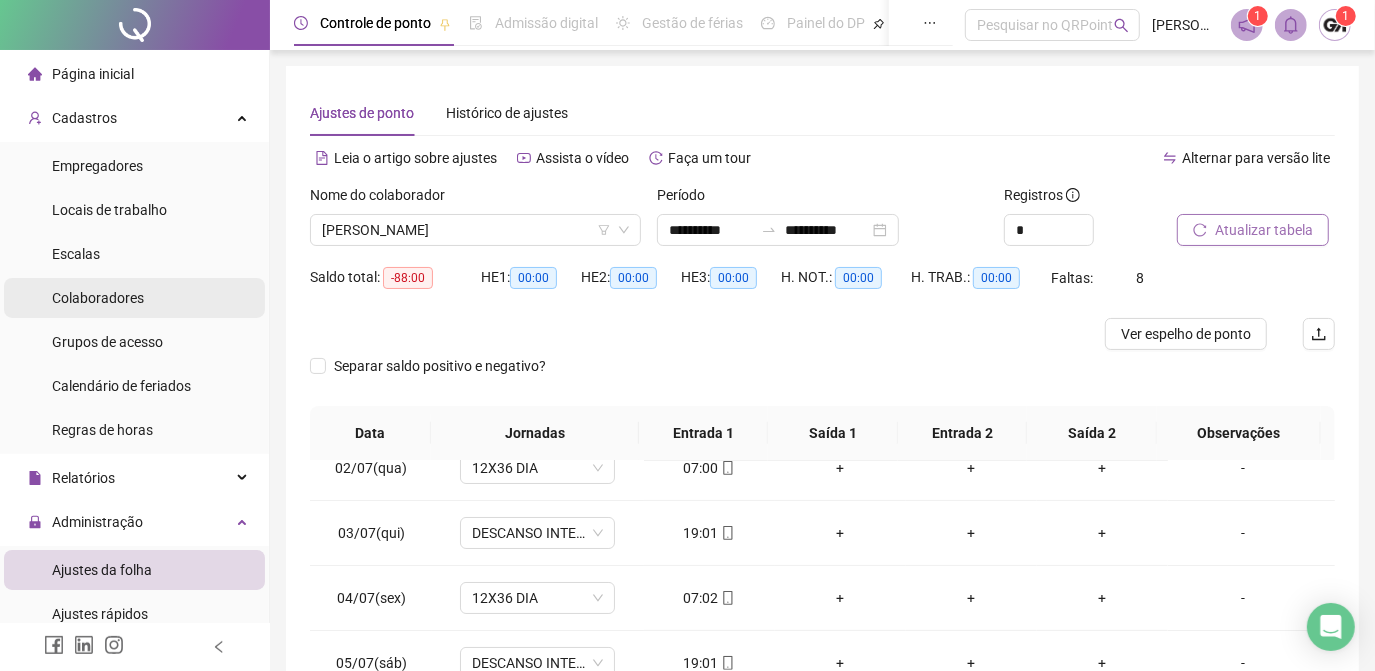 click on "Colaboradores" at bounding box center (98, 298) 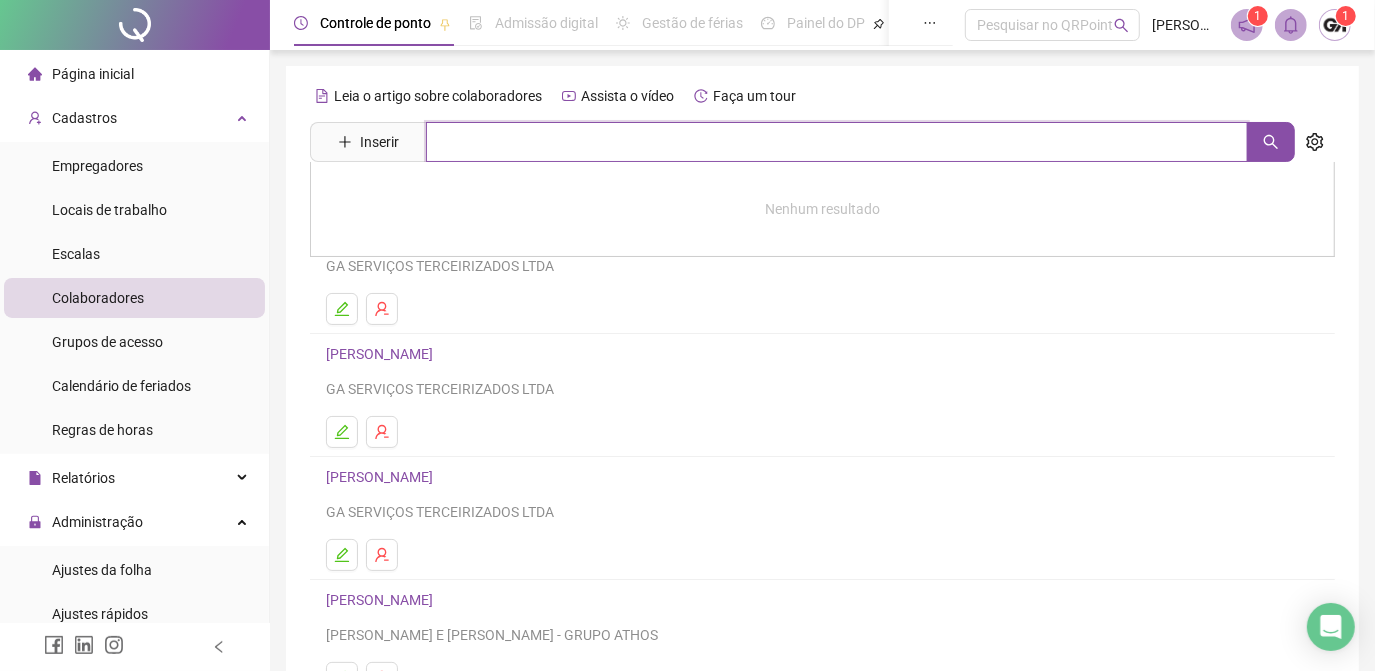 click at bounding box center (837, 142) 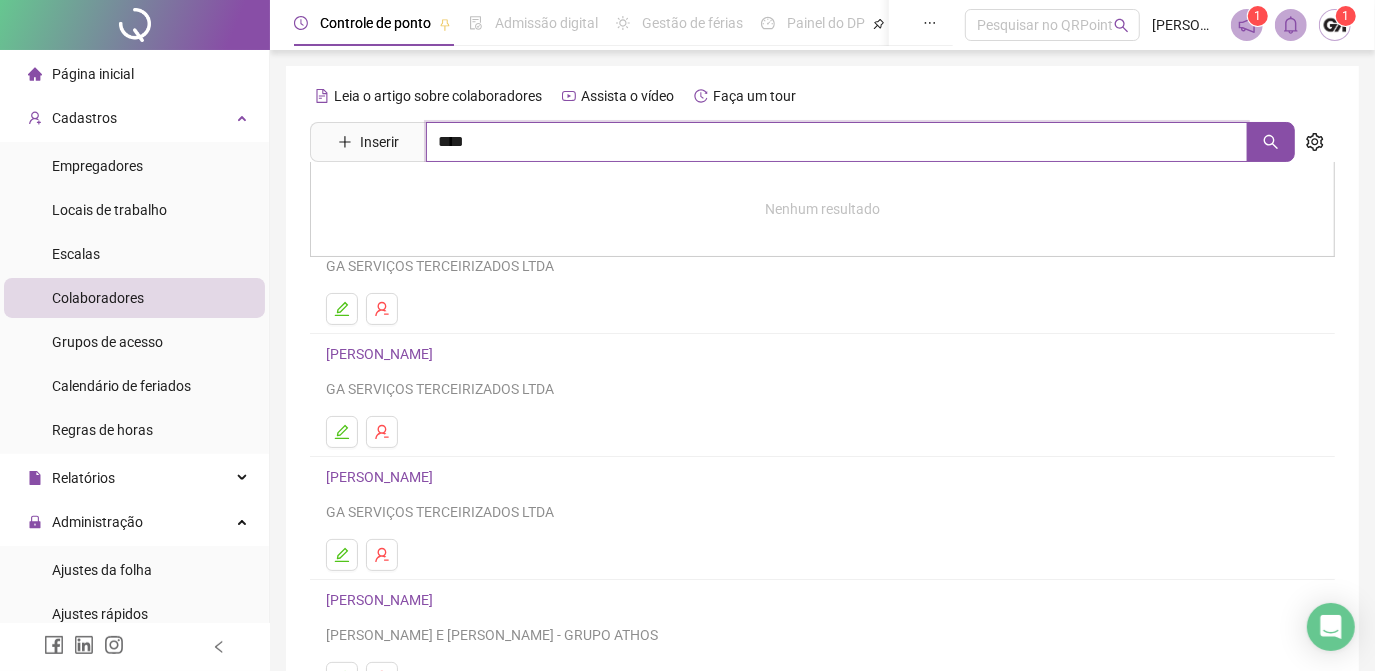 type on "****" 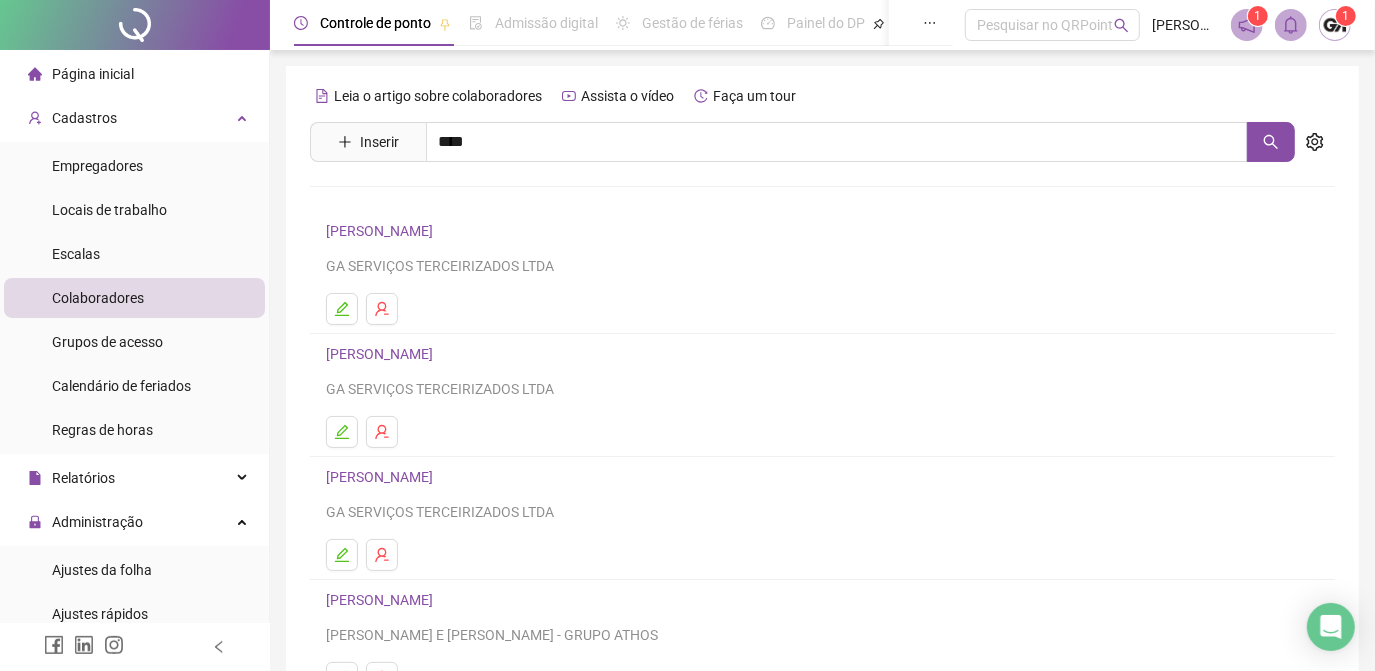 click on "[PERSON_NAME]" at bounding box center (400, 201) 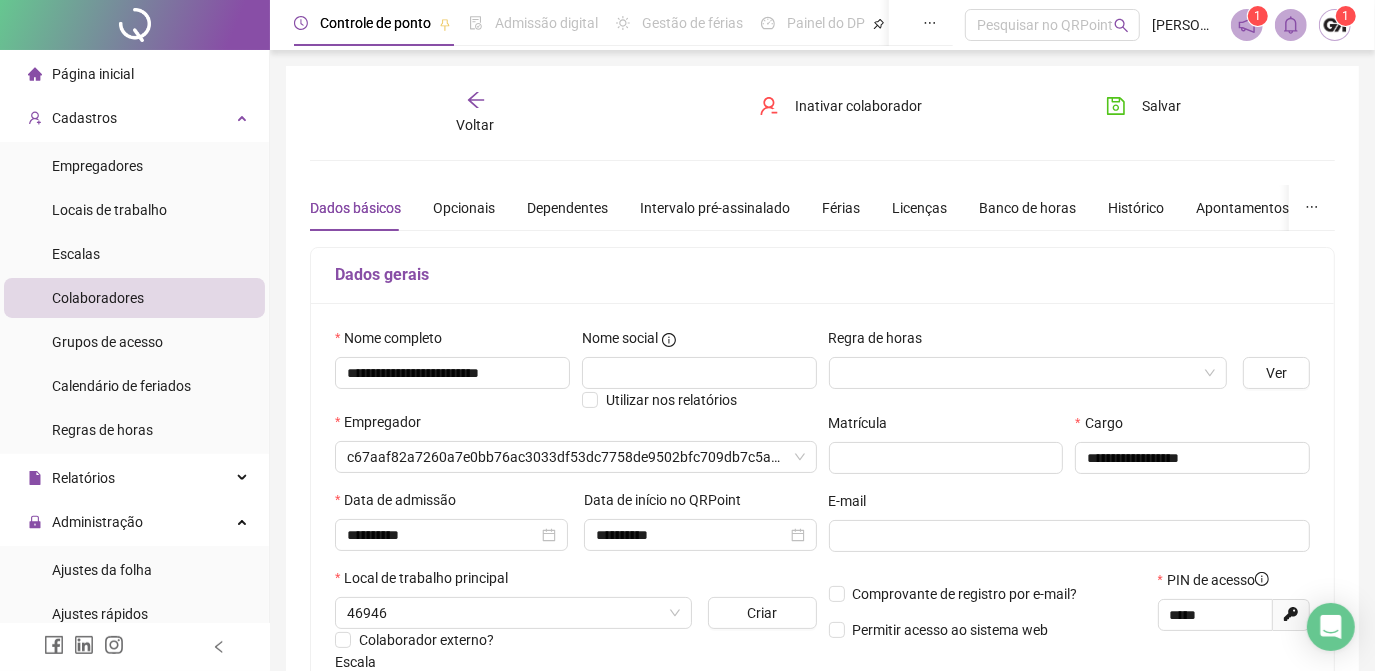 type on "*********" 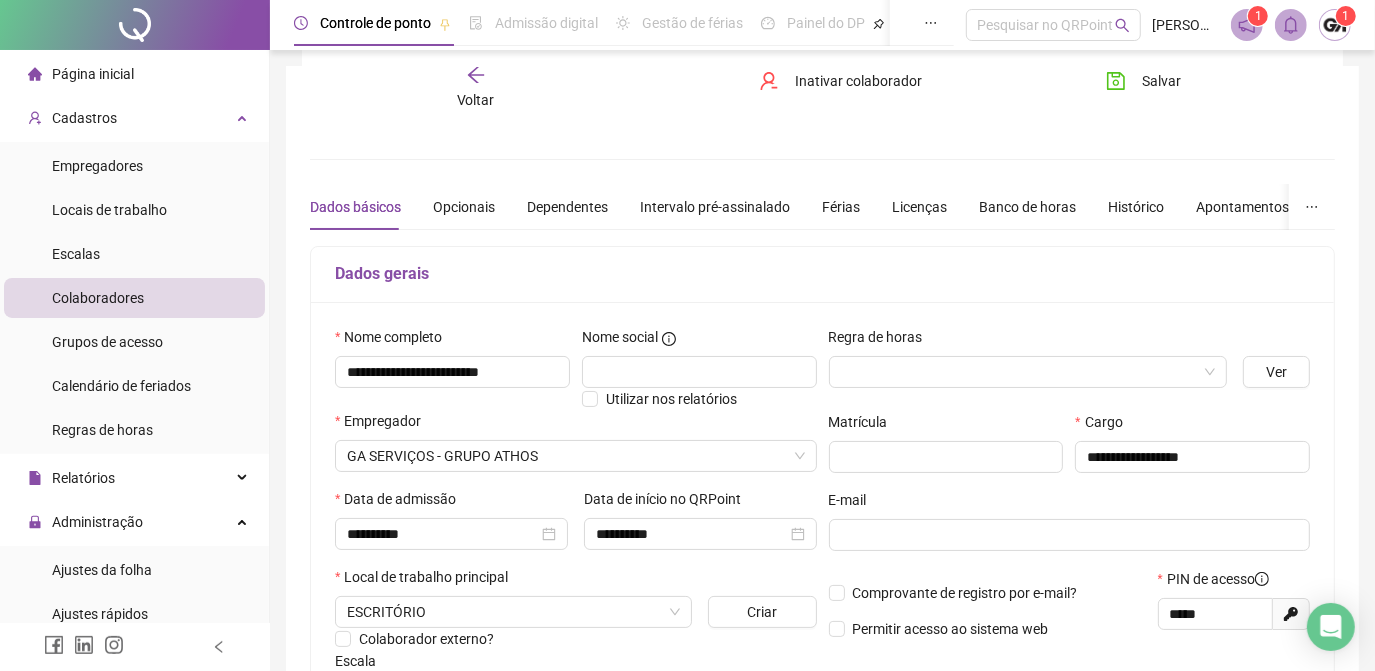 scroll, scrollTop: 272, scrollLeft: 0, axis: vertical 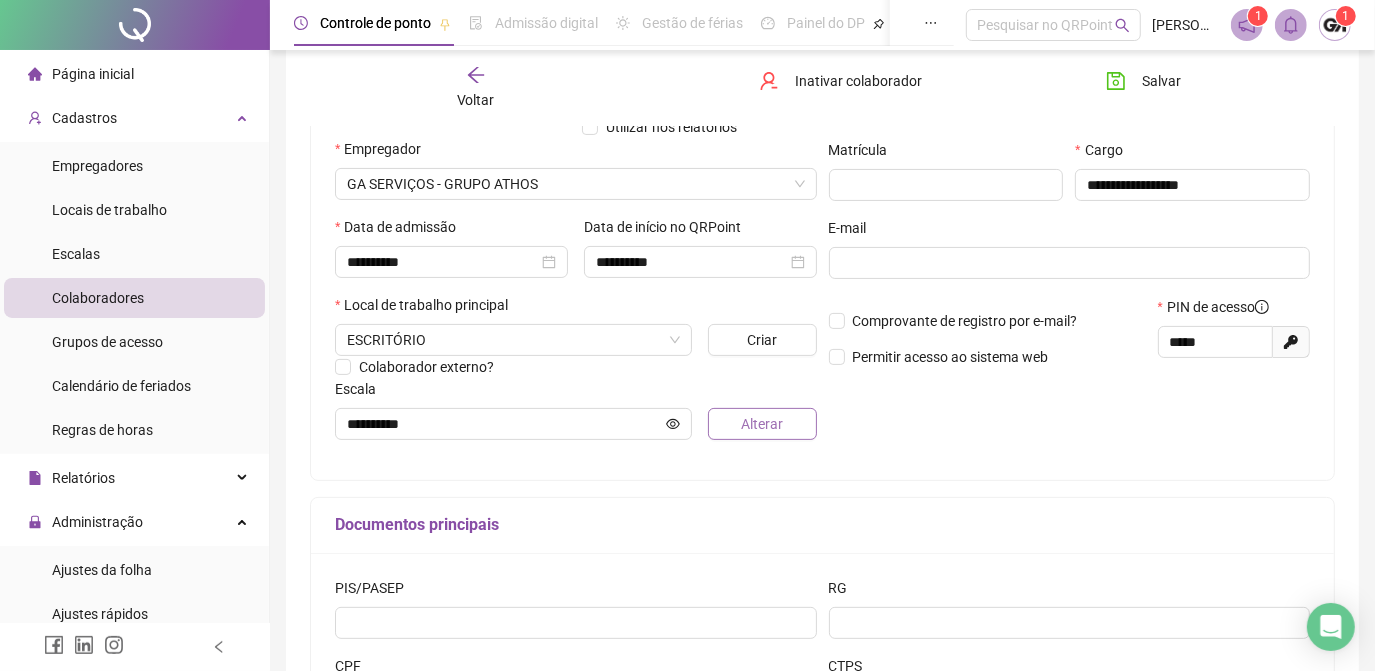 click on "Alterar" at bounding box center (762, 424) 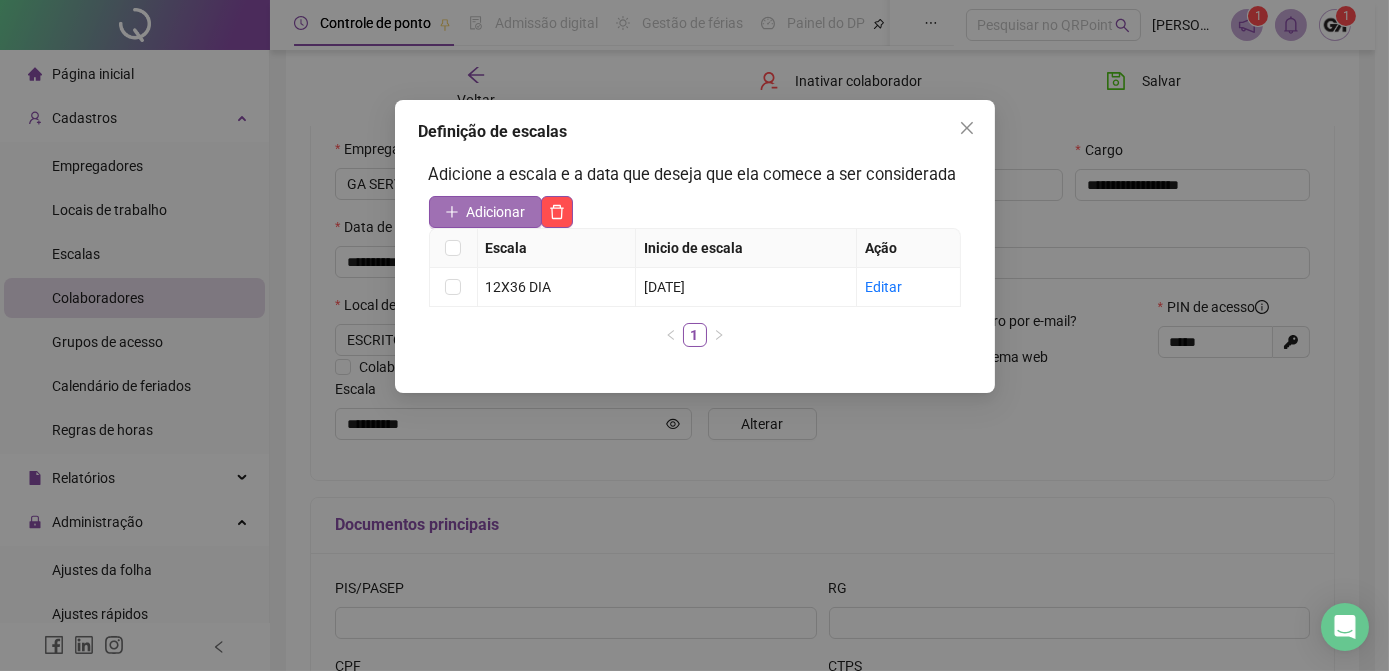 click on "Adicionar" at bounding box center (496, 212) 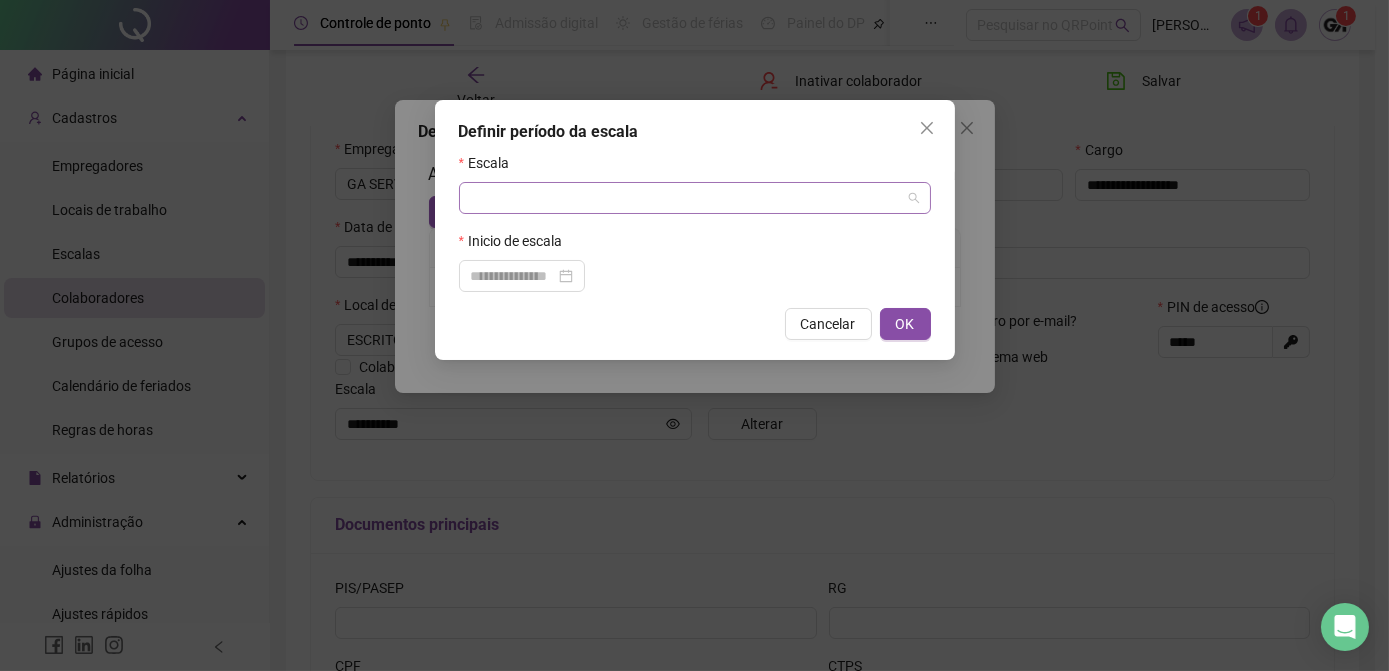 click at bounding box center (689, 198) 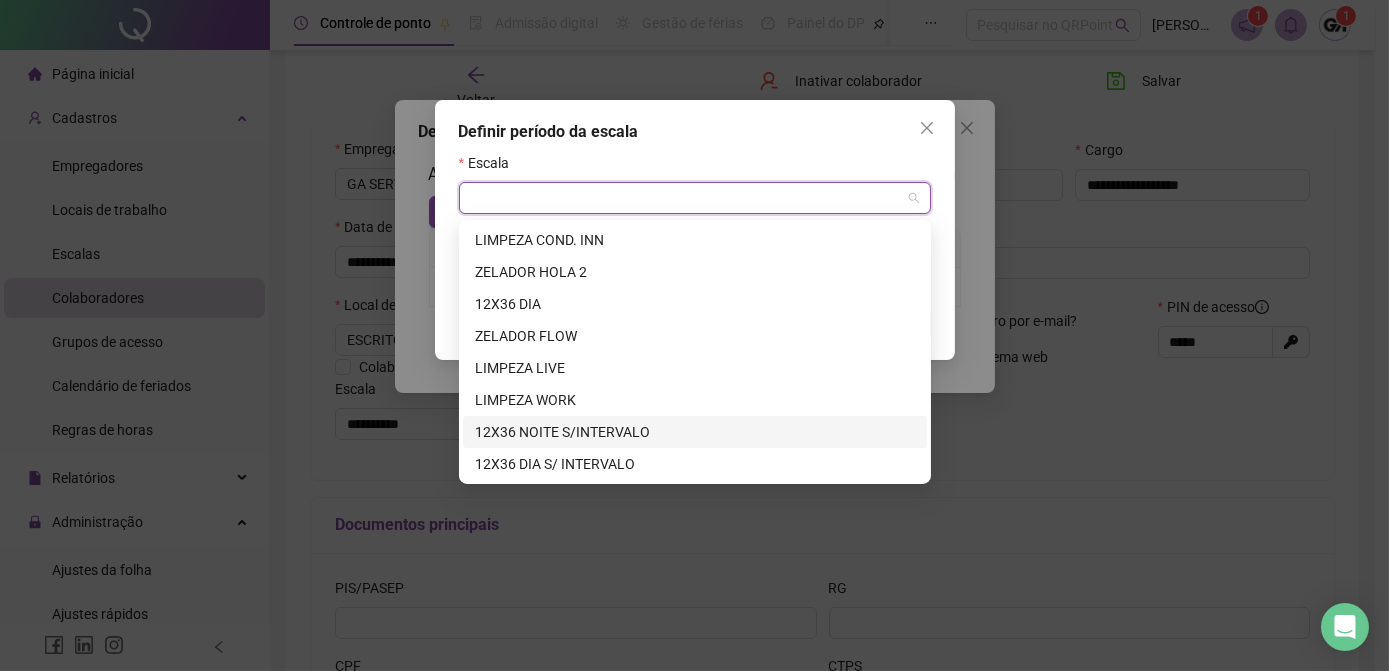 click on "12X36 NOITE S/INTERVALO" at bounding box center [695, 432] 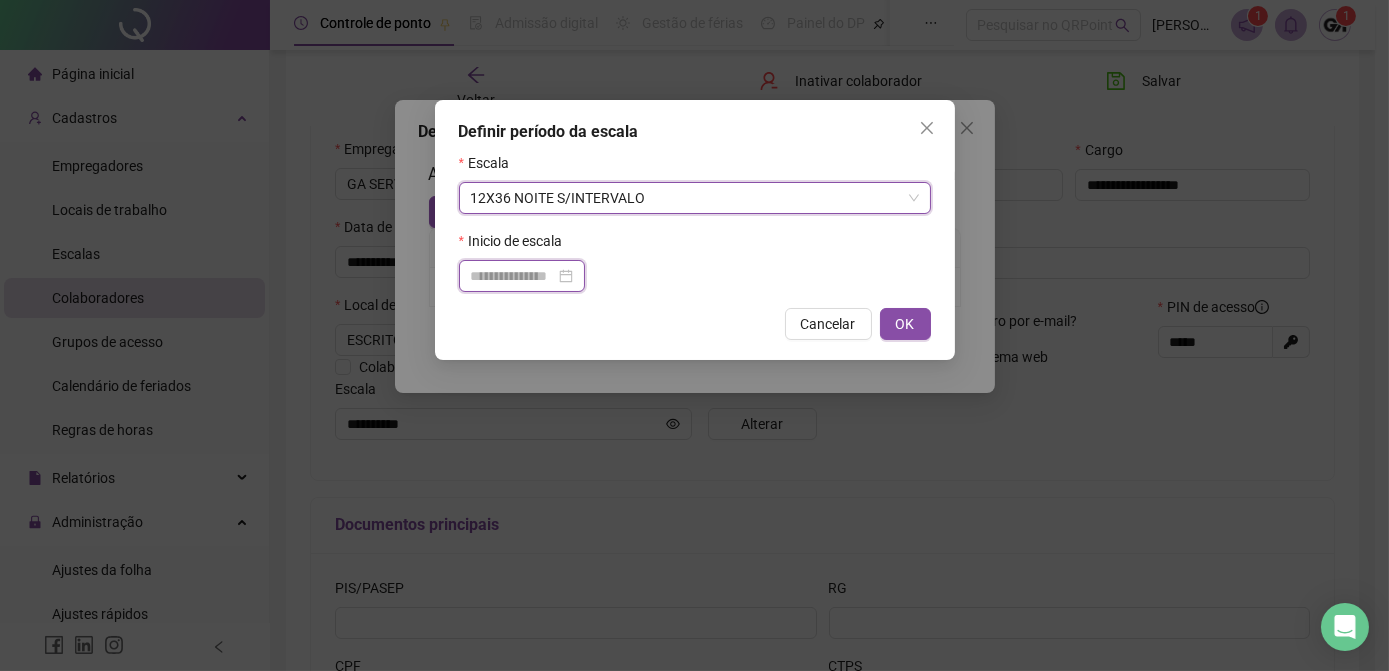 click at bounding box center (513, 276) 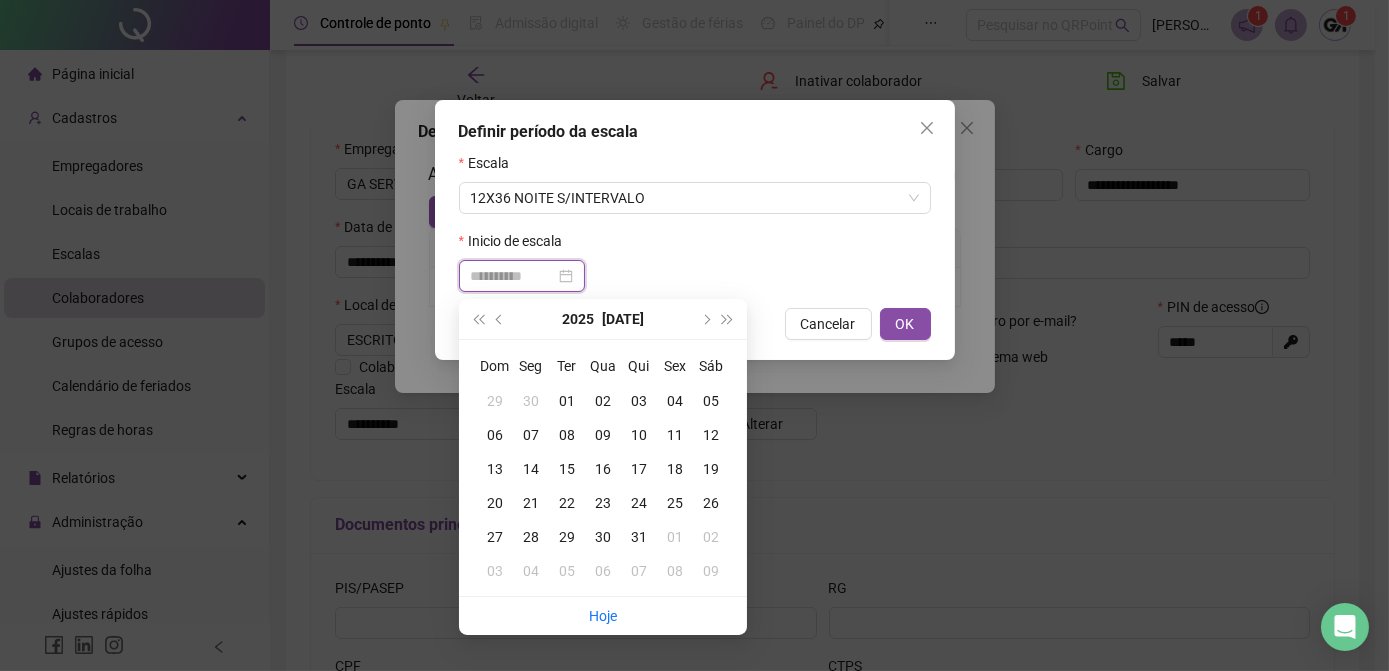 type on "**********" 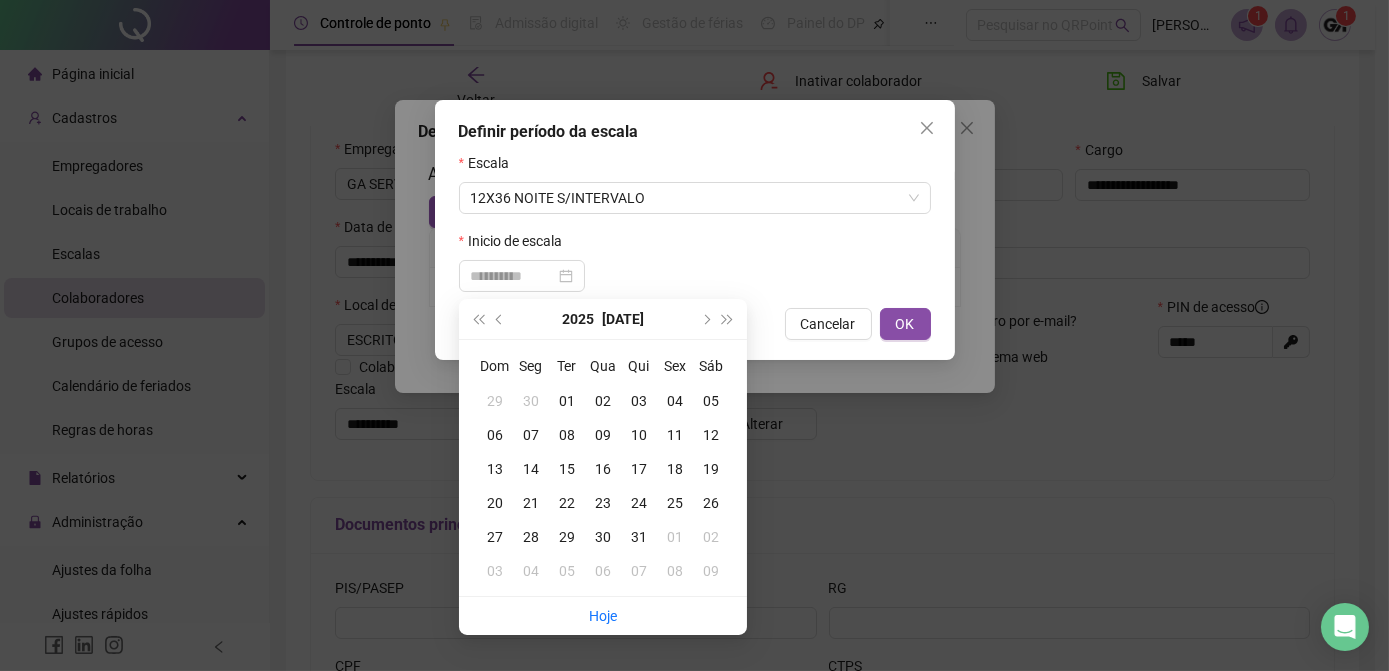 click on "01" at bounding box center [567, 401] 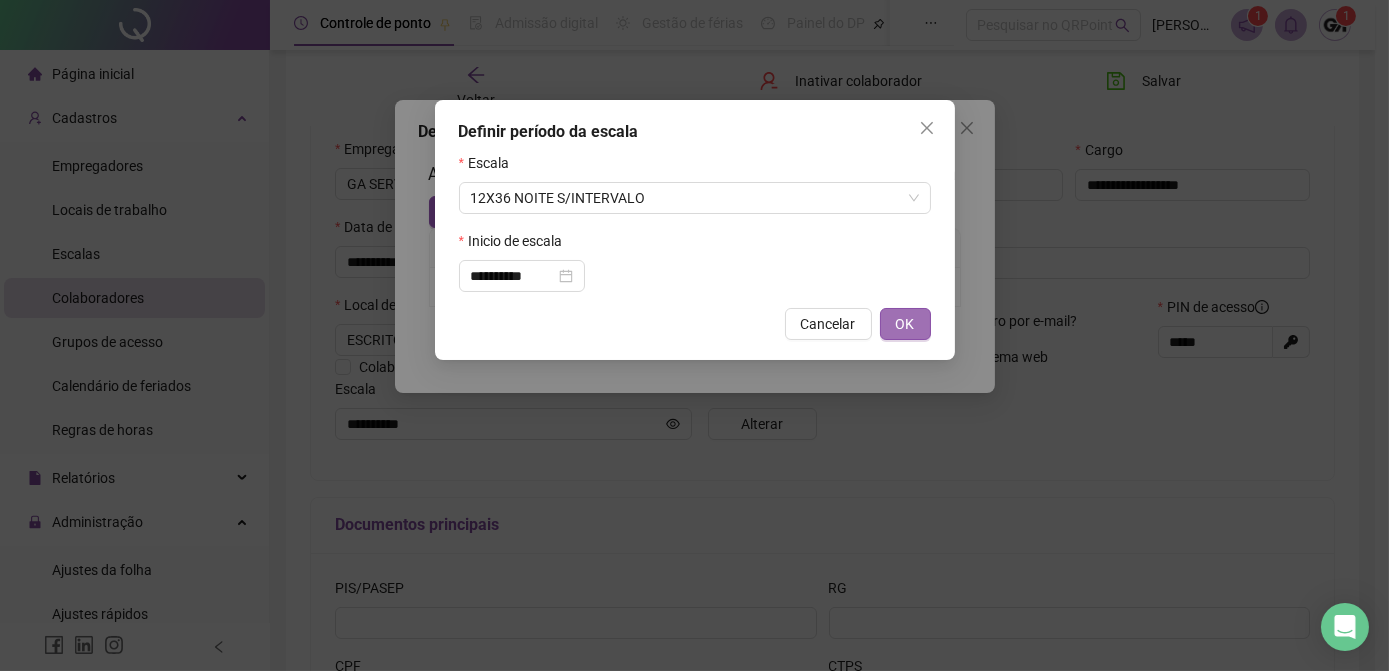 click on "OK" at bounding box center [905, 324] 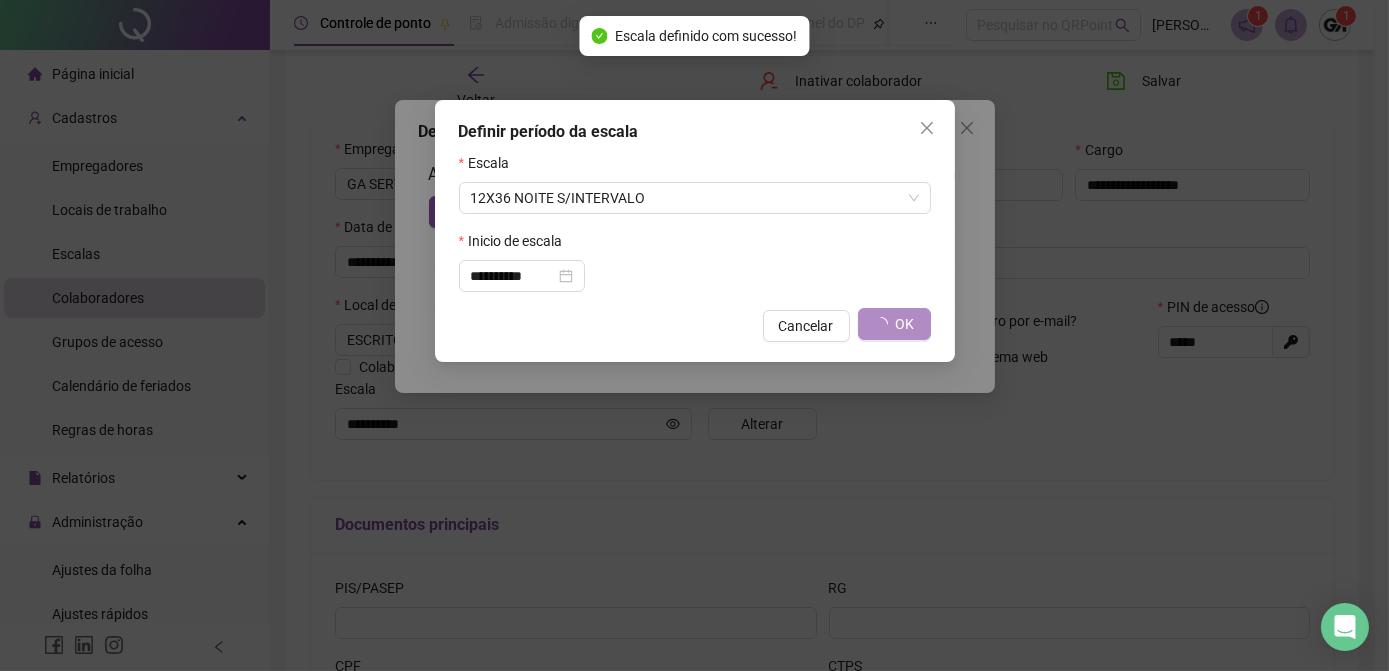 type on "**********" 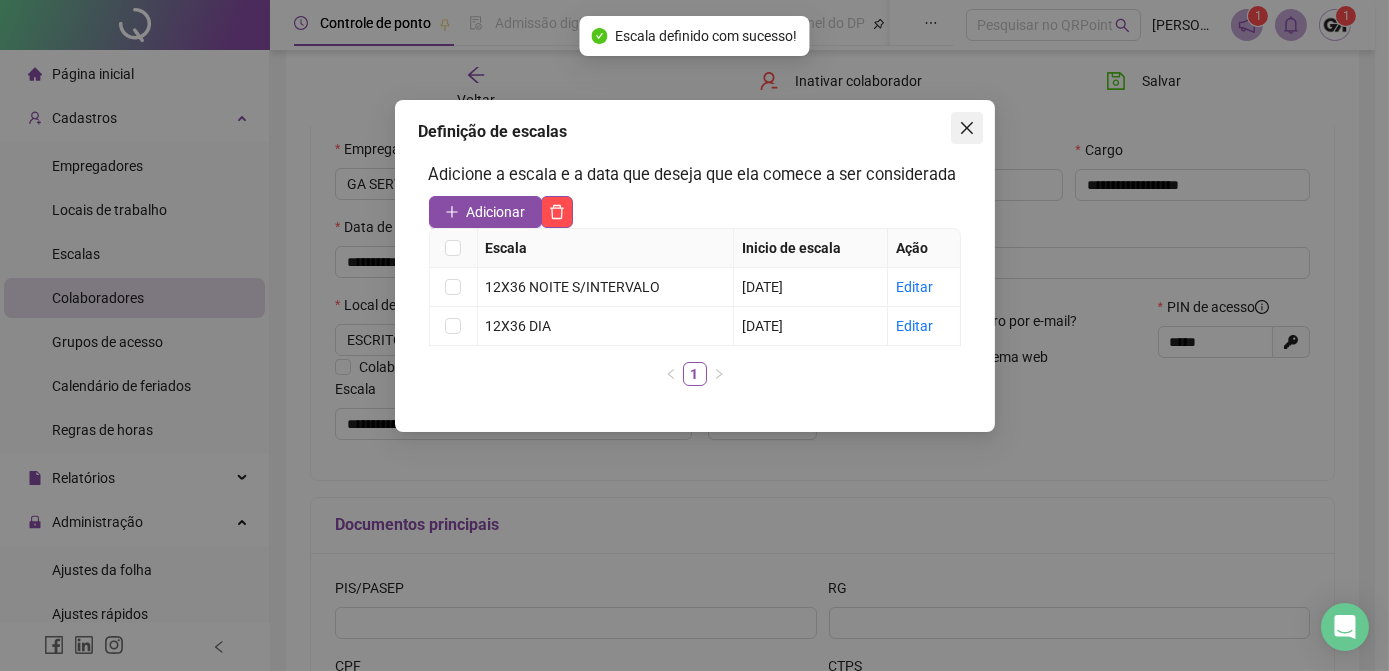 click at bounding box center [967, 128] 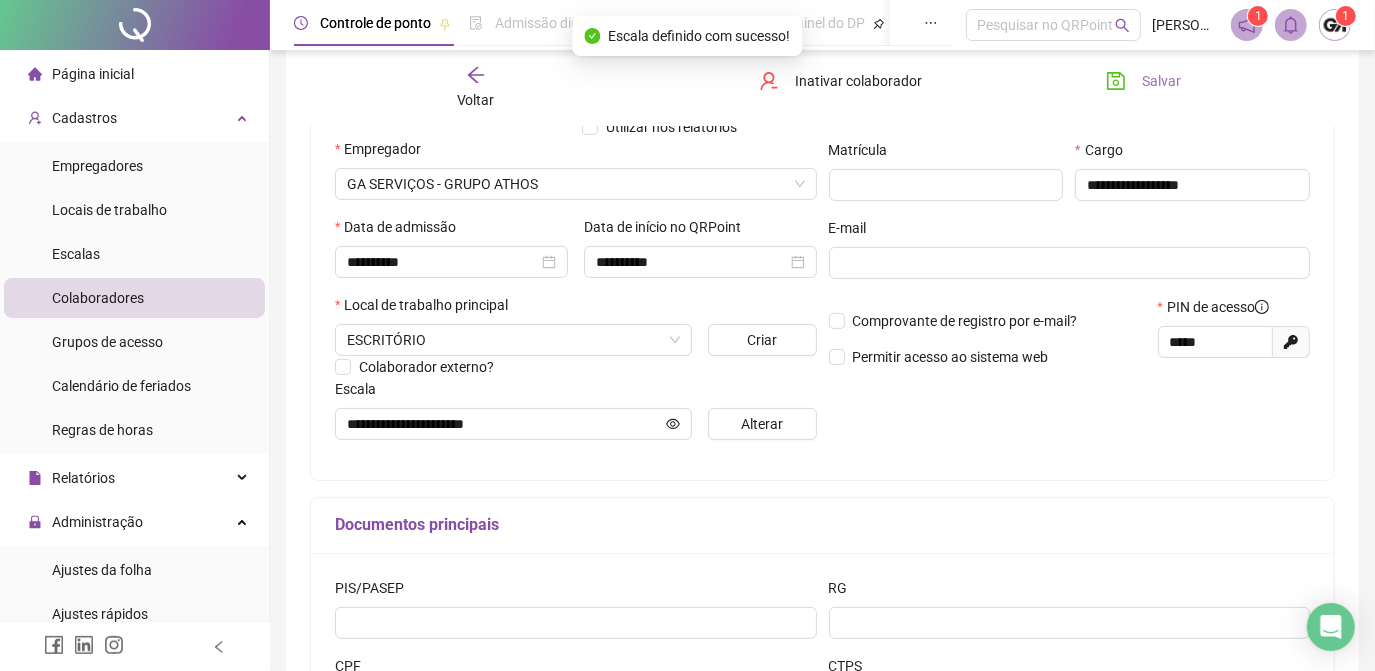 click 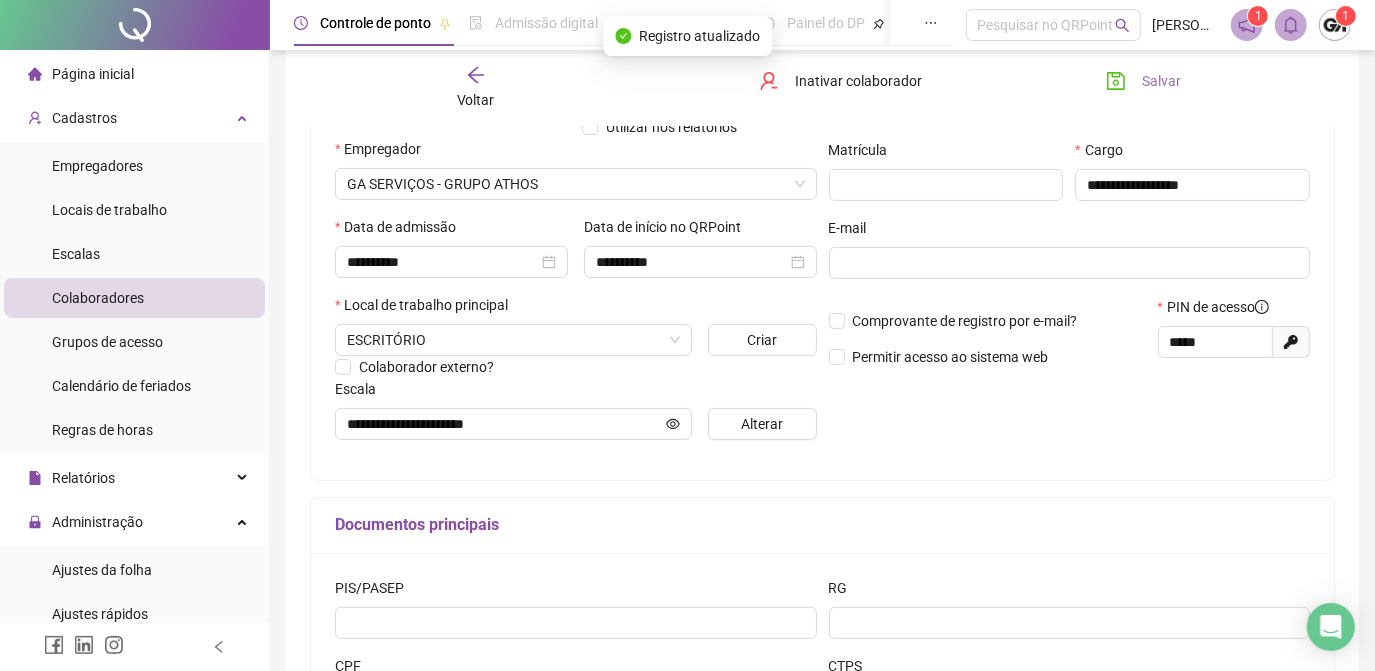 click 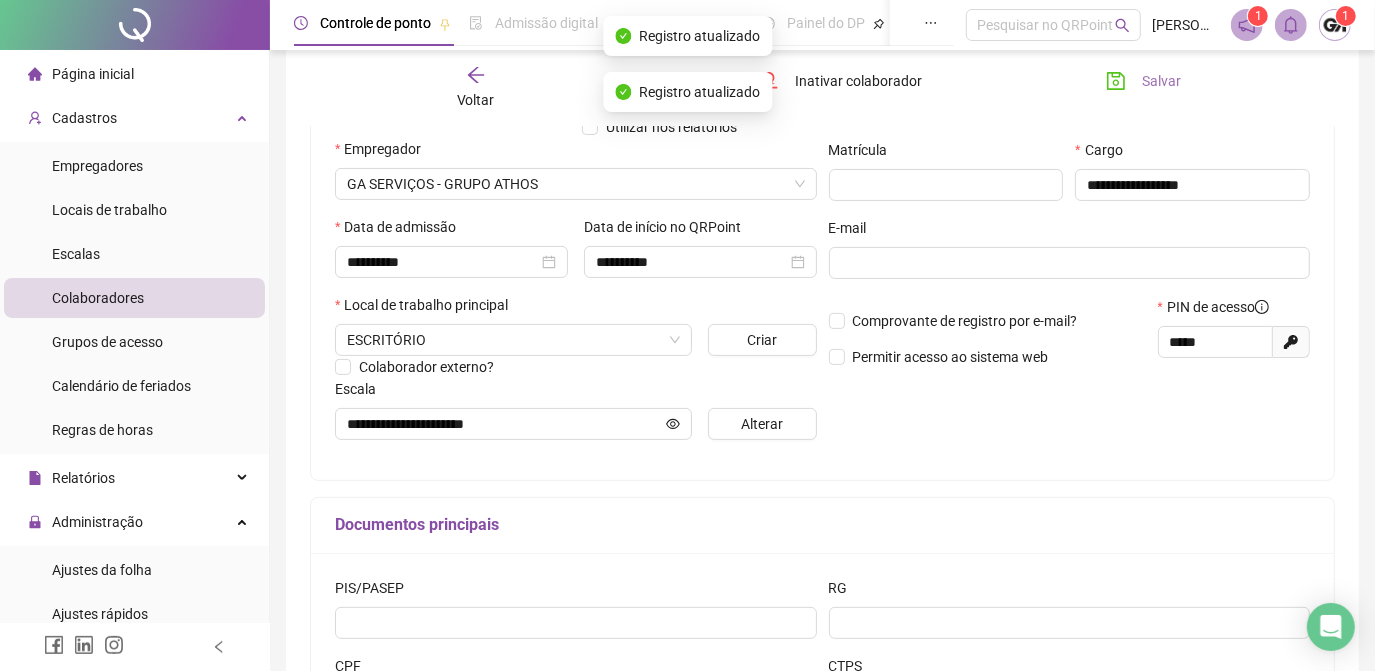 click 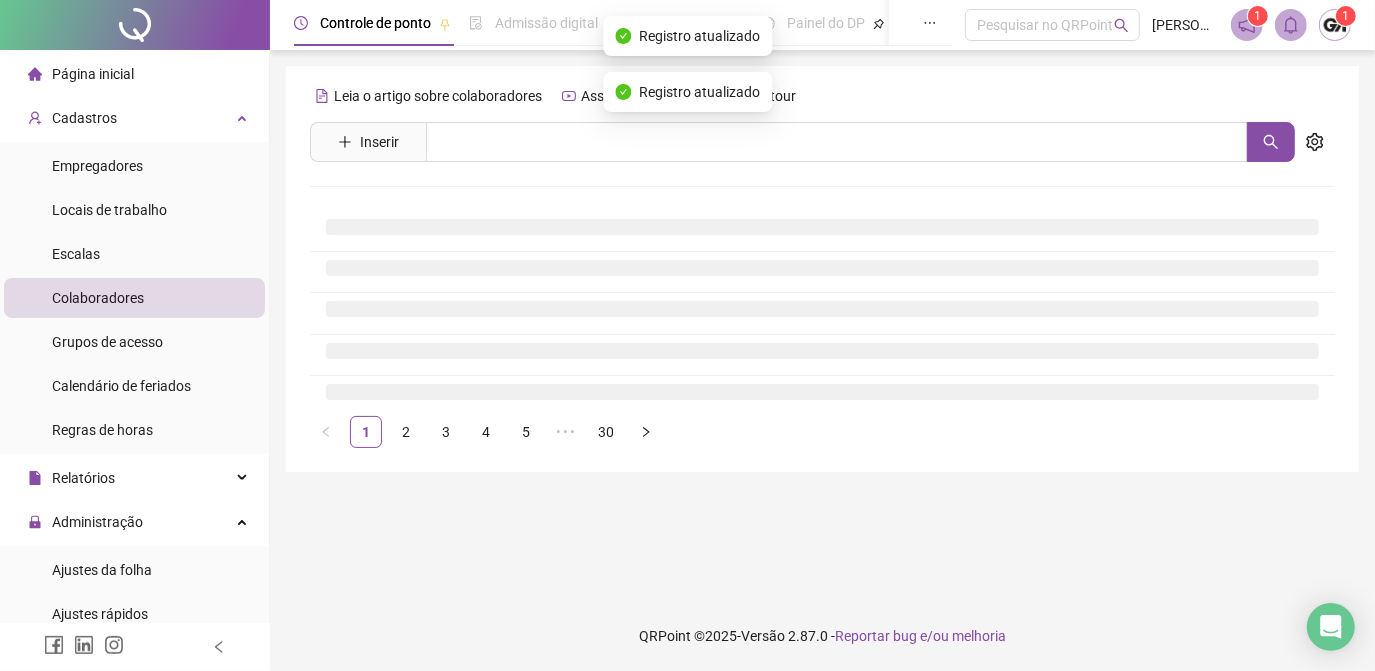 scroll, scrollTop: 0, scrollLeft: 0, axis: both 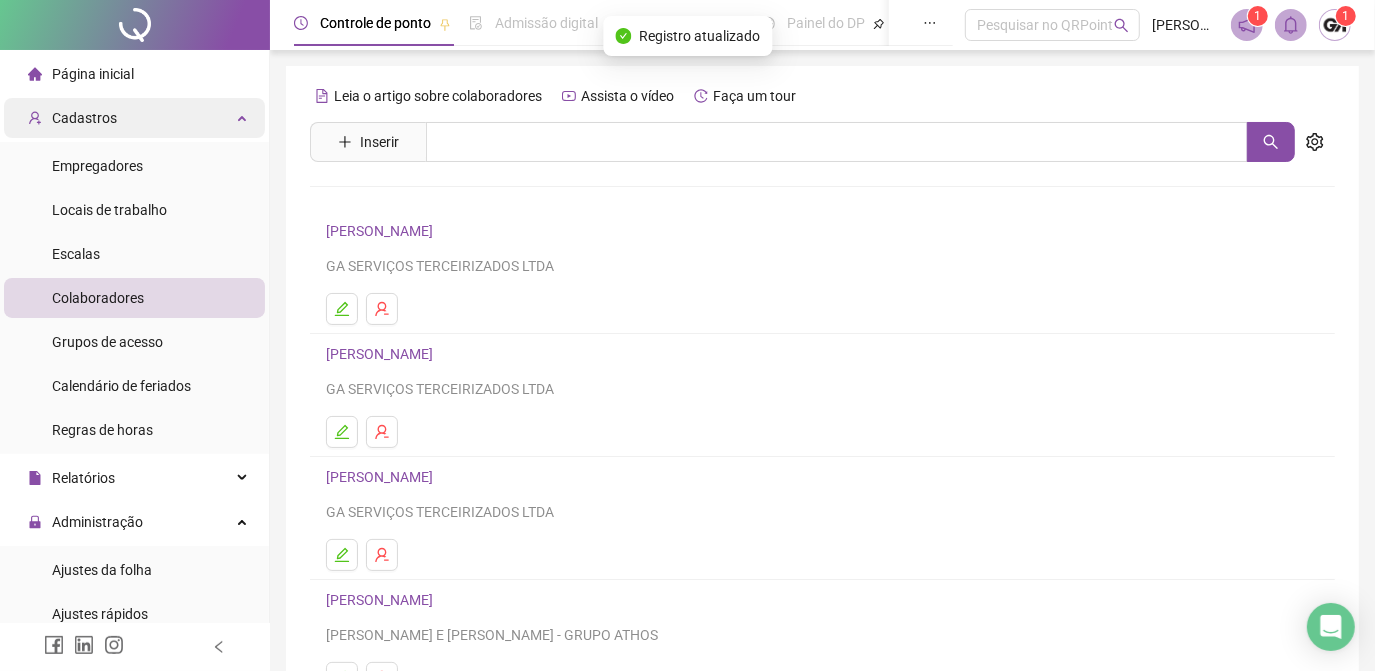 click on "Cadastros" at bounding box center (134, 118) 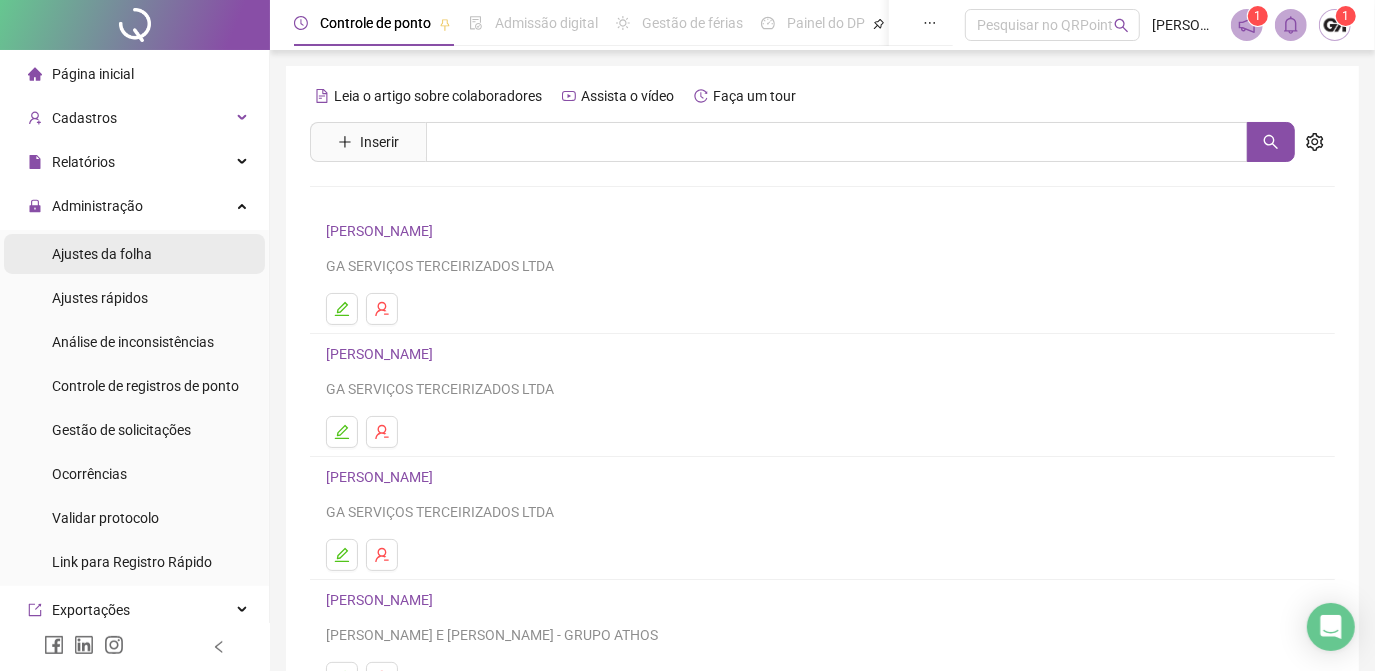 click on "Ajustes da folha" at bounding box center [102, 254] 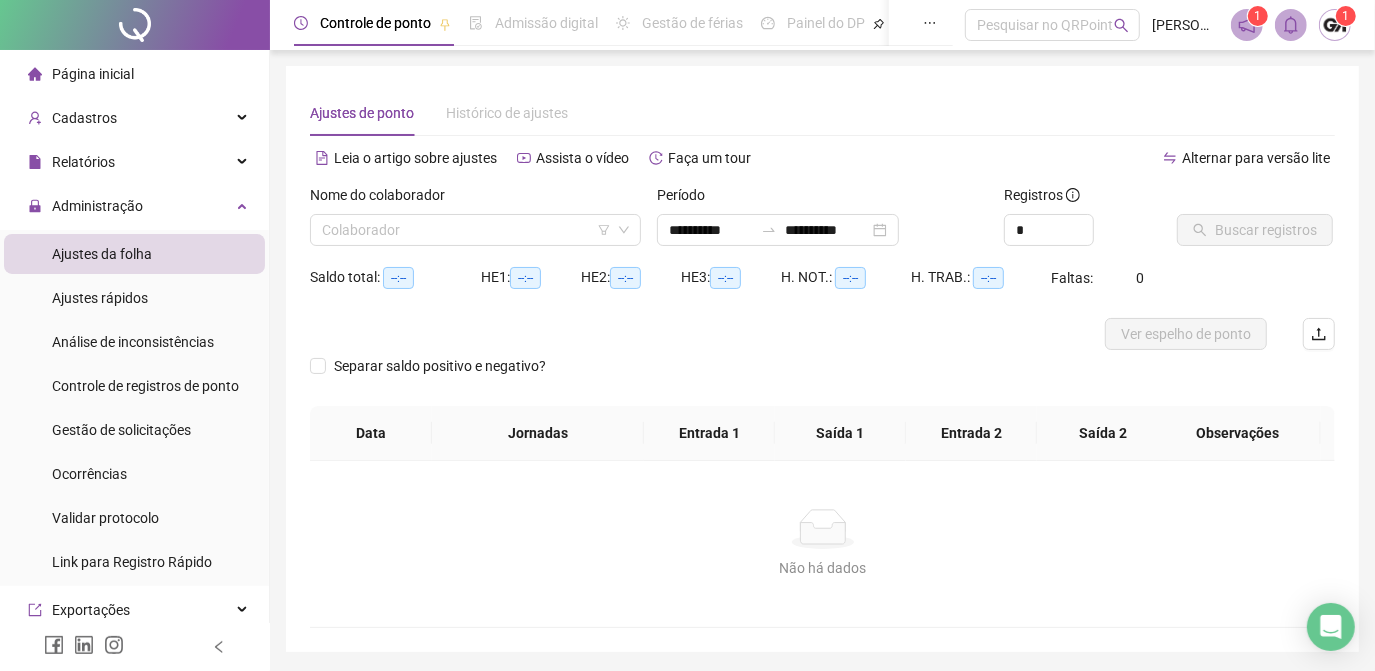 type on "**********" 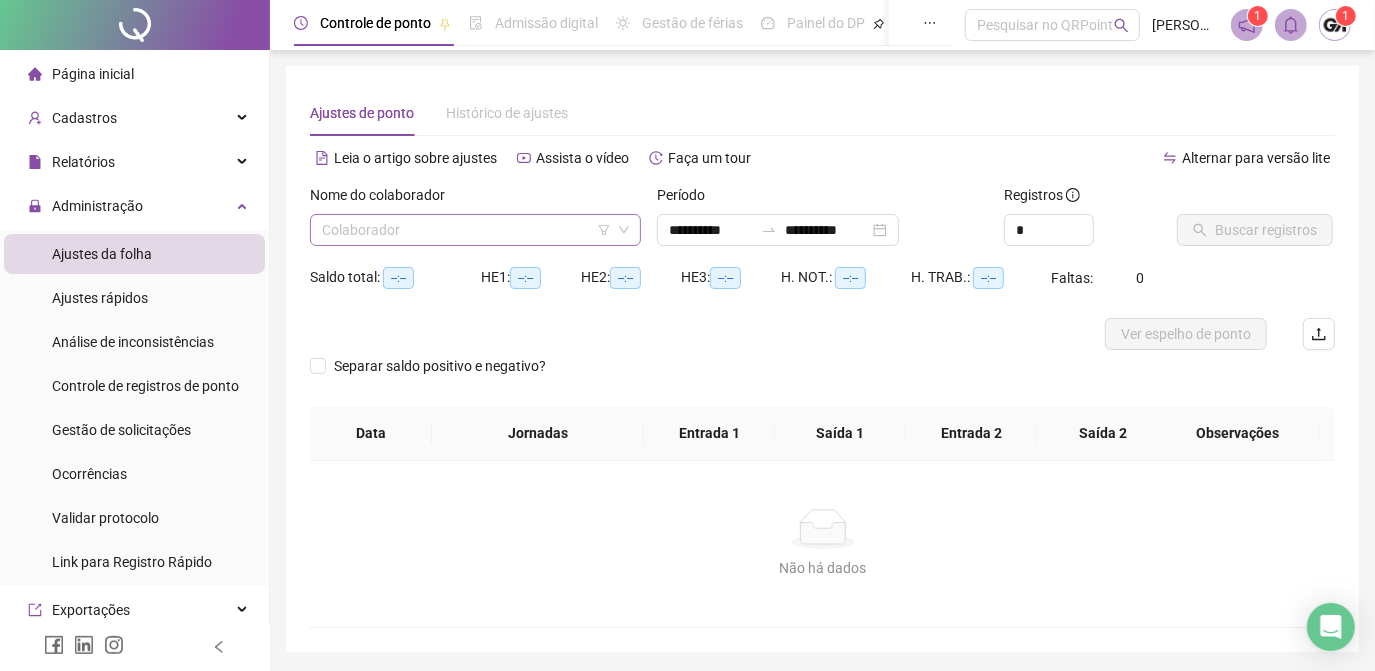 click at bounding box center [469, 230] 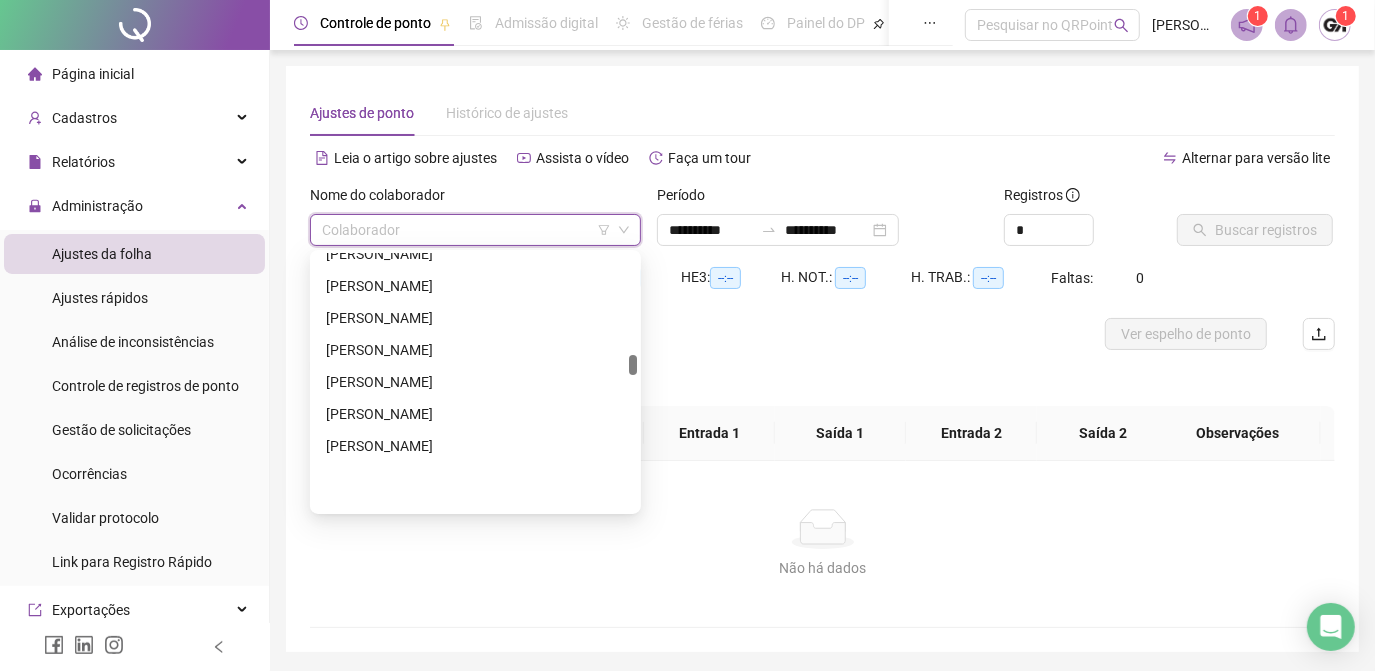 scroll, scrollTop: 1909, scrollLeft: 0, axis: vertical 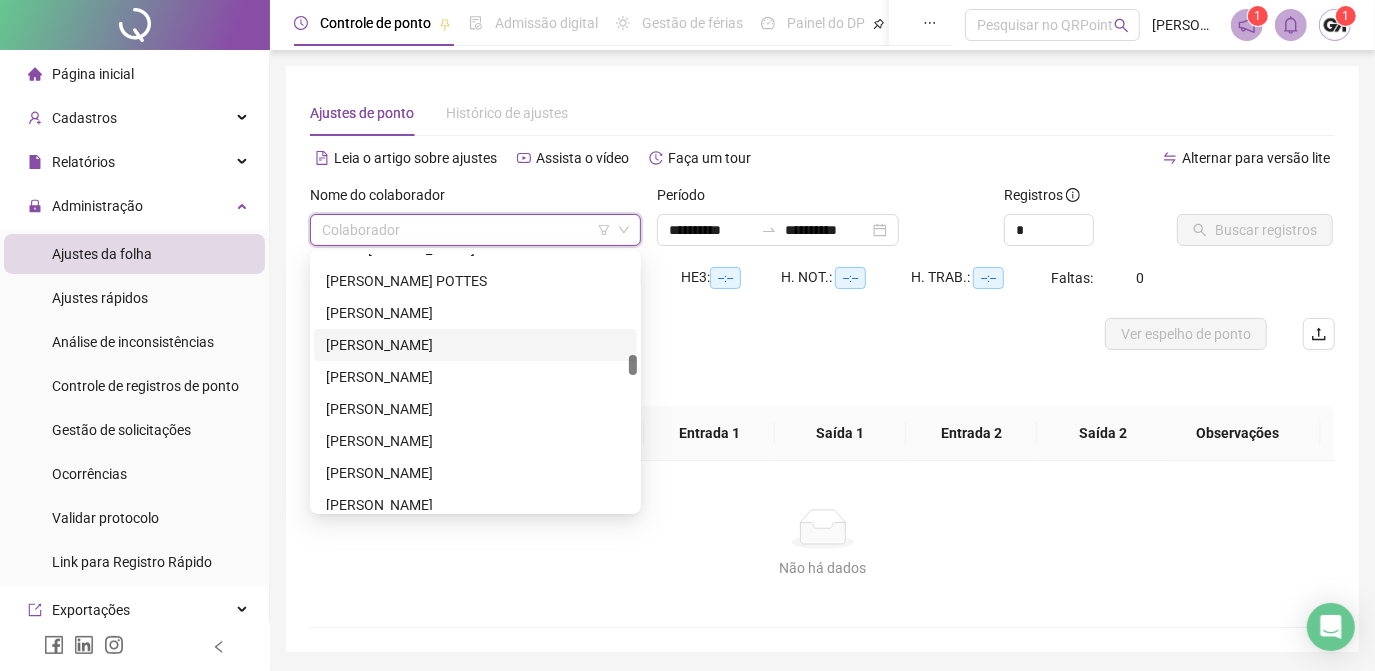 click on "[PERSON_NAME]" at bounding box center [475, 345] 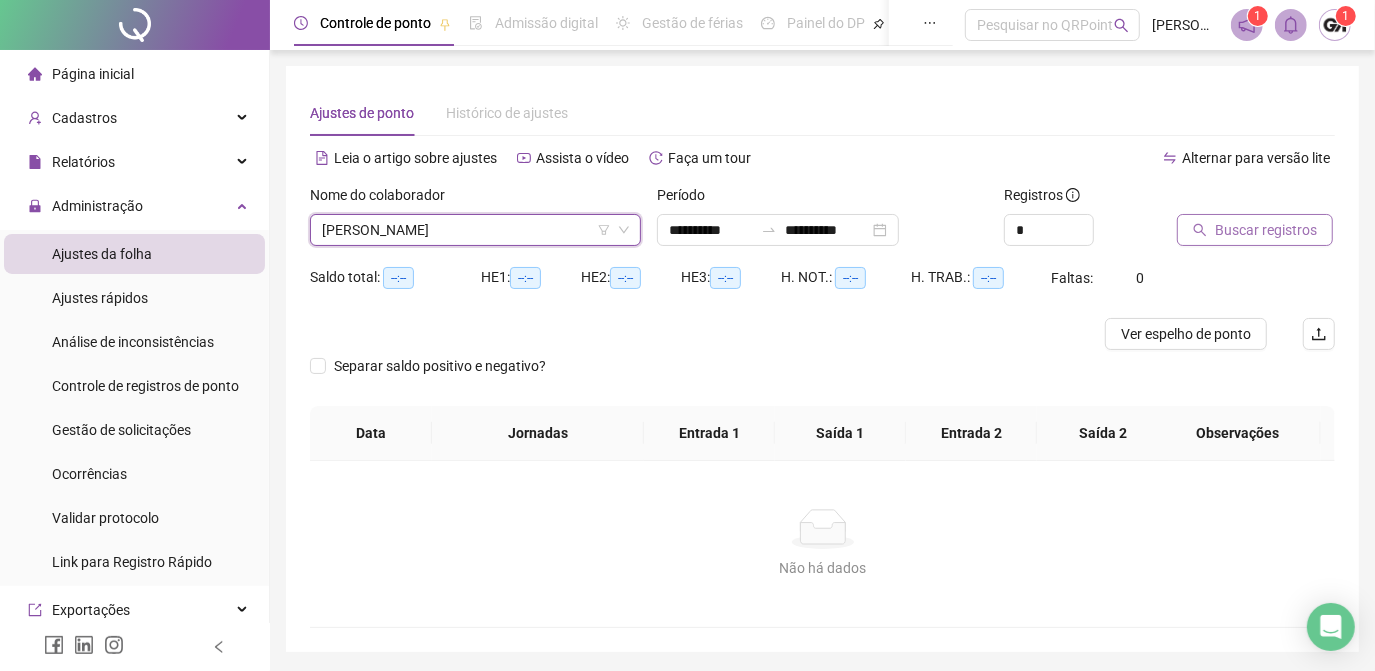 click on "Buscar registros" at bounding box center [1266, 230] 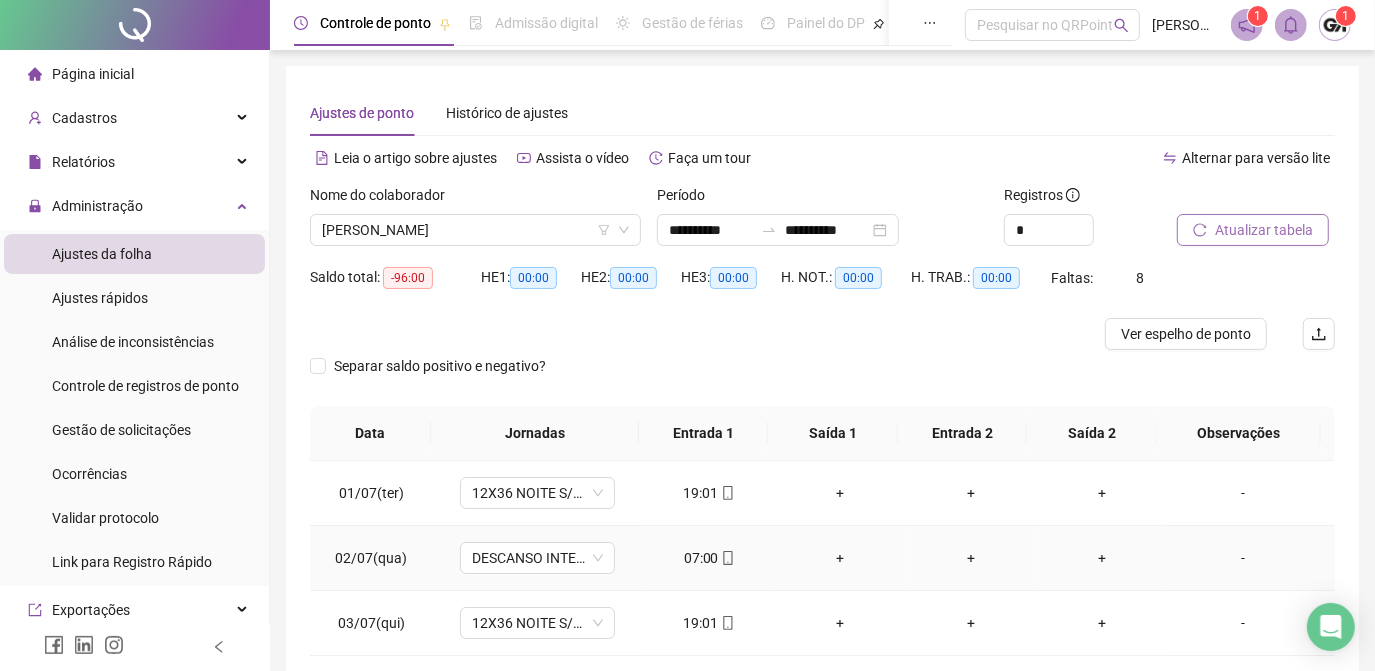 click on "07:00" at bounding box center (709, 558) 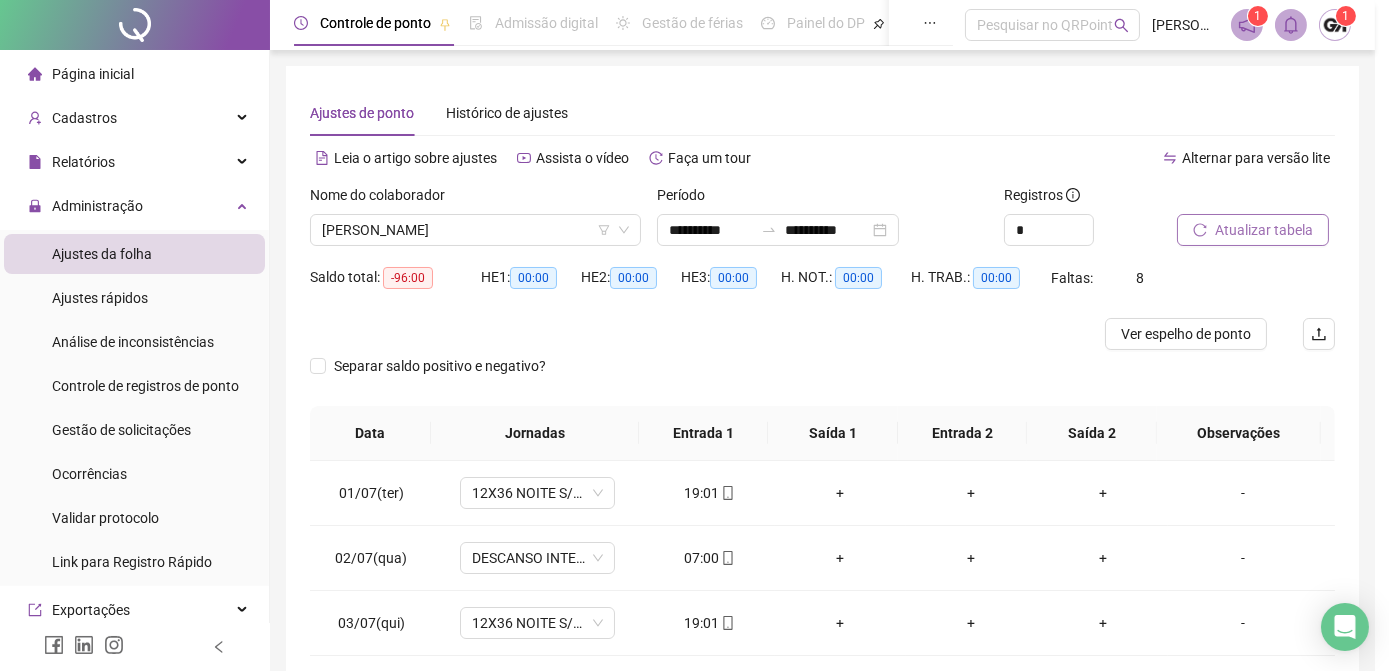 type on "**********" 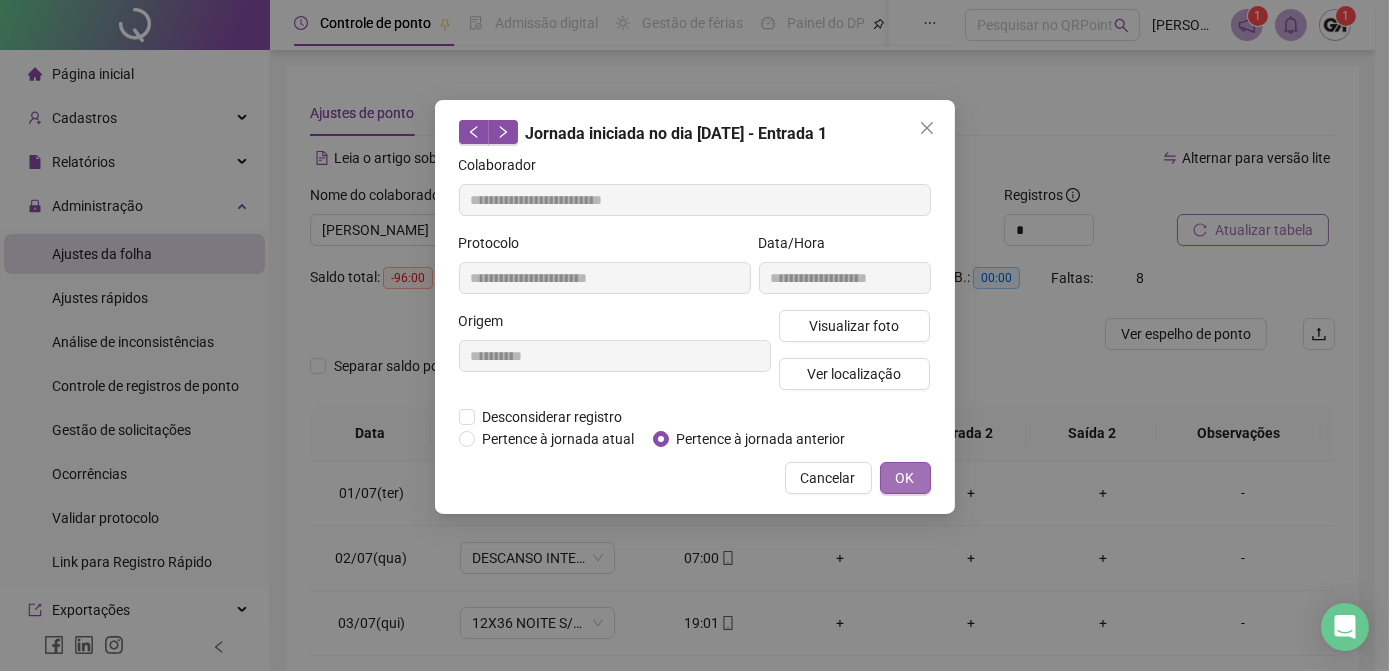 click on "OK" at bounding box center (905, 478) 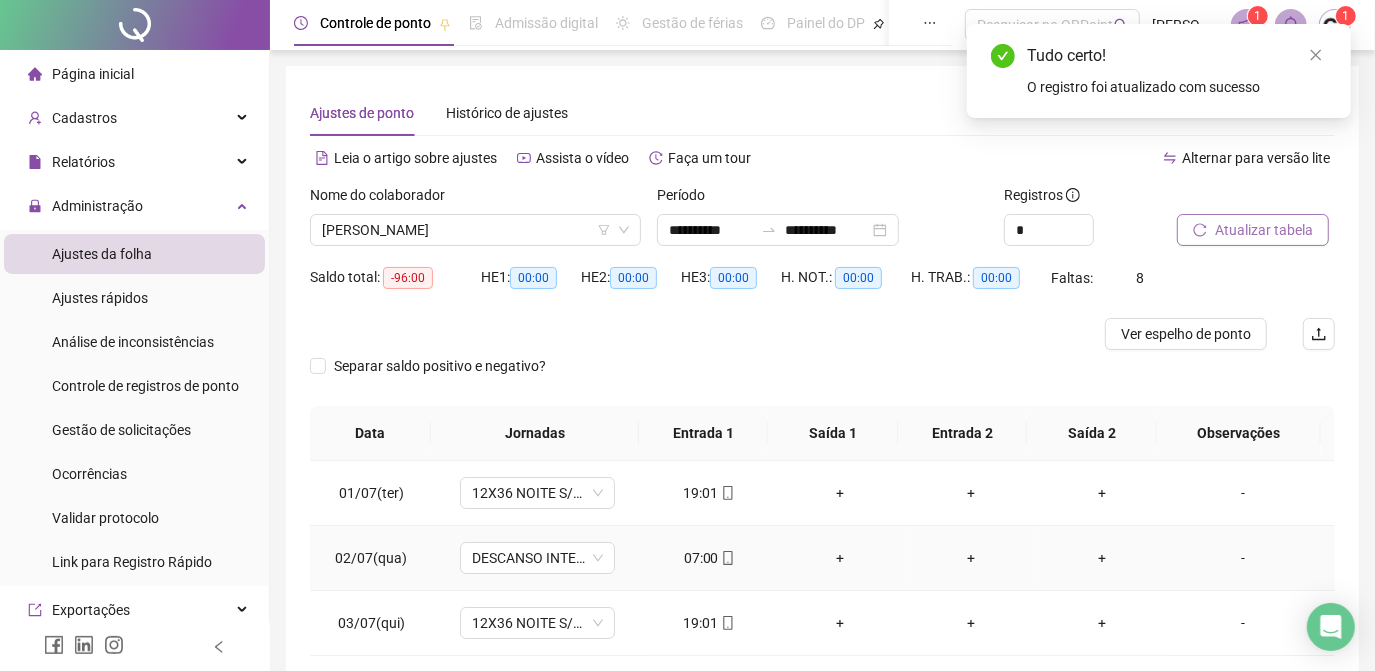 scroll, scrollTop: 90, scrollLeft: 0, axis: vertical 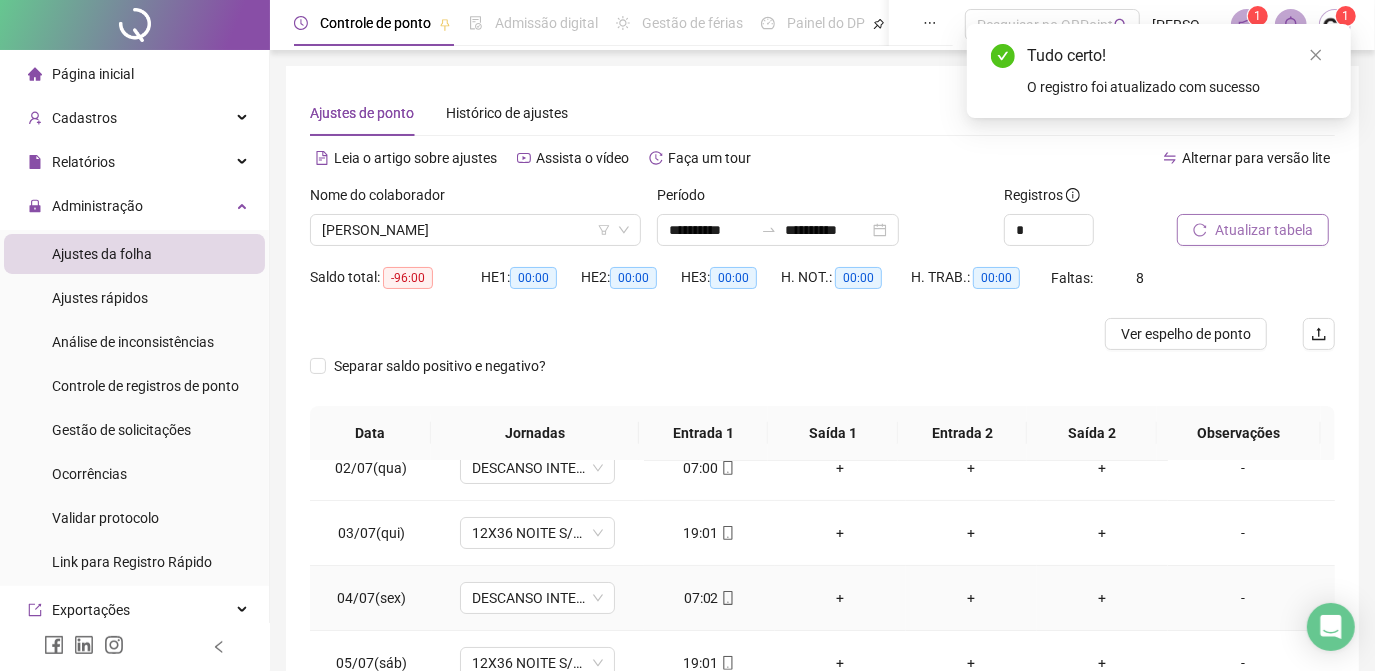 click on "07:02" at bounding box center (709, 598) 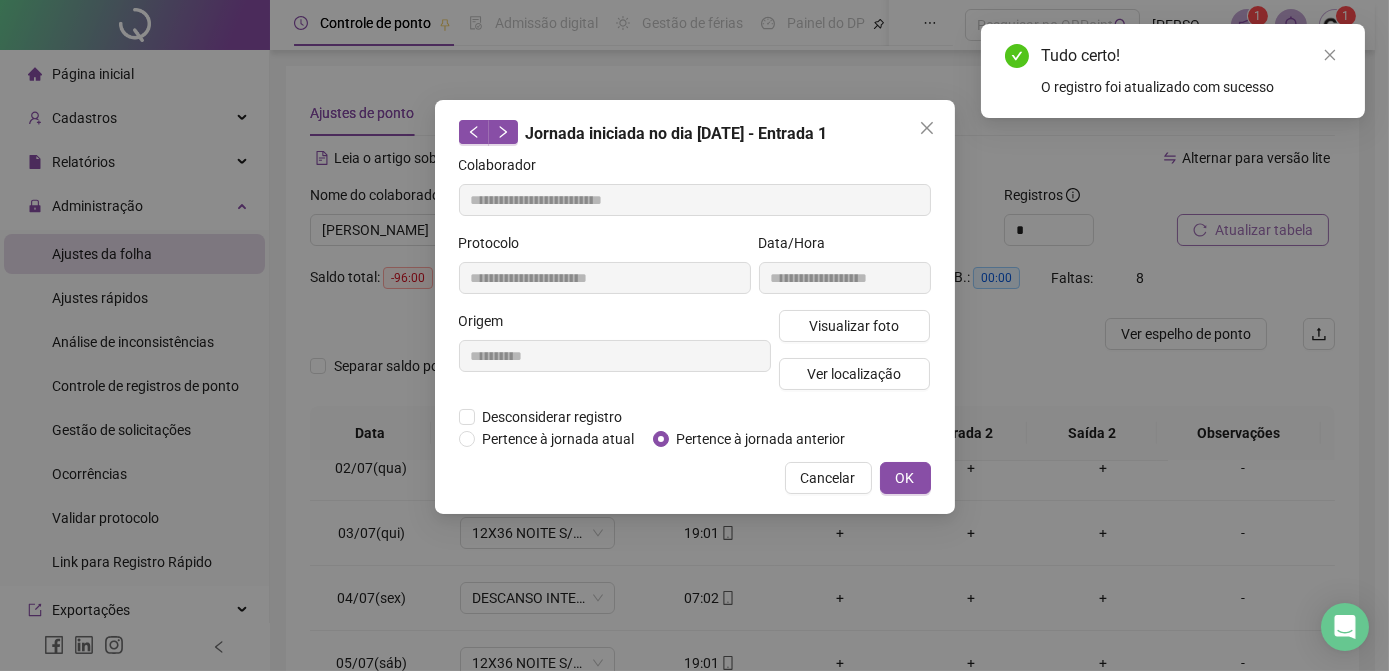 type on "**********" 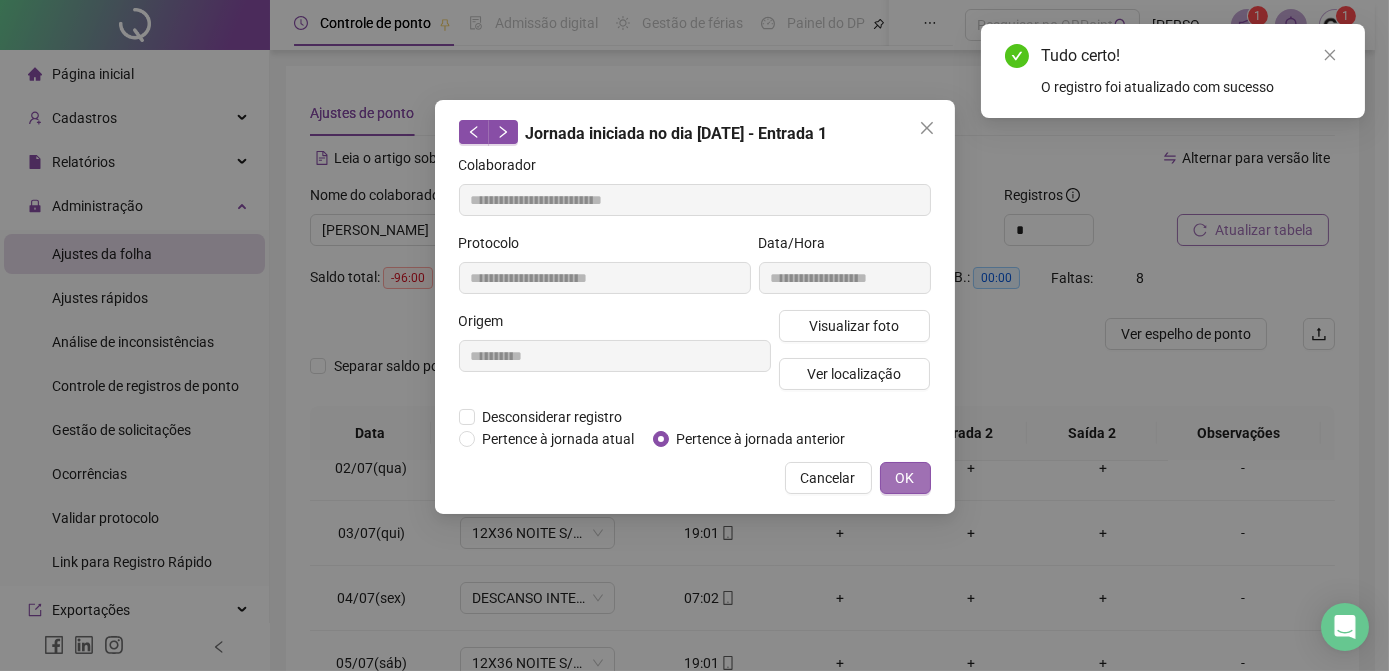 click on "OK" at bounding box center [905, 478] 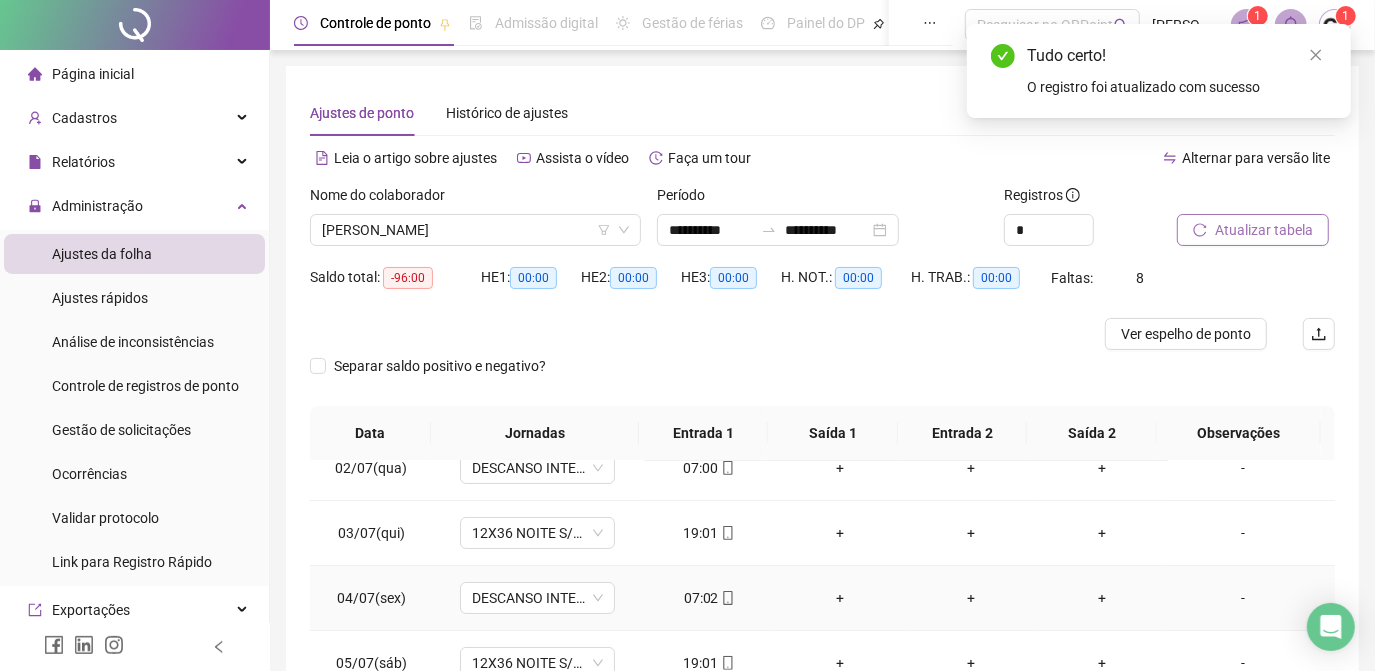 scroll, scrollTop: 181, scrollLeft: 0, axis: vertical 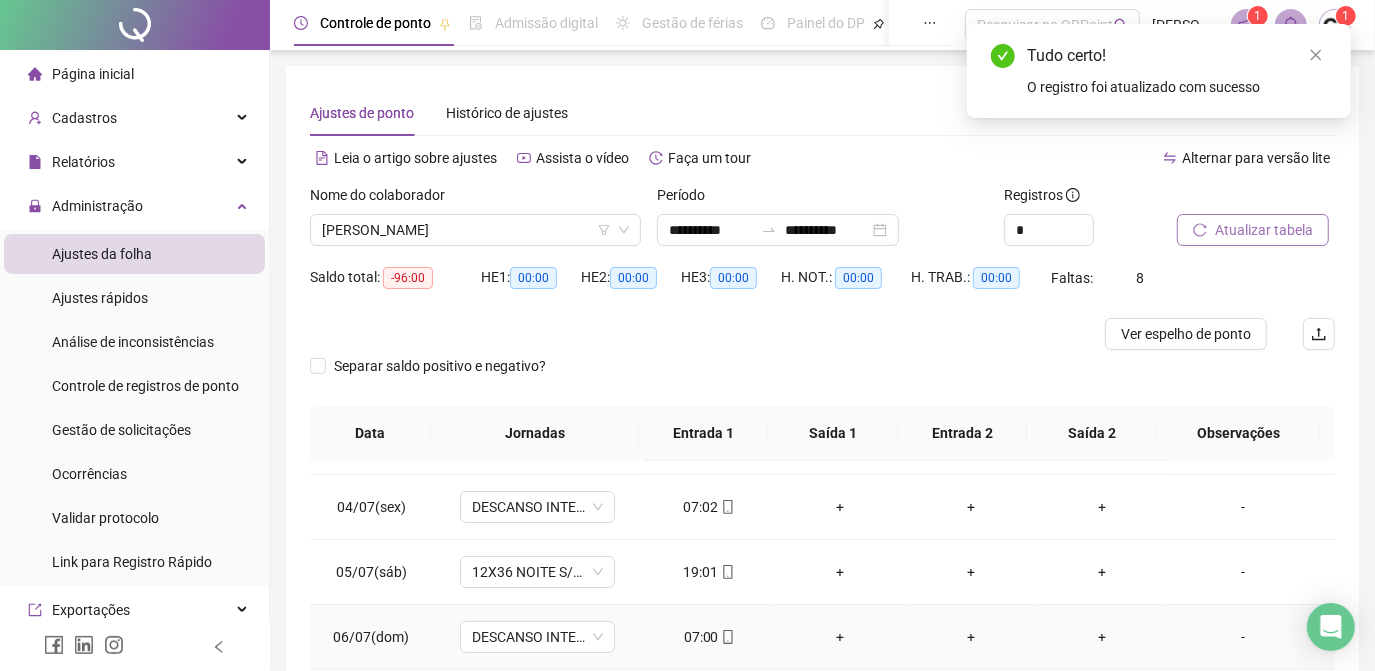 click on "07:00" at bounding box center [709, 637] 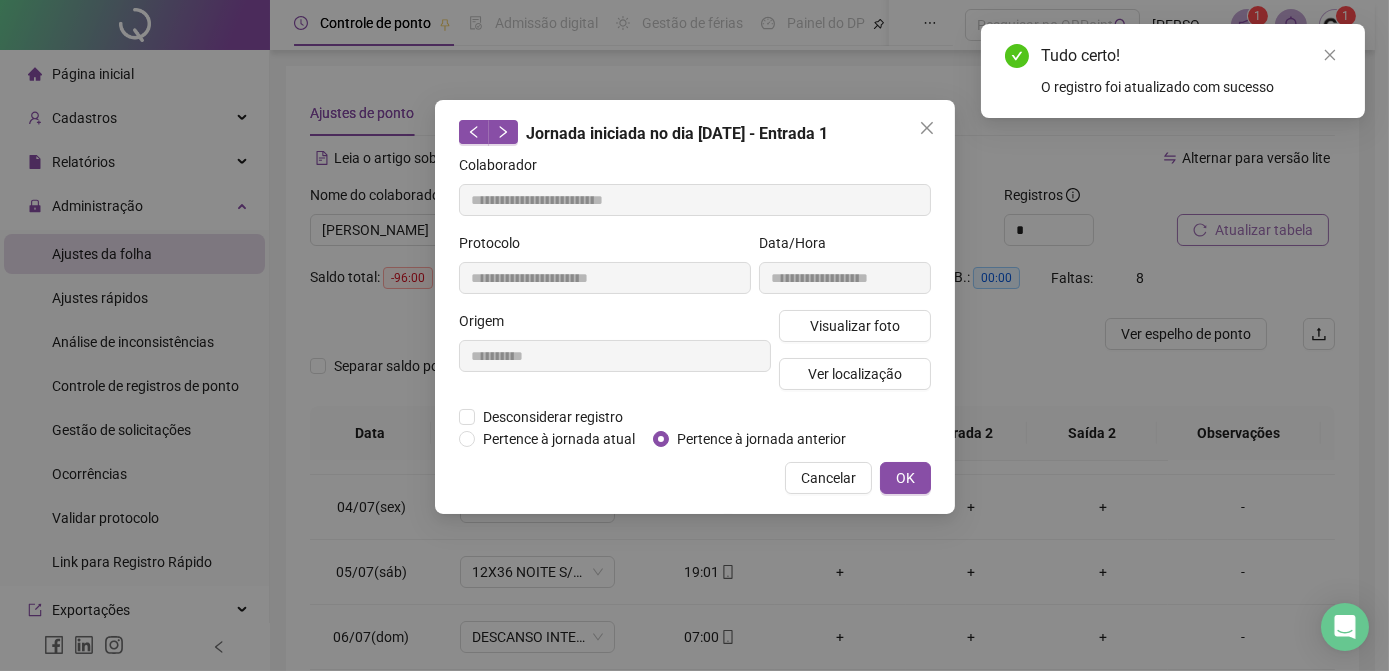 type on "**********" 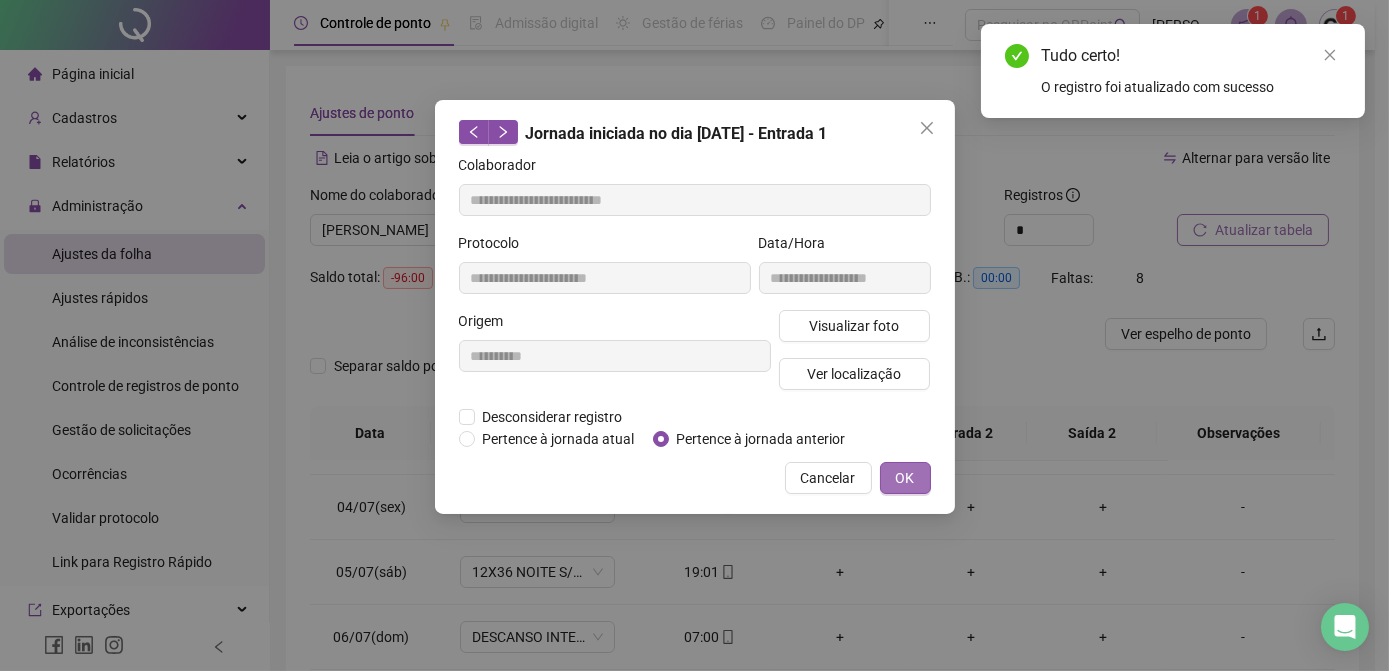click on "OK" at bounding box center (905, 478) 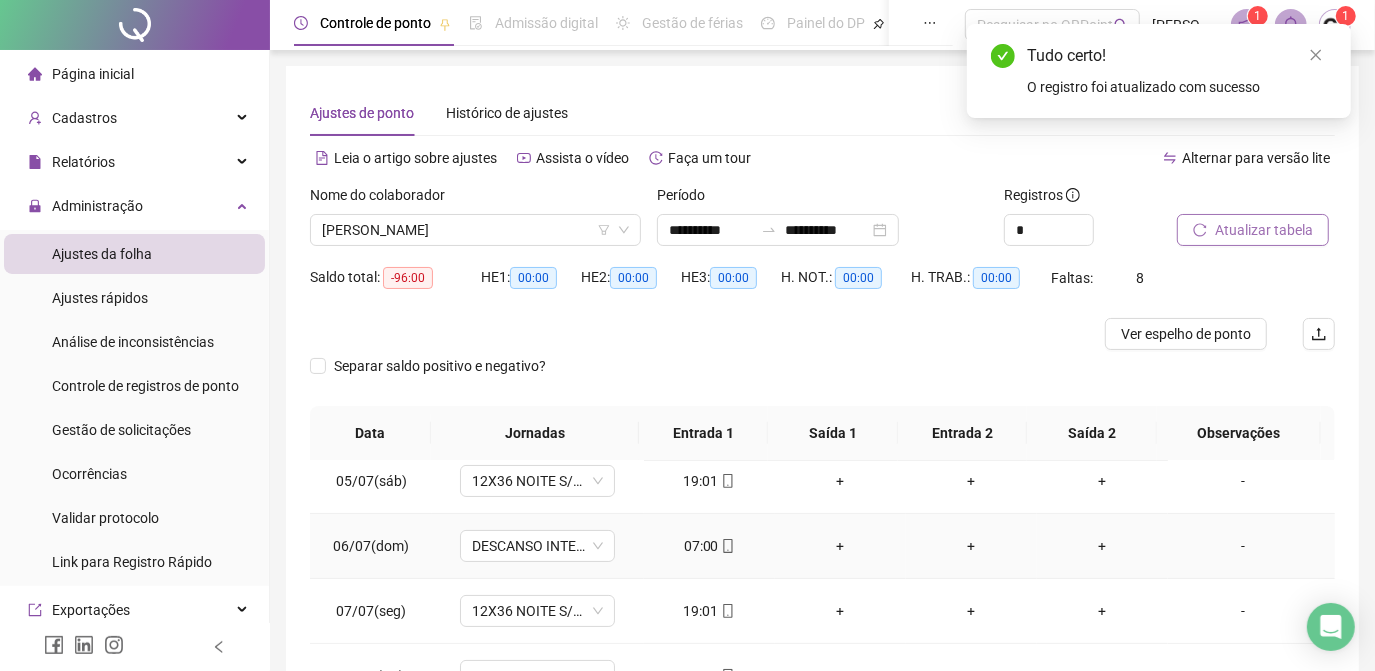 scroll, scrollTop: 363, scrollLeft: 0, axis: vertical 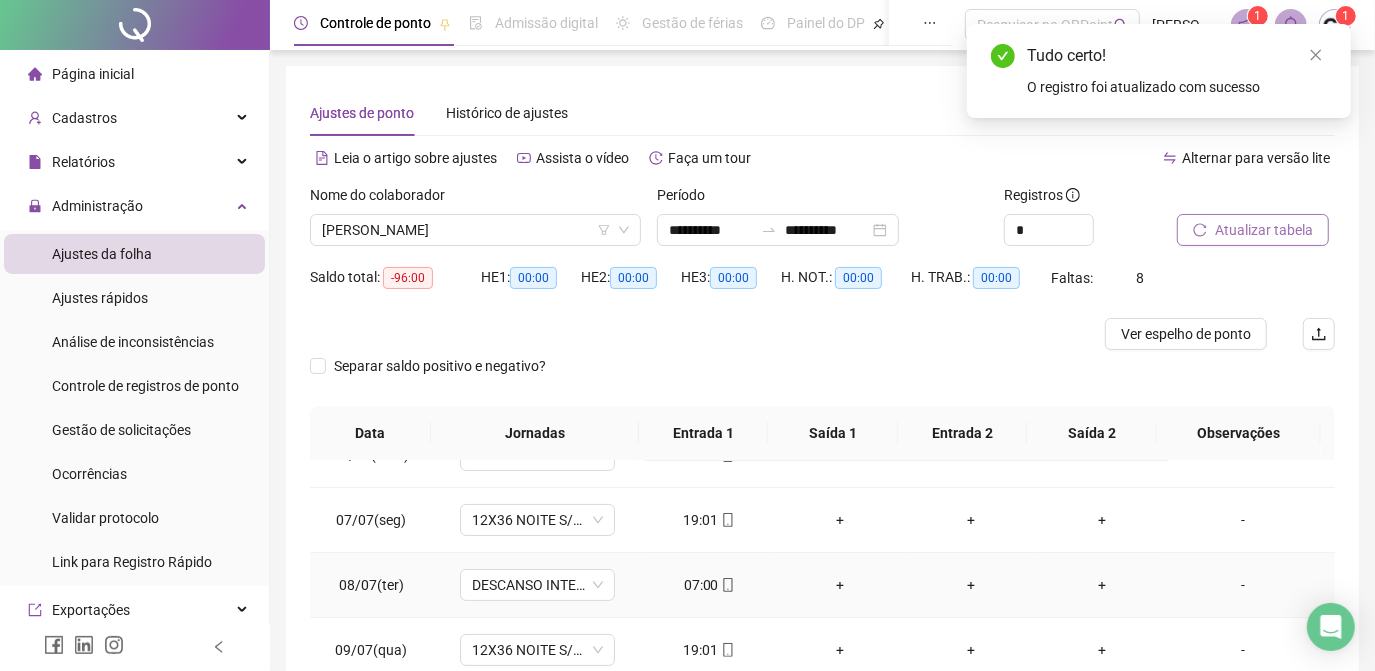 click on "07:00" at bounding box center [709, 585] 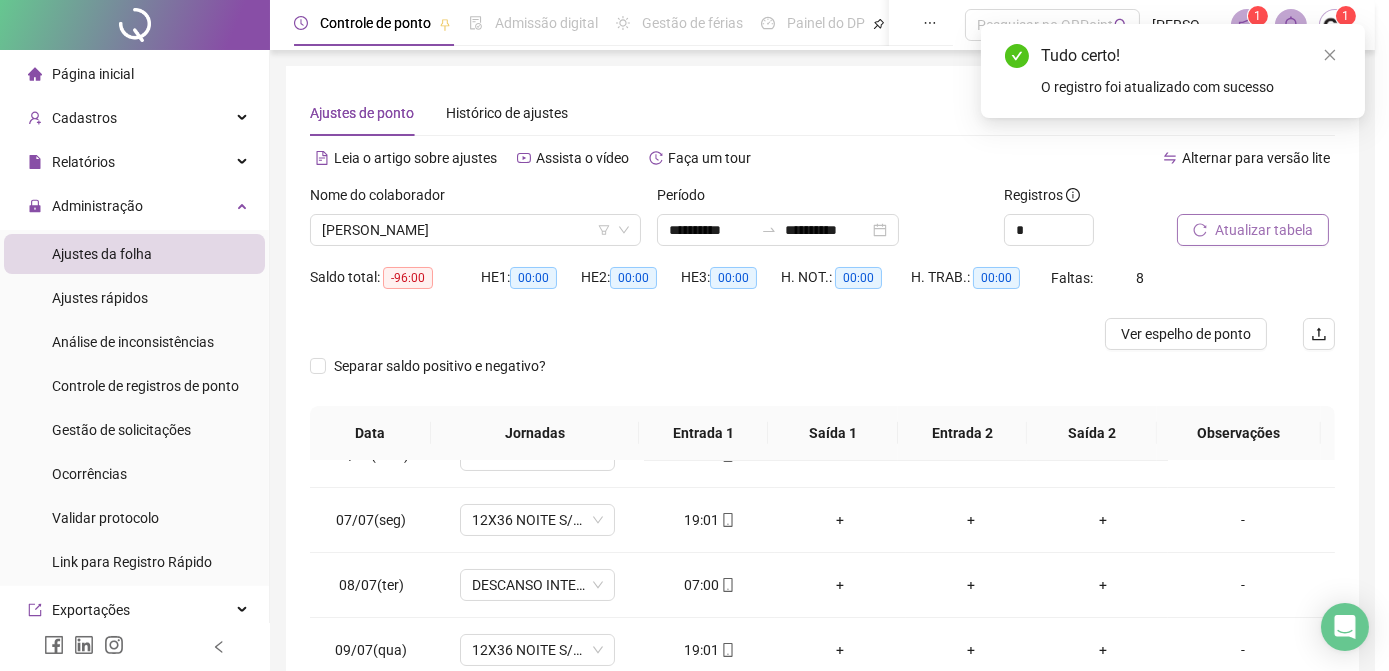 type on "**********" 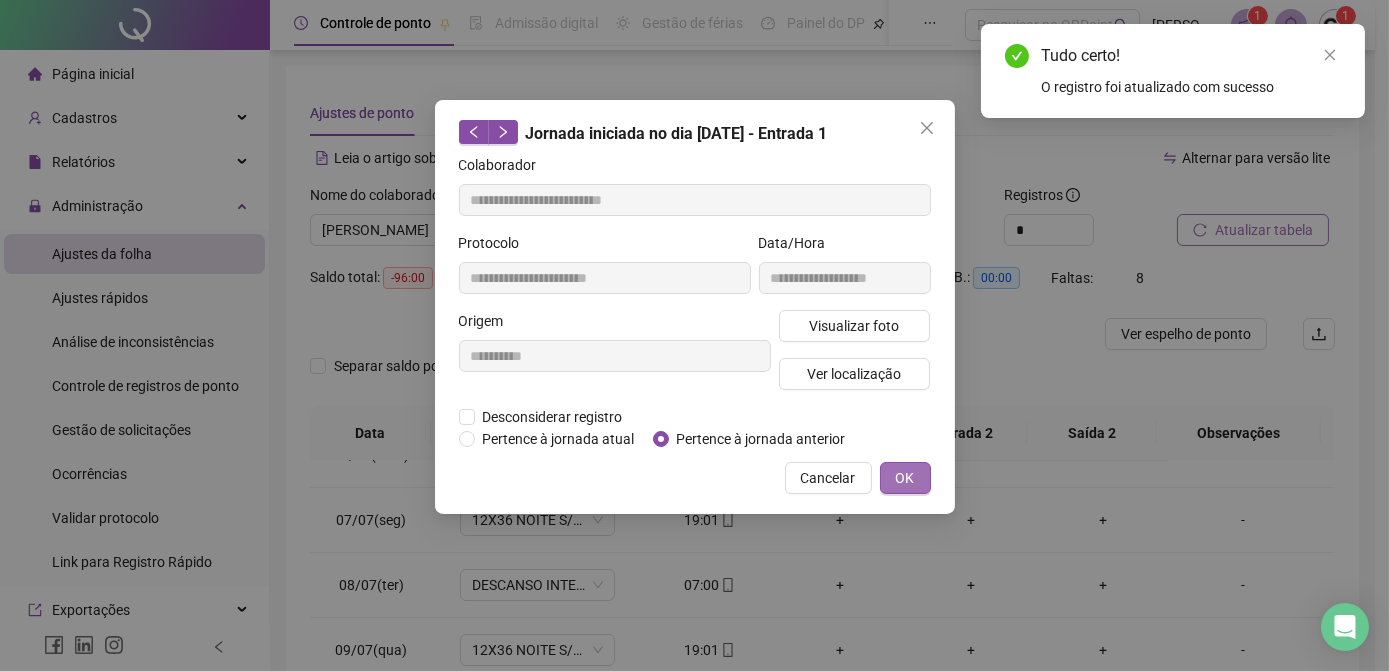 click on "OK" at bounding box center [905, 478] 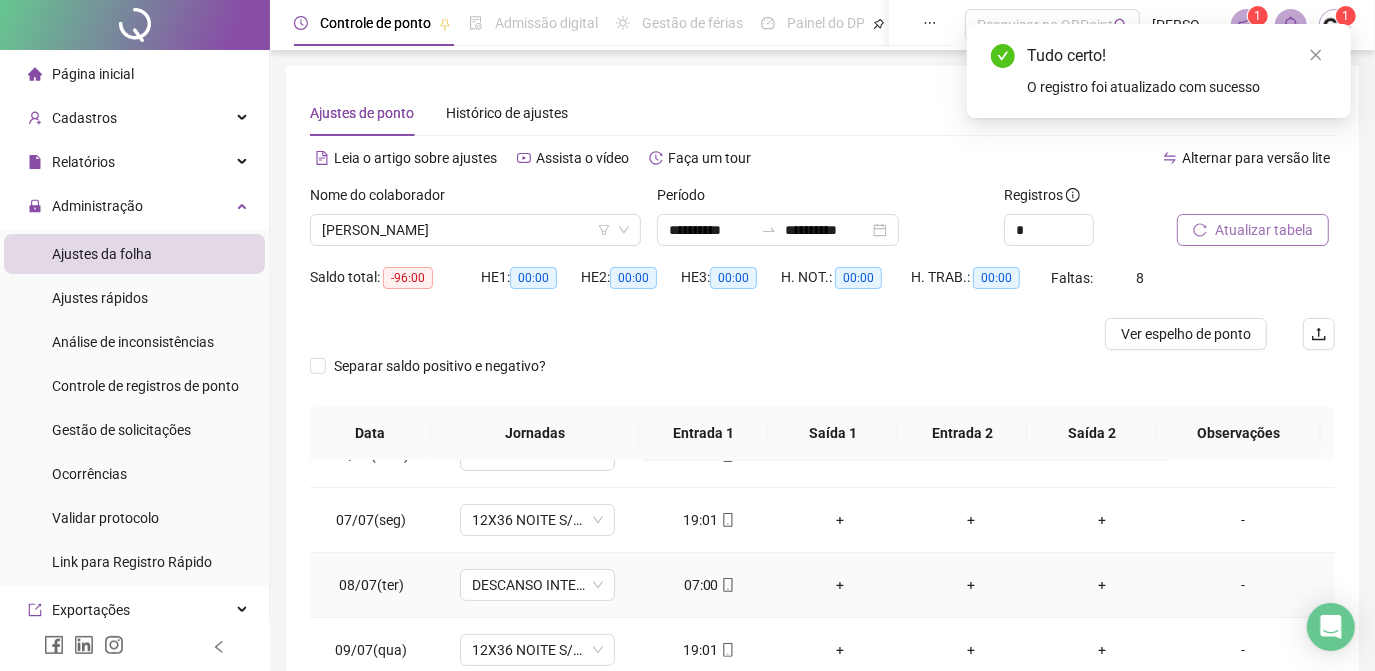 scroll, scrollTop: 454, scrollLeft: 0, axis: vertical 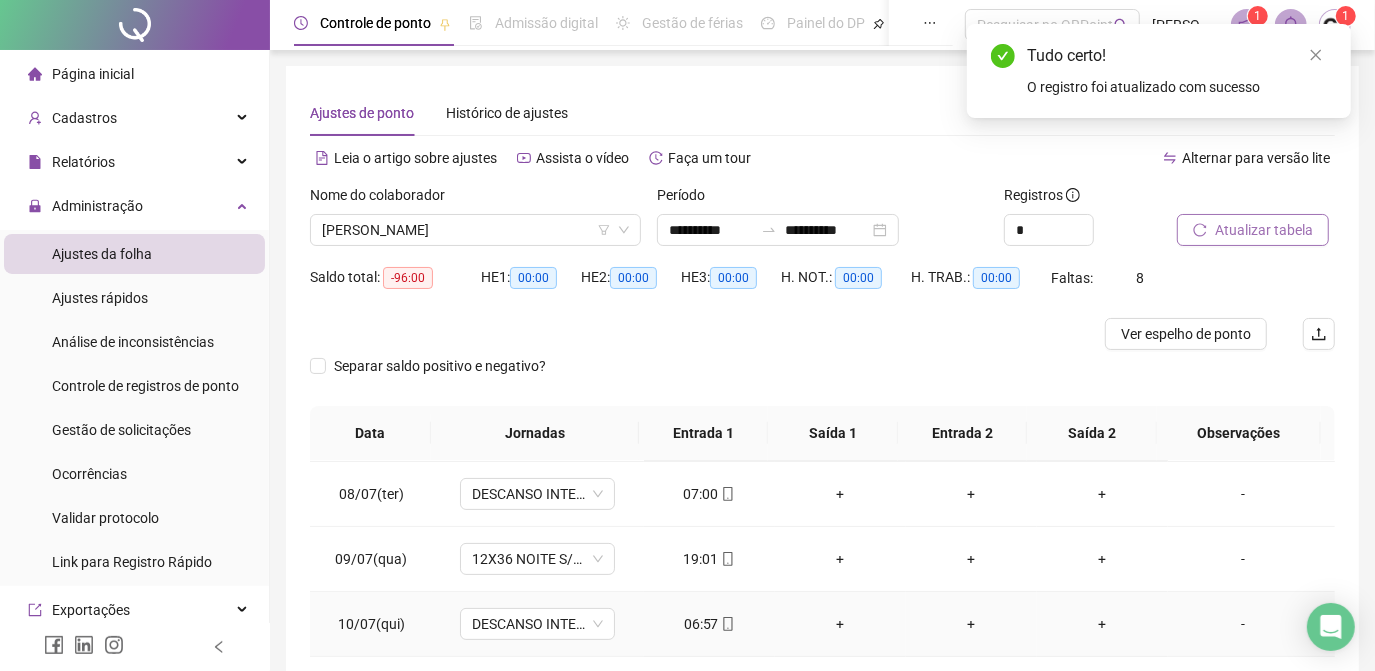 click on "06:57" at bounding box center [709, 624] 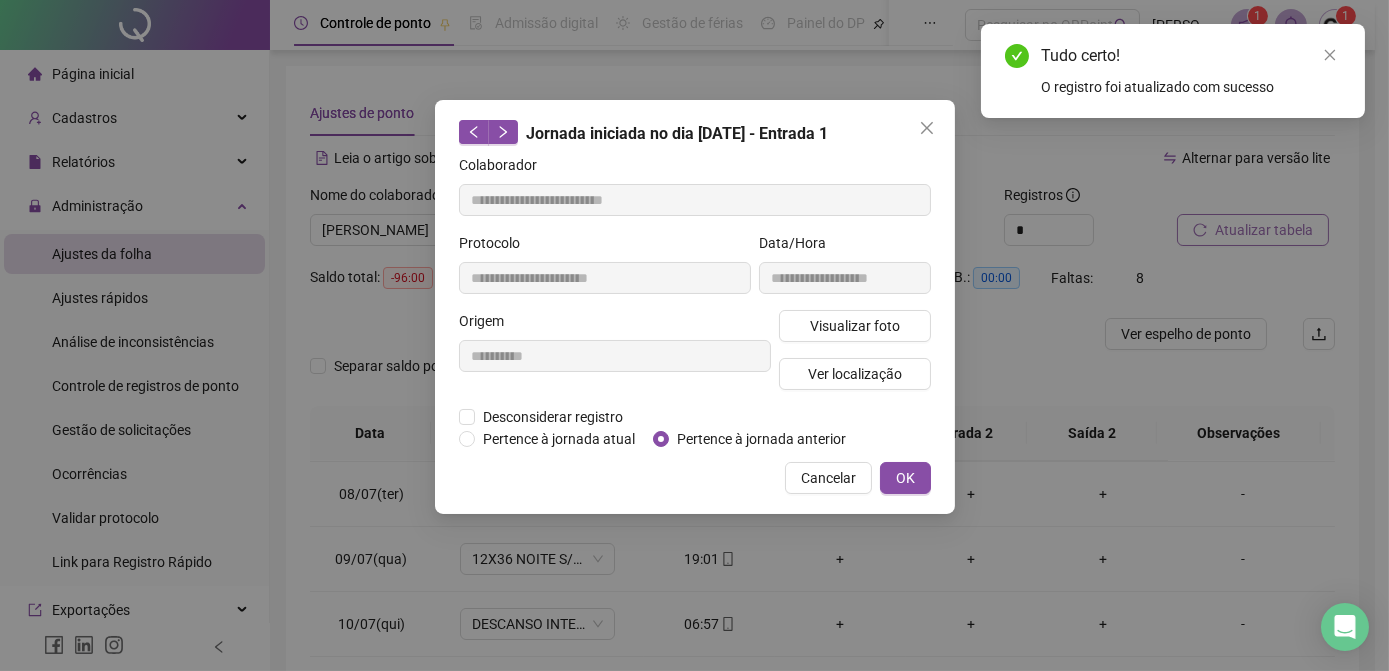 type on "**********" 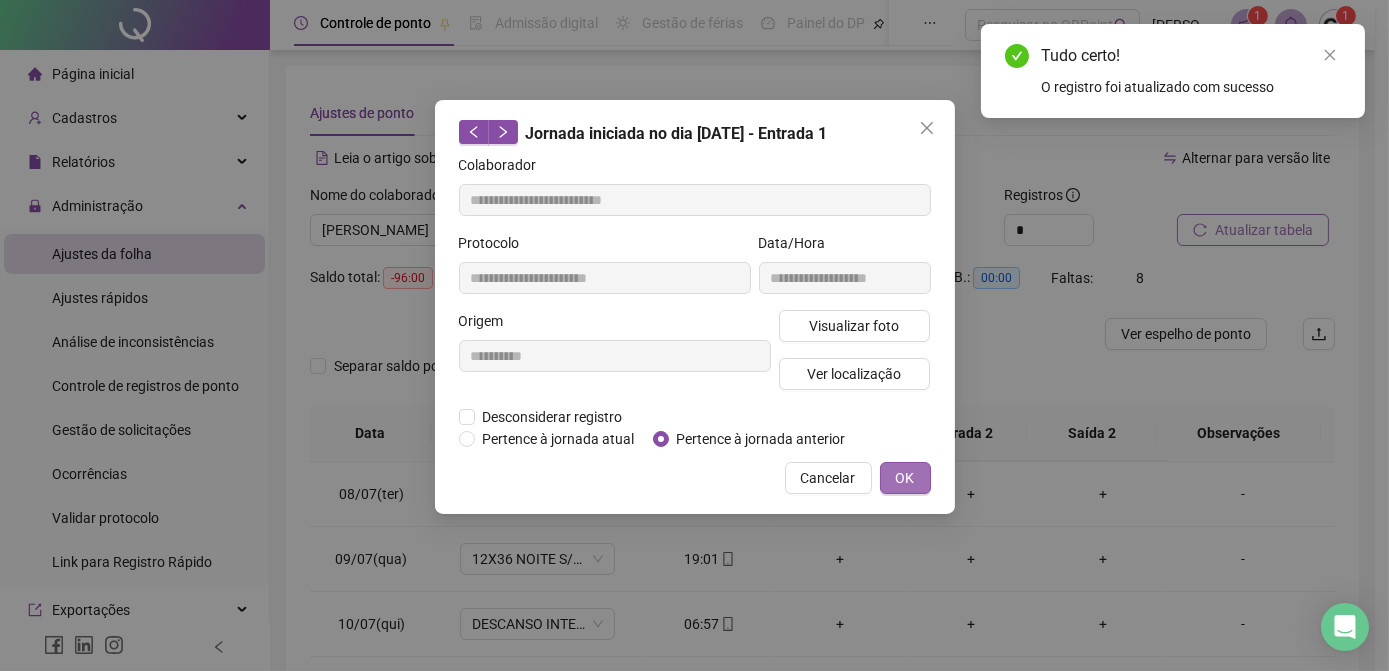 click on "OK" at bounding box center [905, 478] 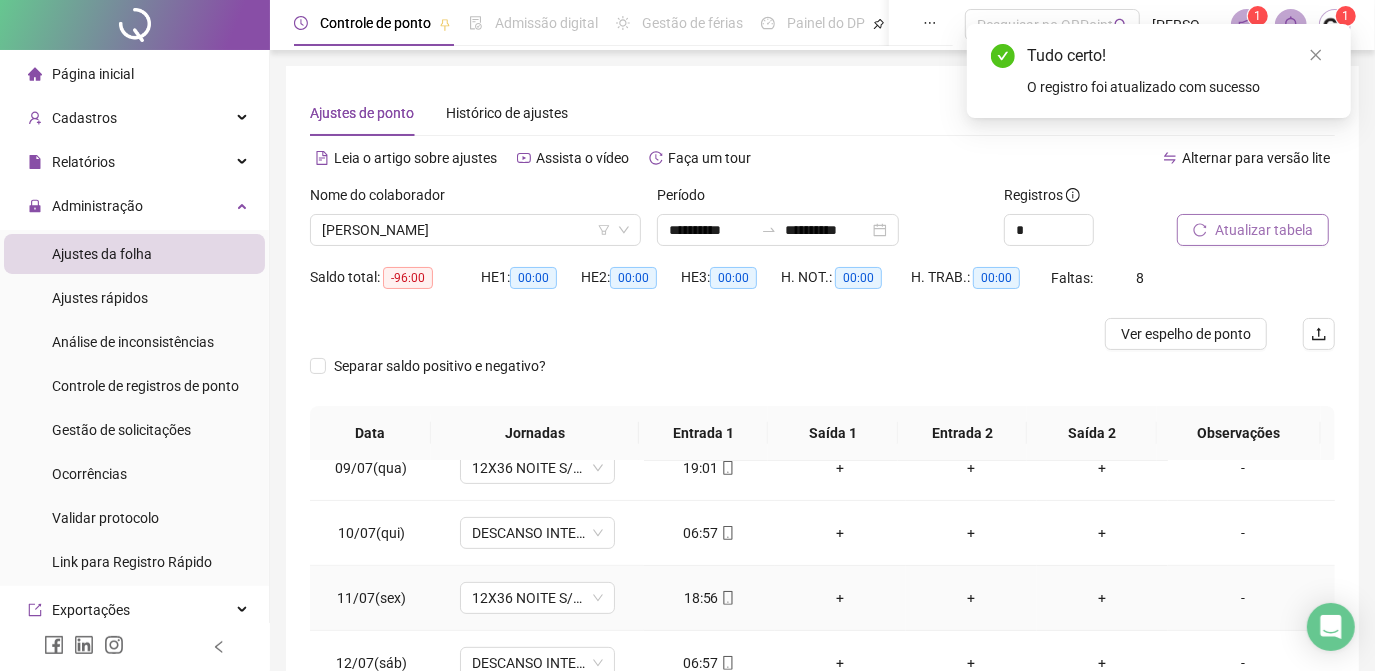 scroll, scrollTop: 608, scrollLeft: 0, axis: vertical 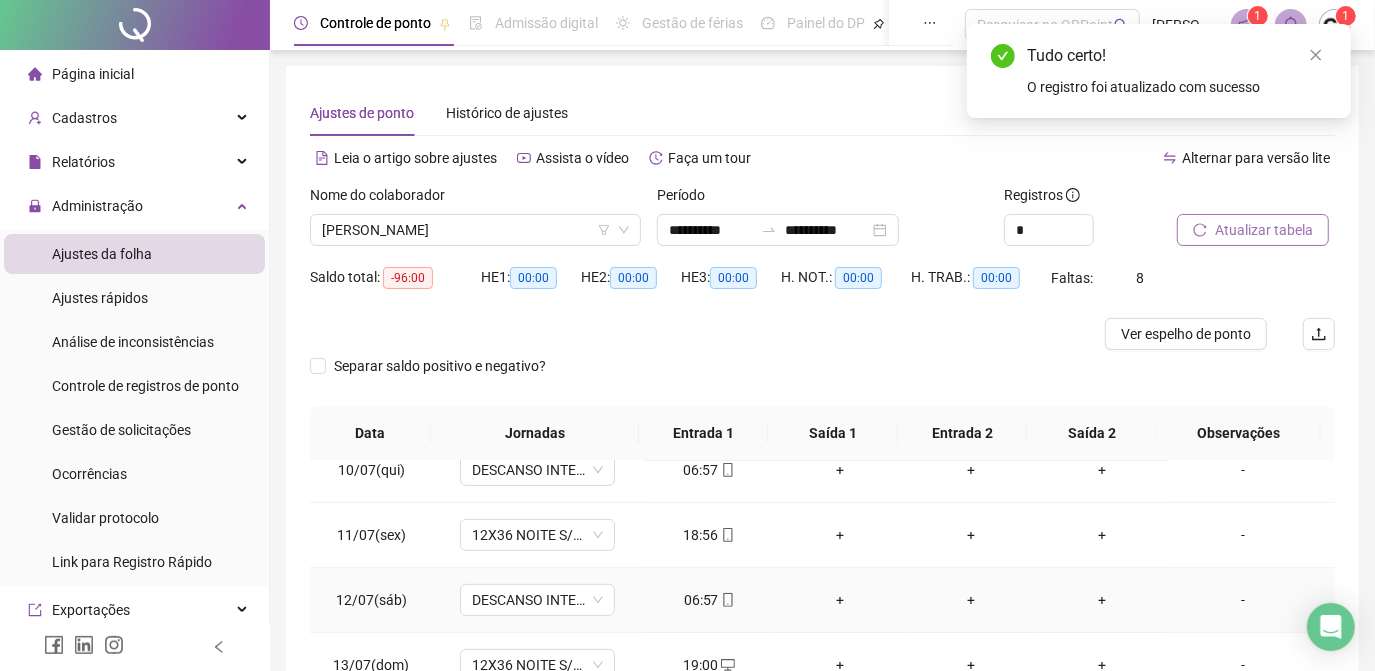 click on "06:57" at bounding box center (709, 600) 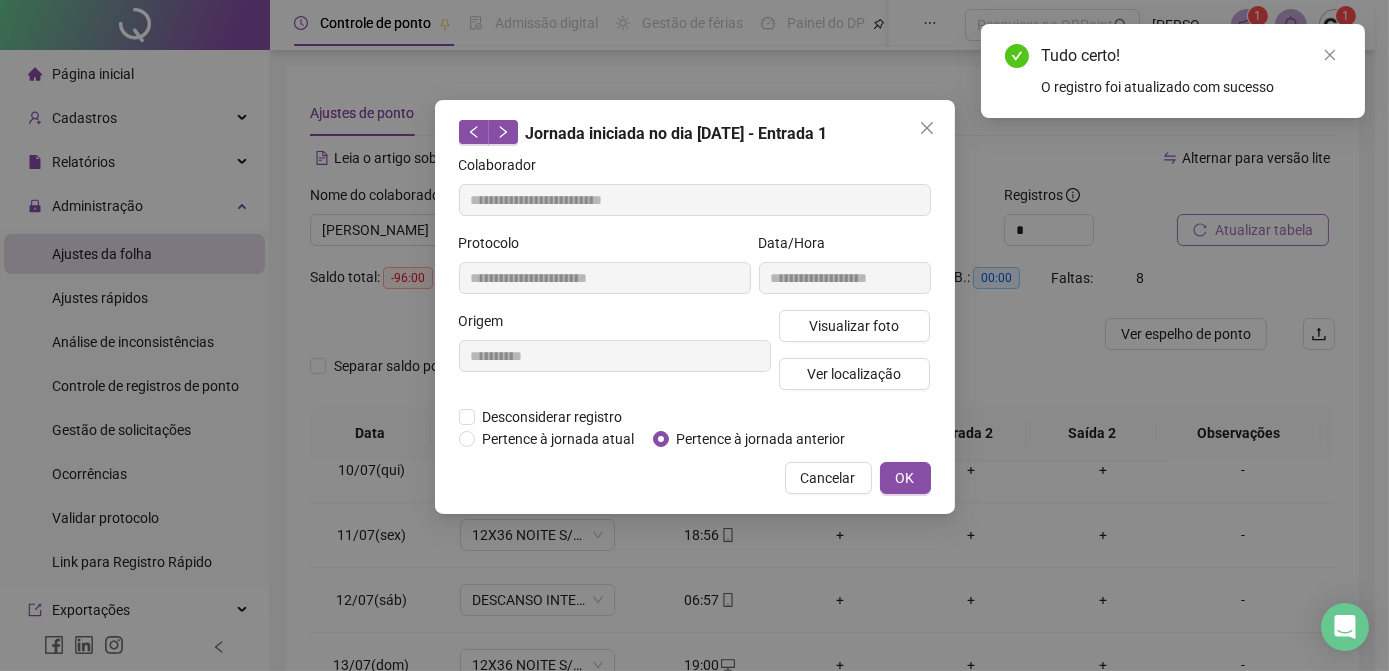 type on "**********" 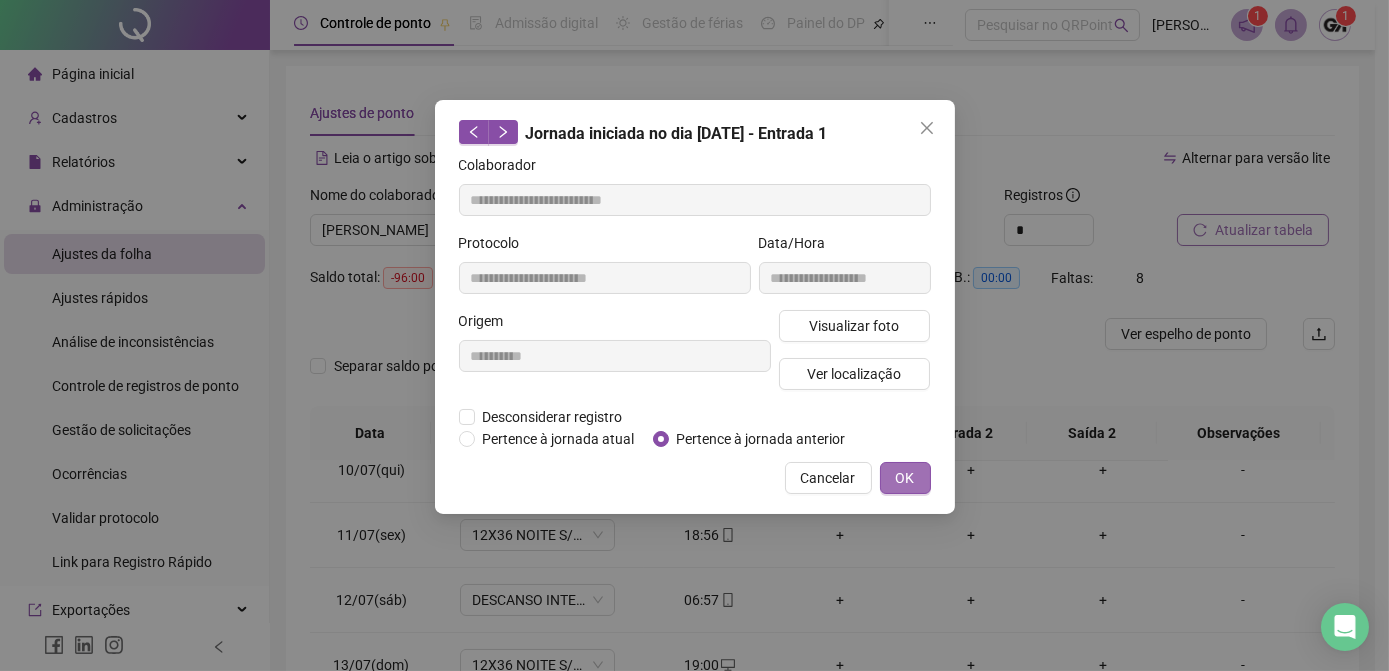 click on "OK" at bounding box center (905, 478) 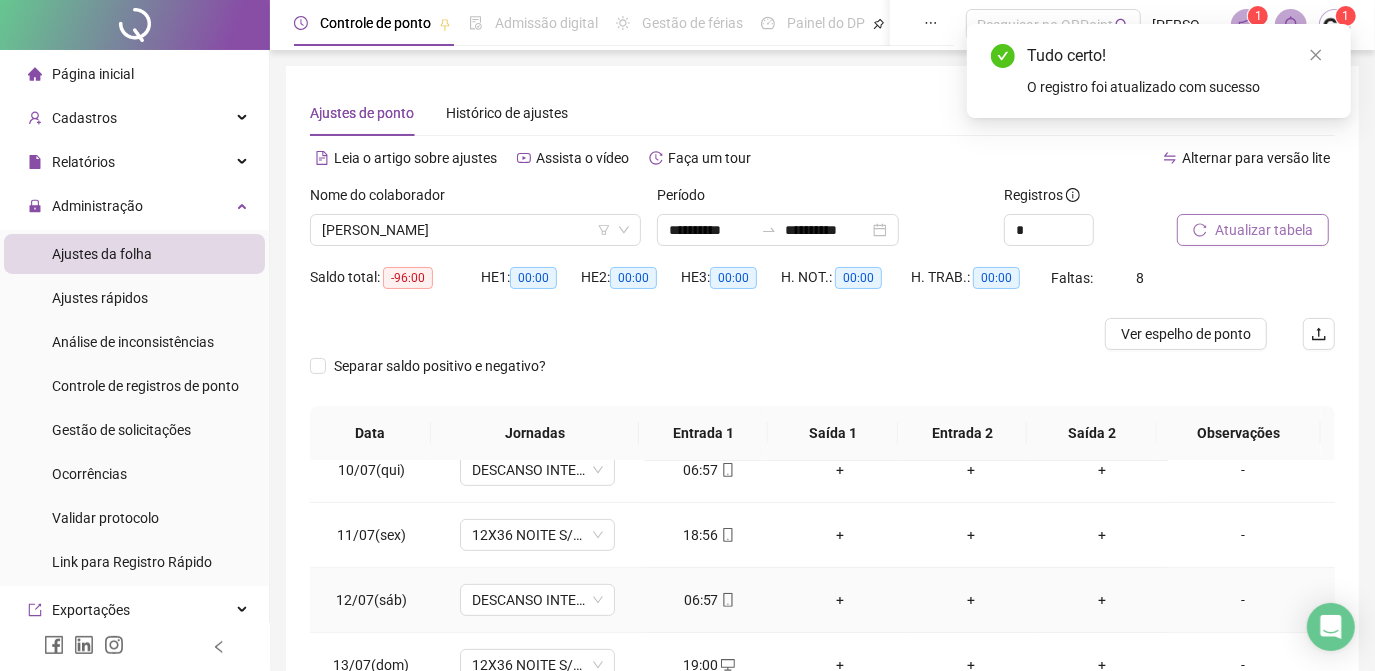 scroll, scrollTop: 90, scrollLeft: 0, axis: vertical 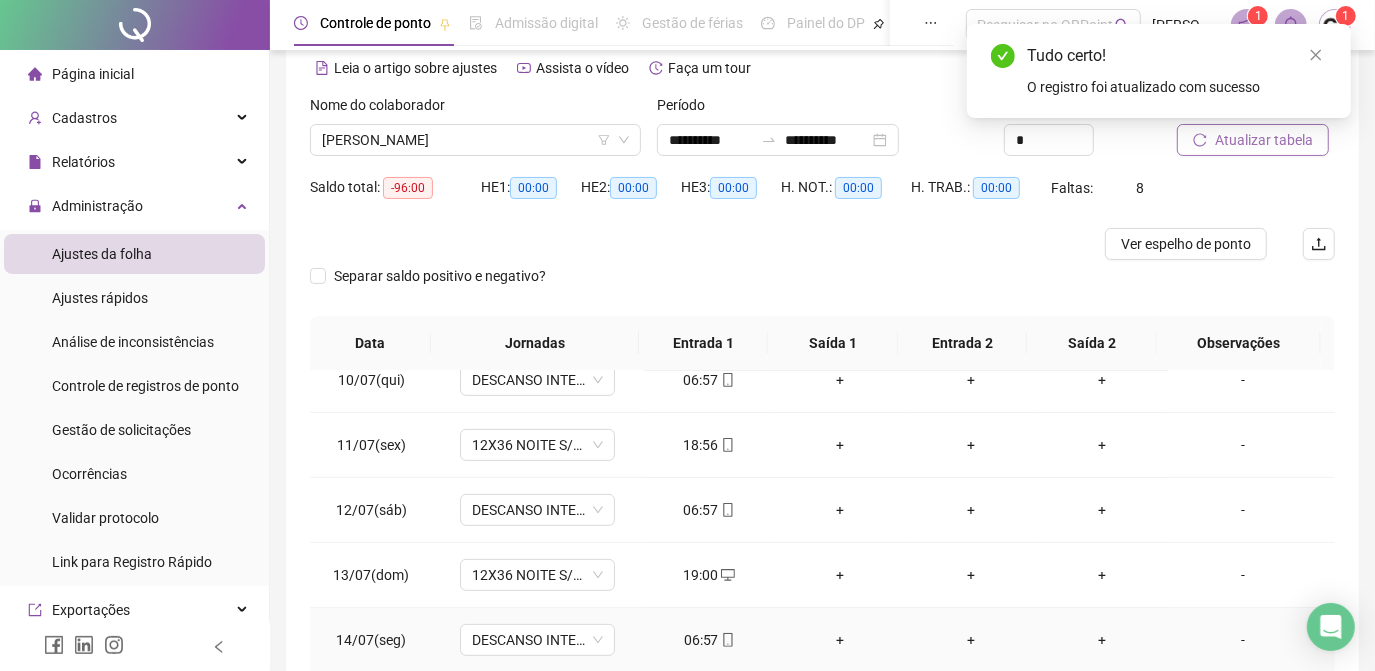 click on "06:57" at bounding box center [709, 640] 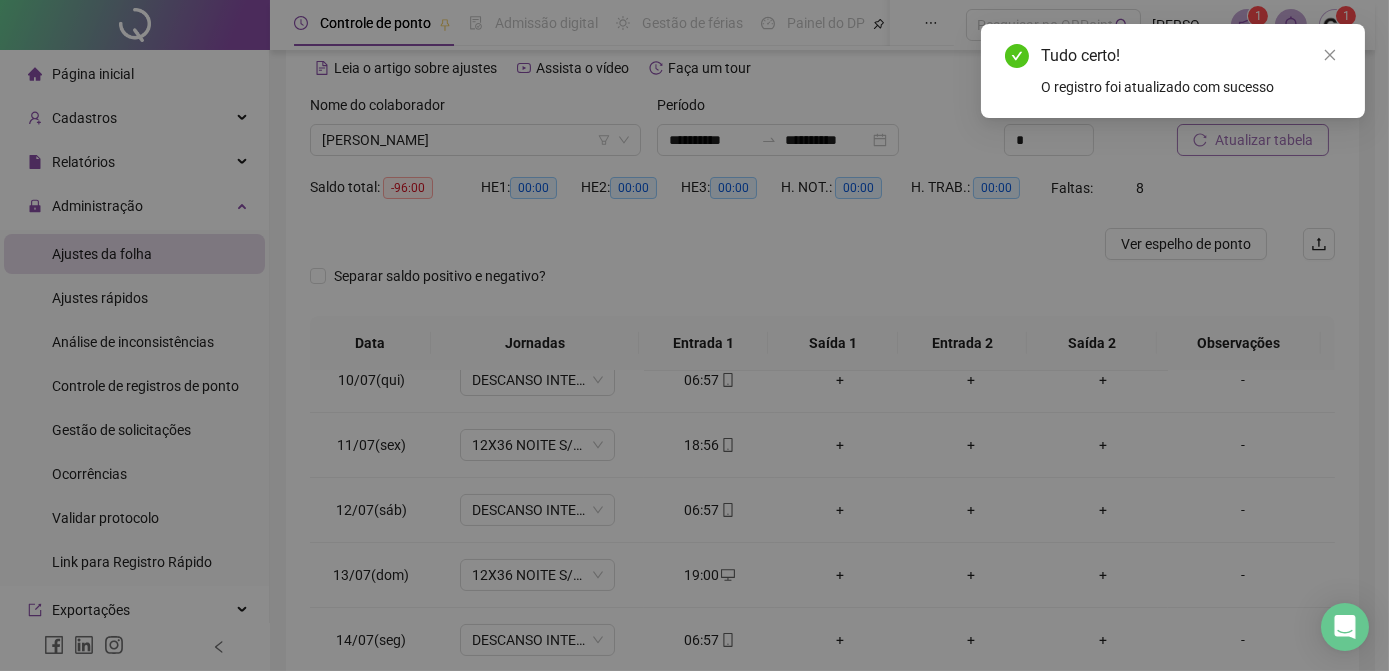 type on "**********" 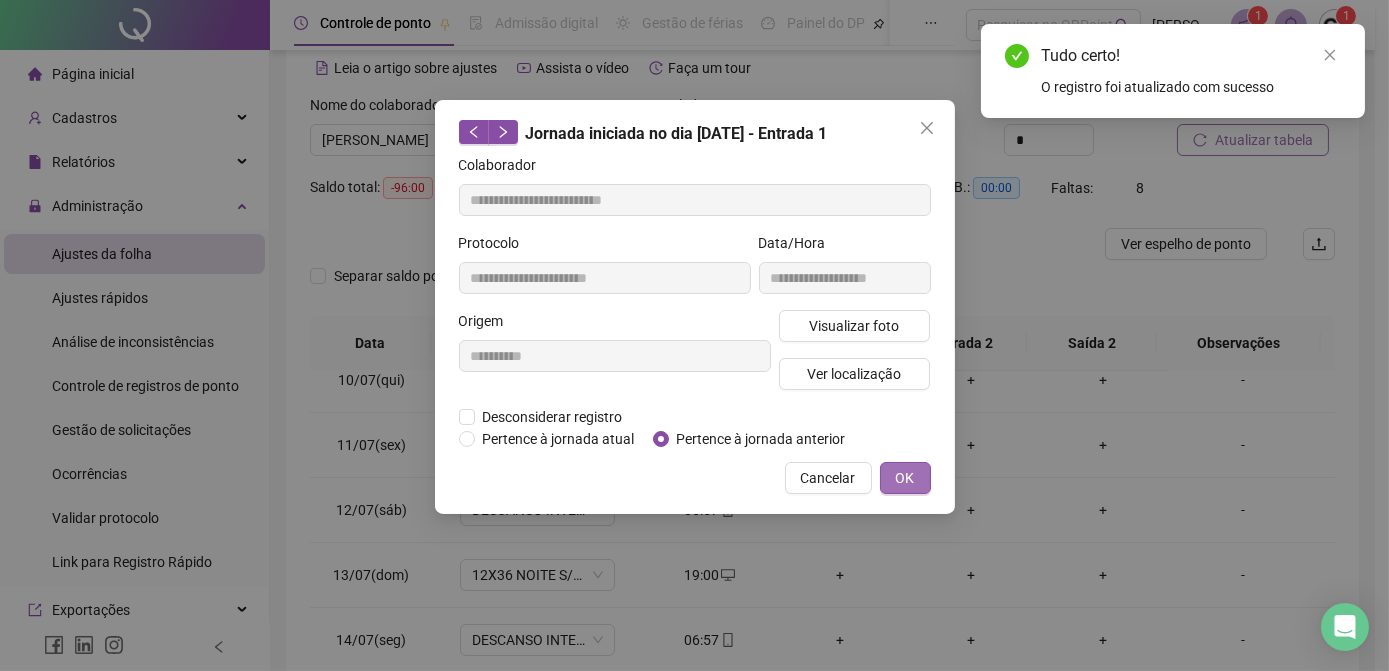click on "OK" at bounding box center (905, 478) 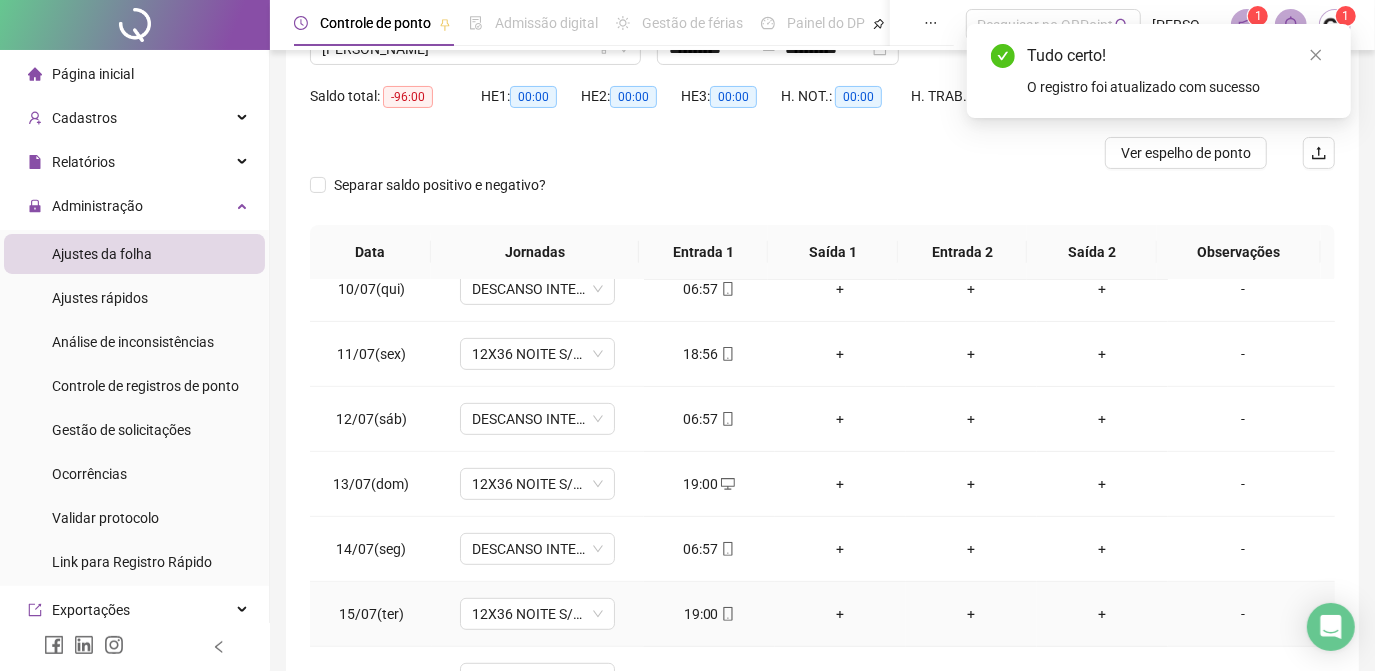 scroll, scrollTop: 272, scrollLeft: 0, axis: vertical 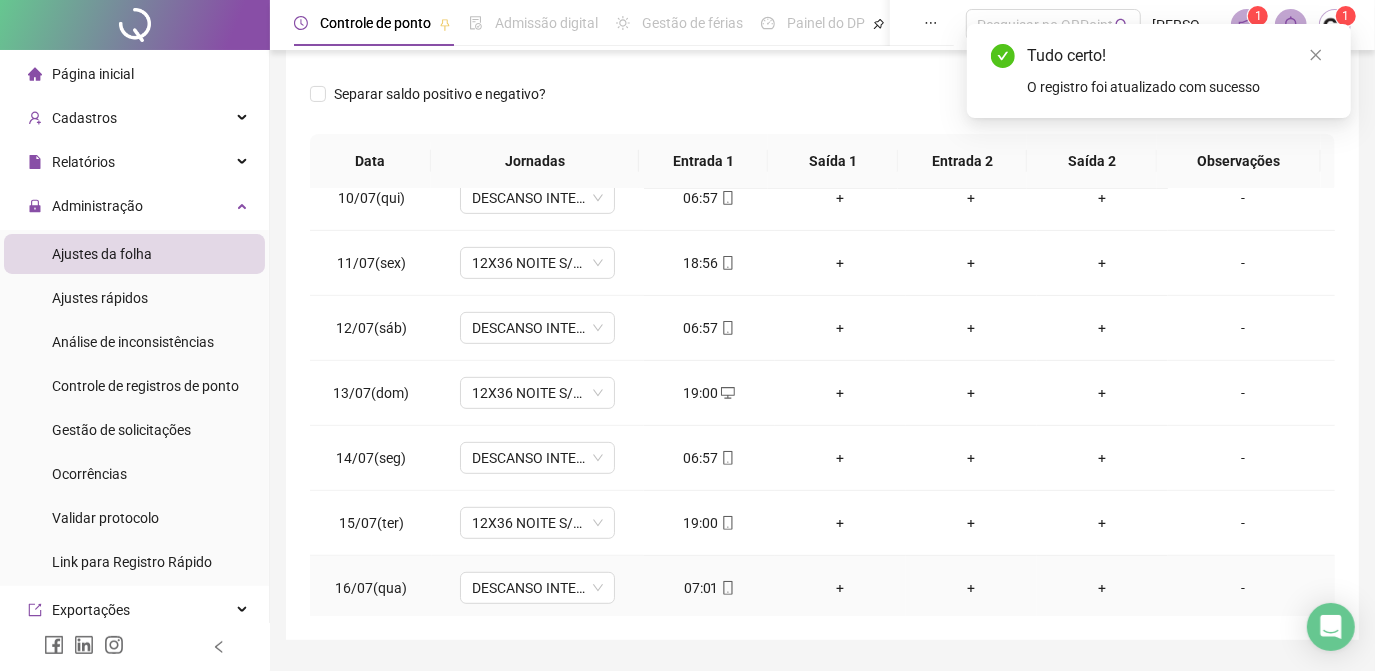 click on "07:01" at bounding box center [709, 588] 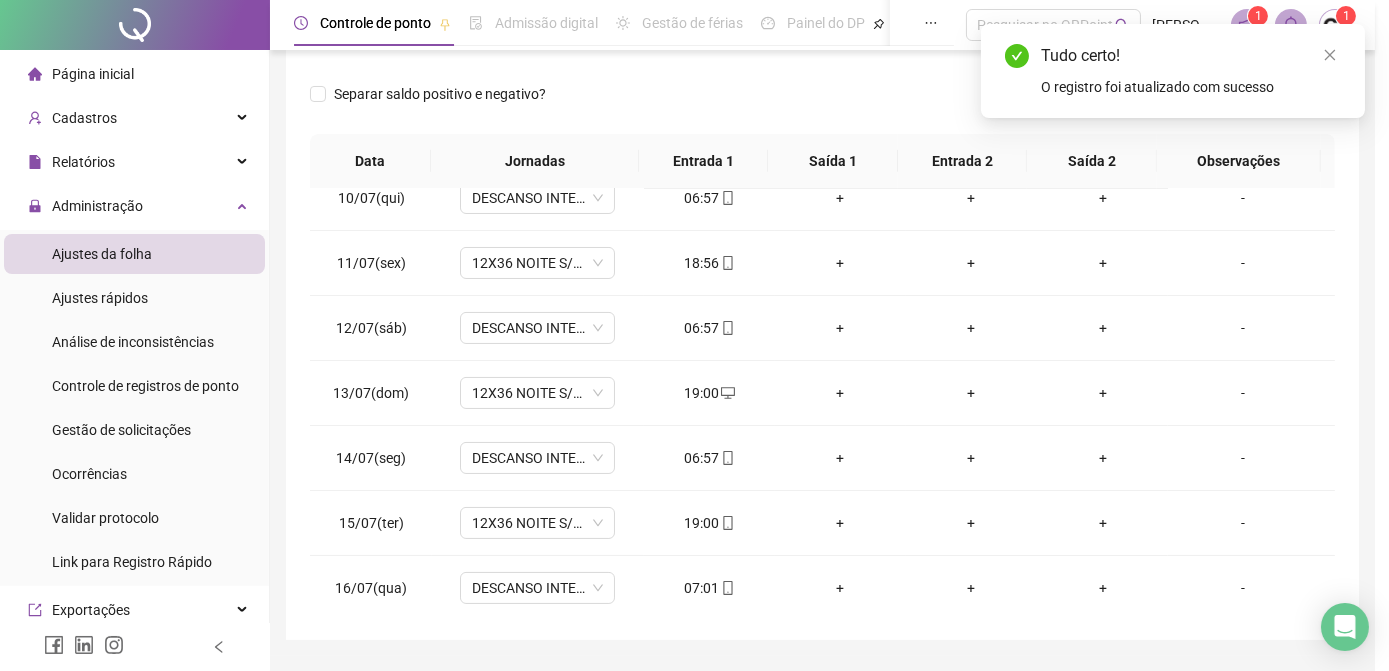 type on "**********" 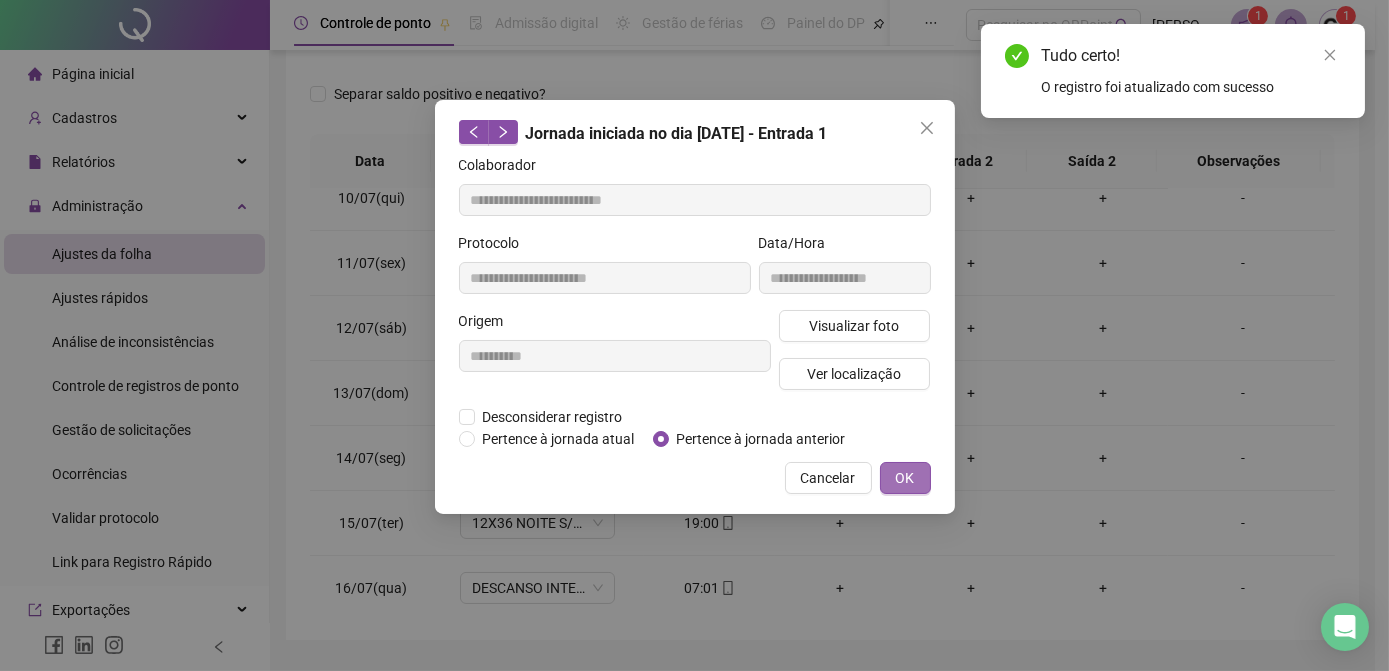 click on "OK" at bounding box center (905, 478) 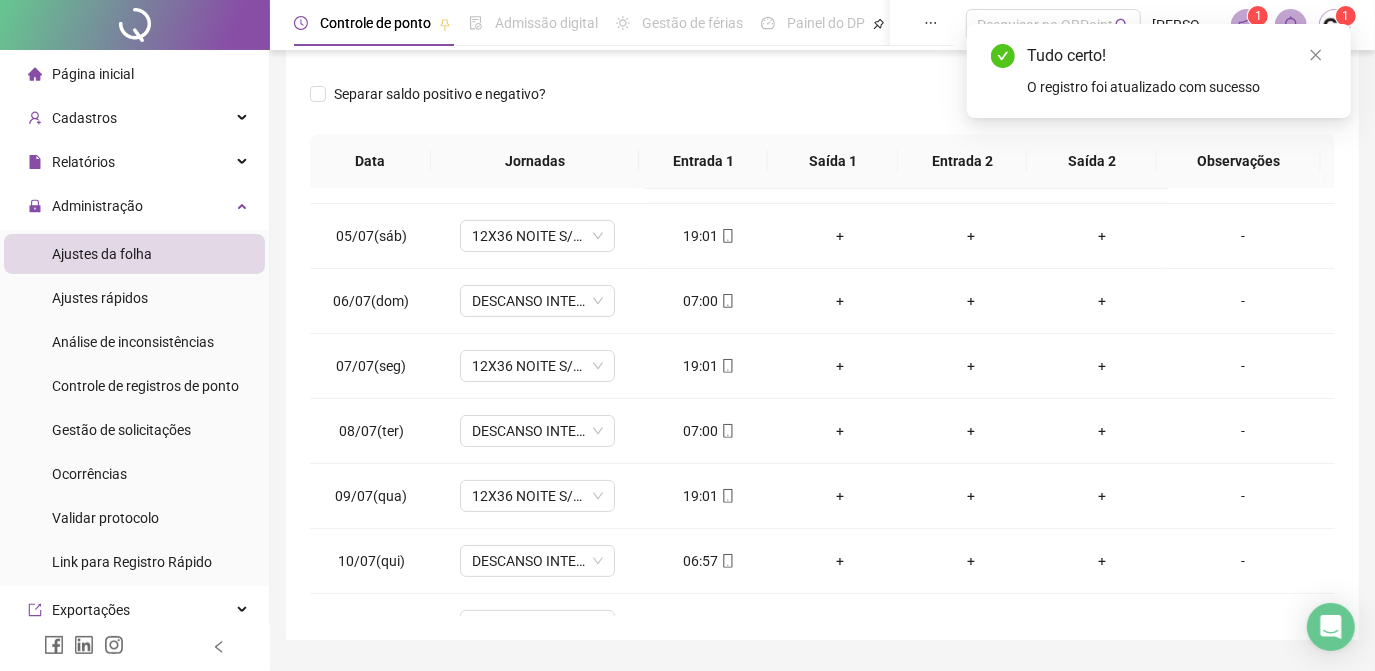scroll, scrollTop: 0, scrollLeft: 0, axis: both 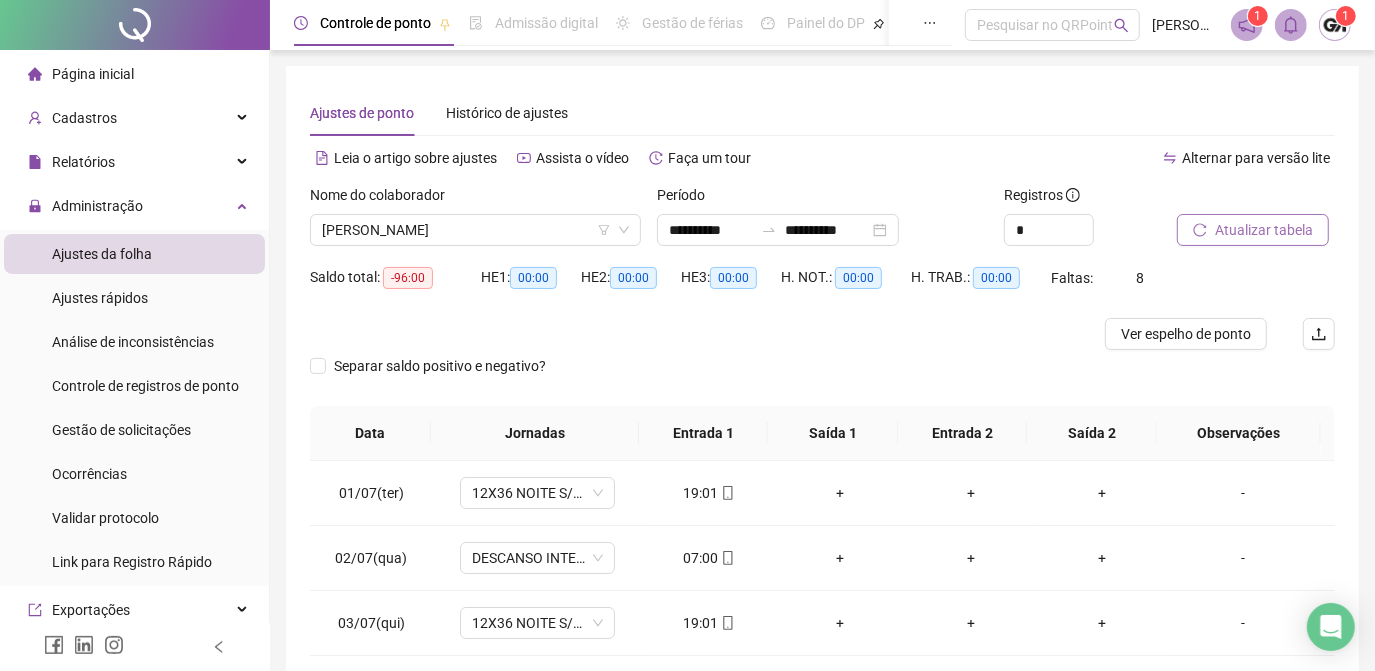 click on "Atualizar tabela" at bounding box center [1264, 230] 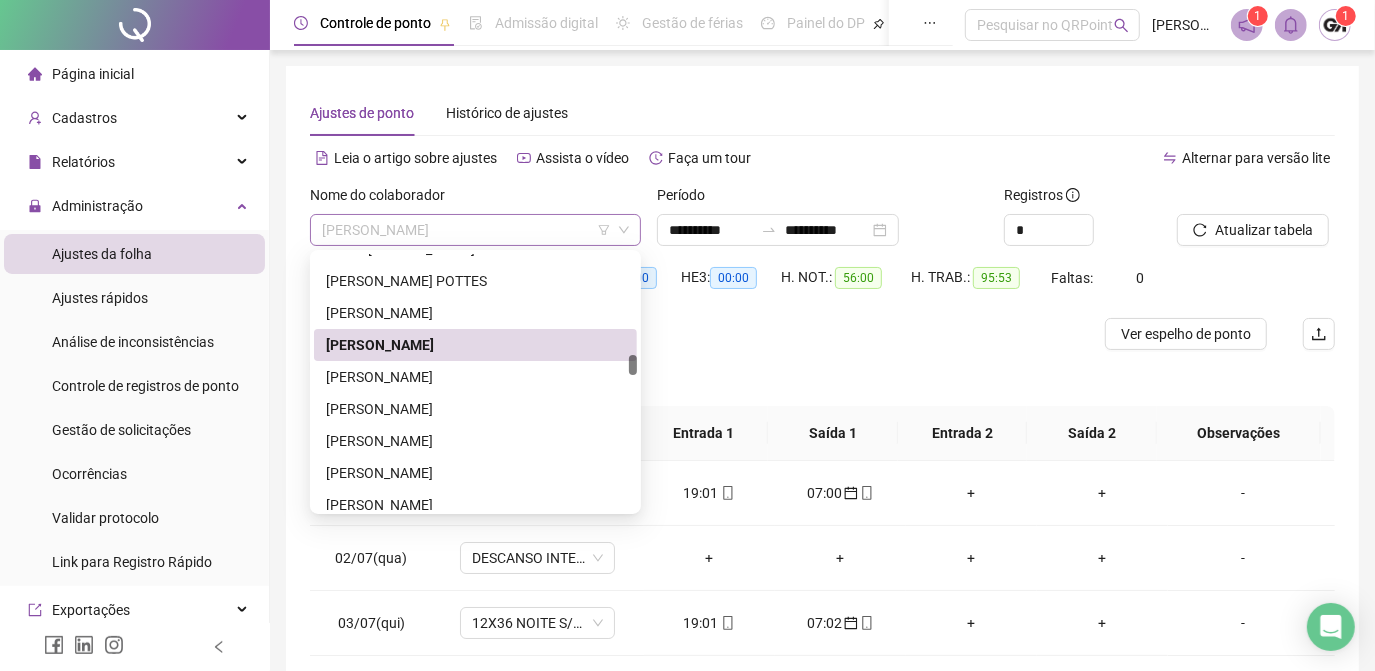 click on "[PERSON_NAME]" at bounding box center (475, 230) 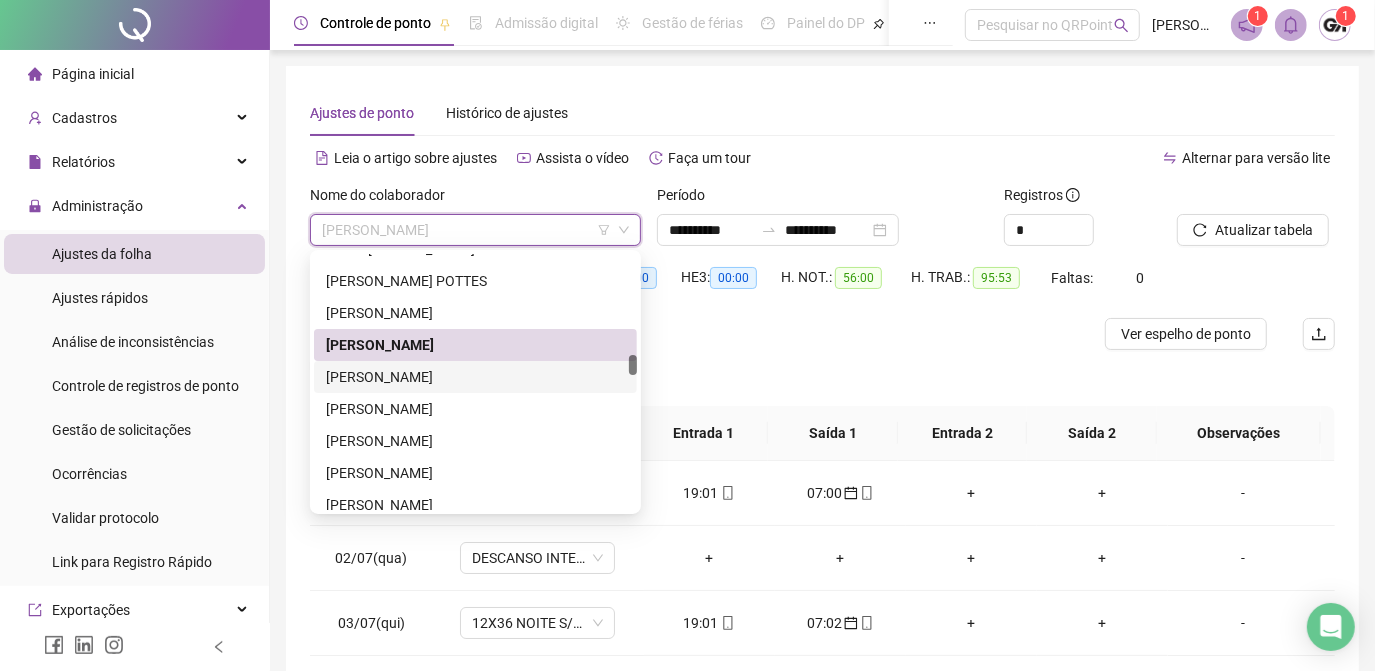click on "[PERSON_NAME]" at bounding box center (475, 377) 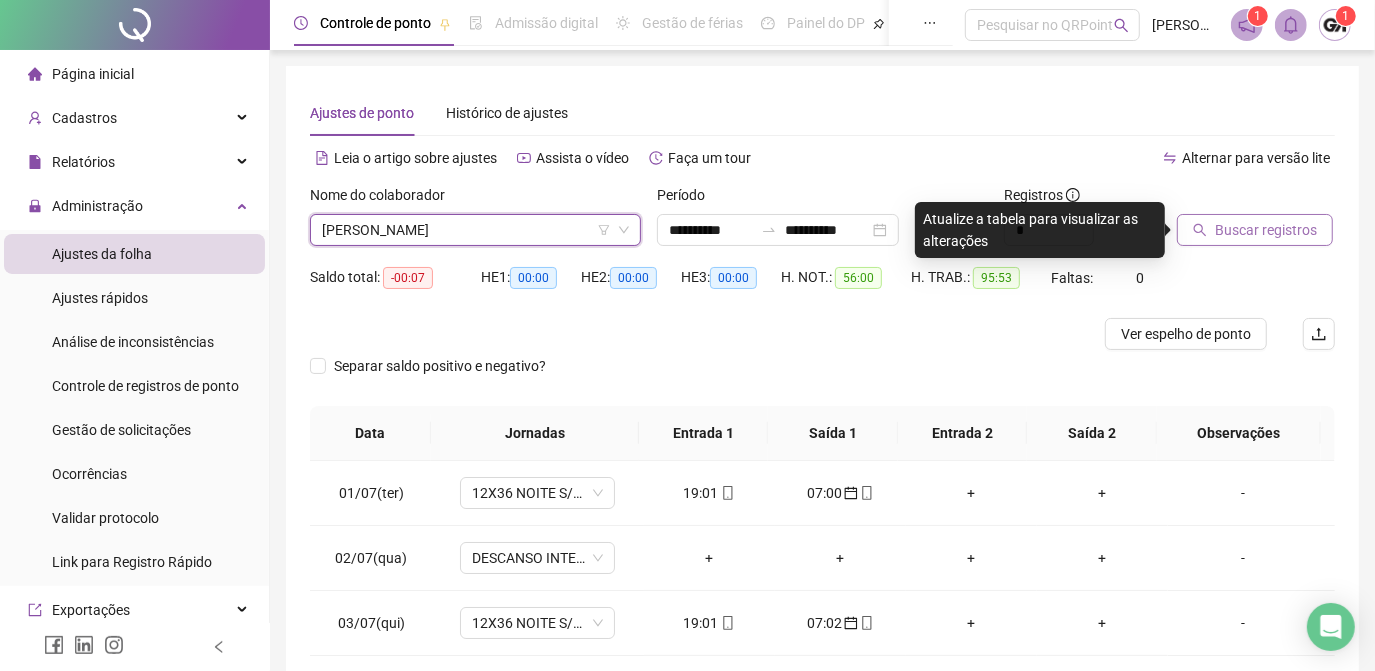 click on "Buscar registros" at bounding box center (1266, 230) 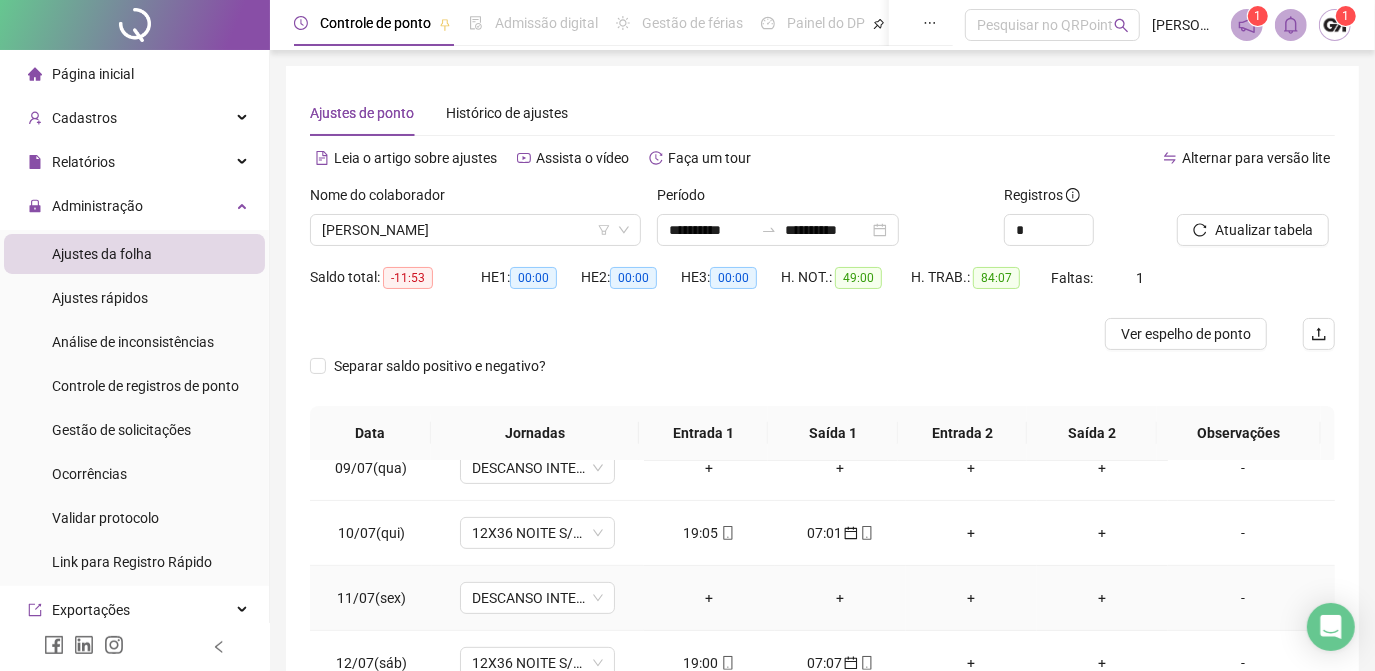 scroll, scrollTop: 608, scrollLeft: 0, axis: vertical 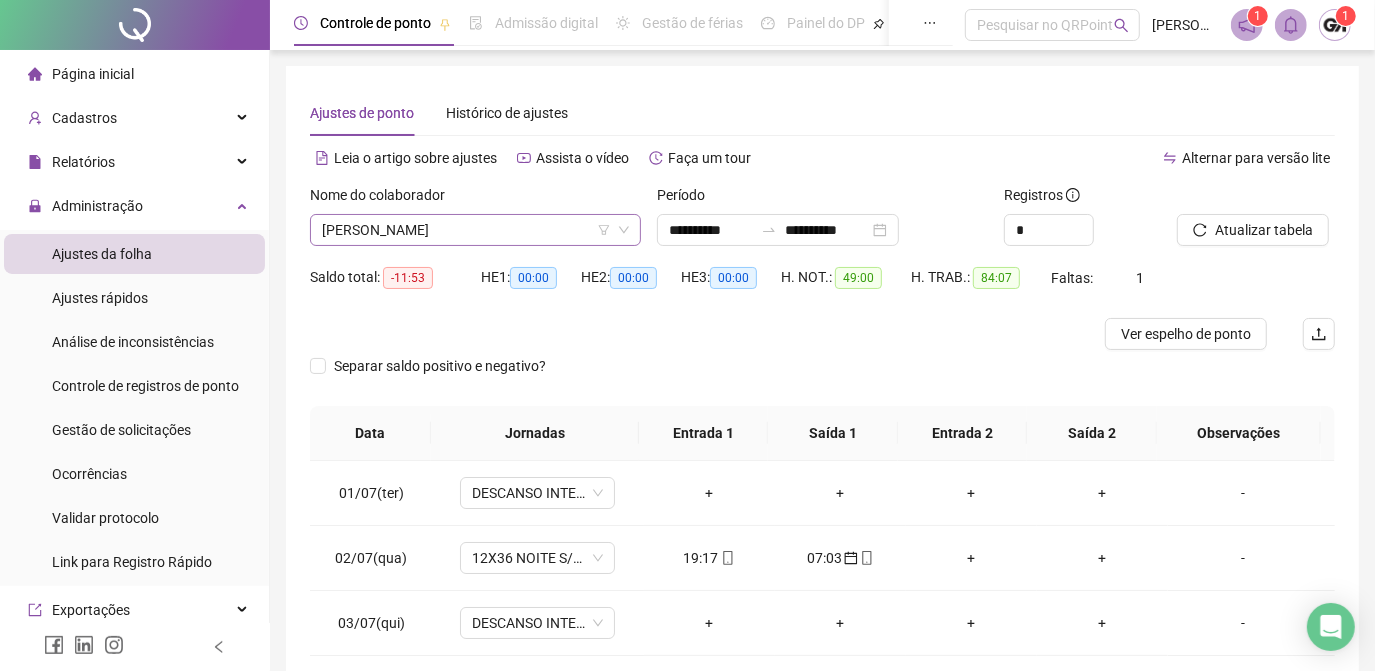 click on "[PERSON_NAME]" at bounding box center [475, 230] 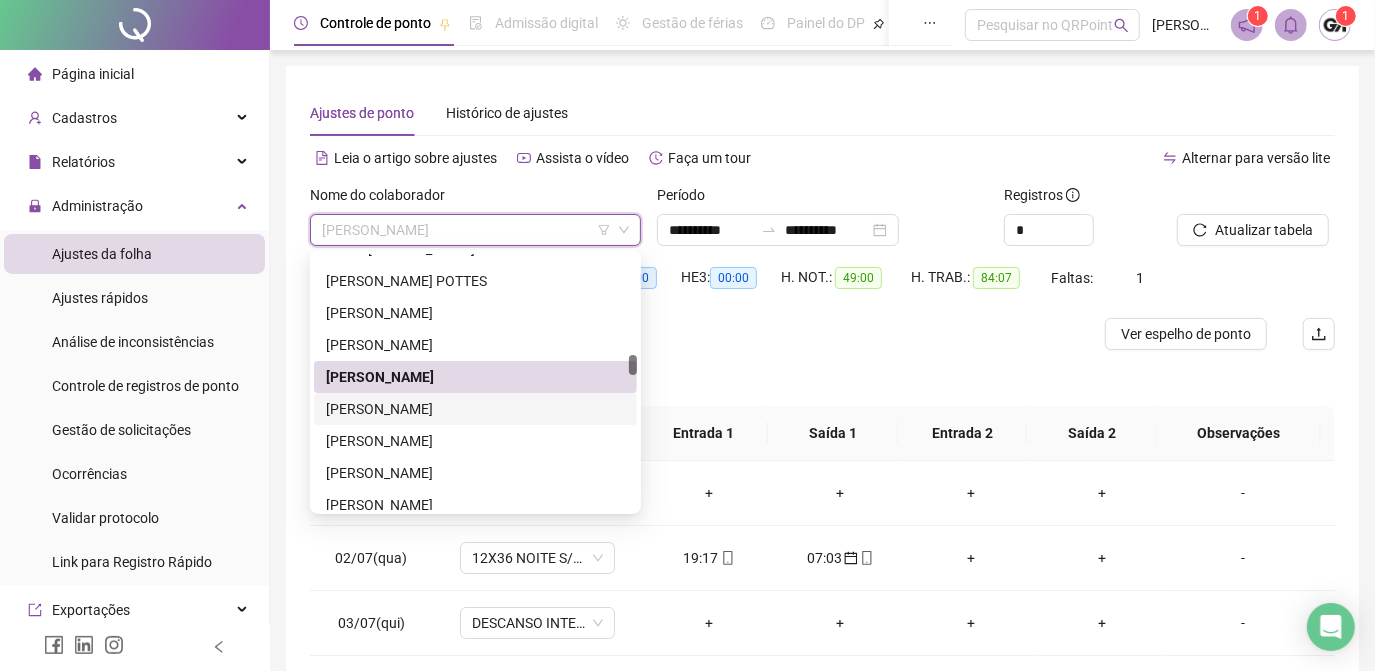 click on "[PERSON_NAME]" at bounding box center (475, 409) 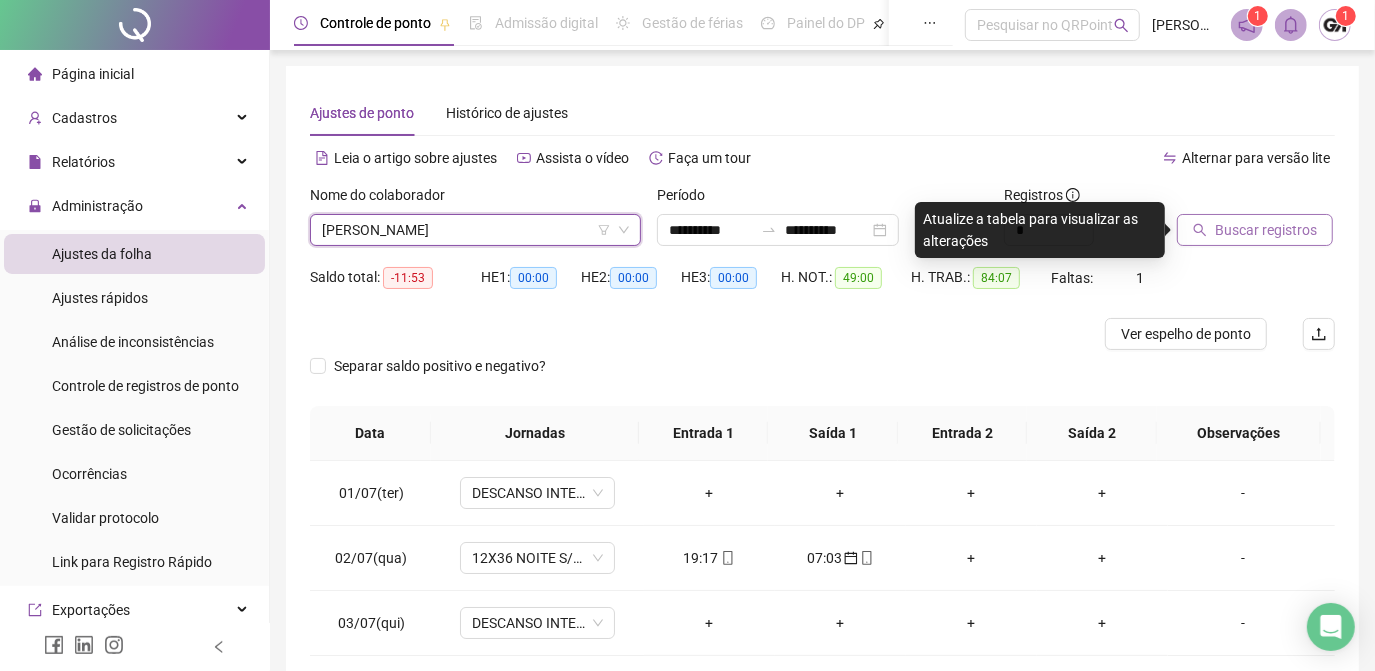 click on "Buscar registros" at bounding box center (1266, 230) 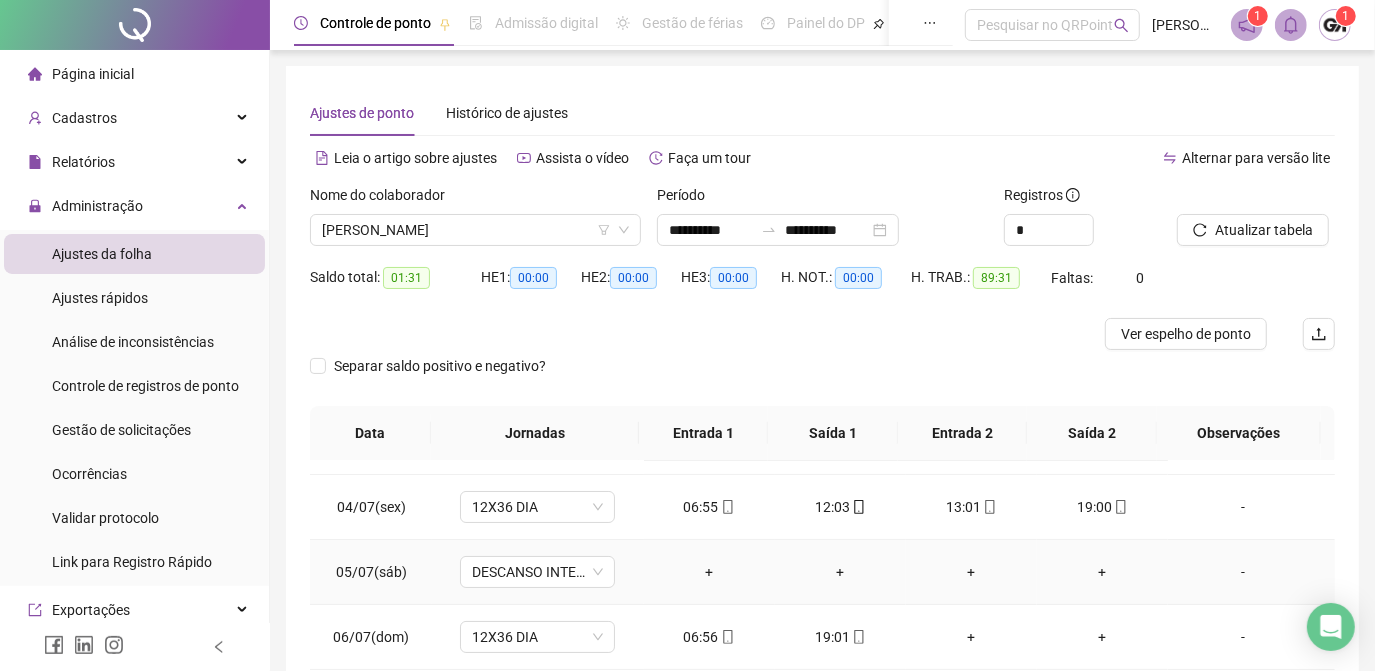 scroll, scrollTop: 272, scrollLeft: 0, axis: vertical 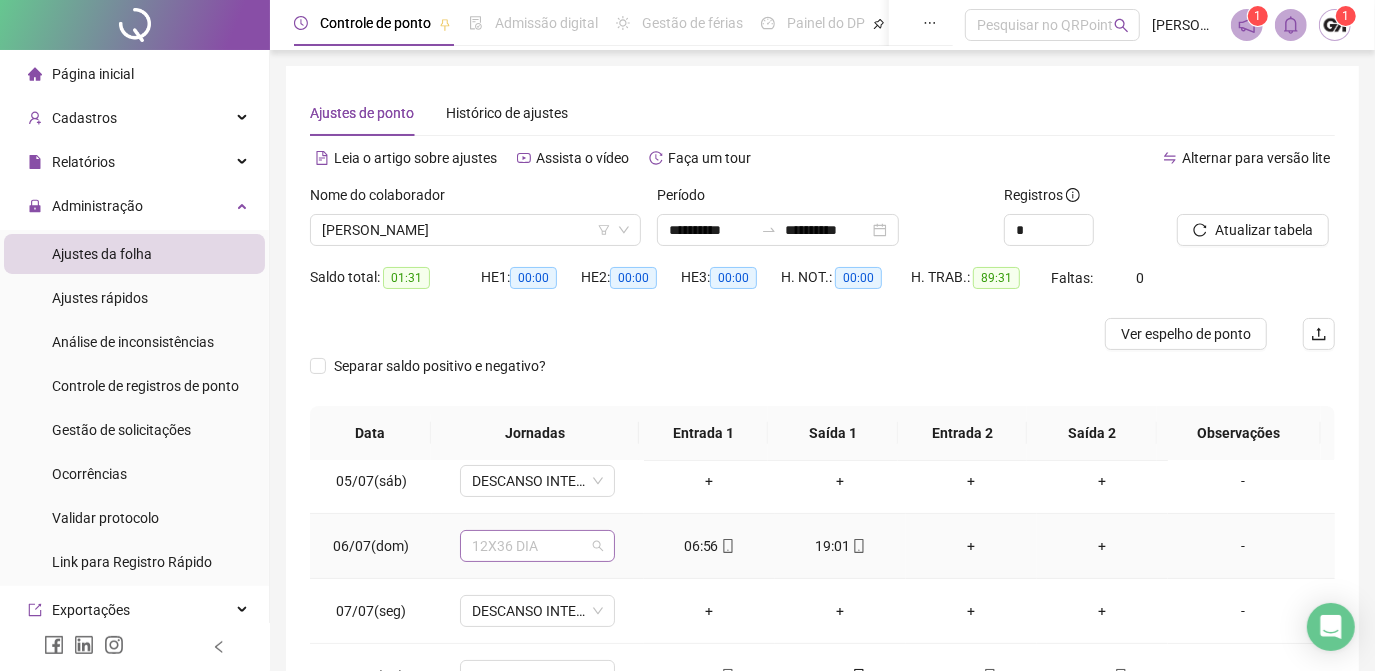 click on "12X36 DIA" at bounding box center [537, 546] 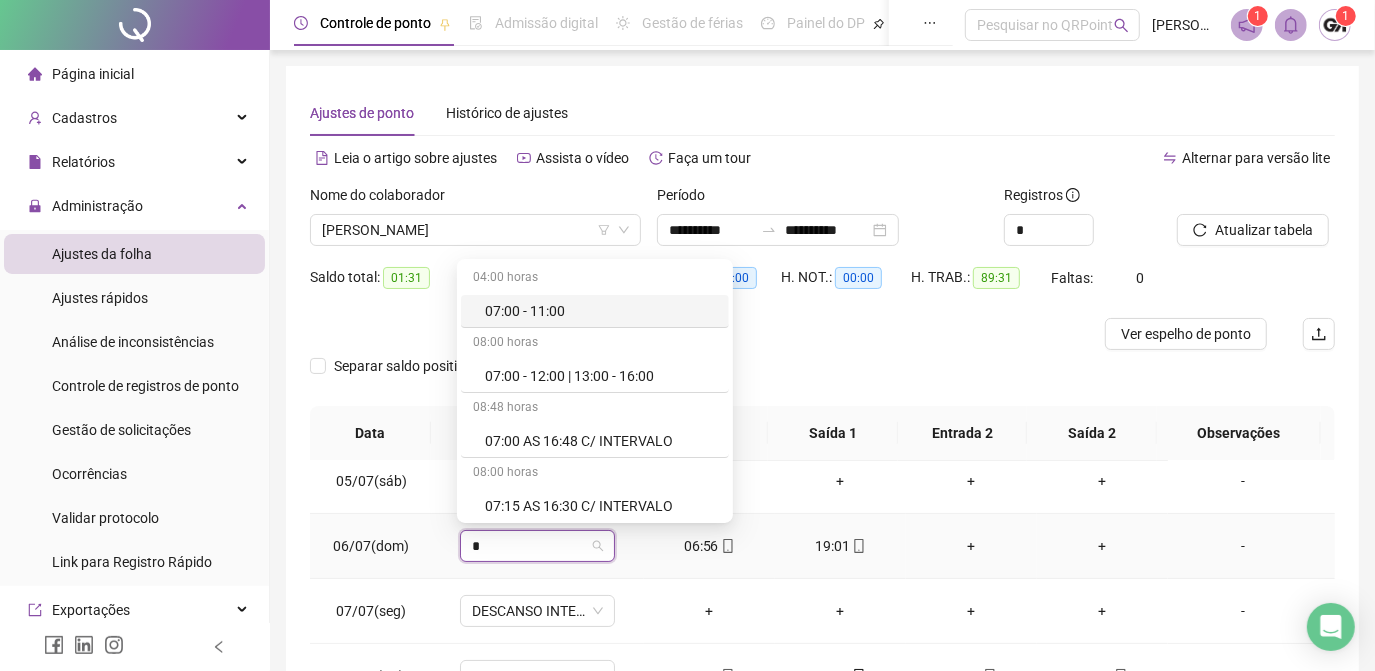 type on "**" 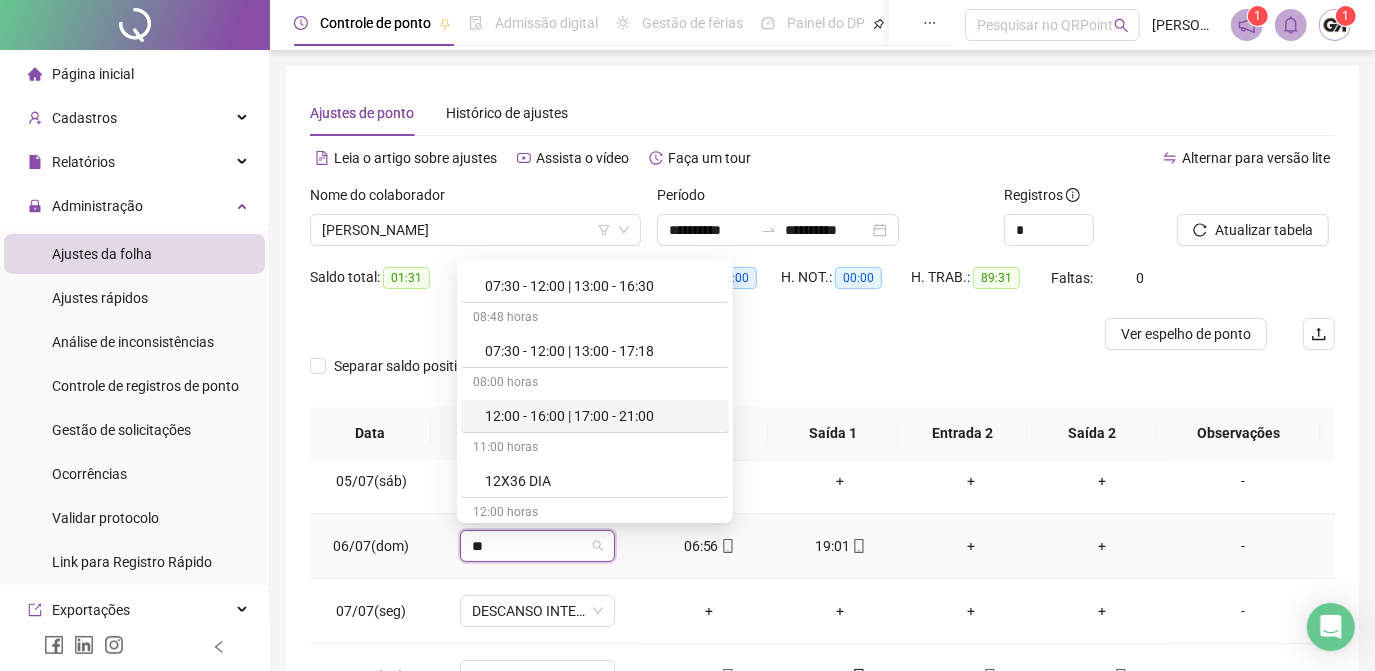 scroll, scrollTop: 181, scrollLeft: 0, axis: vertical 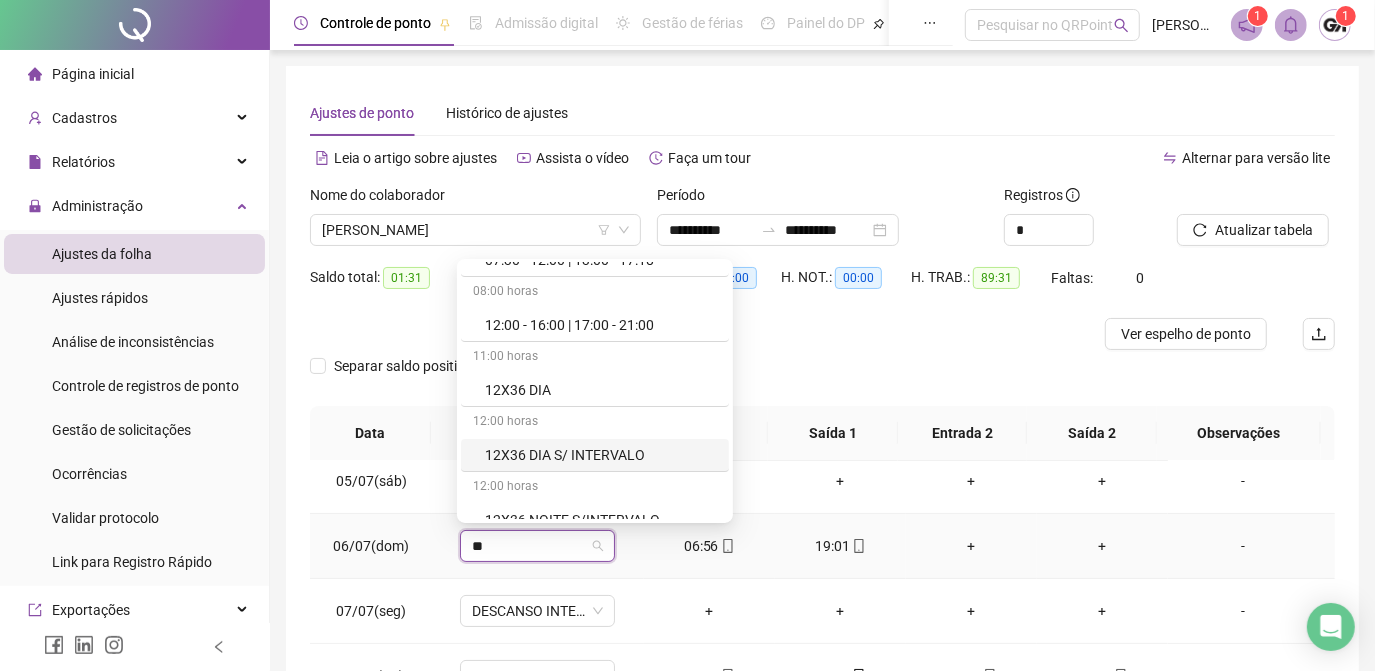 click on "12X36 DIA S/ INTERVALO" at bounding box center [601, 455] 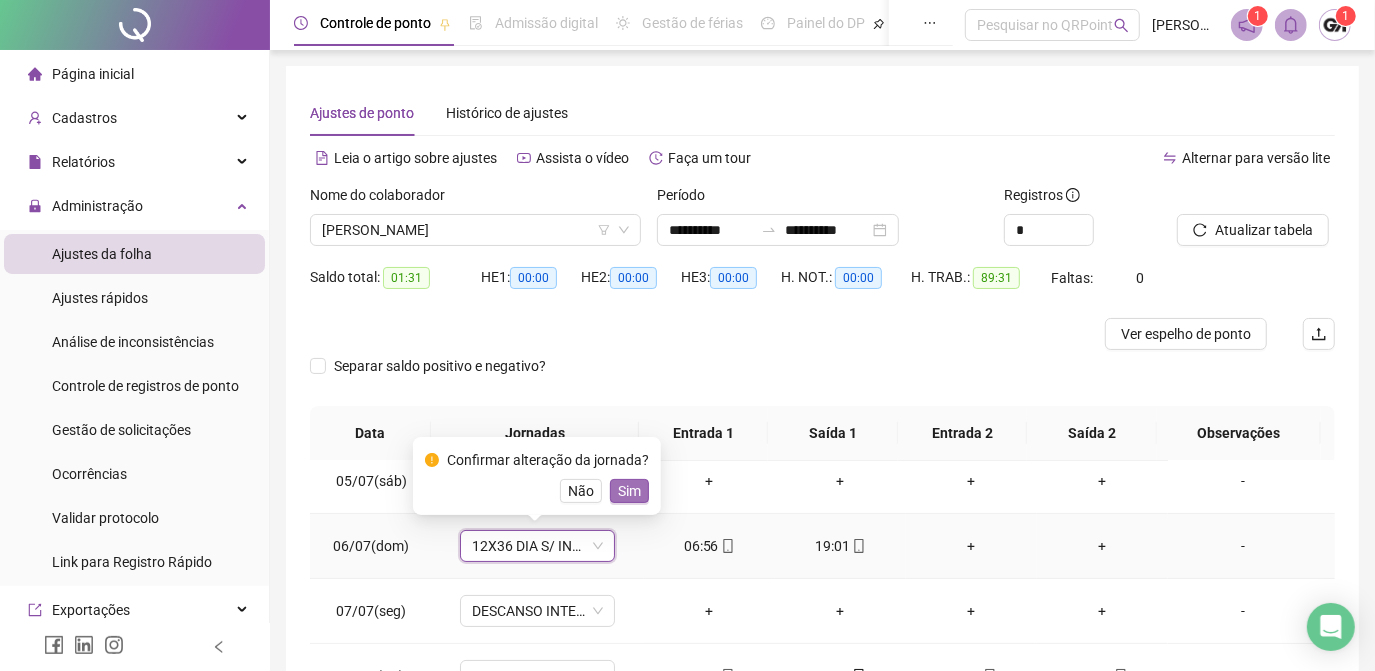 click on "Sim" at bounding box center [629, 491] 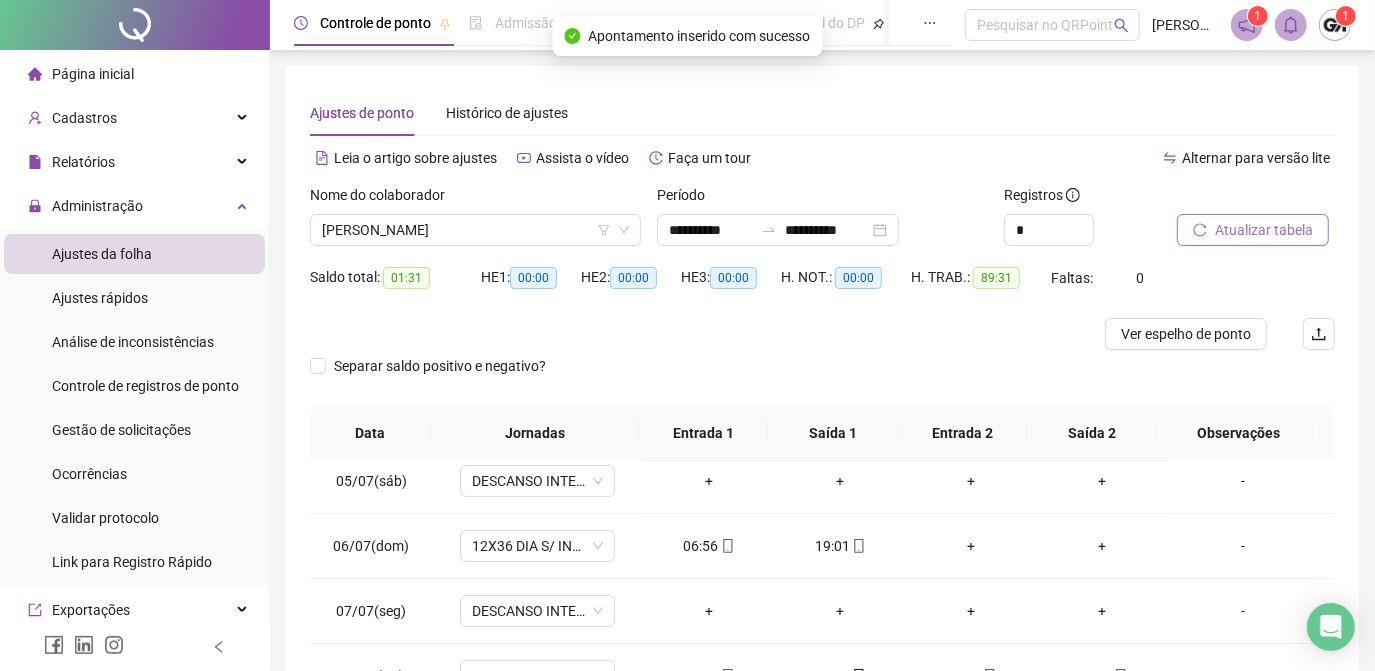 click on "Atualizar tabela" at bounding box center (1264, 230) 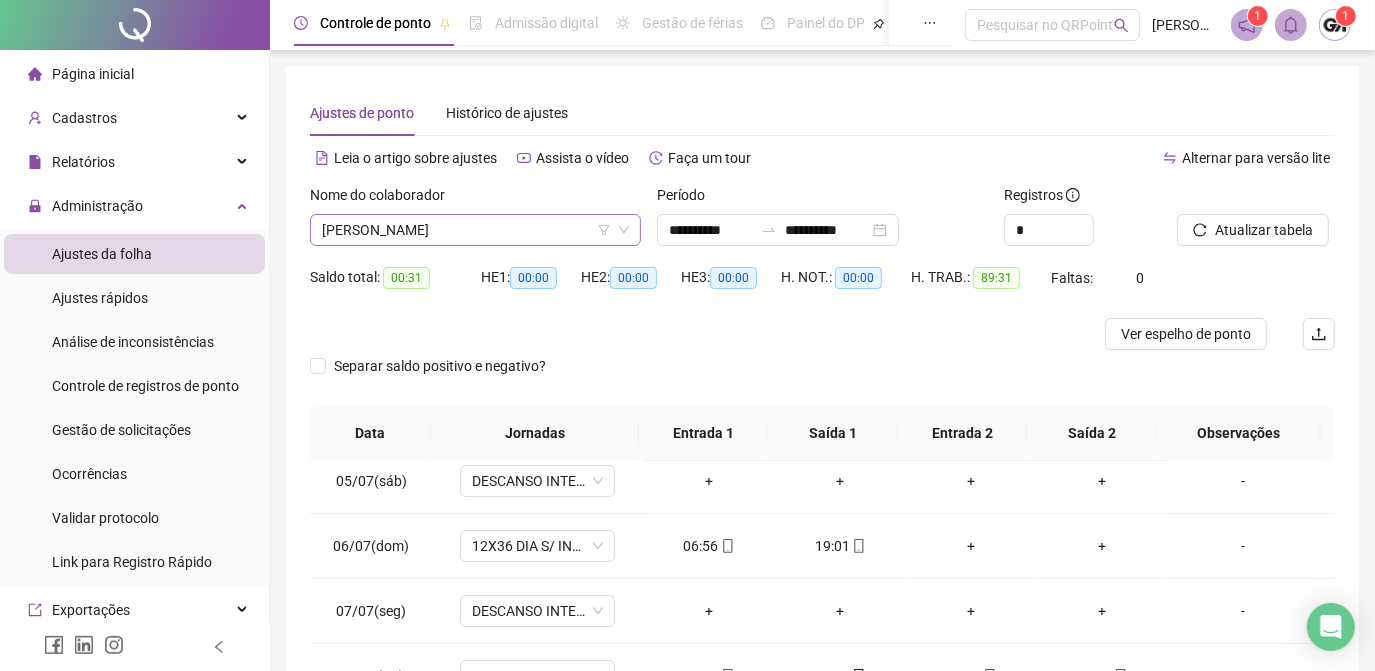 click on "[PERSON_NAME]" at bounding box center (475, 230) 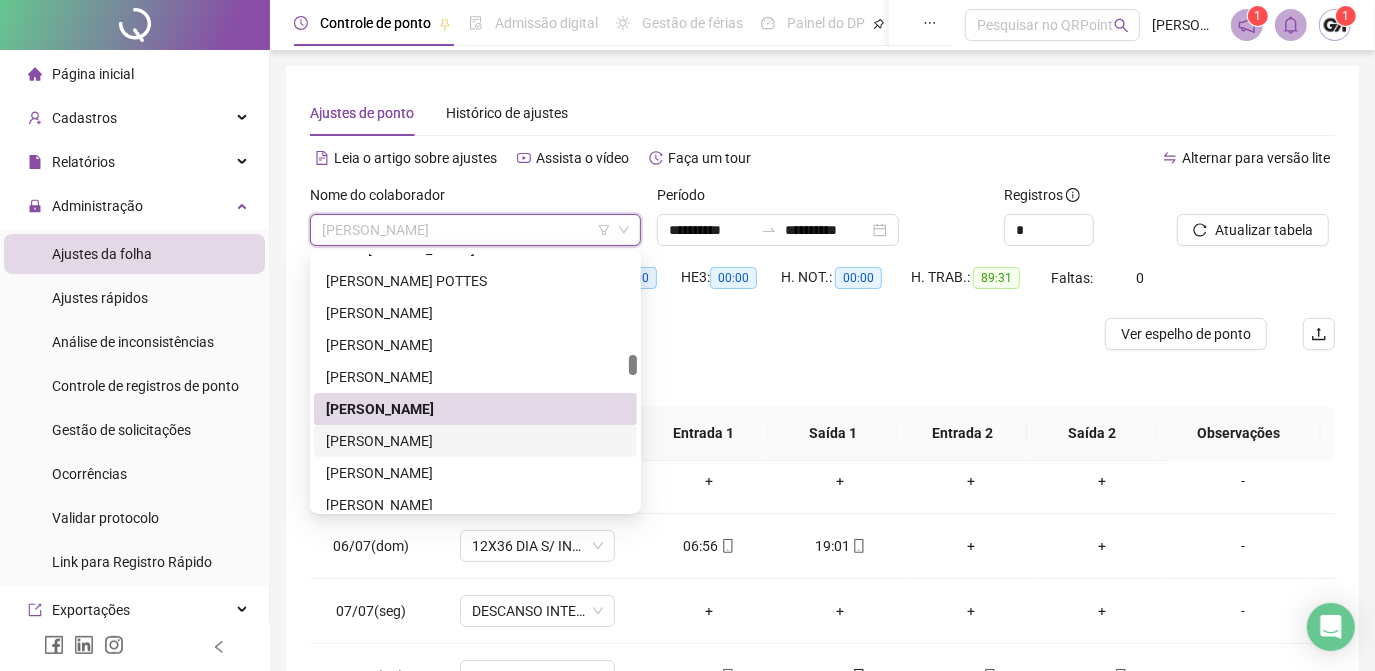 click on "[PERSON_NAME]" at bounding box center (475, 441) 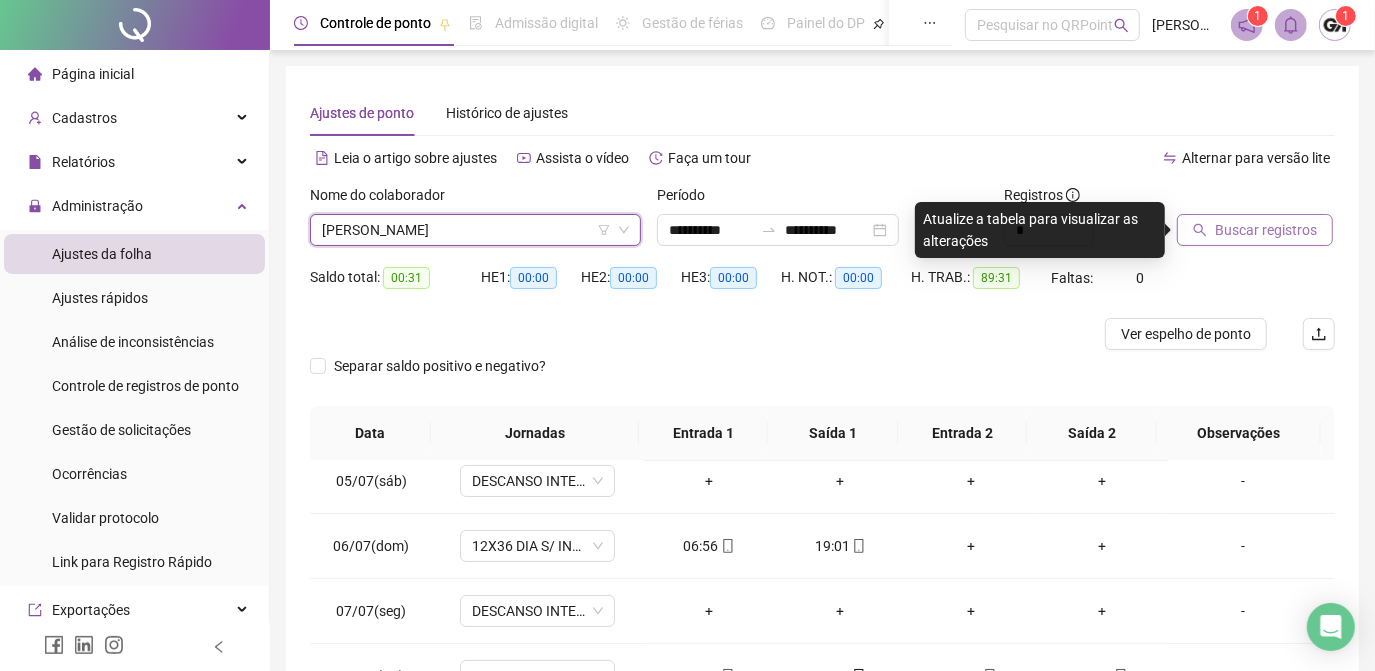 click on "Buscar registros" at bounding box center (1266, 230) 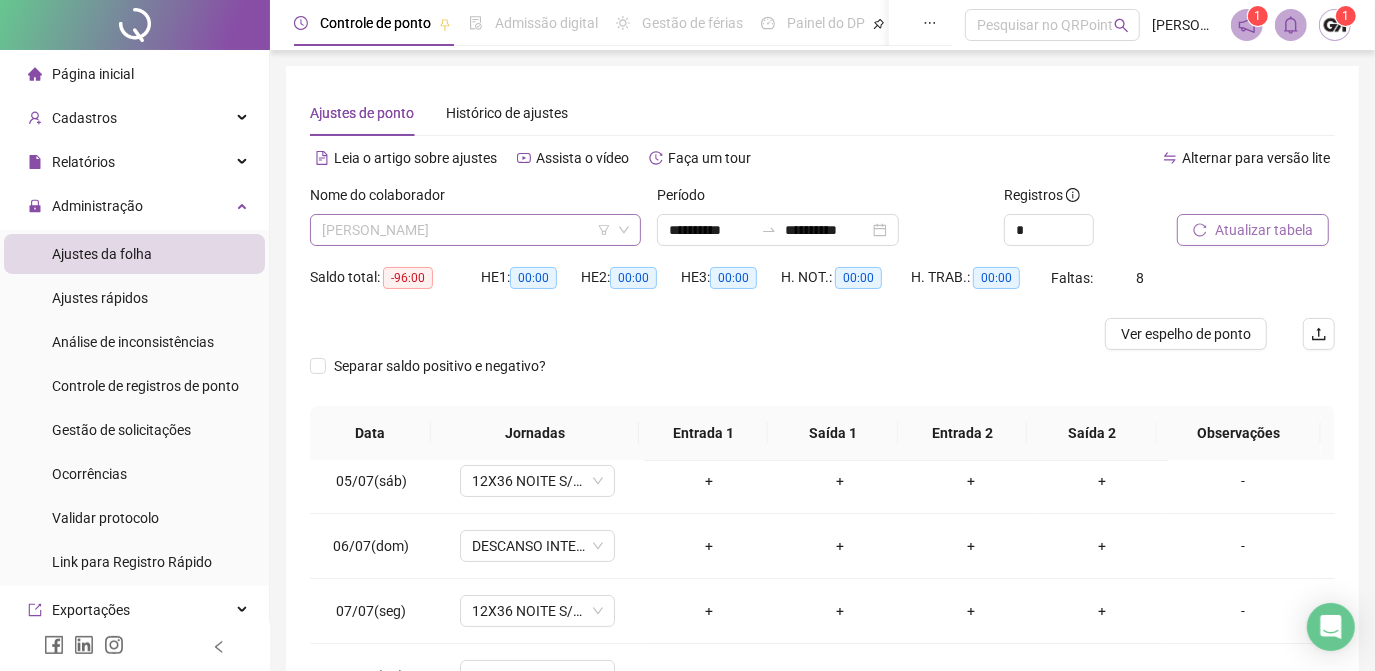 click on "[PERSON_NAME]" at bounding box center [475, 230] 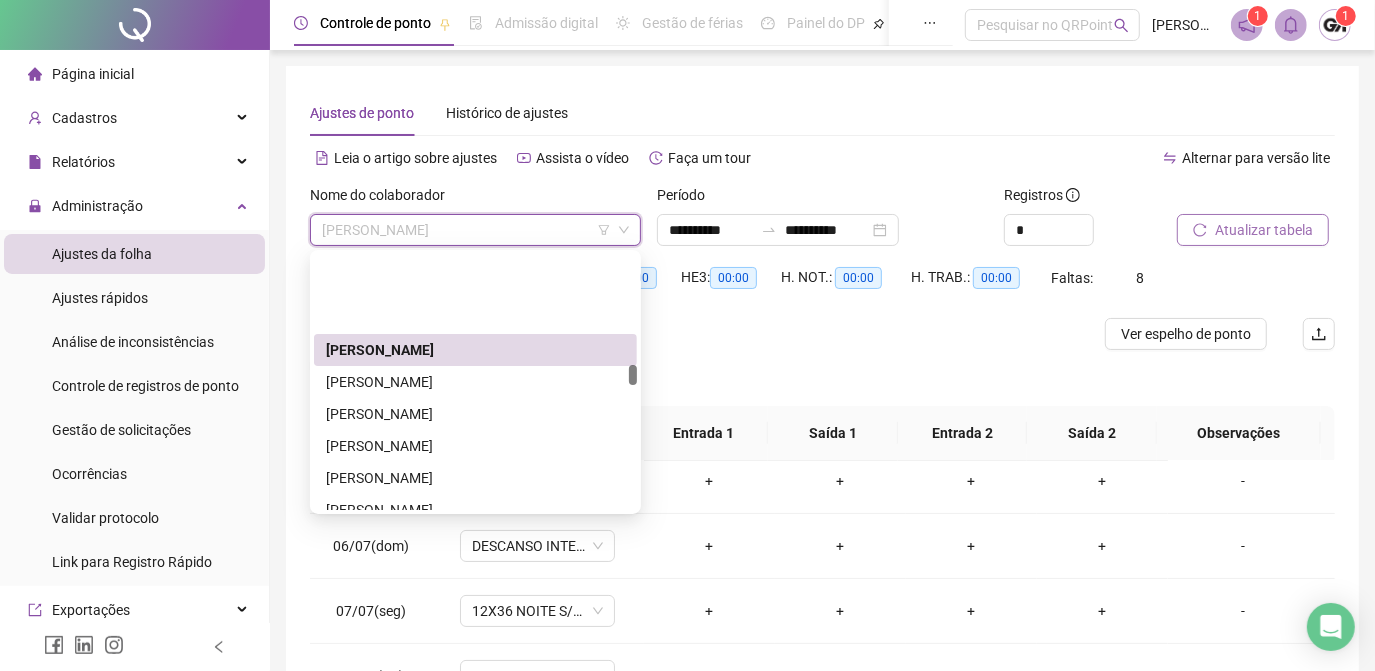 scroll, scrollTop: 2090, scrollLeft: 0, axis: vertical 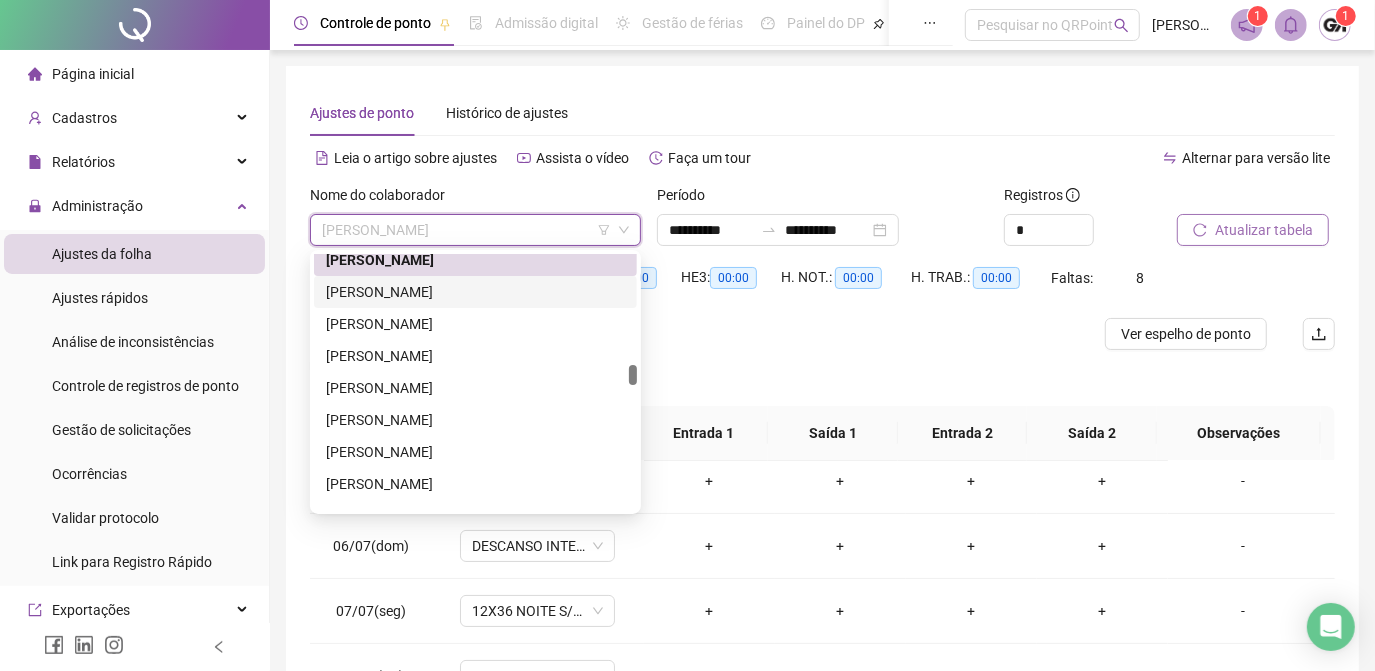 click on "[PERSON_NAME]" at bounding box center [475, 292] 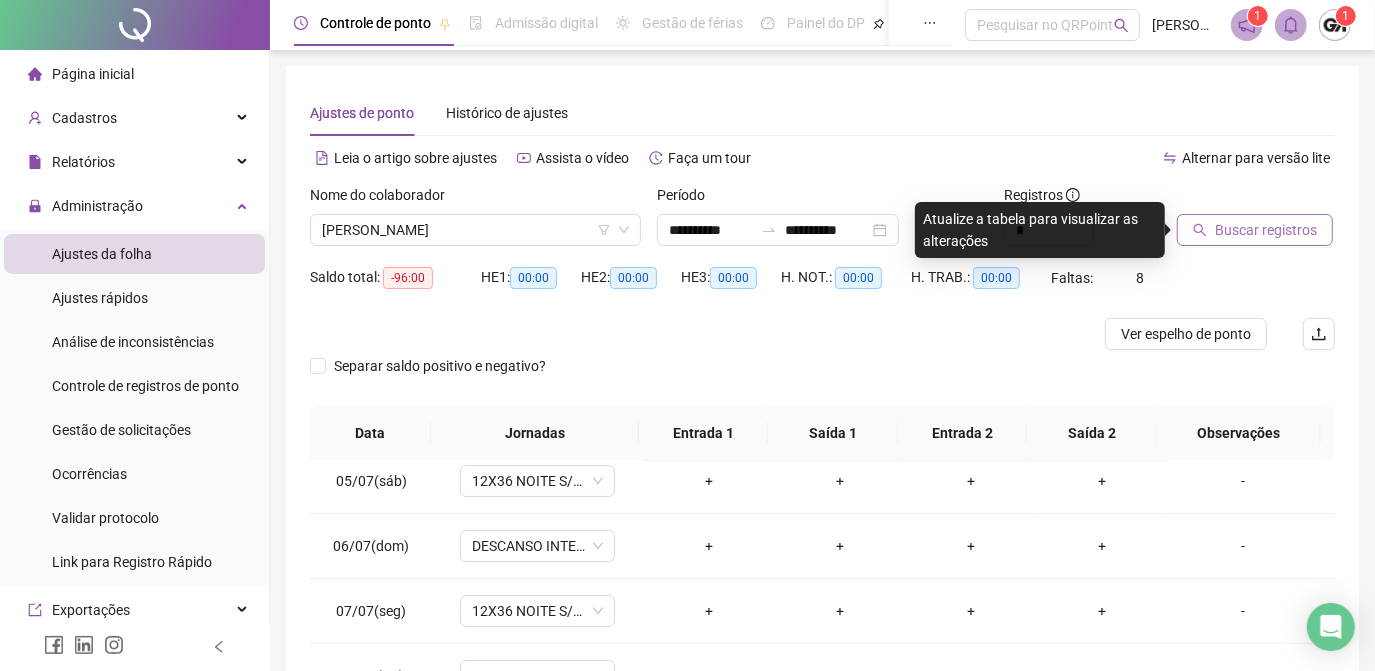 click on "Buscar registros" at bounding box center (1266, 230) 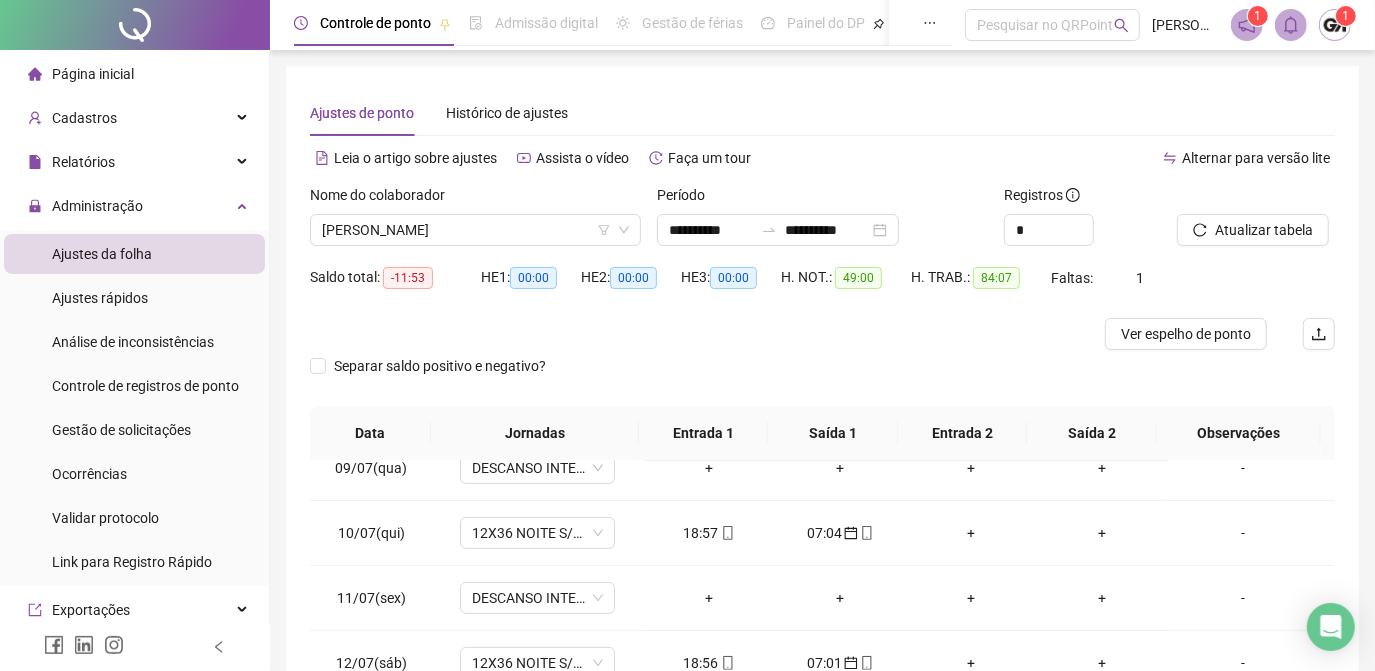 scroll, scrollTop: 608, scrollLeft: 0, axis: vertical 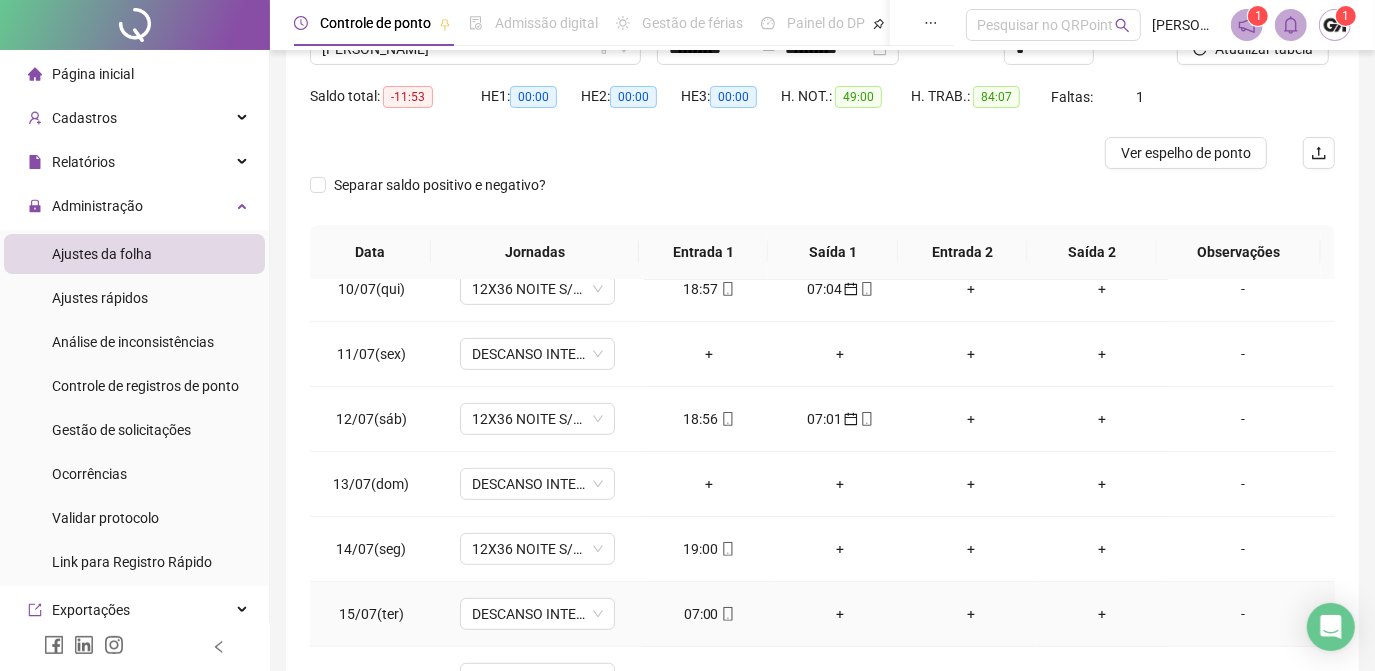 click on "07:00" at bounding box center [709, 614] 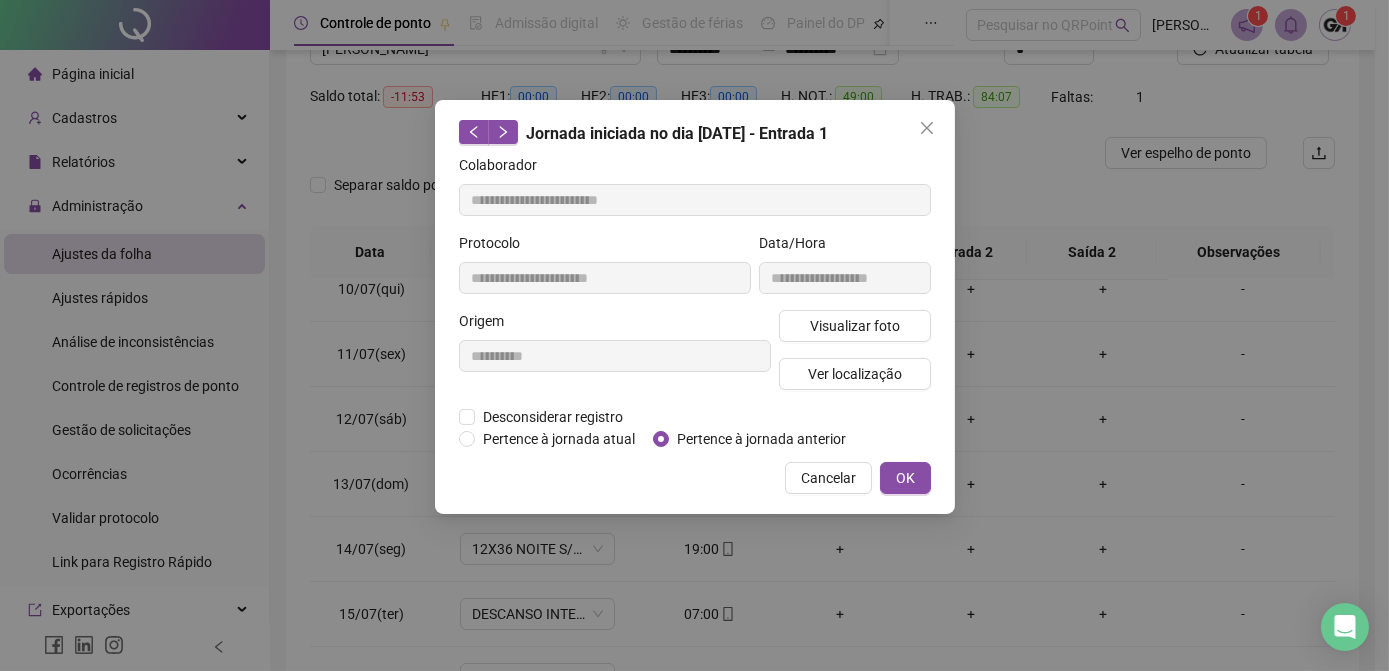 type on "**********" 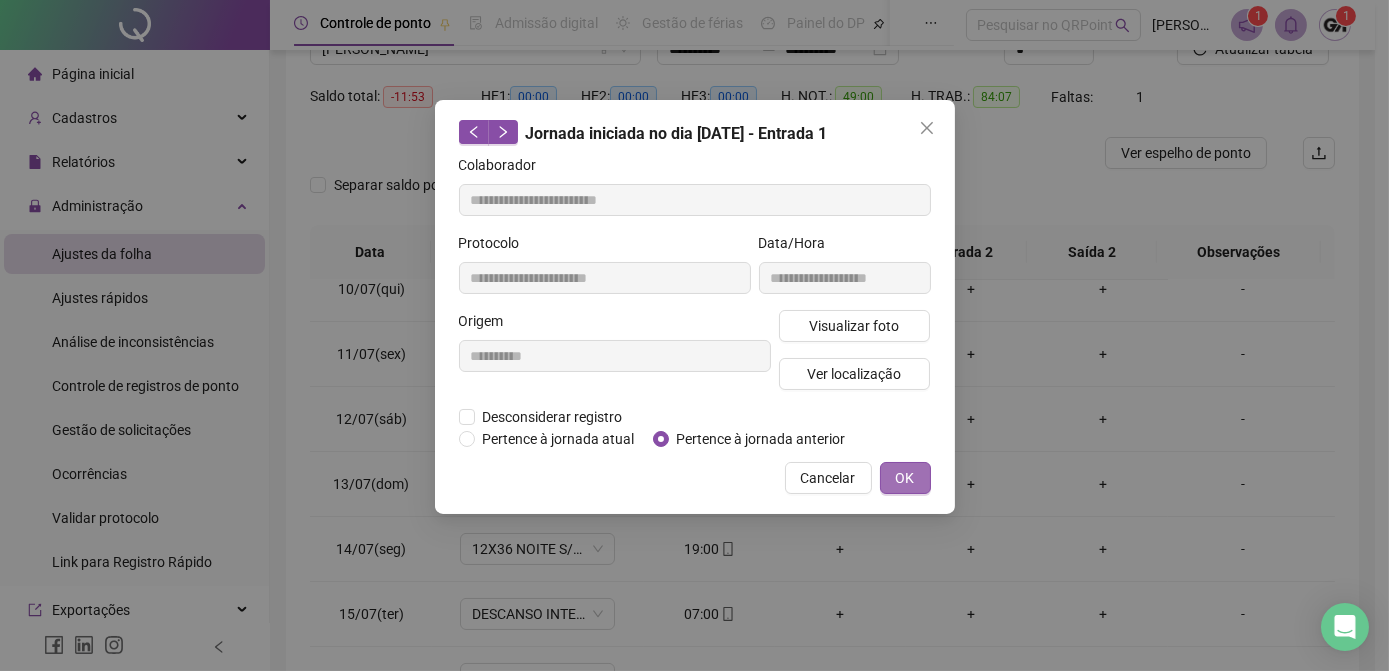 click on "OK" at bounding box center [905, 478] 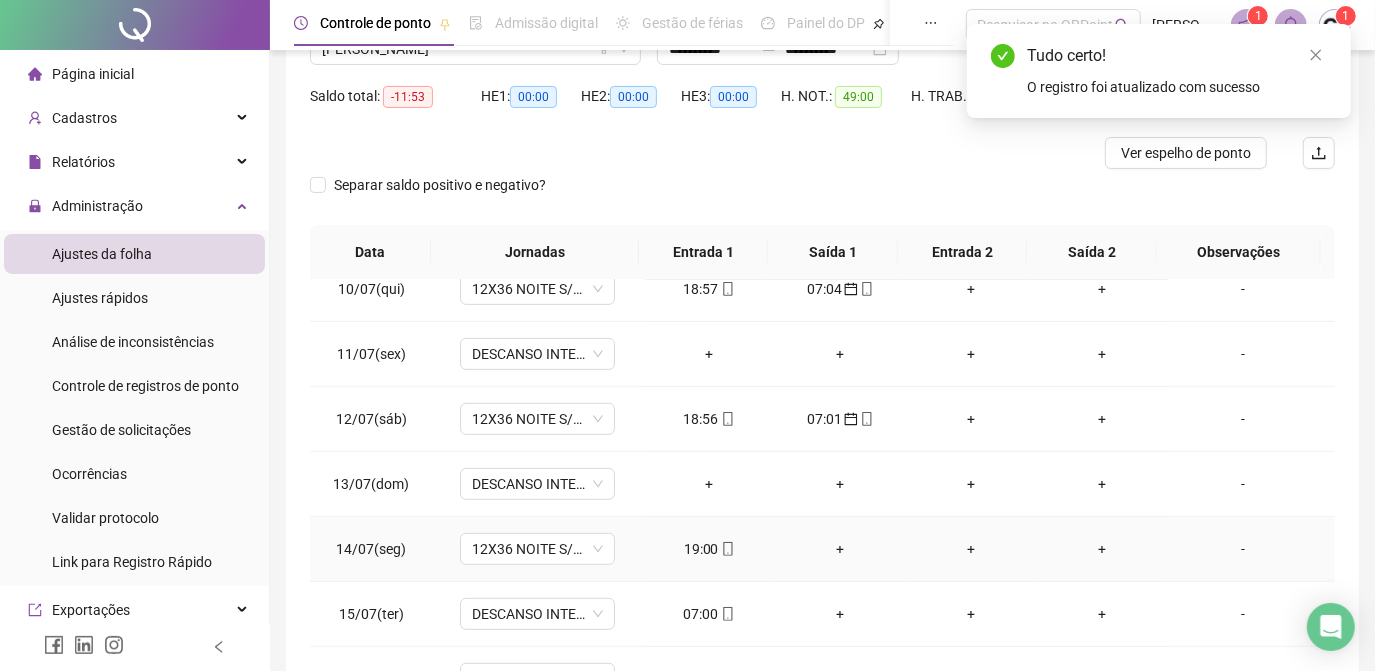 scroll, scrollTop: 326, scrollLeft: 0, axis: vertical 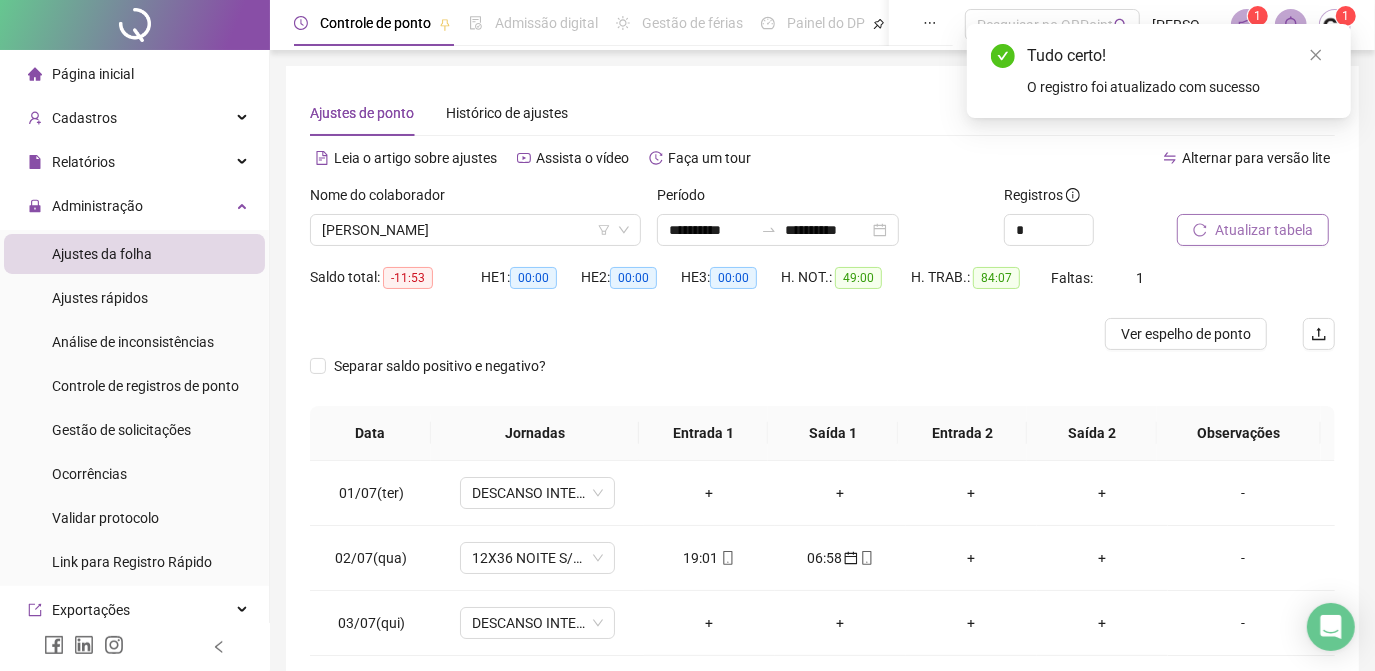 click 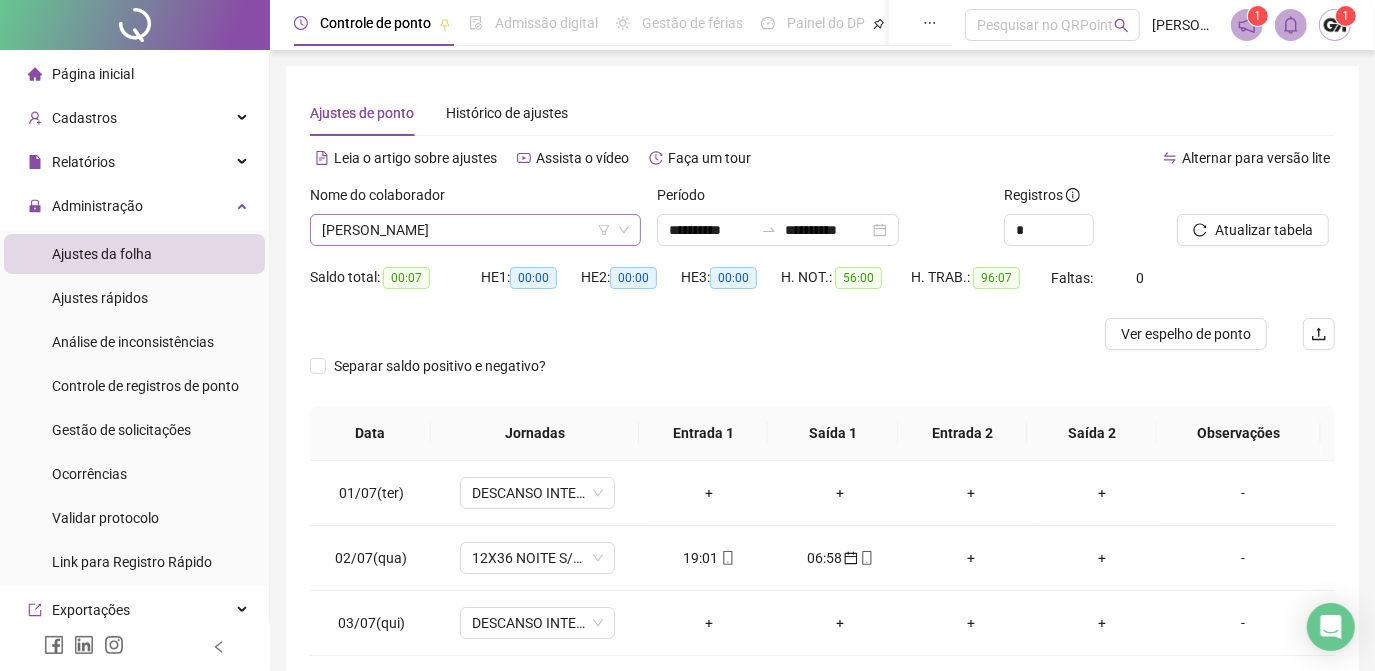 click on "[PERSON_NAME]" at bounding box center (475, 230) 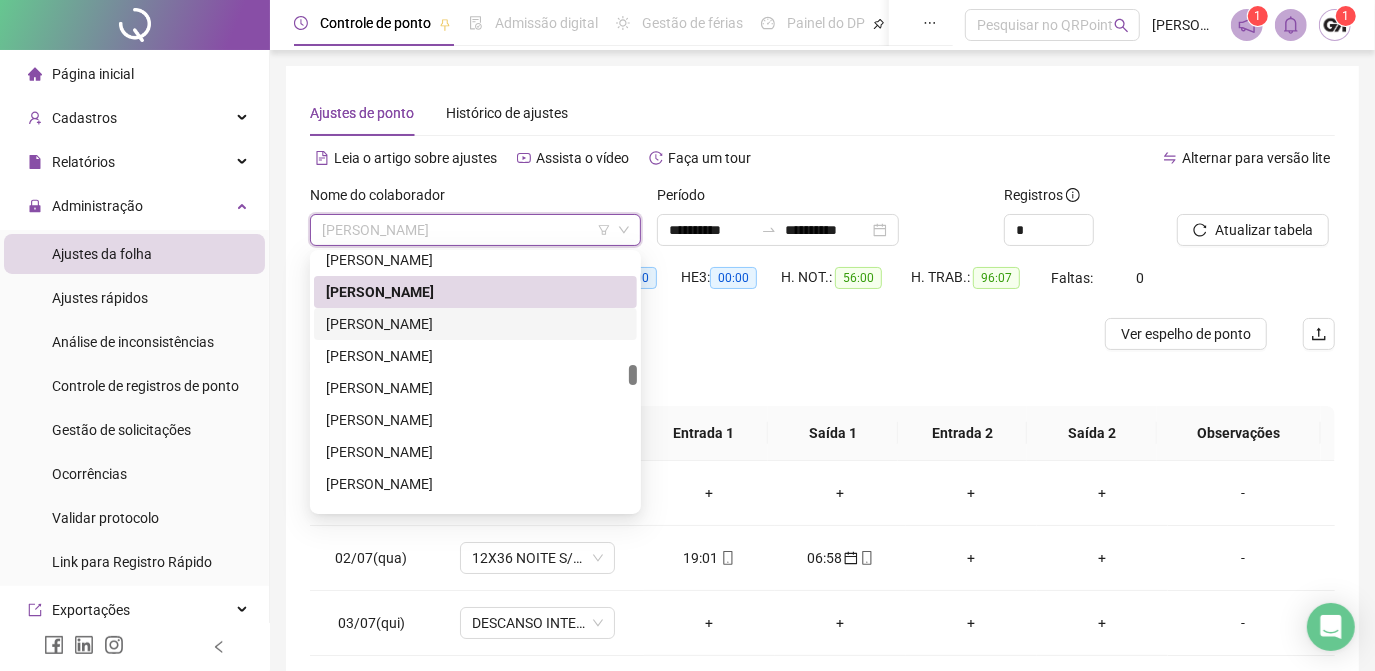 click on "[PERSON_NAME]" at bounding box center (475, 324) 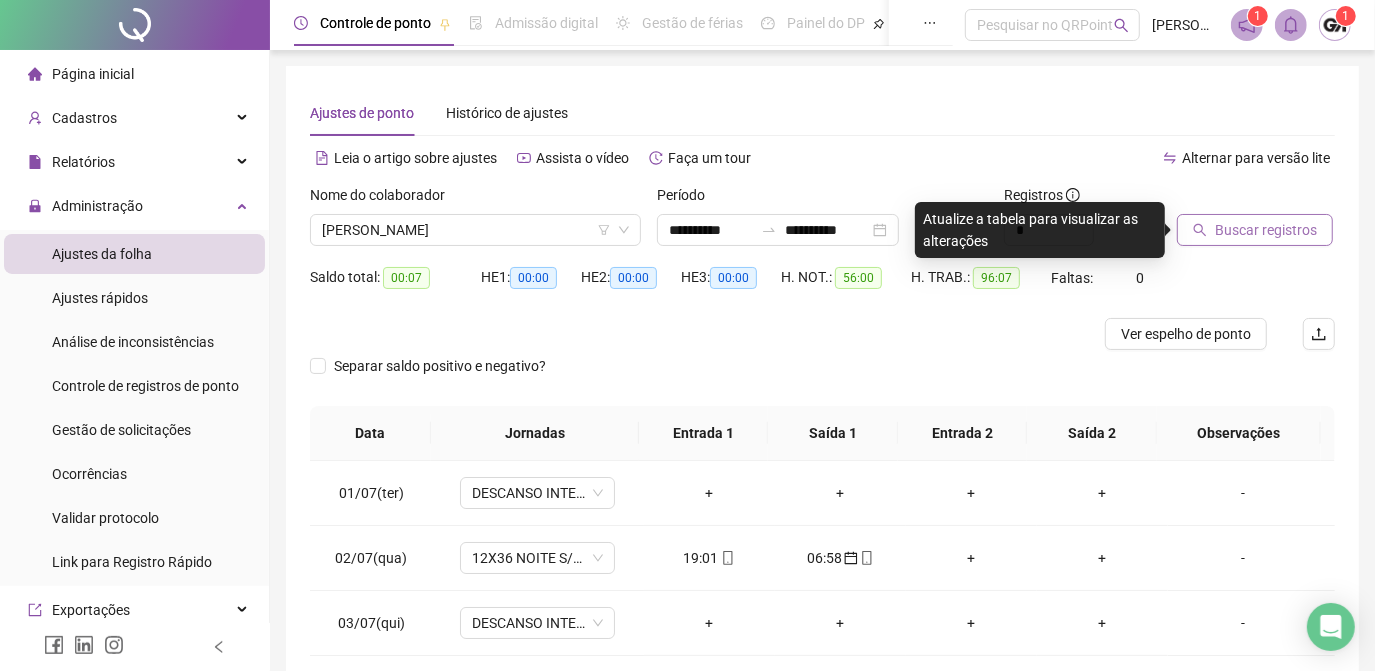click on "Buscar registros" at bounding box center (1266, 230) 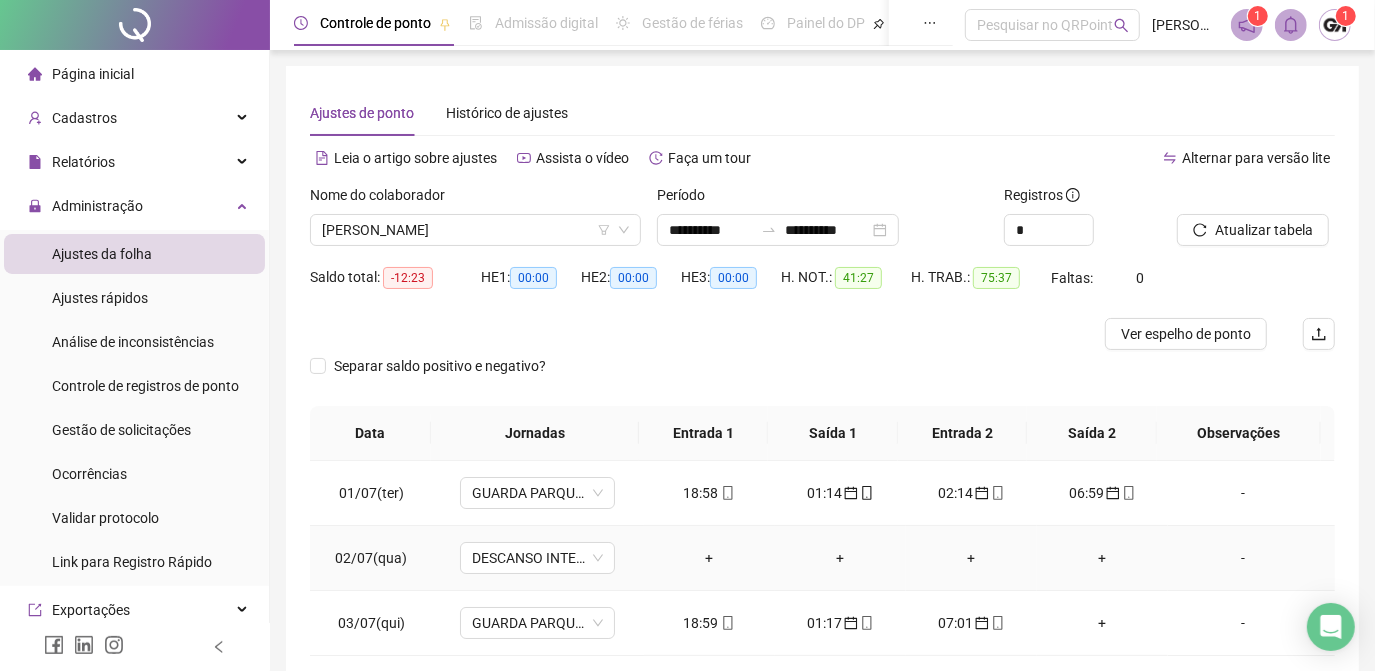 scroll, scrollTop: 90, scrollLeft: 0, axis: vertical 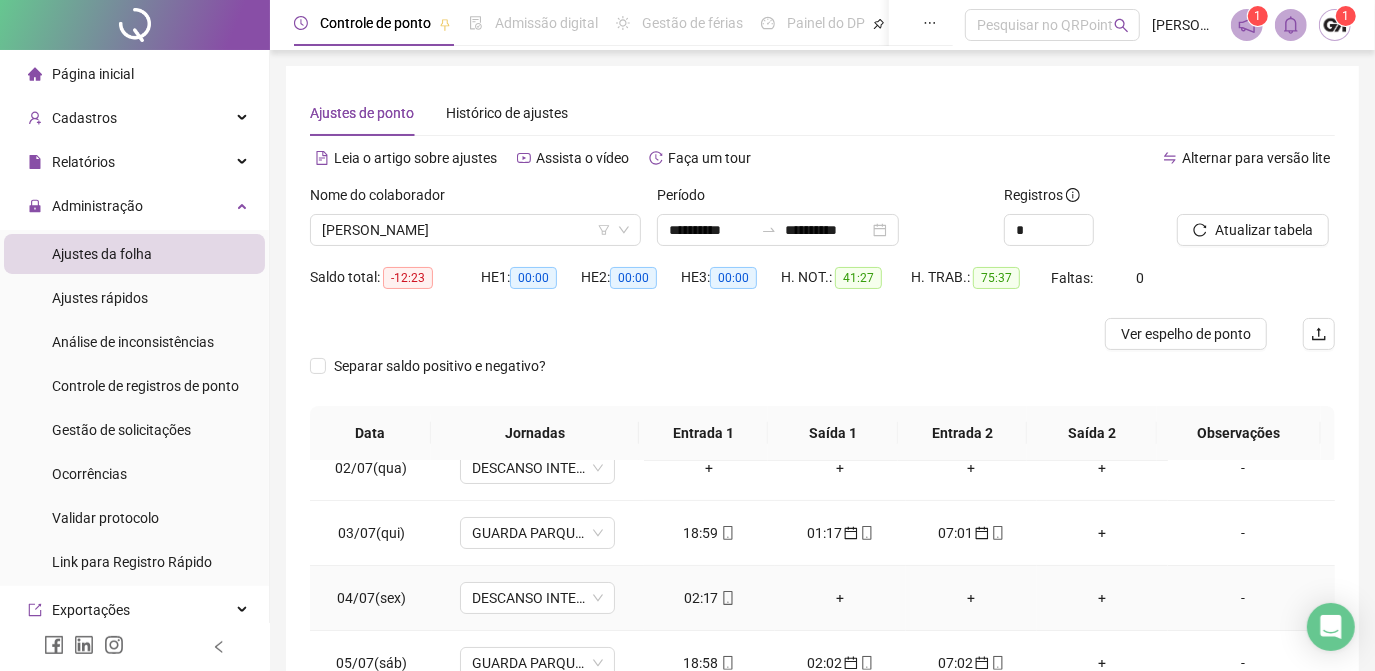 click on "02:17" at bounding box center (709, 598) 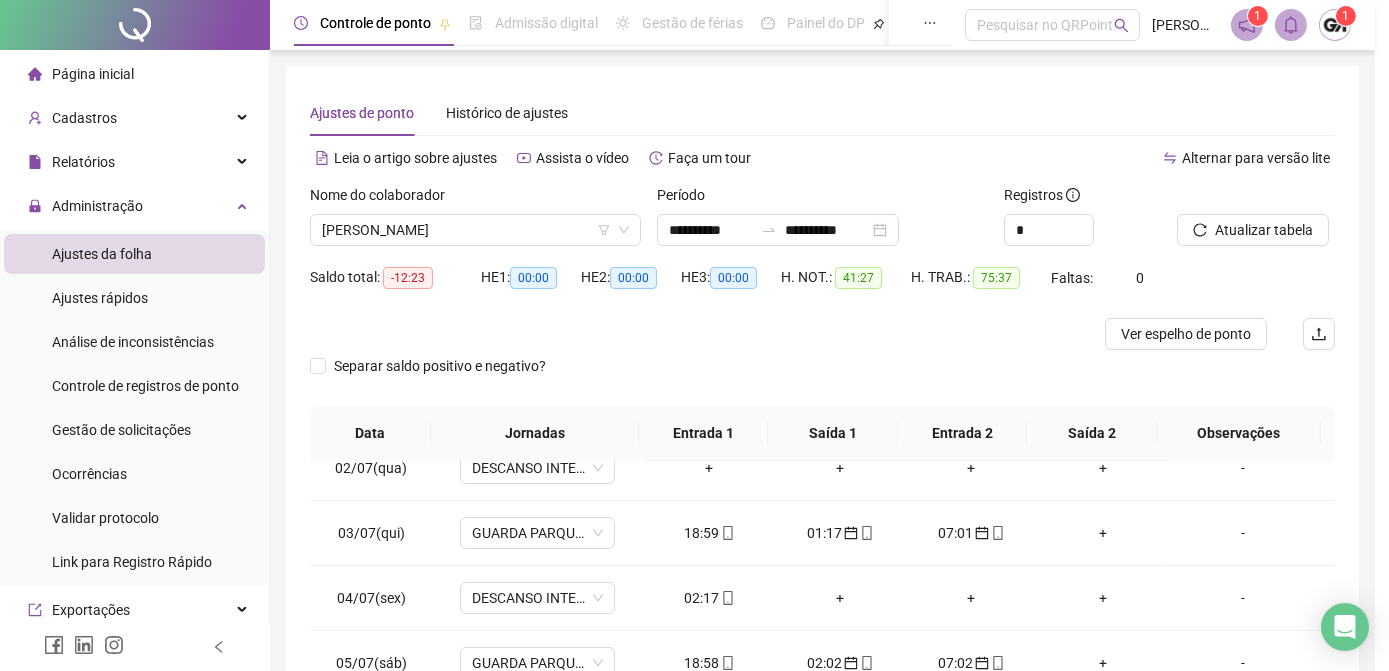 type on "**********" 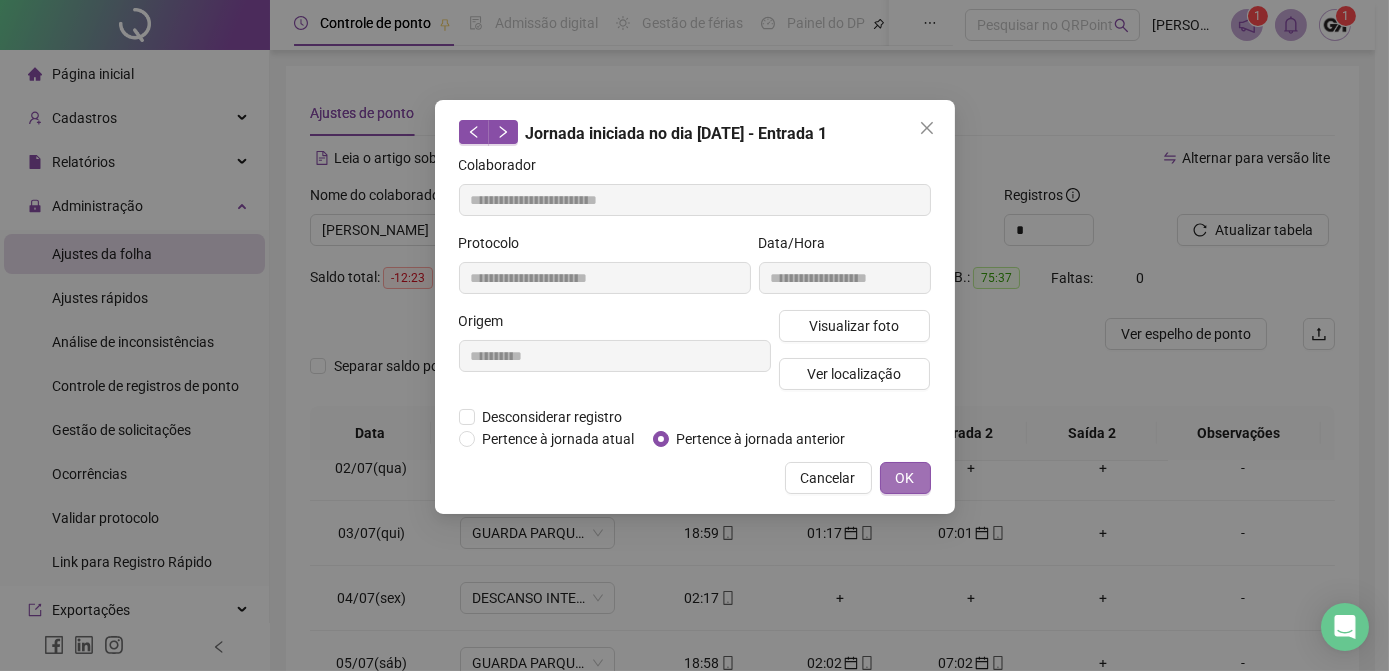 click on "OK" at bounding box center [905, 478] 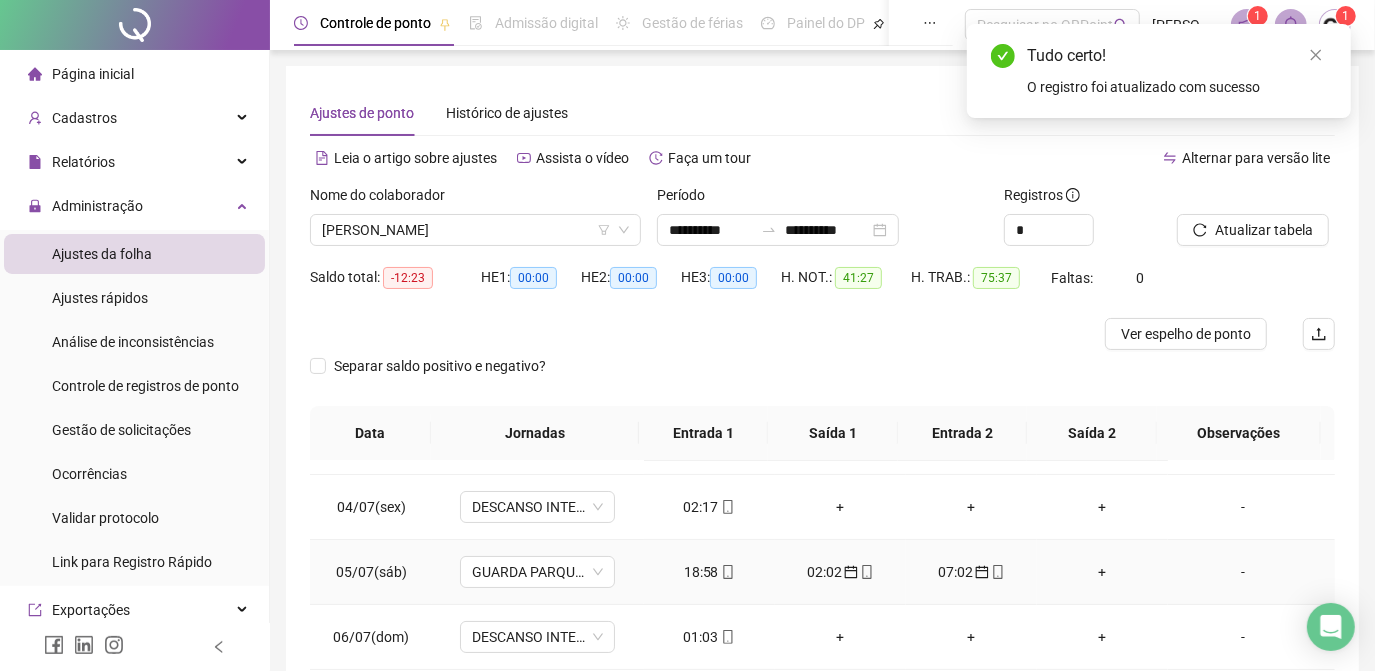 scroll, scrollTop: 272, scrollLeft: 0, axis: vertical 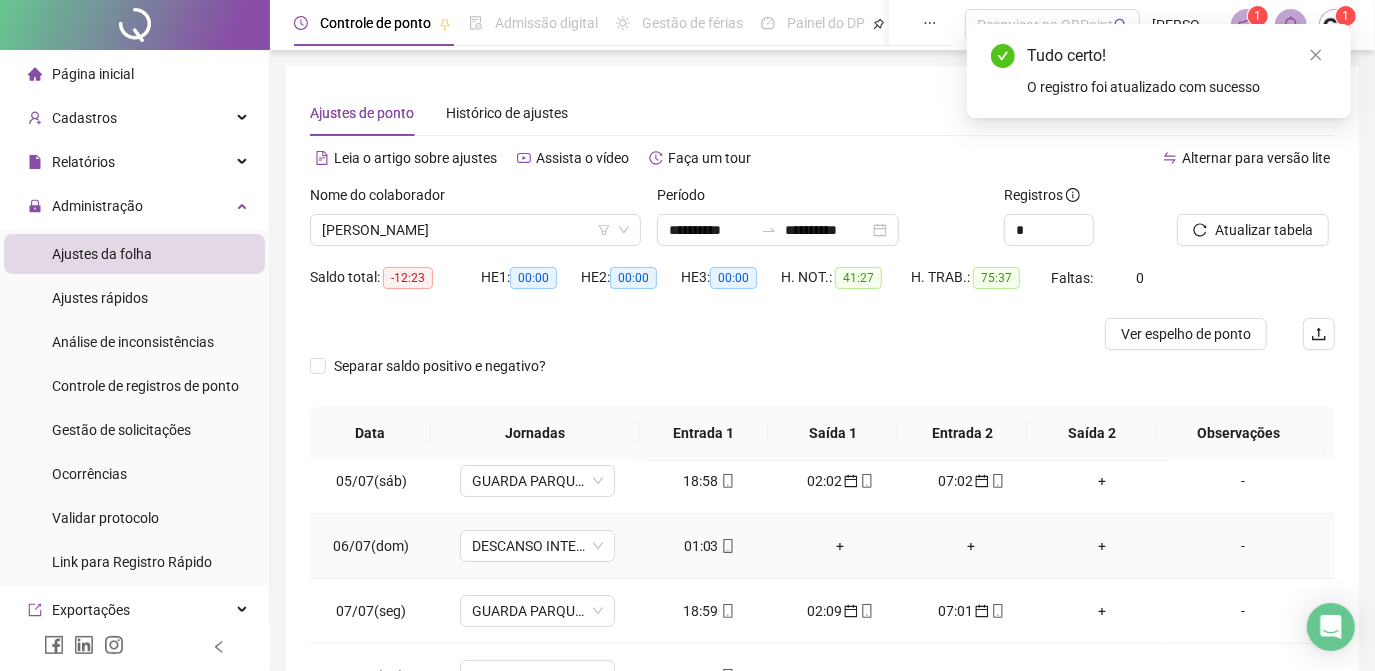 click on "01:03" at bounding box center (709, 546) 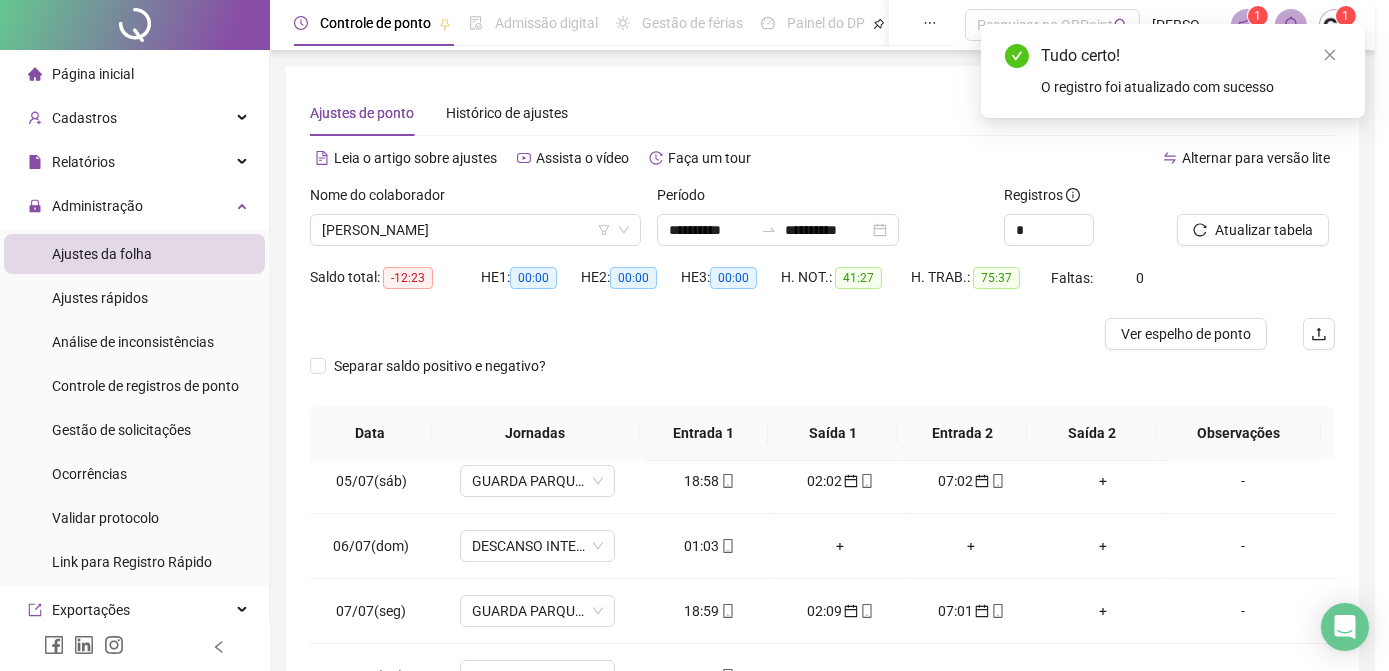 type on "**********" 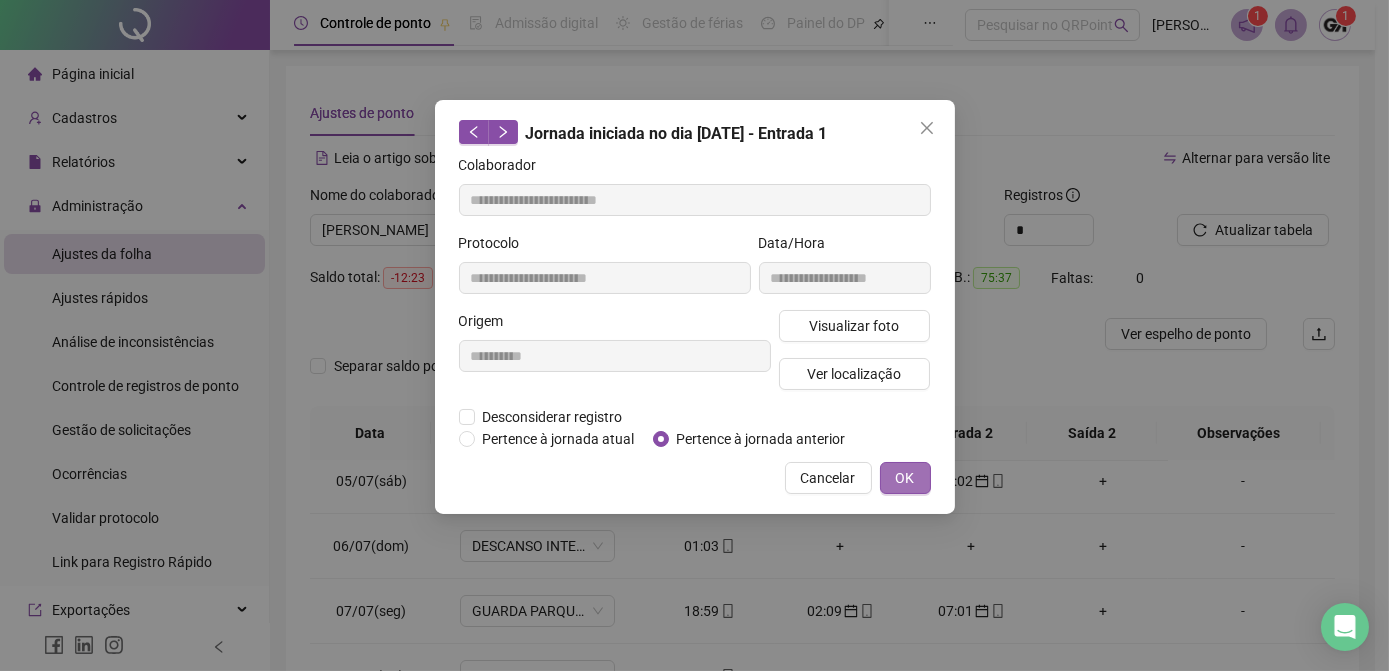 click on "OK" at bounding box center [905, 478] 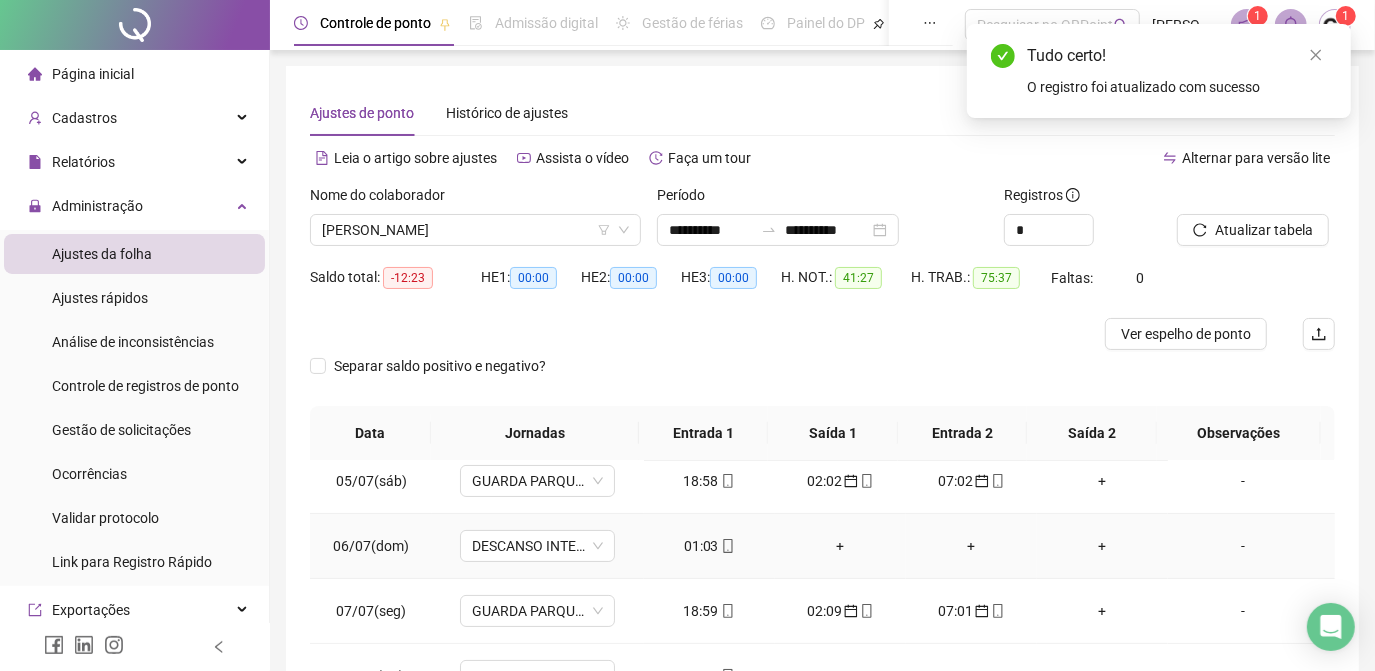 scroll, scrollTop: 363, scrollLeft: 0, axis: vertical 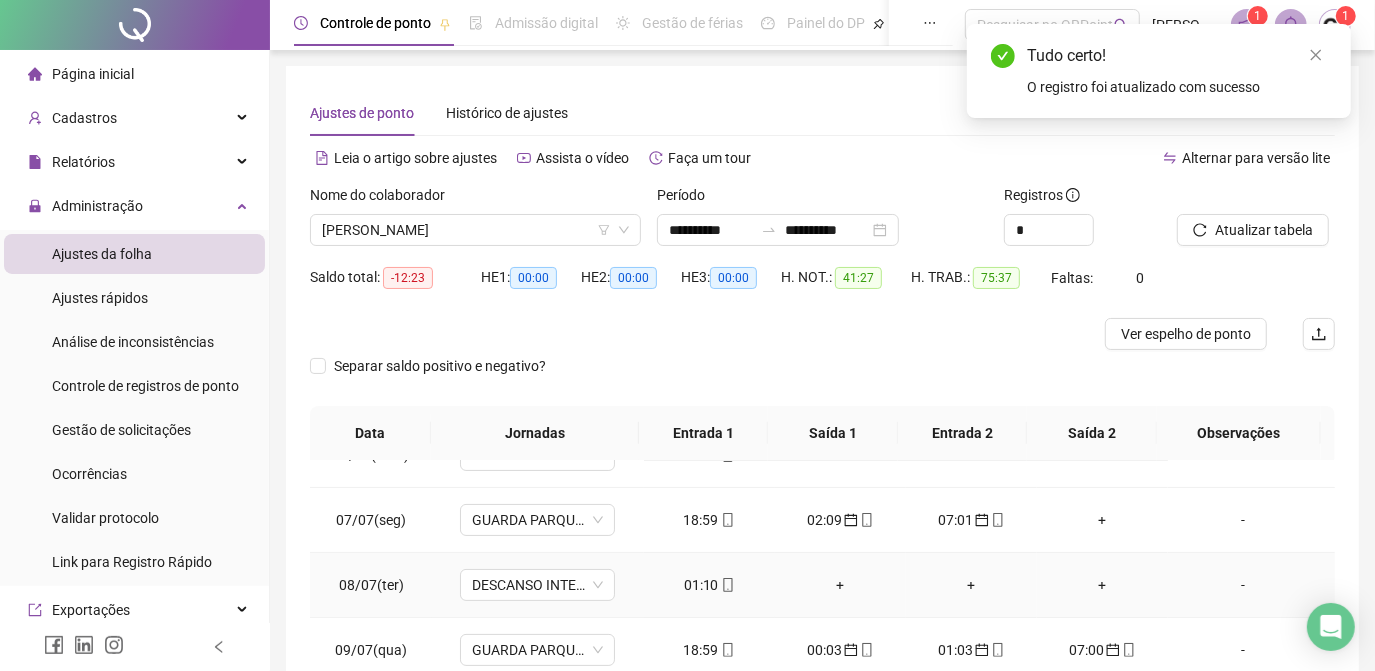 click on "01:10" at bounding box center [709, 585] 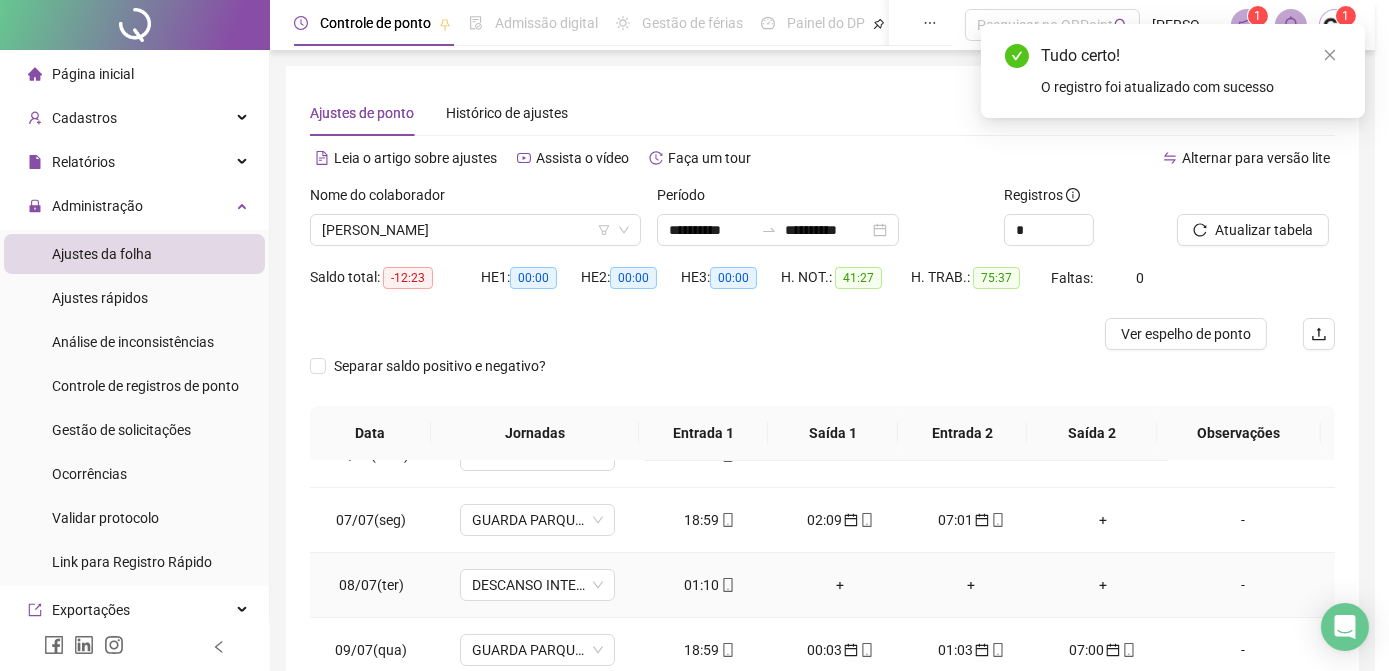 type on "**********" 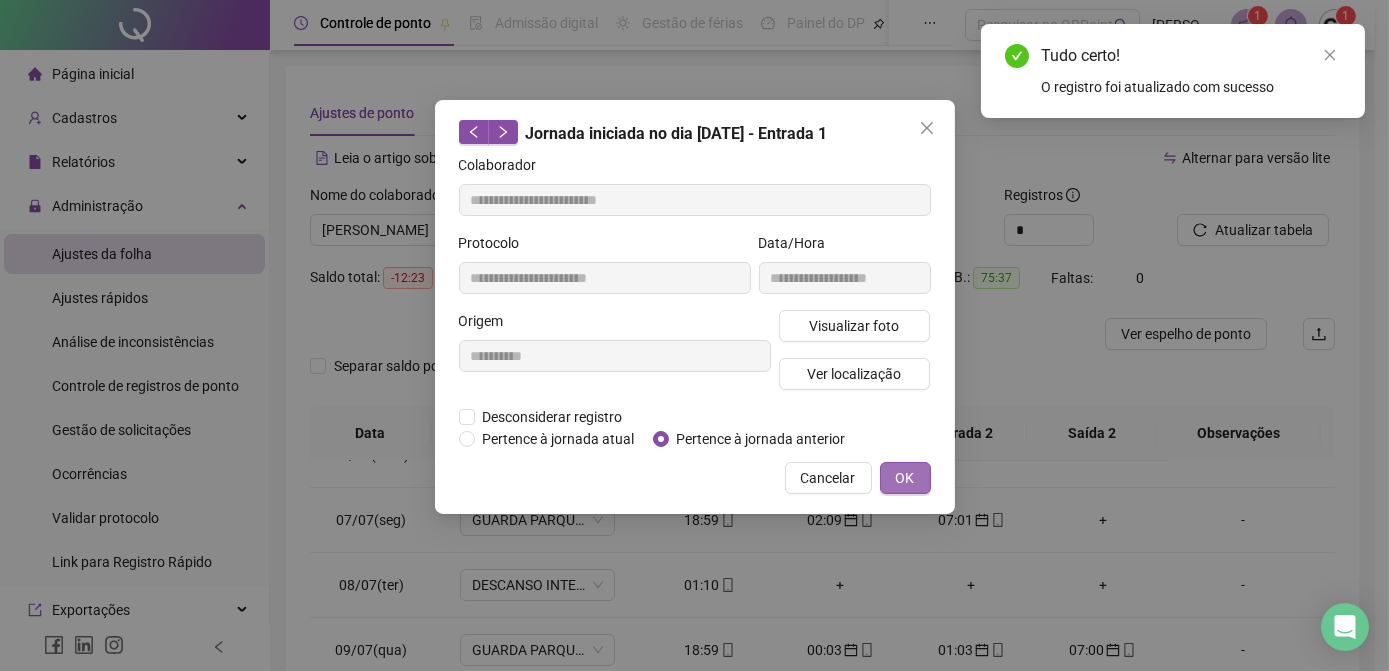 click on "OK" at bounding box center (905, 478) 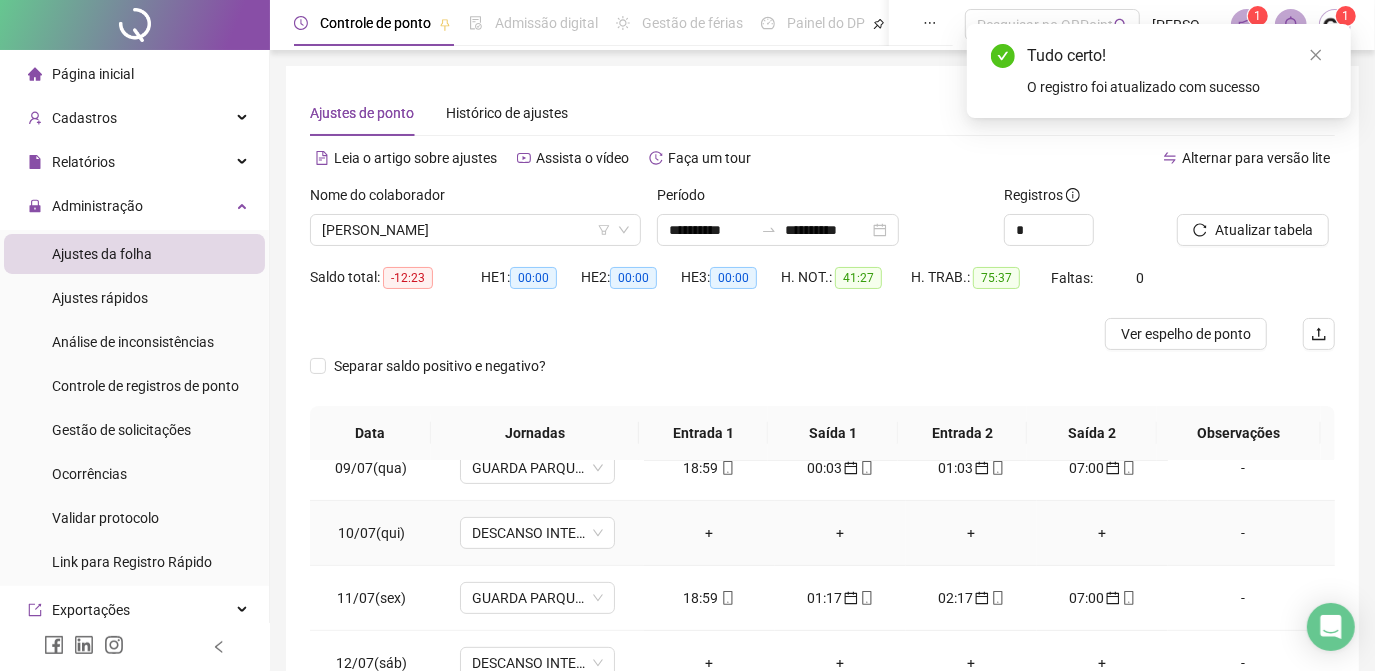 scroll, scrollTop: 608, scrollLeft: 0, axis: vertical 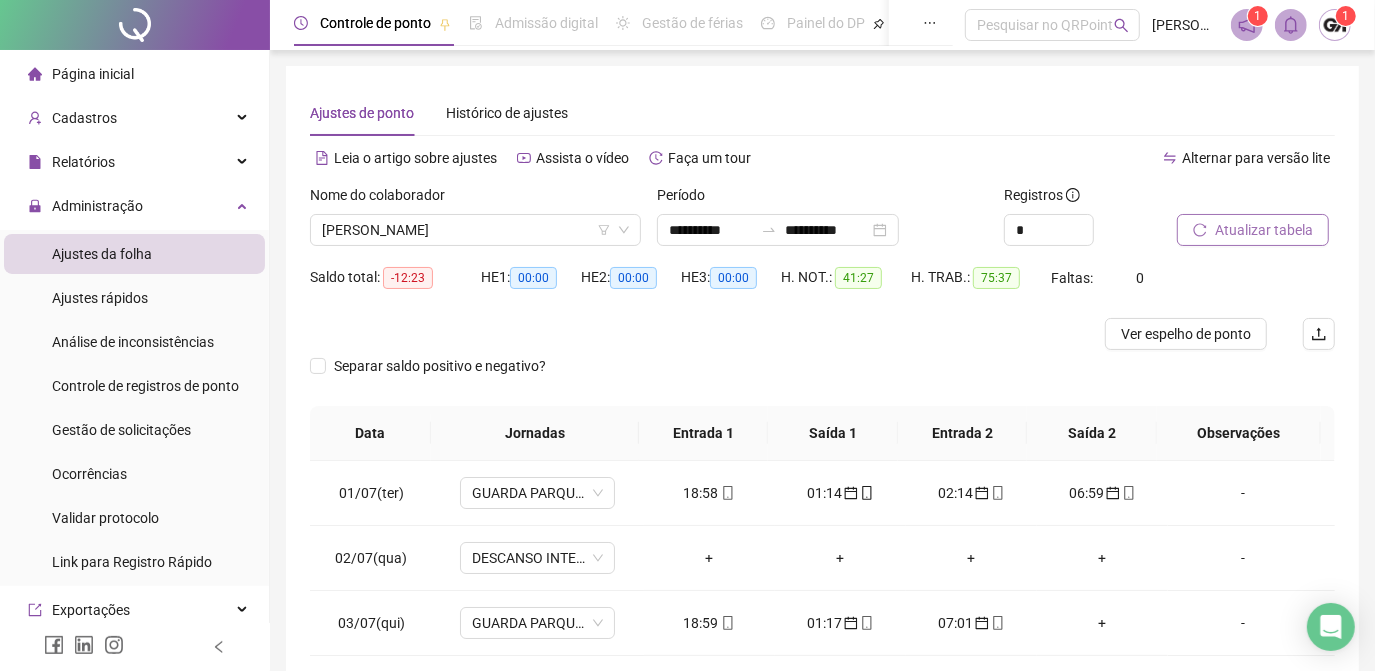 click on "Atualizar tabela" at bounding box center [1264, 230] 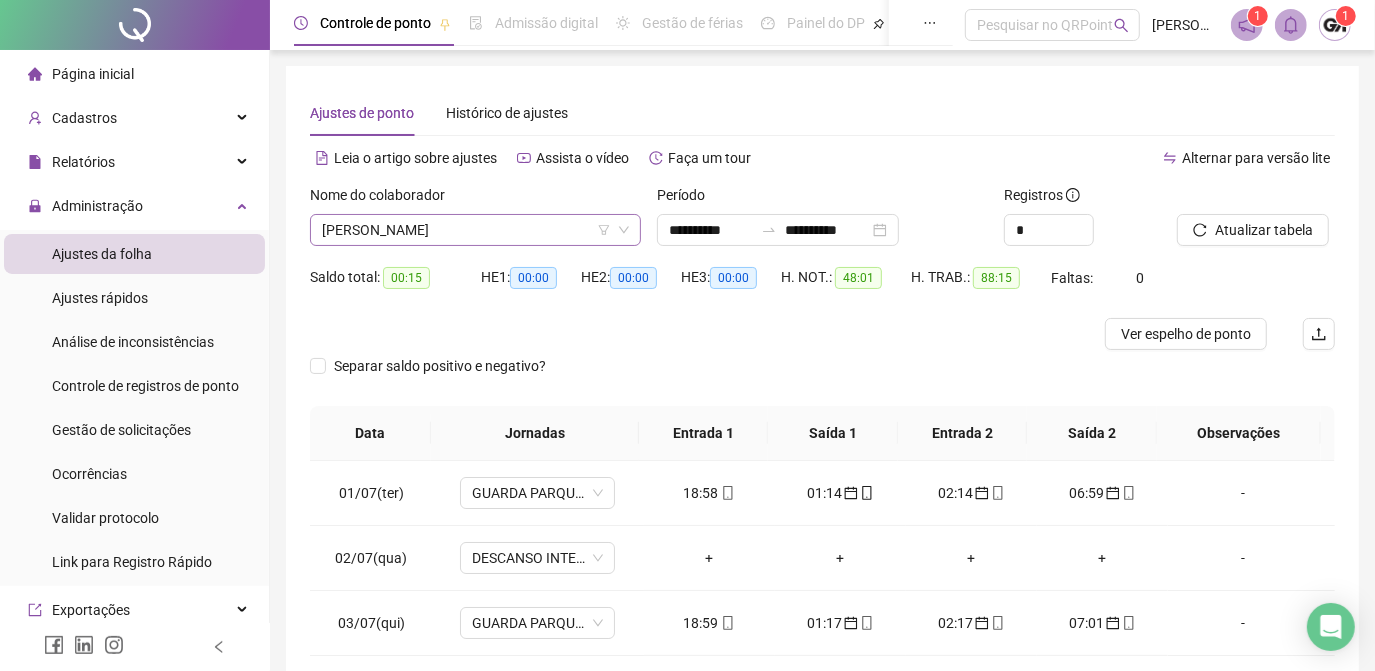 click on "[PERSON_NAME]" at bounding box center (475, 230) 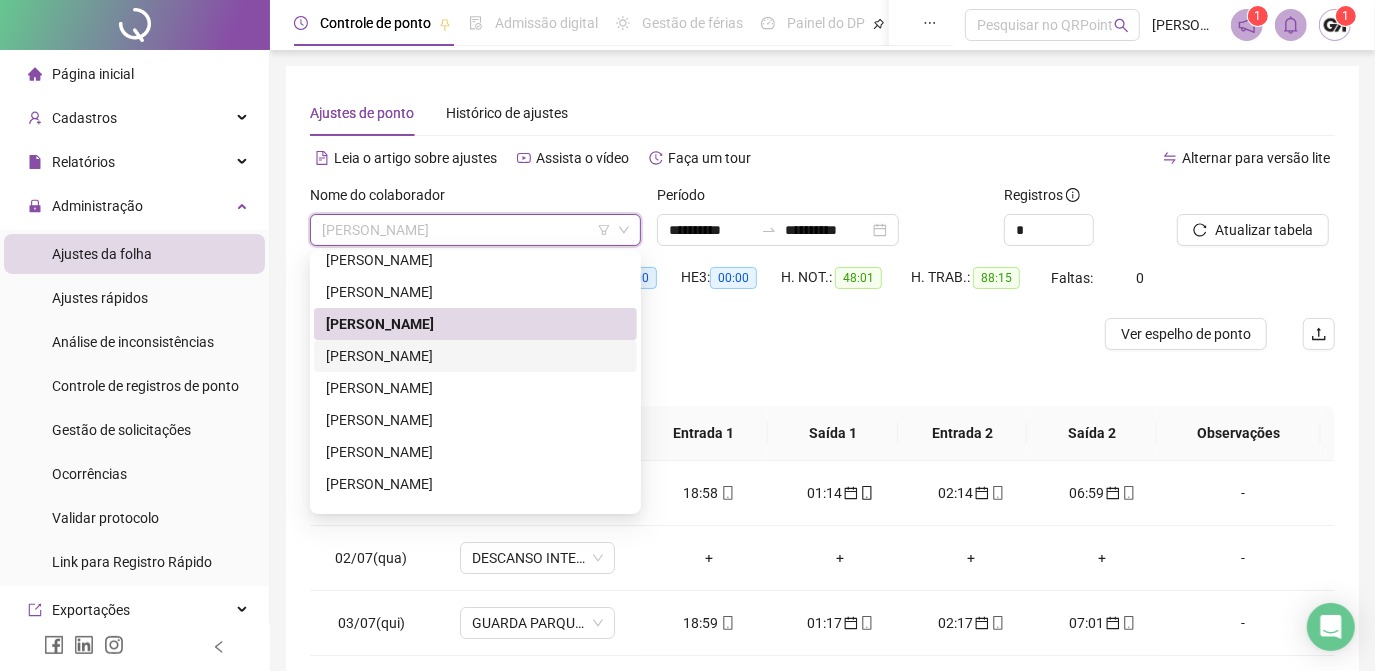 drag, startPoint x: 429, startPoint y: 356, endPoint x: 483, endPoint y: 327, distance: 61.294373 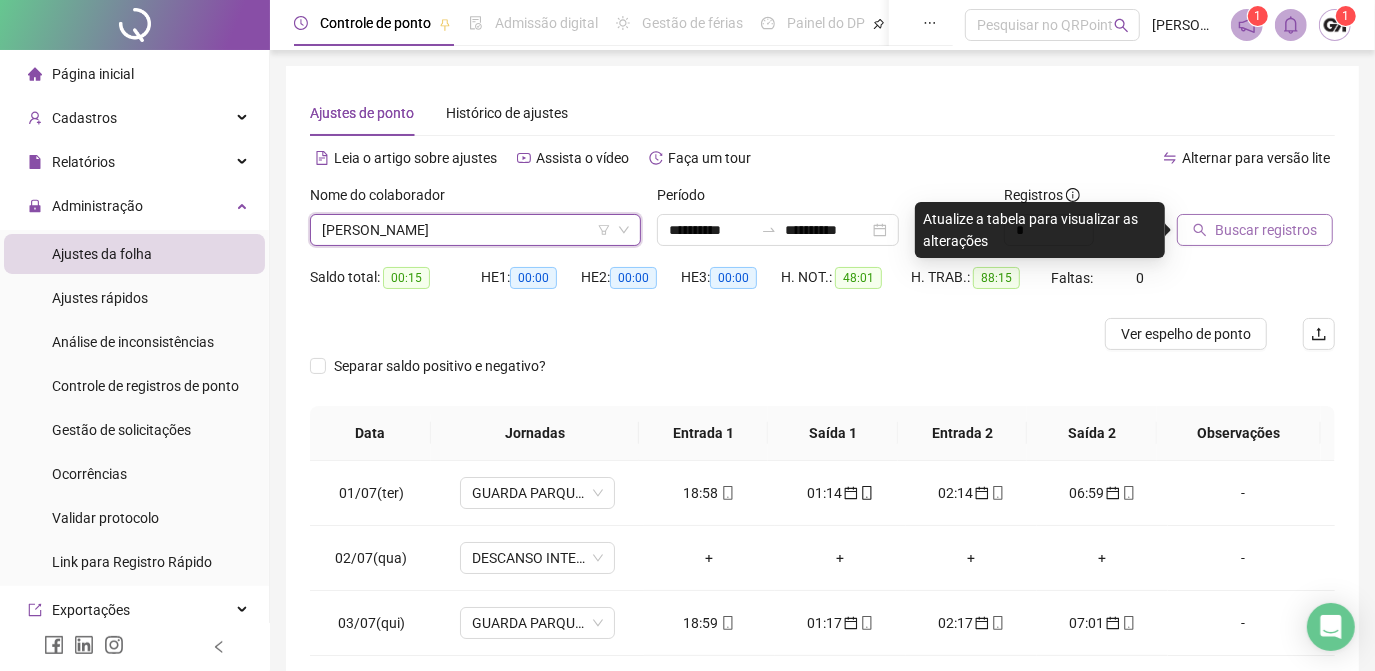 click on "Buscar registros" at bounding box center [1266, 230] 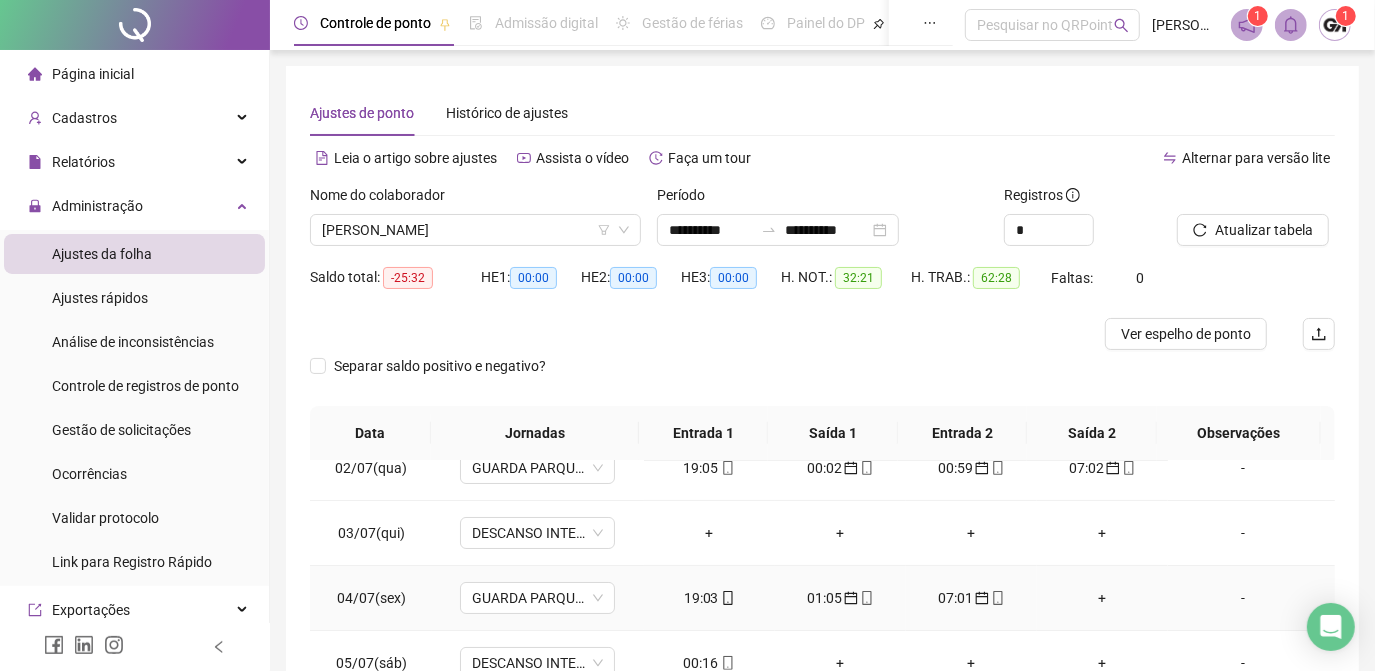 scroll, scrollTop: 181, scrollLeft: 0, axis: vertical 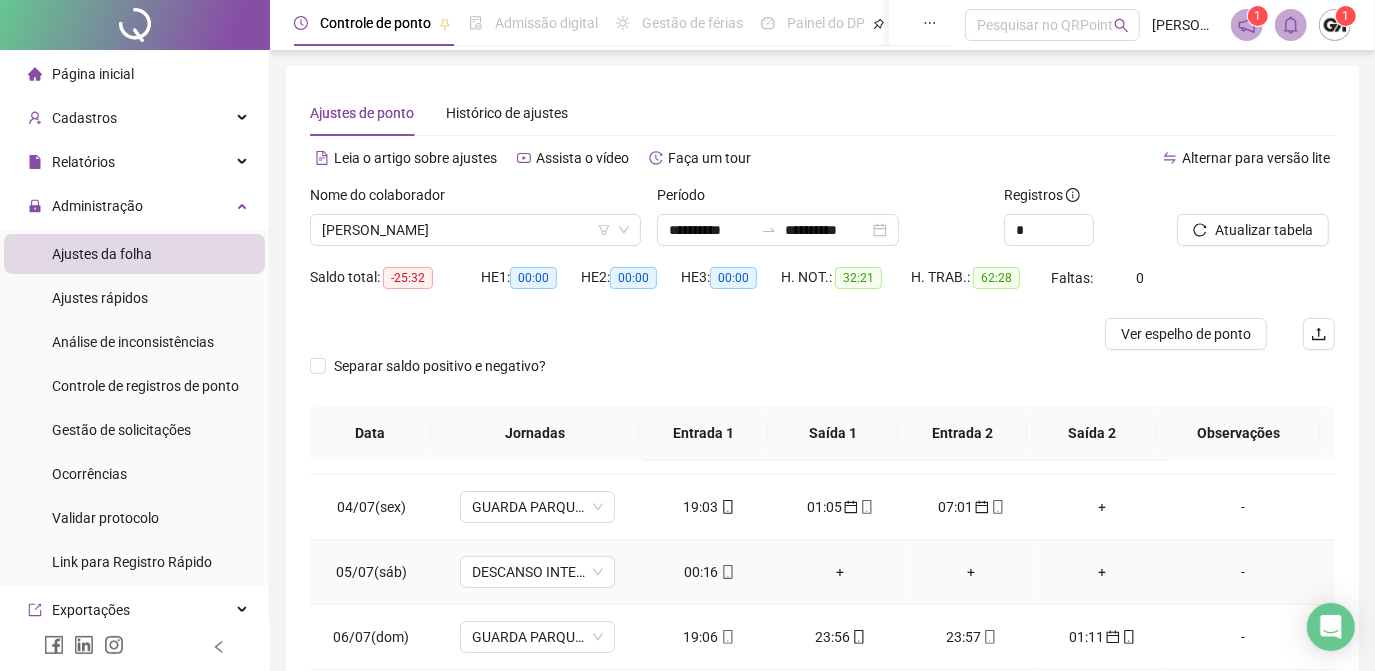 click on "00:16" at bounding box center [709, 572] 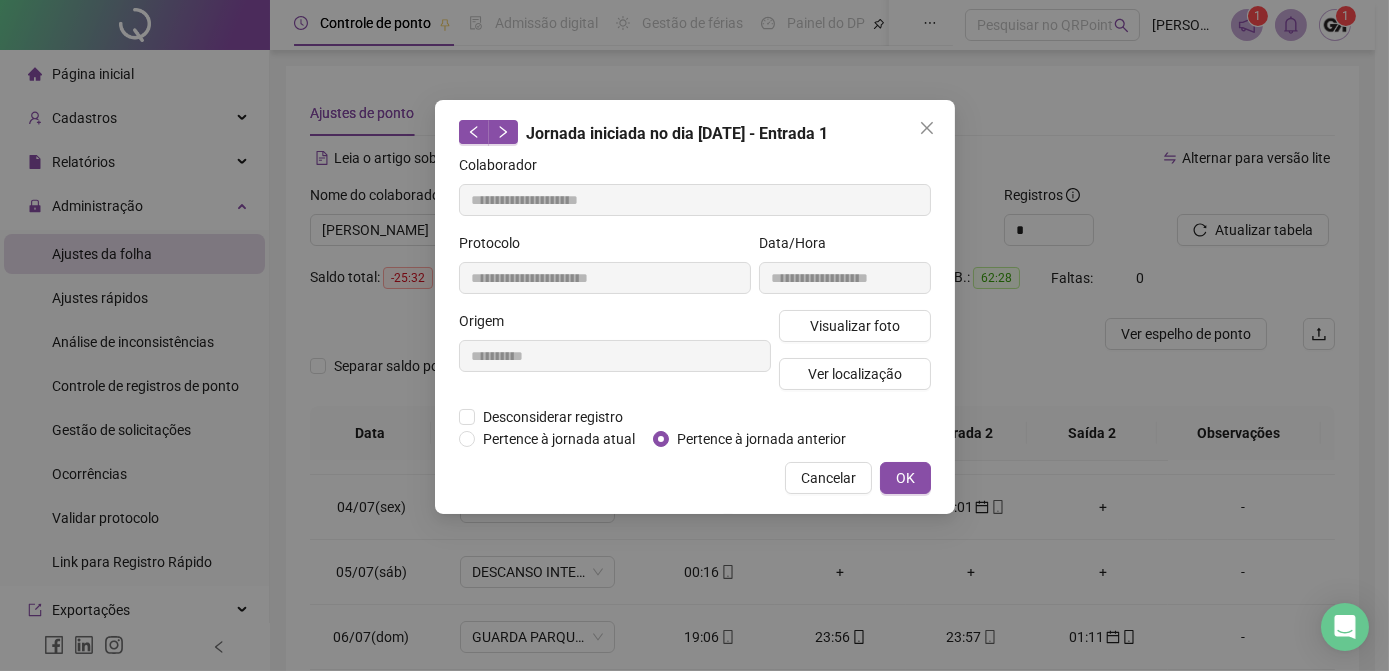 type on "**********" 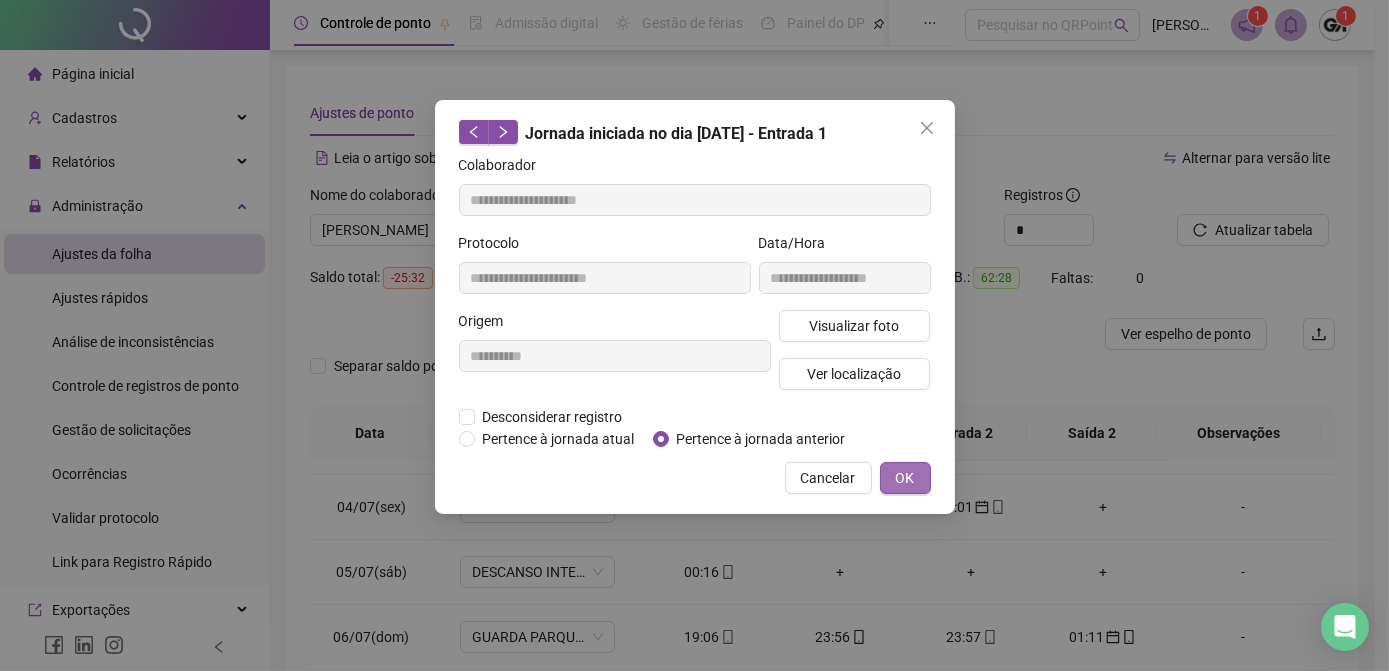 click on "OK" at bounding box center [905, 478] 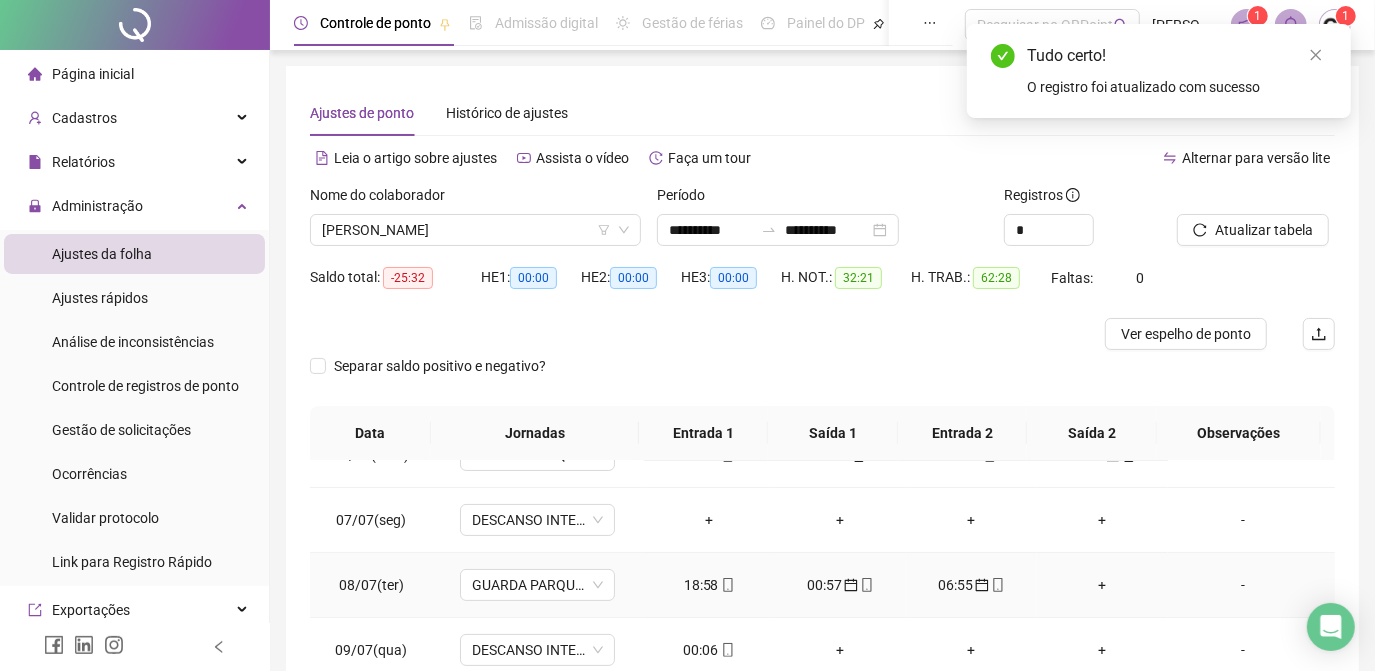 scroll, scrollTop: 454, scrollLeft: 0, axis: vertical 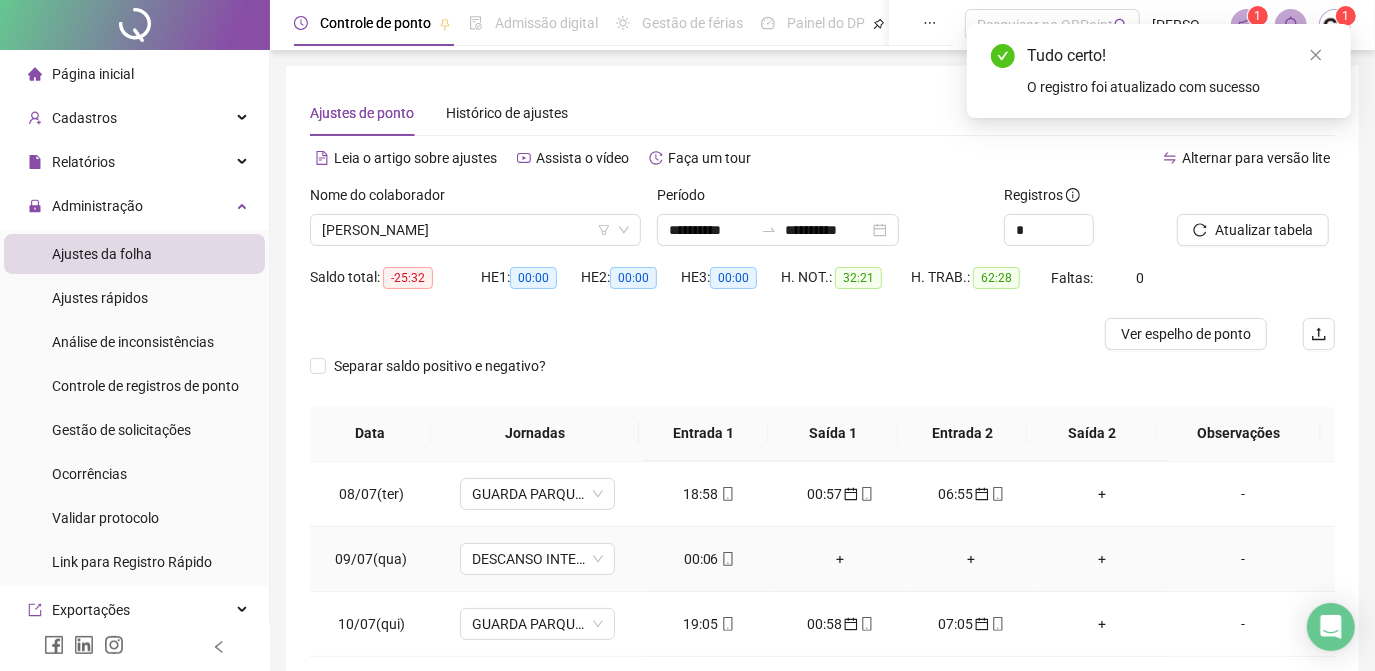 click on "00:06" at bounding box center [709, 559] 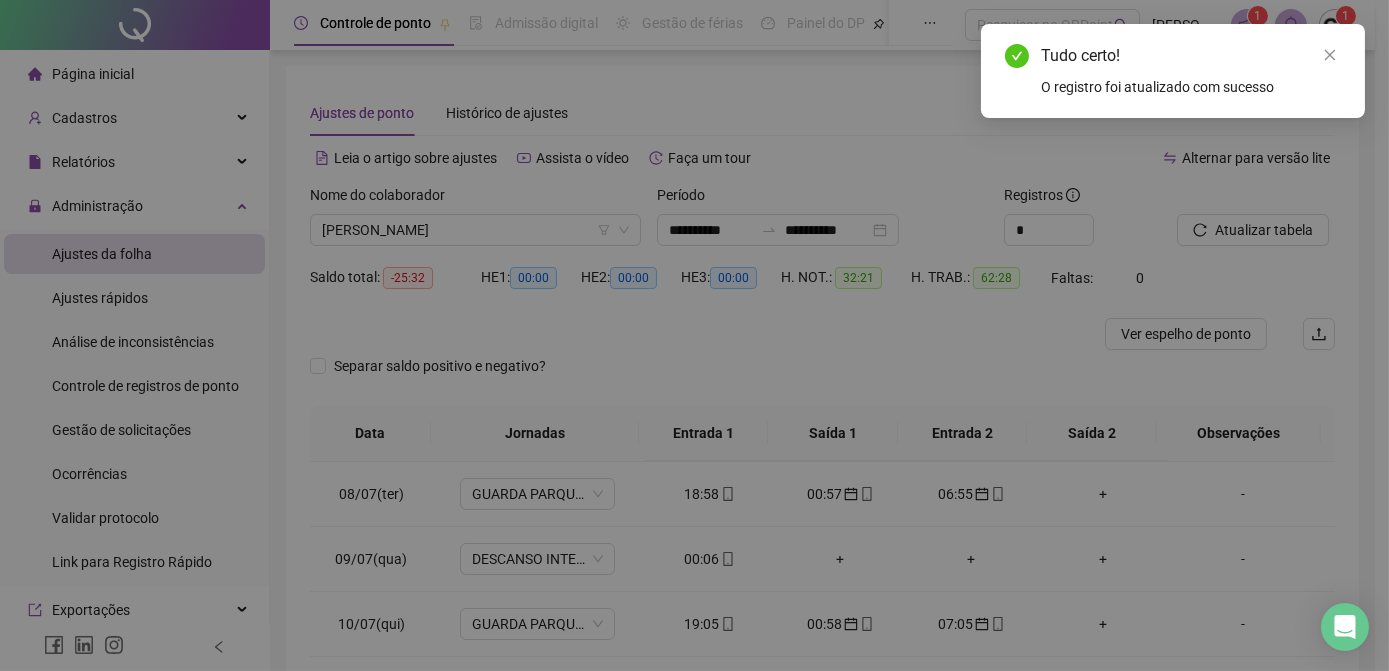 type on "**********" 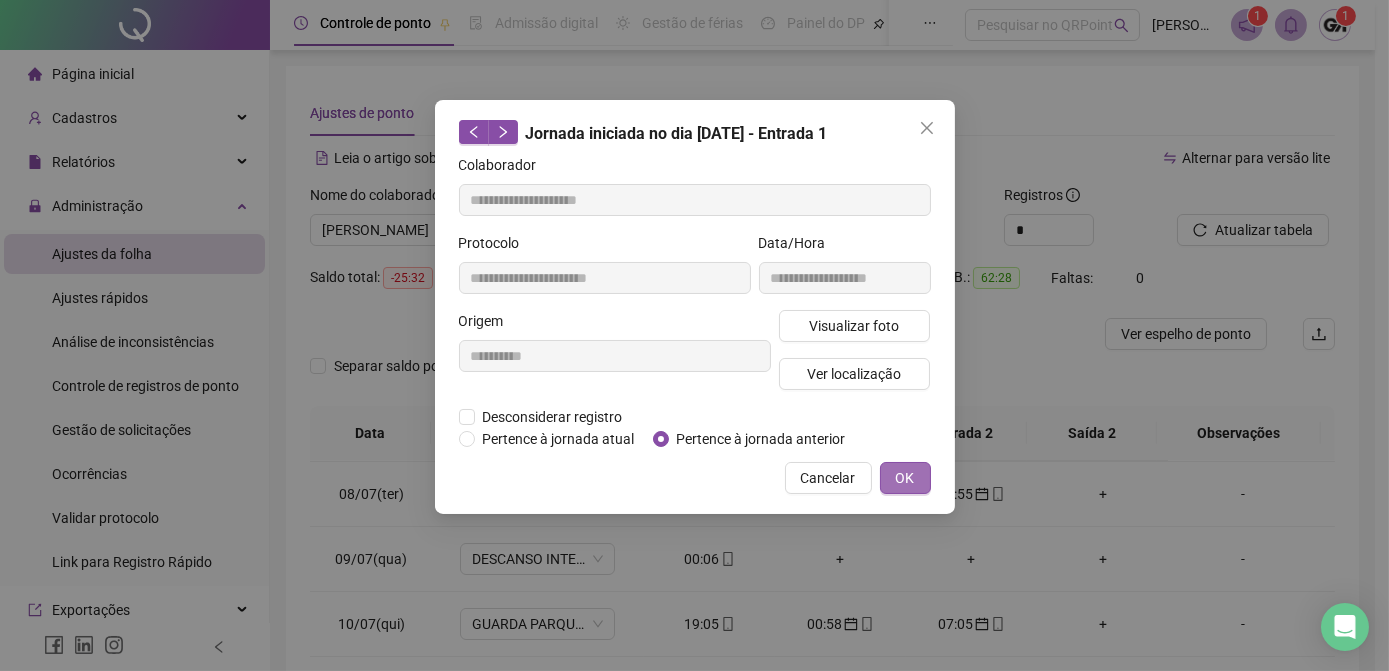 click on "OK" at bounding box center [905, 478] 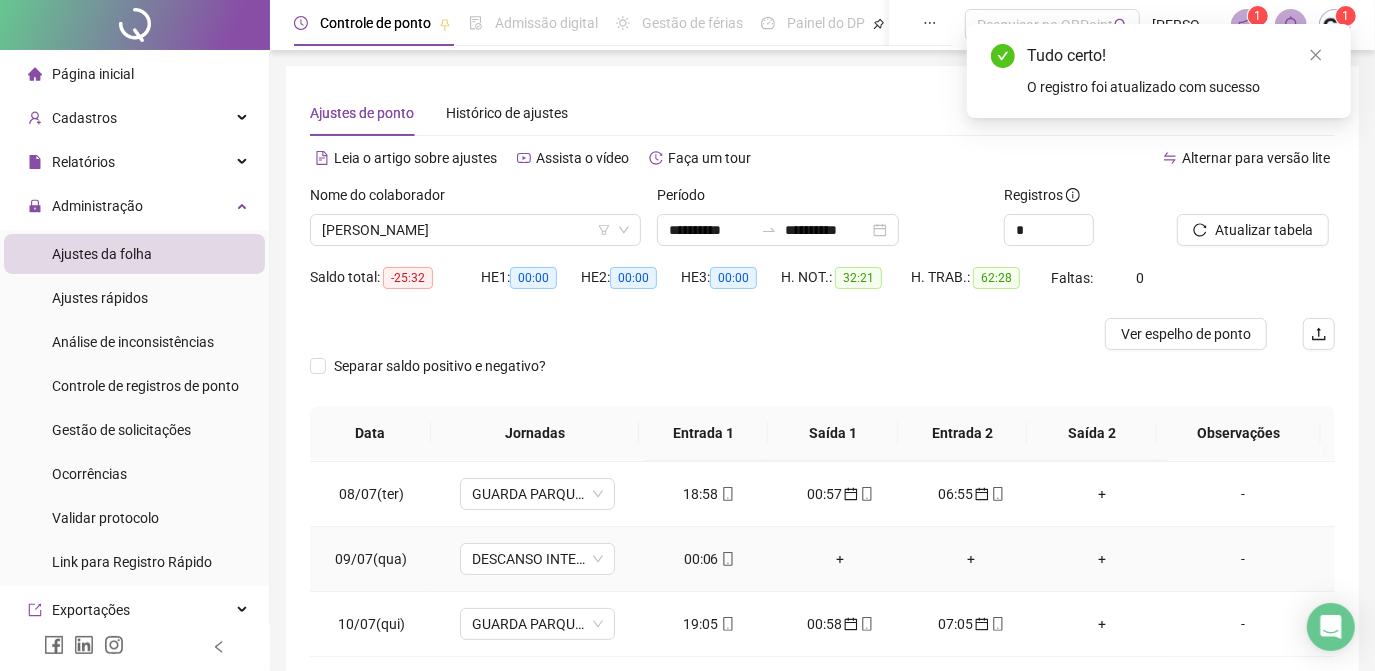 scroll, scrollTop: 545, scrollLeft: 0, axis: vertical 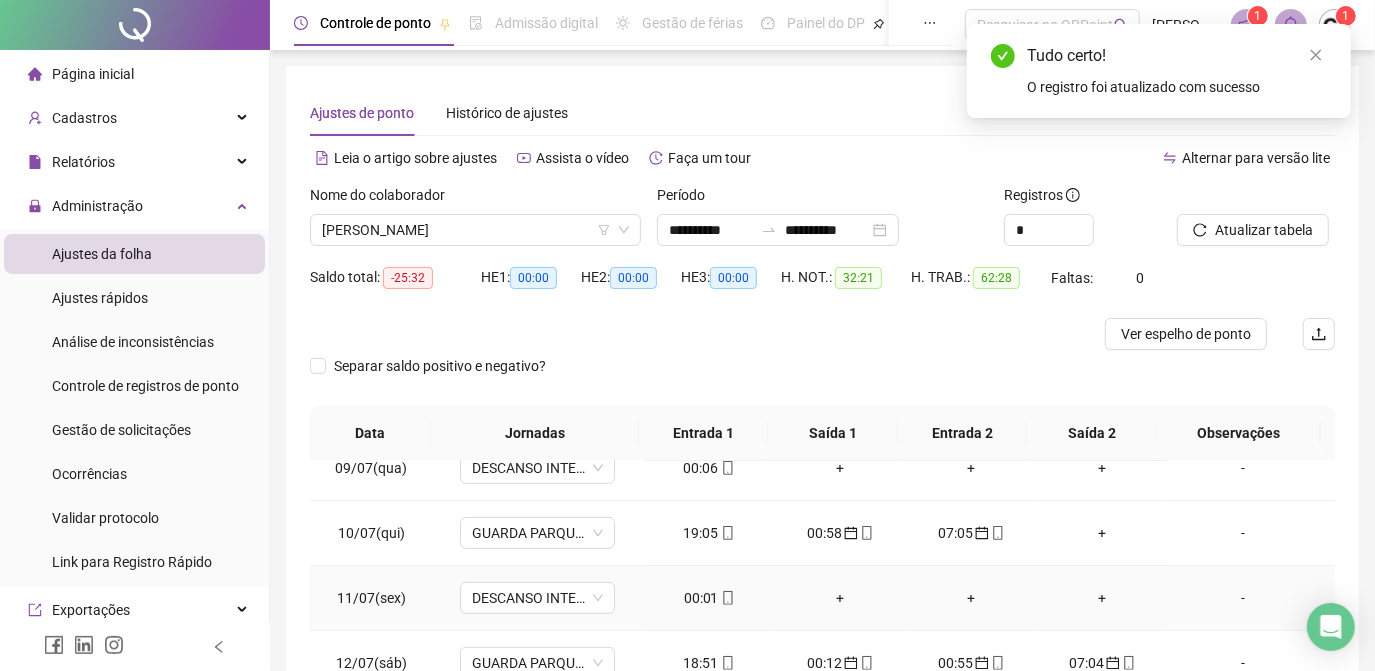 click on "00:01" at bounding box center (709, 598) 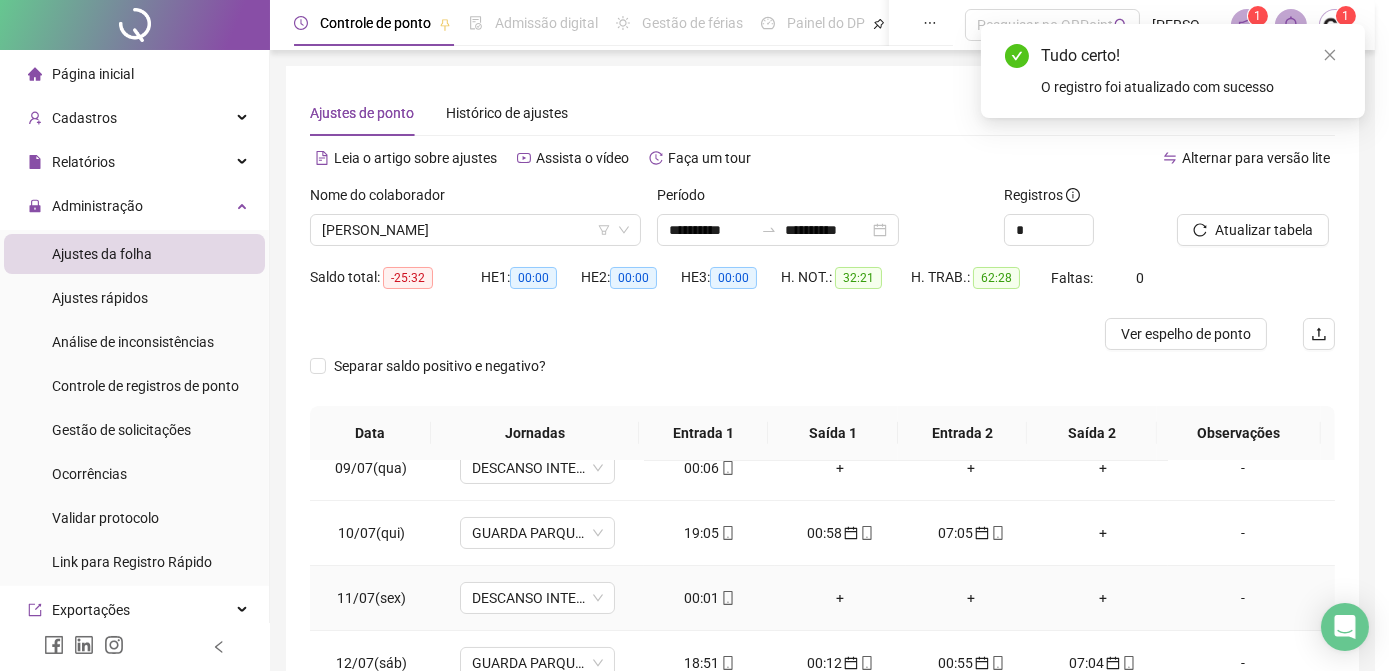 type on "**********" 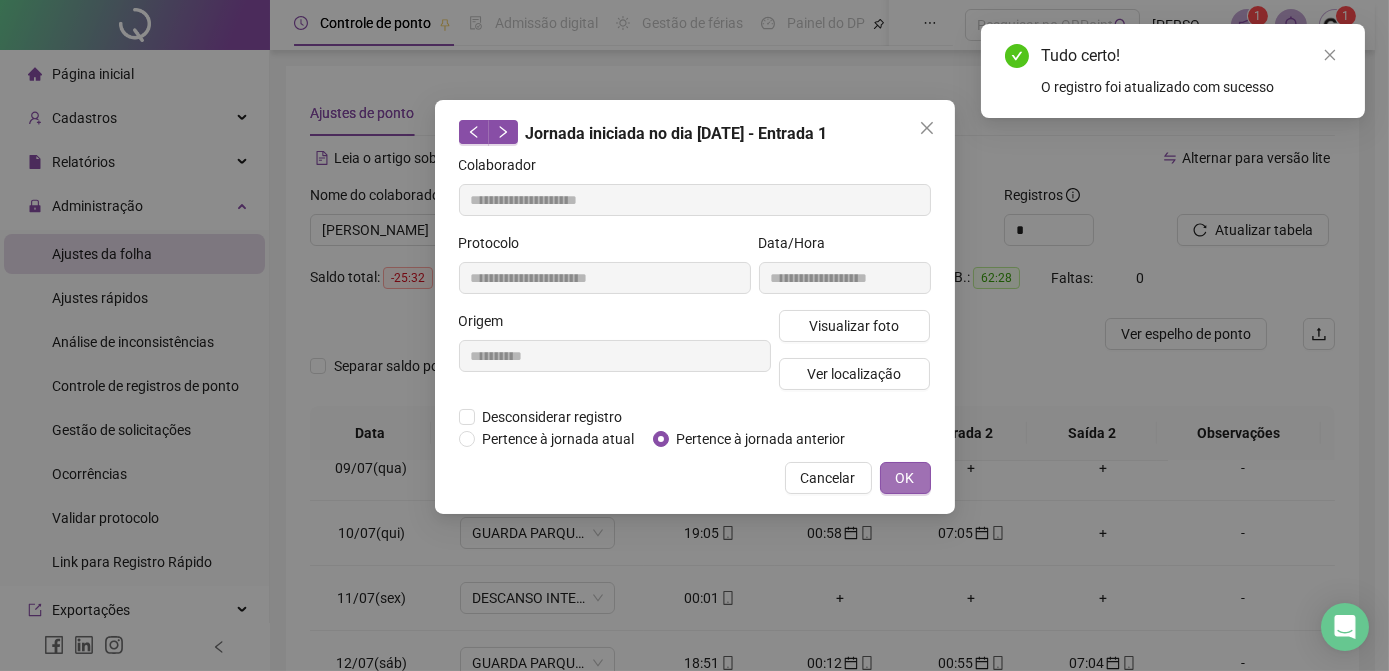 click on "OK" at bounding box center [905, 478] 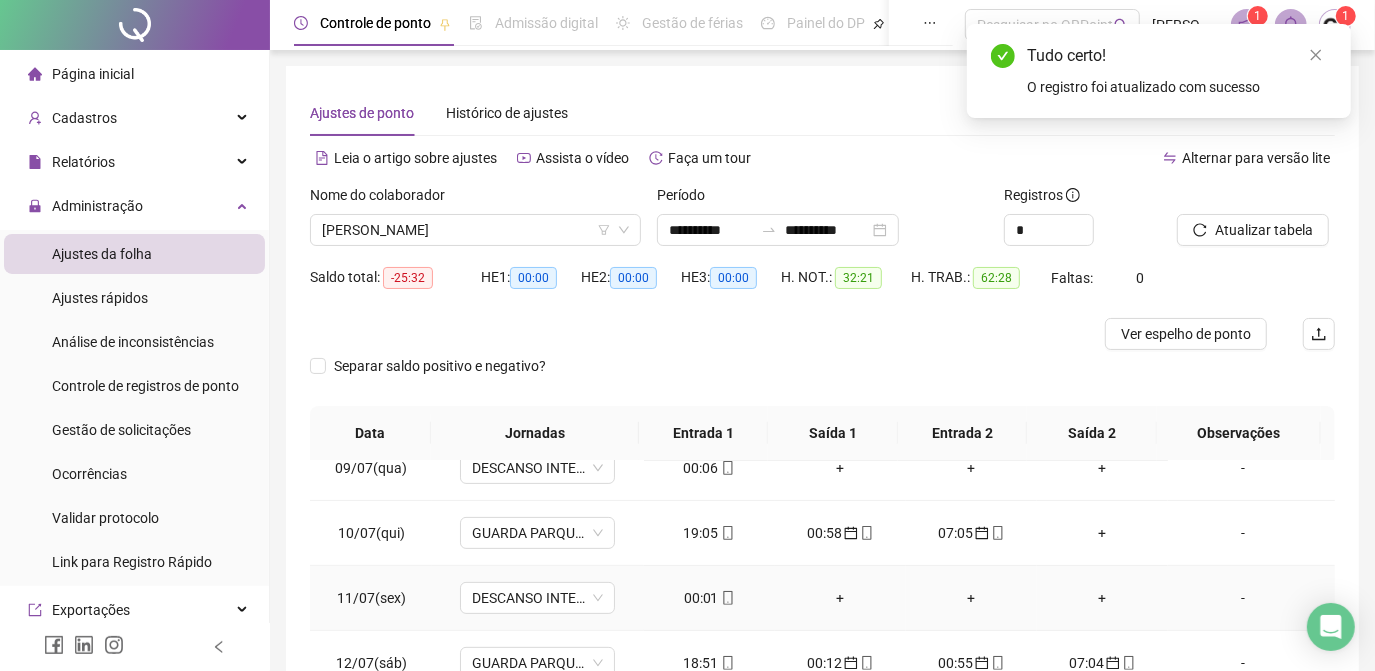 scroll, scrollTop: 608, scrollLeft: 0, axis: vertical 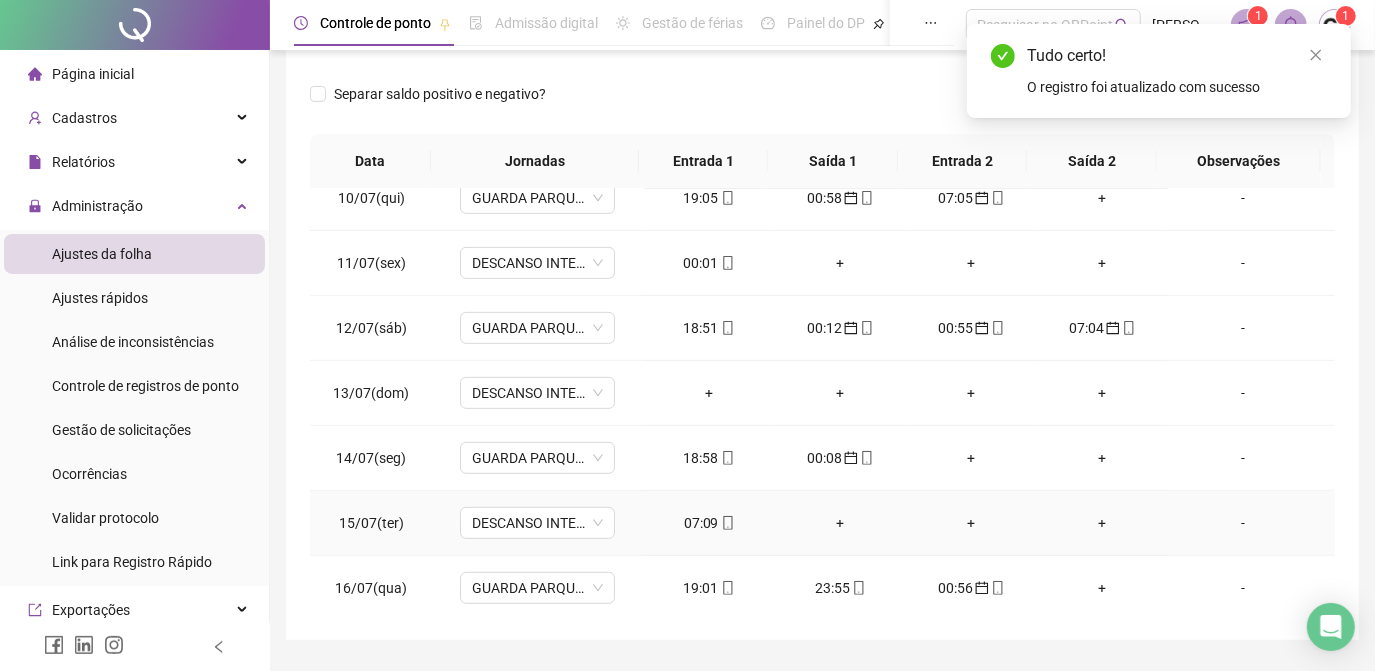 click on "07:09" at bounding box center [709, 523] 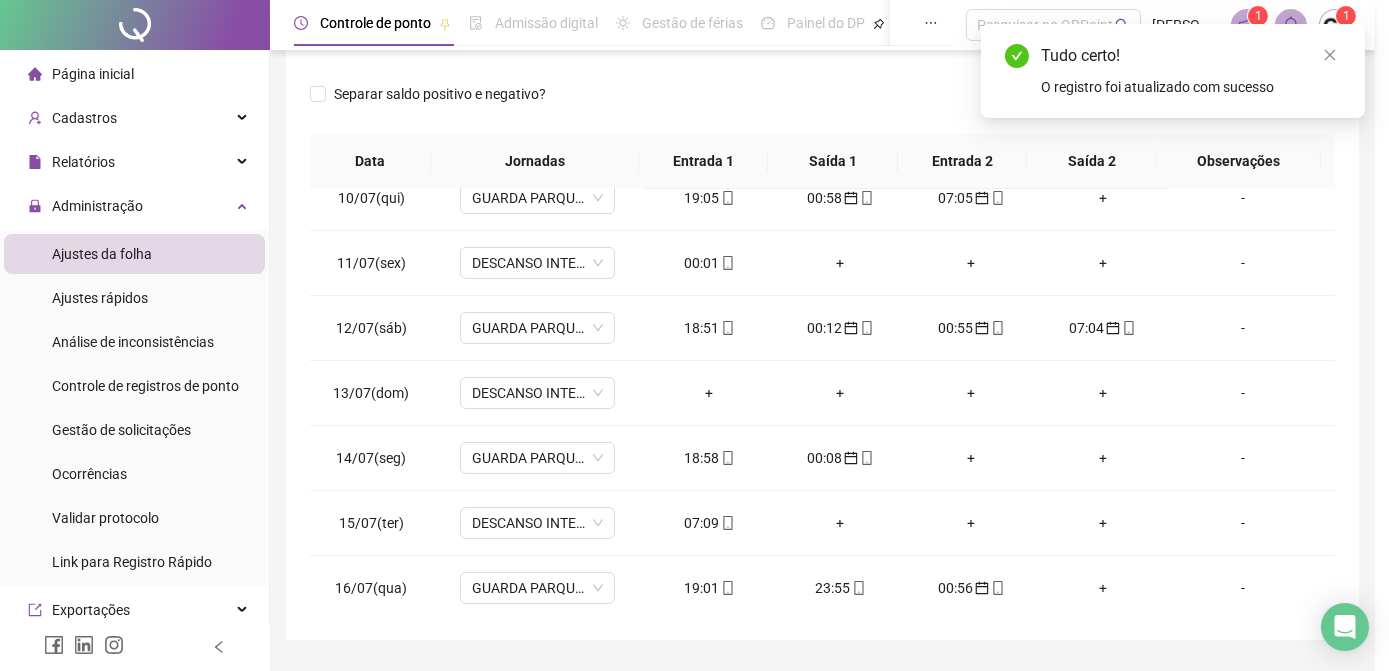 type on "**********" 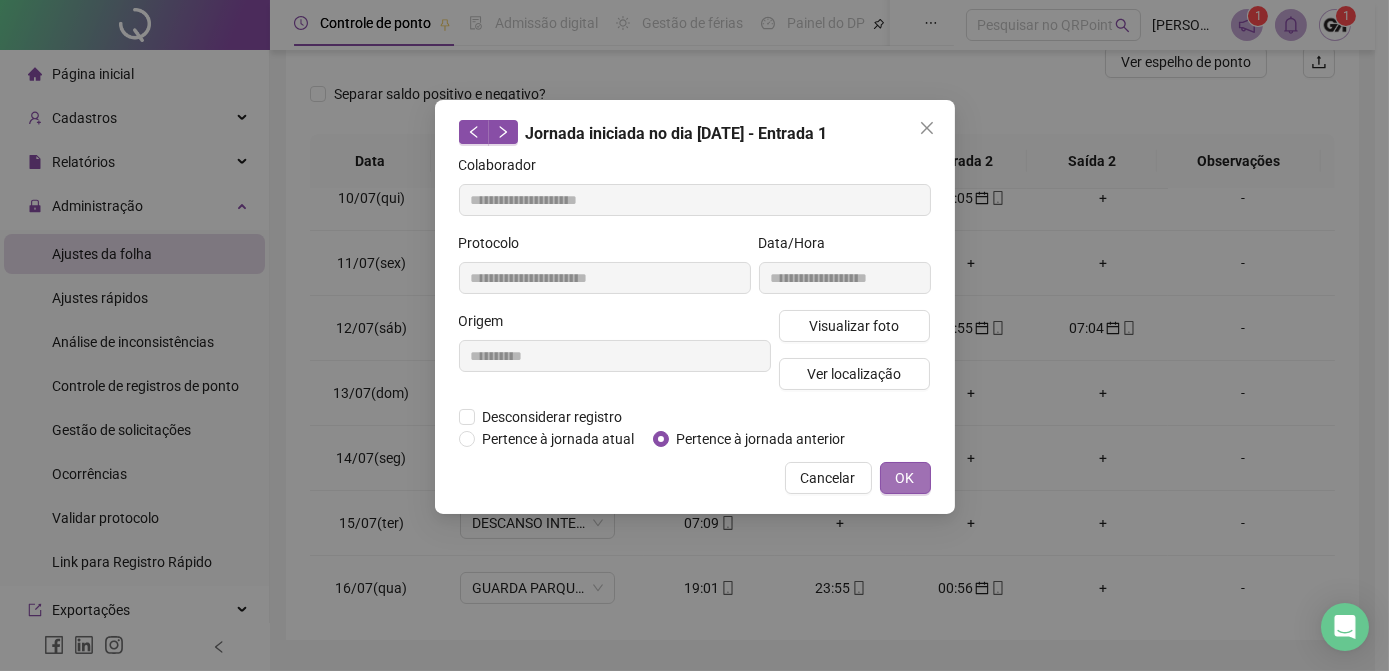click on "OK" at bounding box center [905, 478] 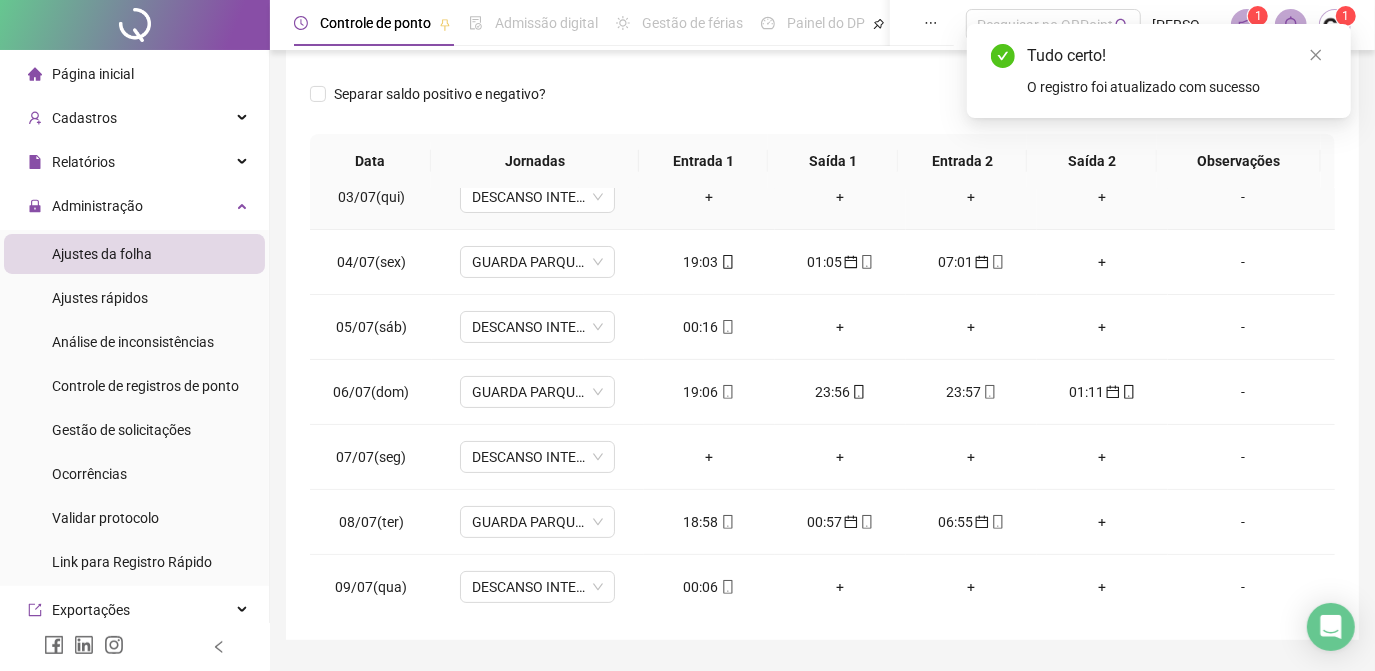 scroll, scrollTop: 0, scrollLeft: 0, axis: both 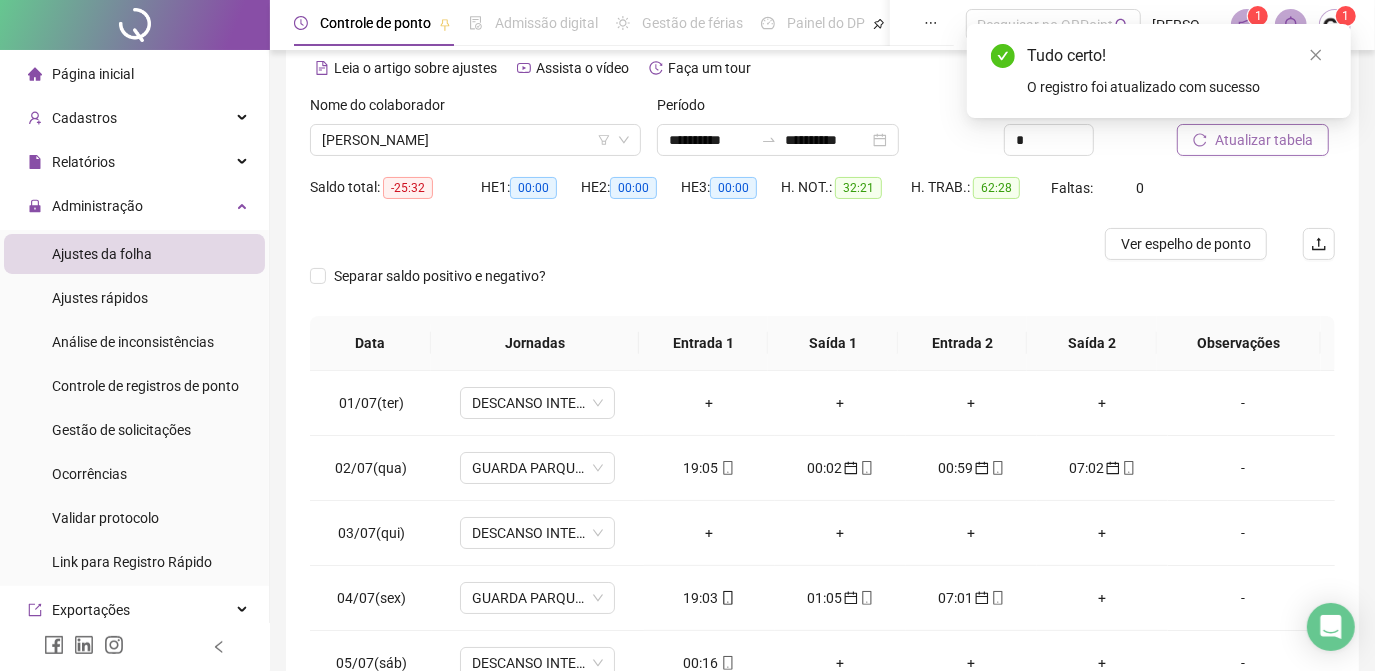 click on "Atualizar tabela" at bounding box center [1264, 140] 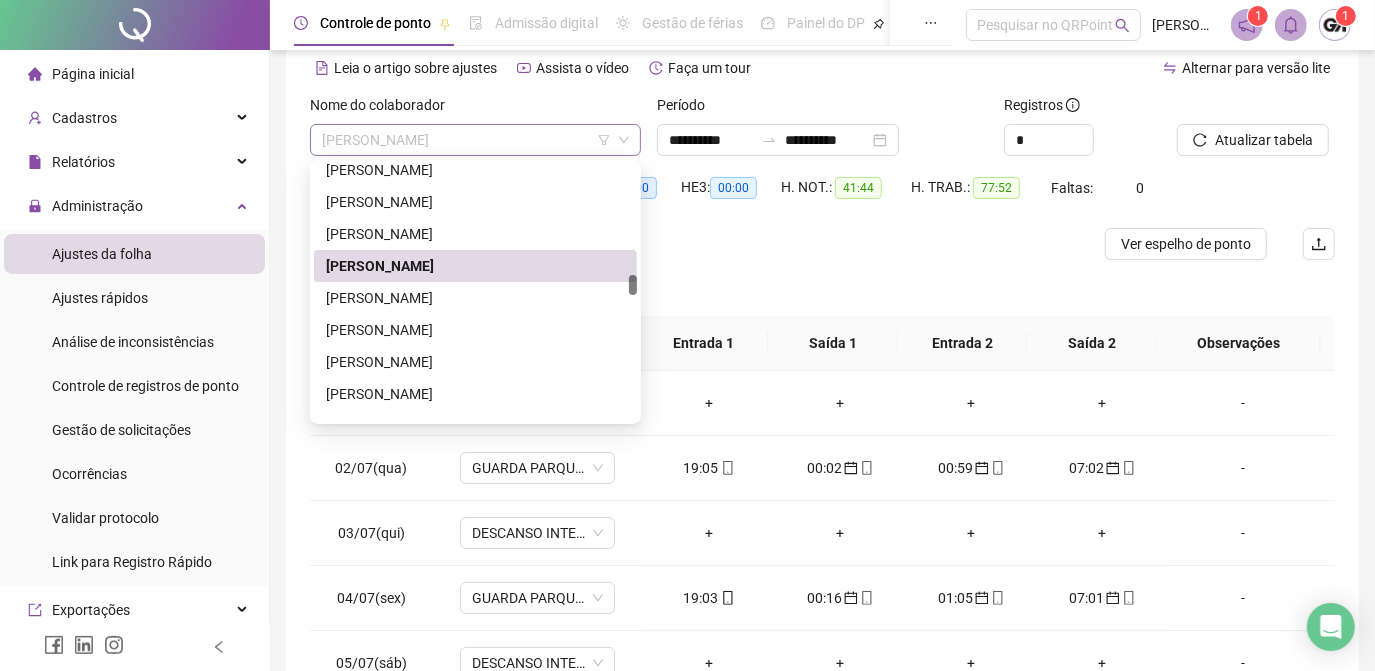 click on "[PERSON_NAME]" at bounding box center (475, 140) 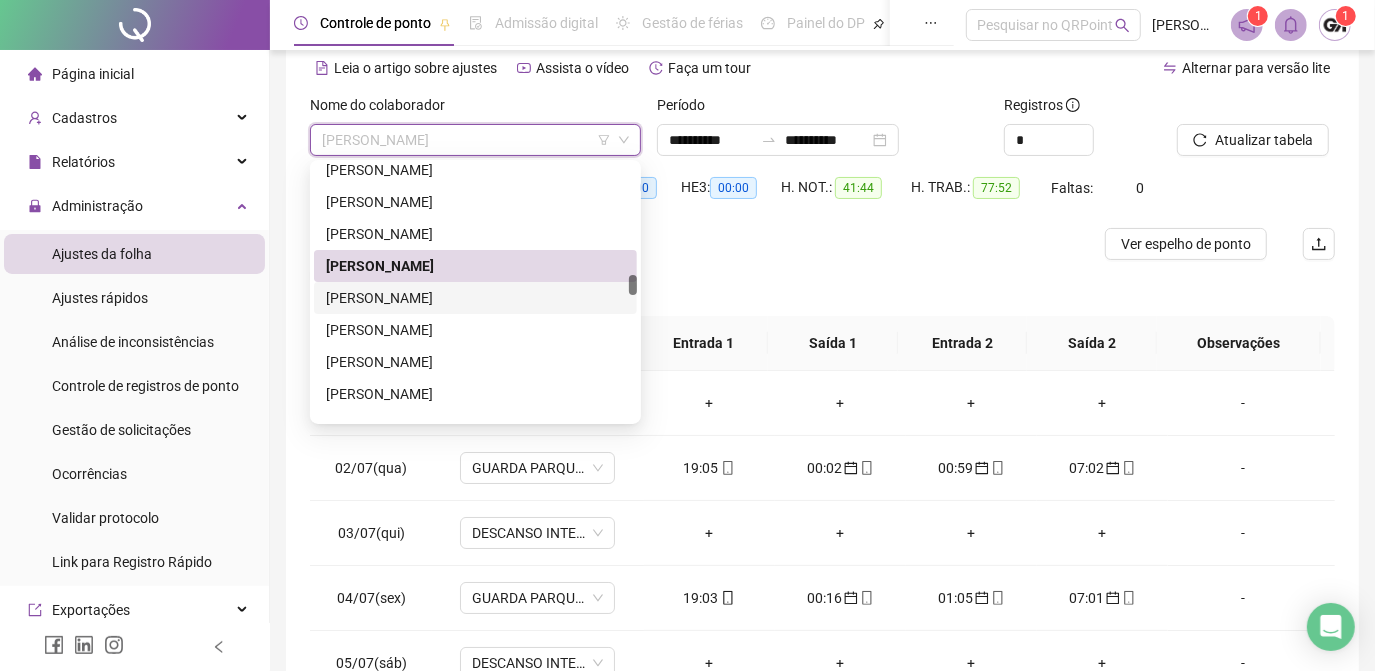 click on "[PERSON_NAME]" at bounding box center [475, 298] 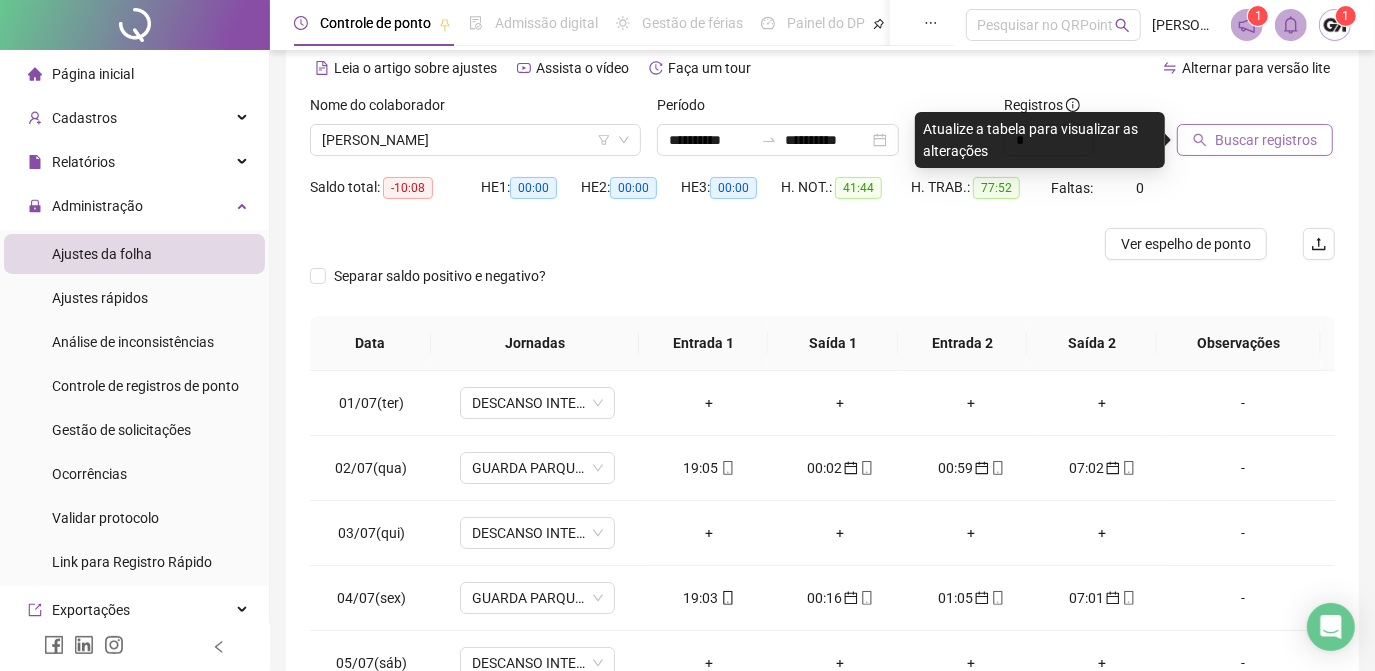 click on "Buscar registros" at bounding box center [1255, 140] 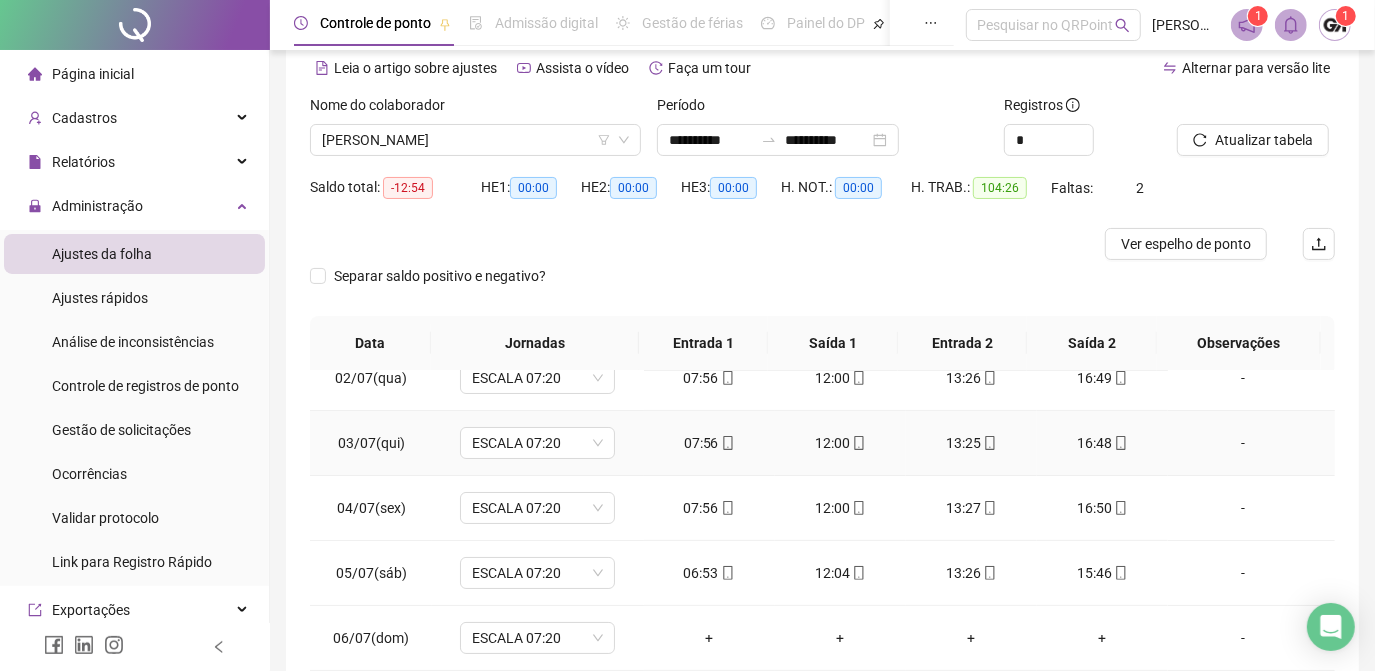 scroll, scrollTop: 181, scrollLeft: 0, axis: vertical 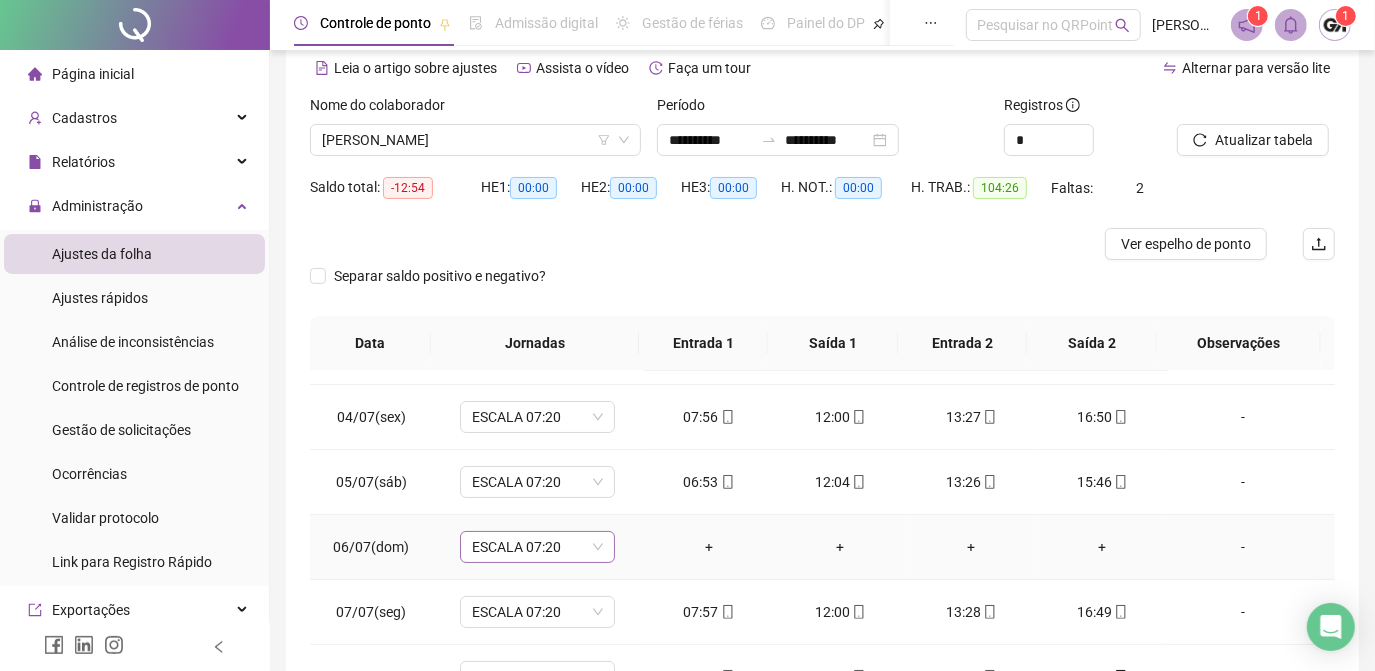 click on "ESCALA 07:20" at bounding box center (537, 547) 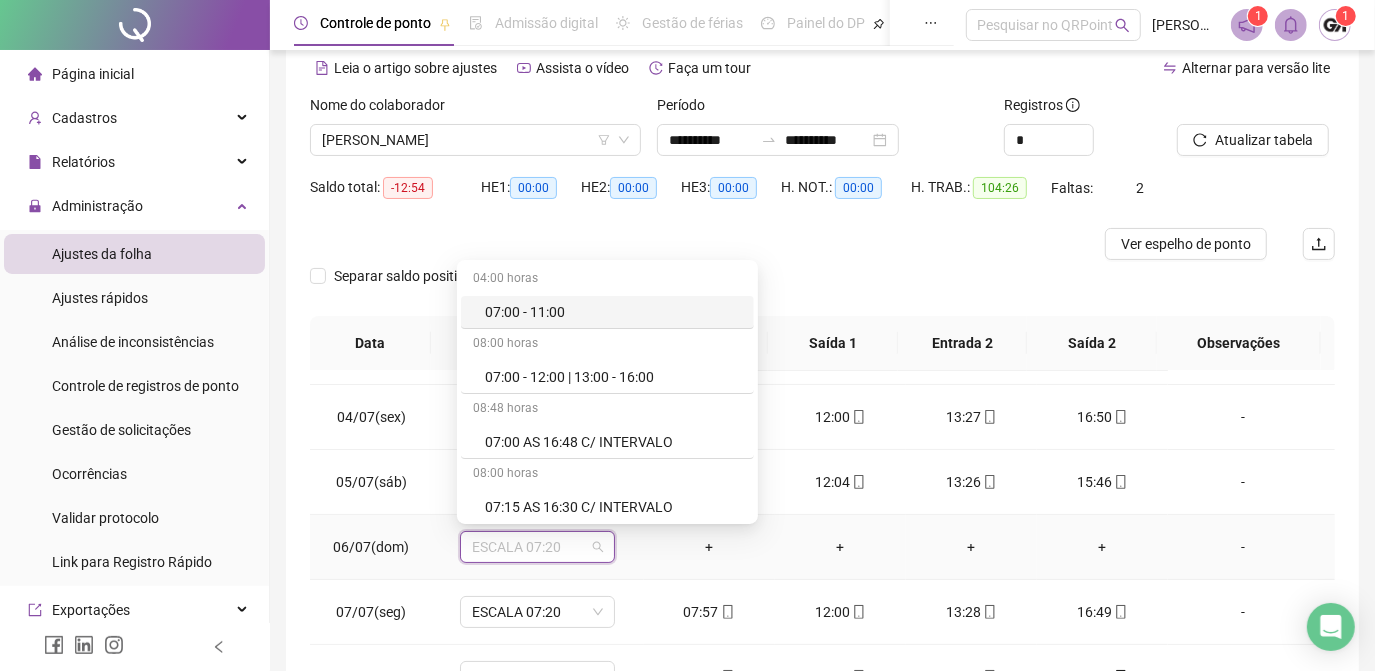 type on "*" 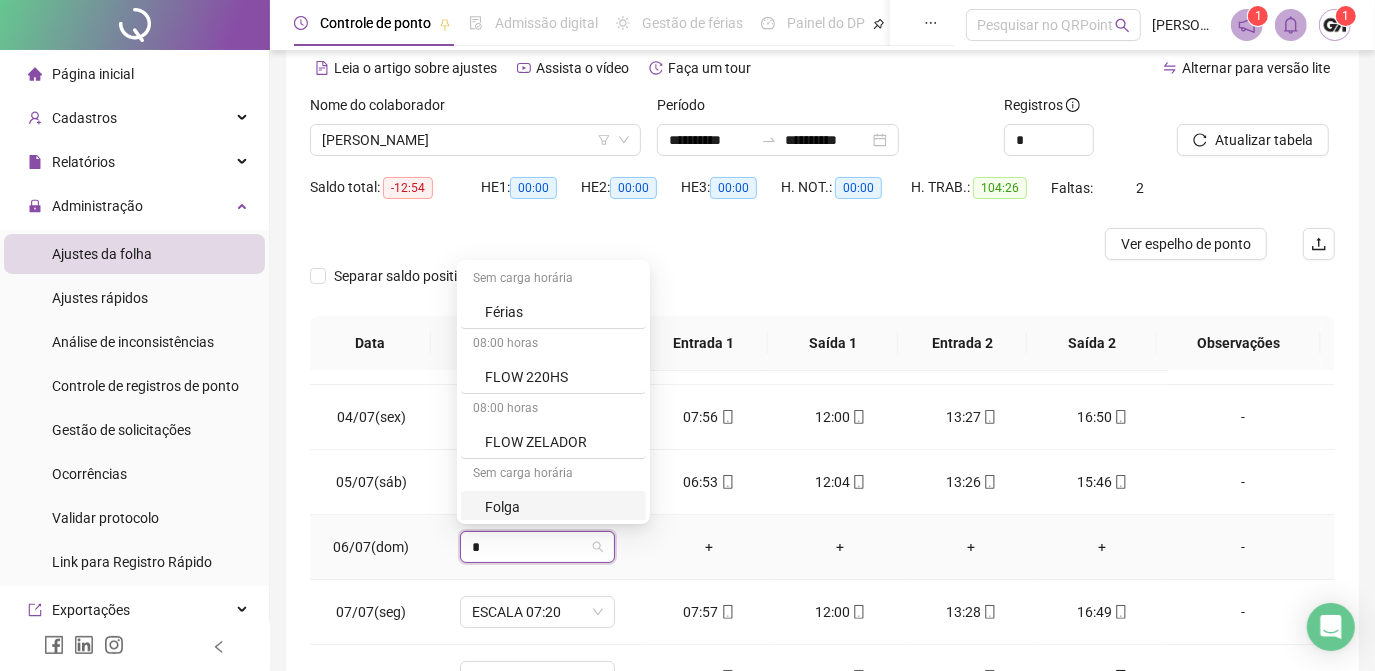 click on "Folga" at bounding box center [559, 507] 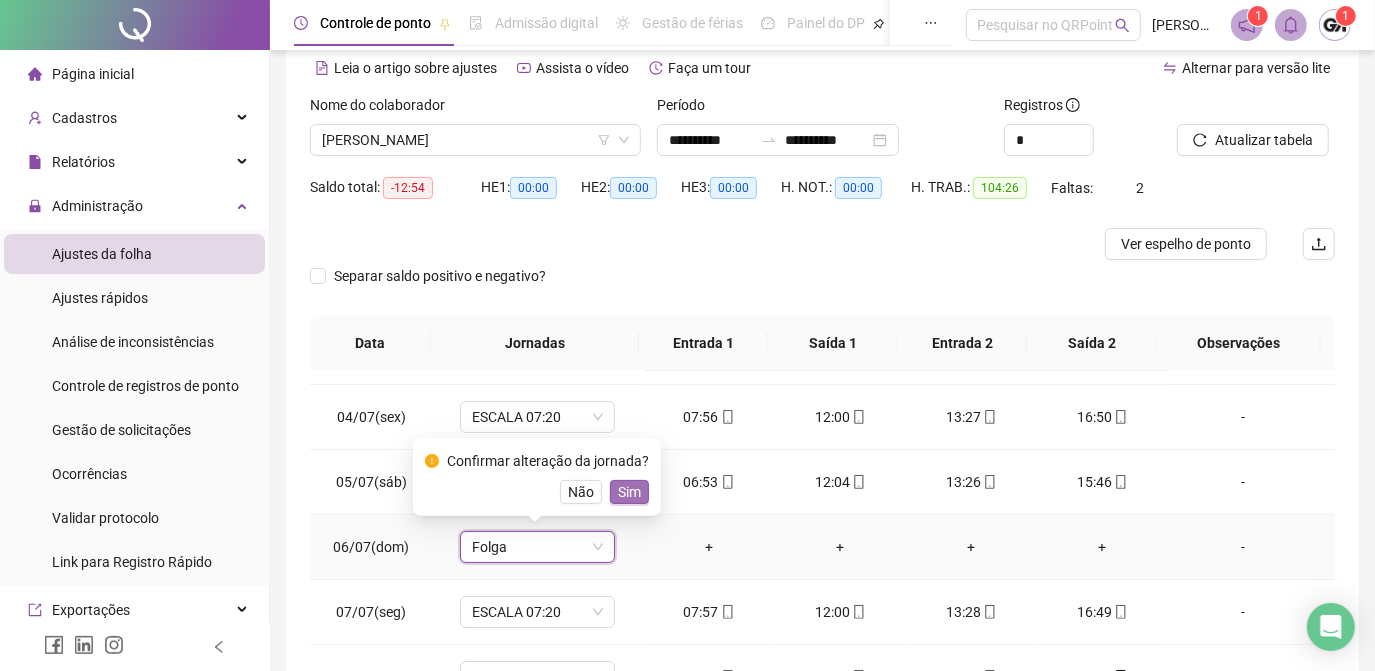 click on "Sim" at bounding box center [629, 492] 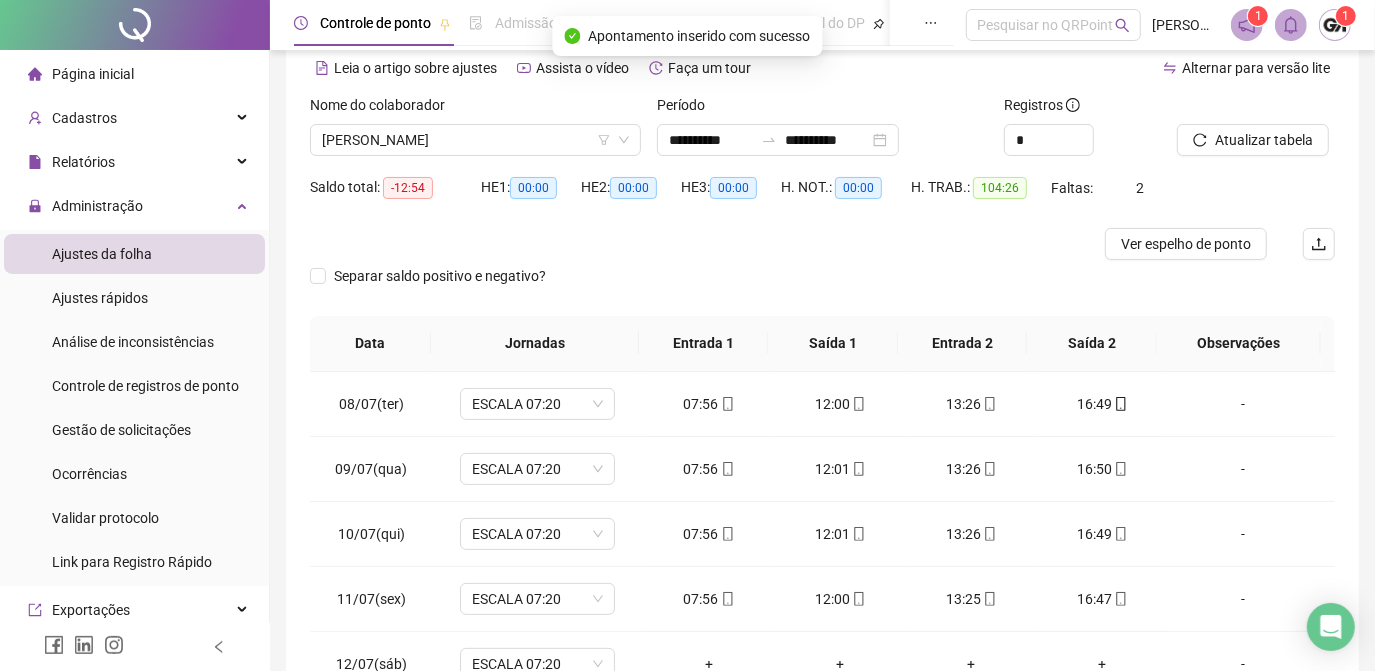 scroll, scrollTop: 545, scrollLeft: 0, axis: vertical 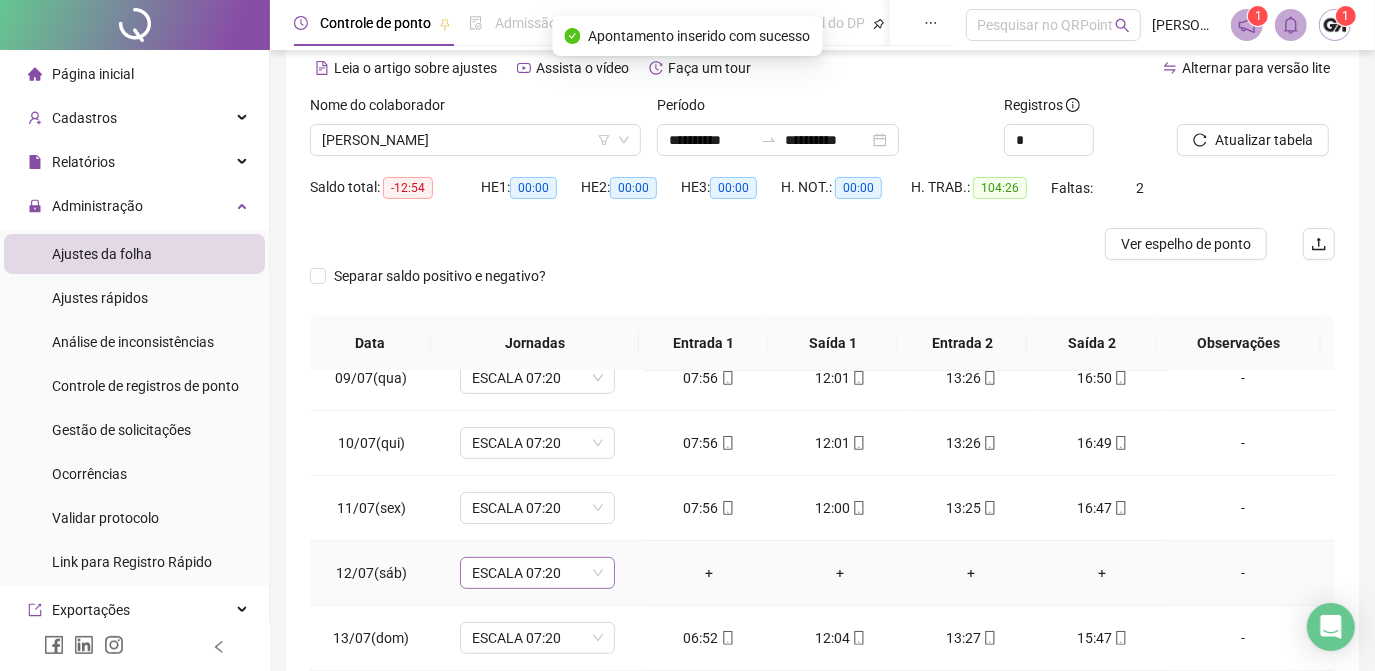 click on "ESCALA 07:20" at bounding box center [537, 573] 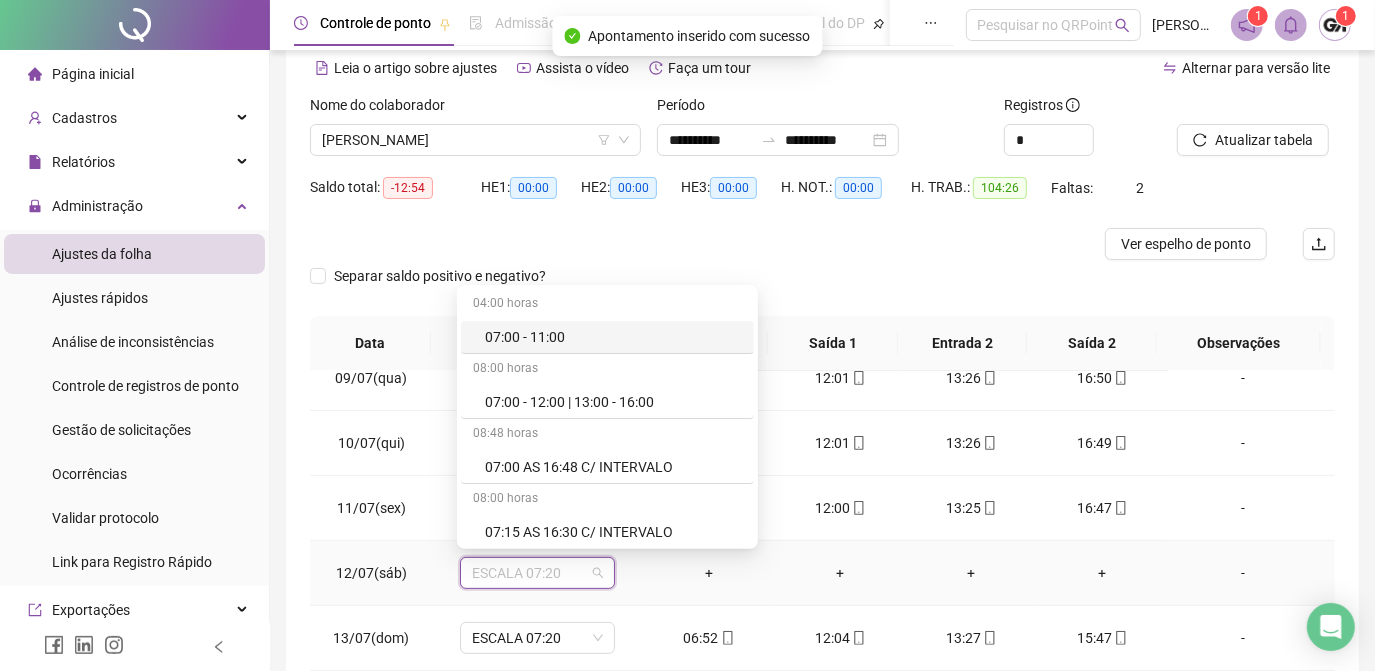 type on "*" 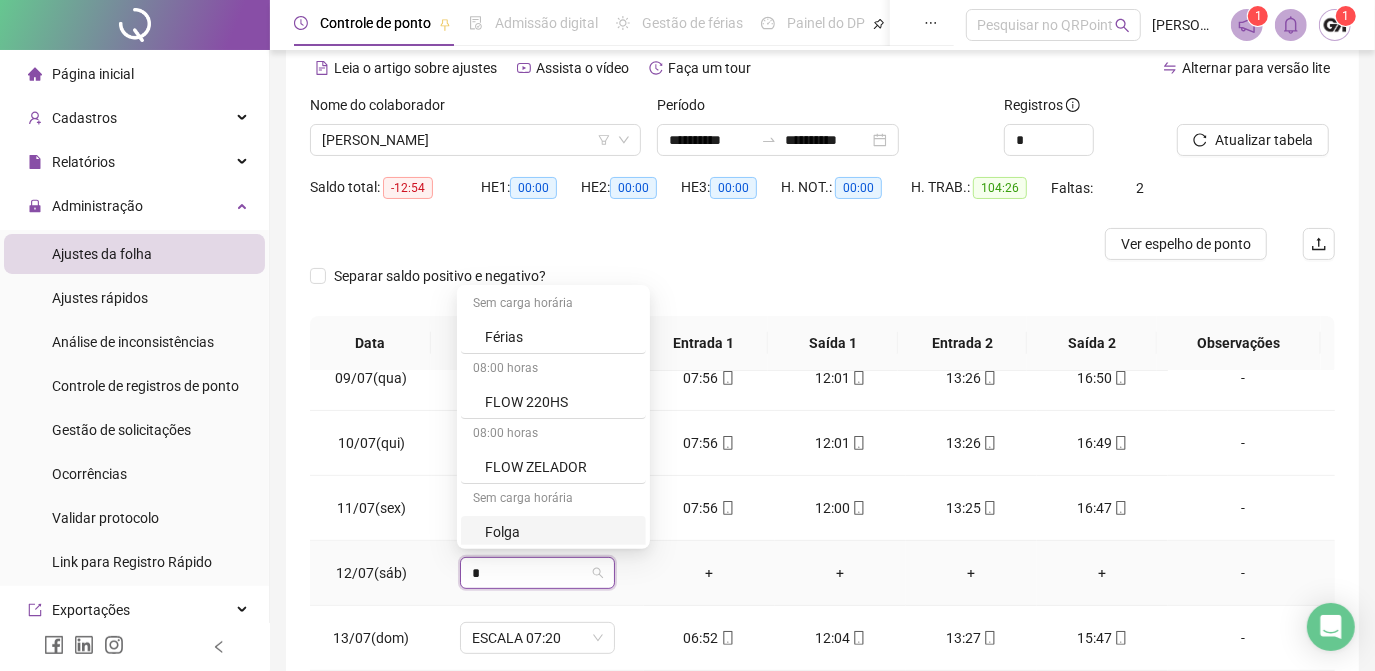 click on "Folga" at bounding box center (559, 532) 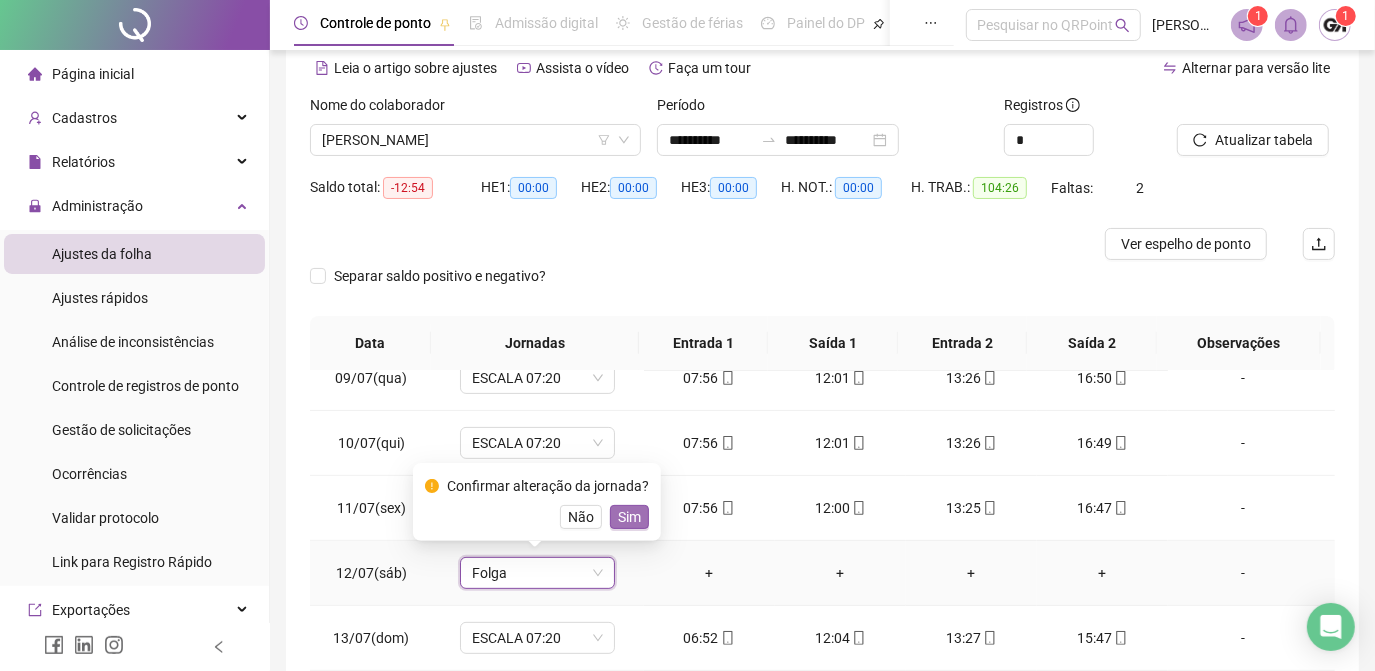 click on "Sim" at bounding box center [629, 517] 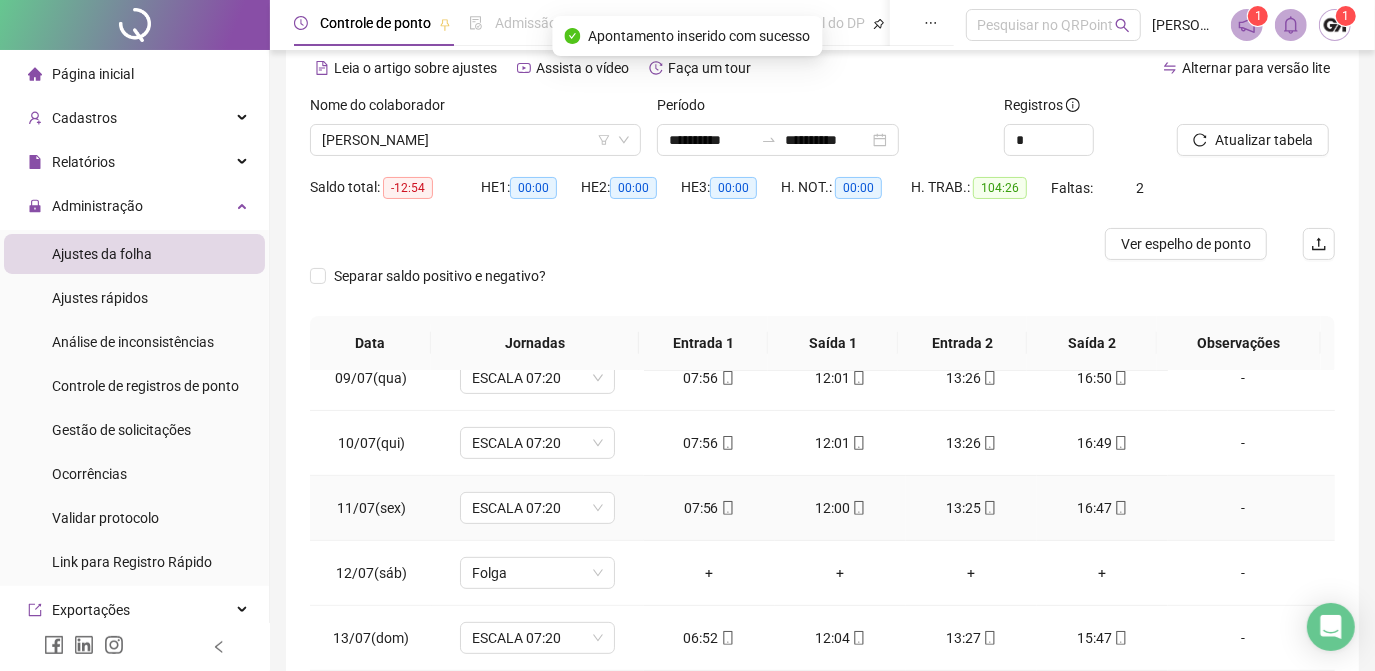 scroll, scrollTop: 608, scrollLeft: 0, axis: vertical 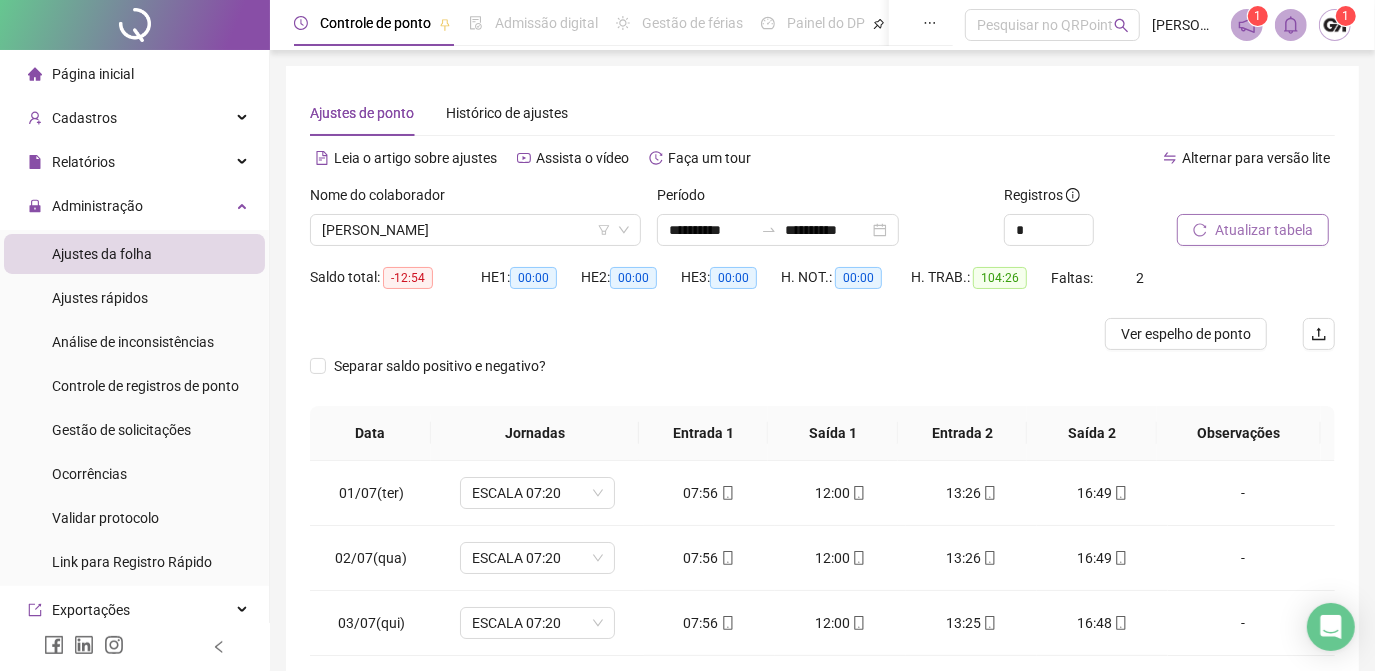 click on "Atualizar tabela" at bounding box center [1264, 230] 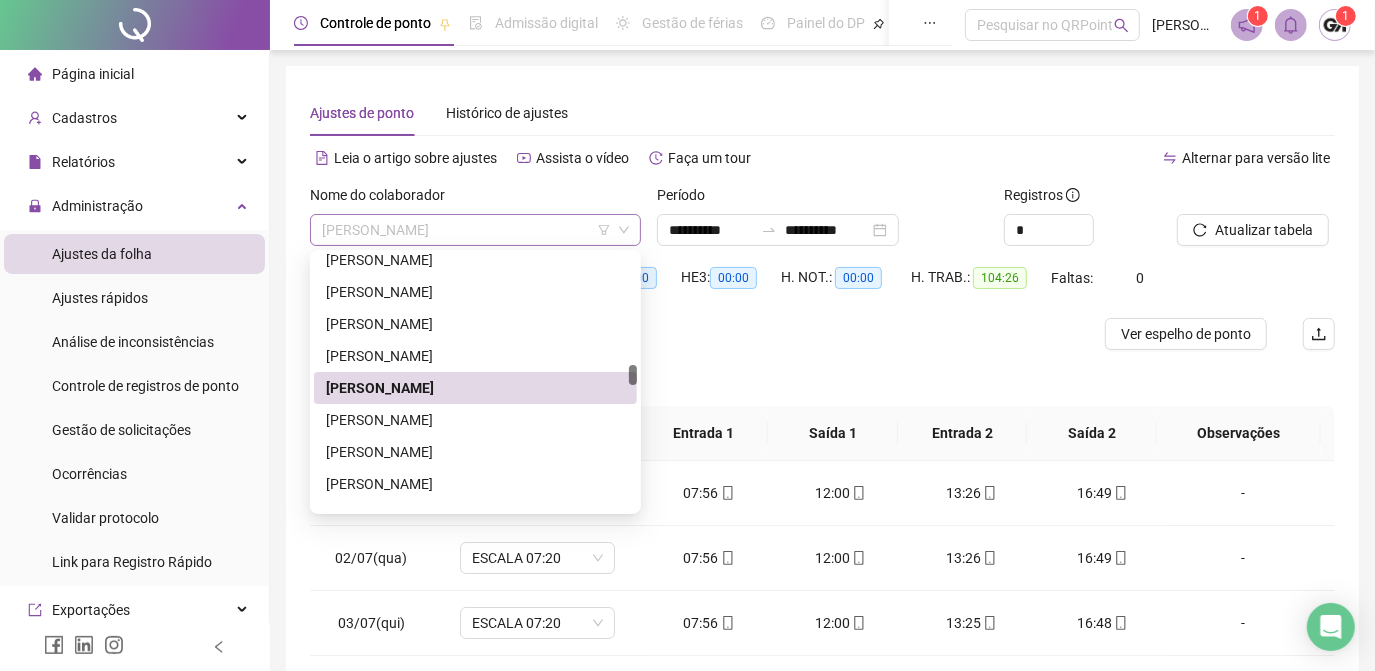 click on "[PERSON_NAME]" at bounding box center [475, 230] 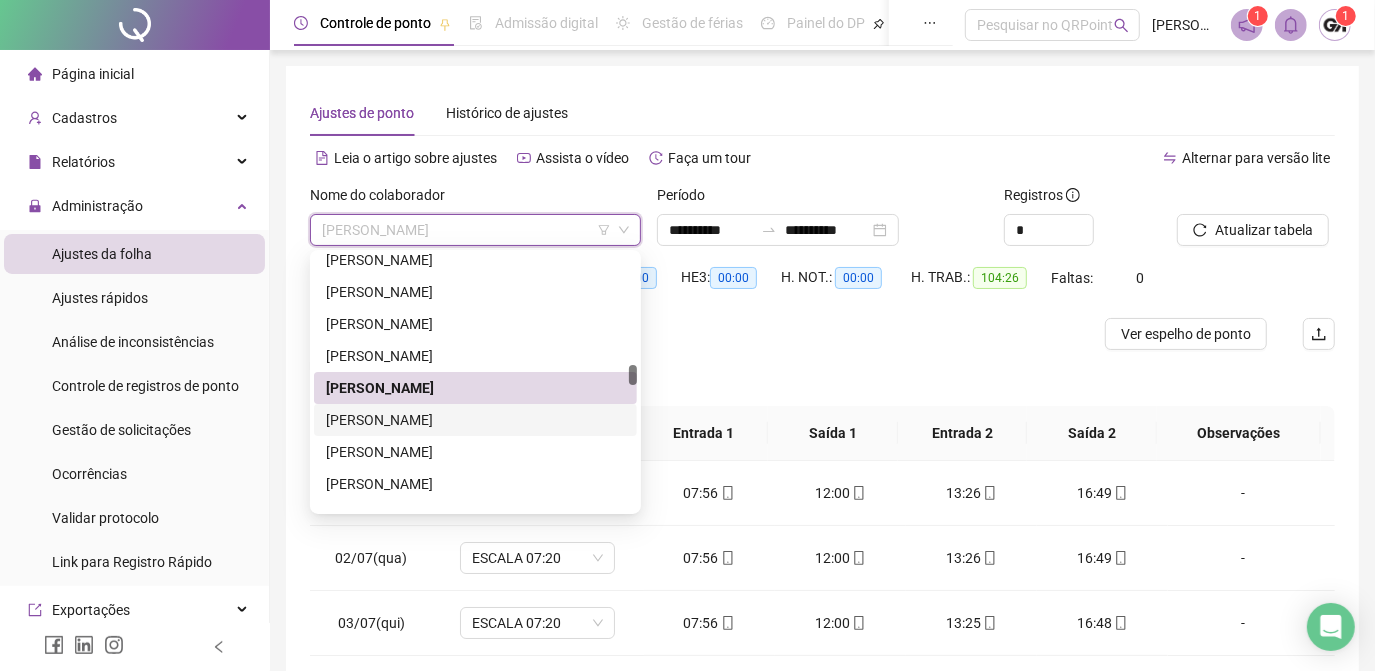 drag, startPoint x: 445, startPoint y: 420, endPoint x: 466, endPoint y: 413, distance: 22.135944 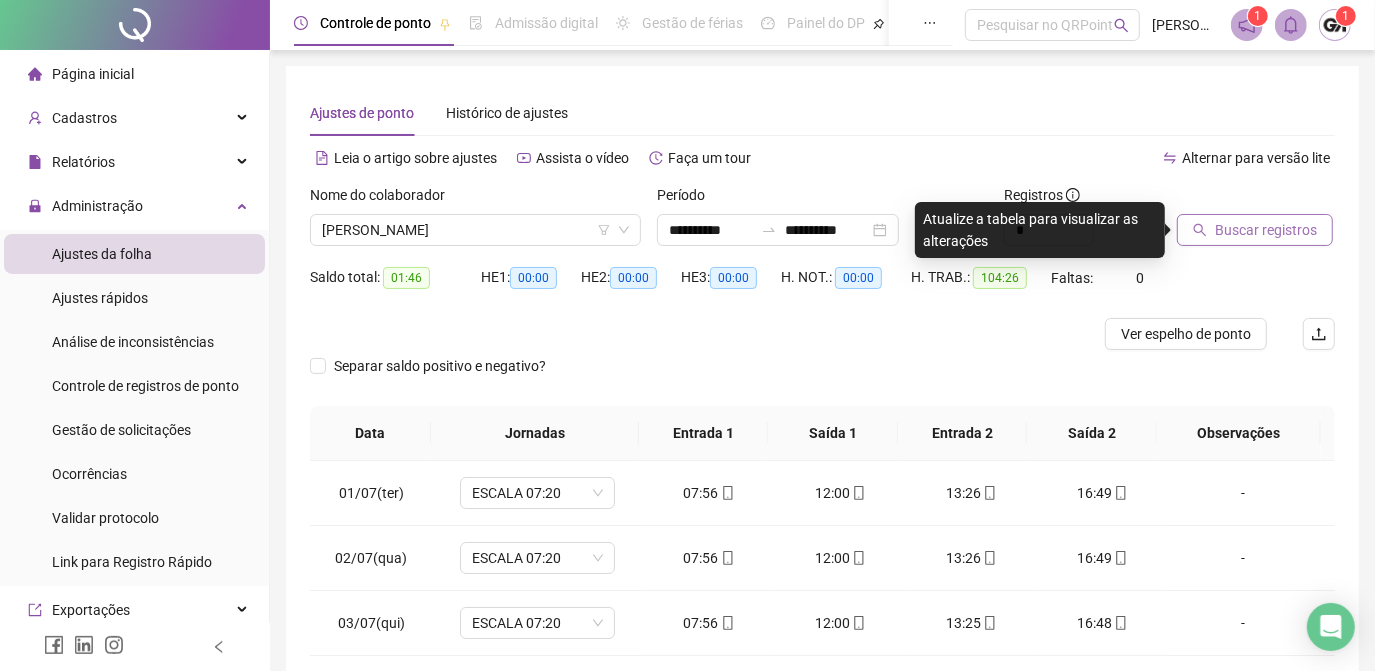 click on "Buscar registros" at bounding box center (1266, 230) 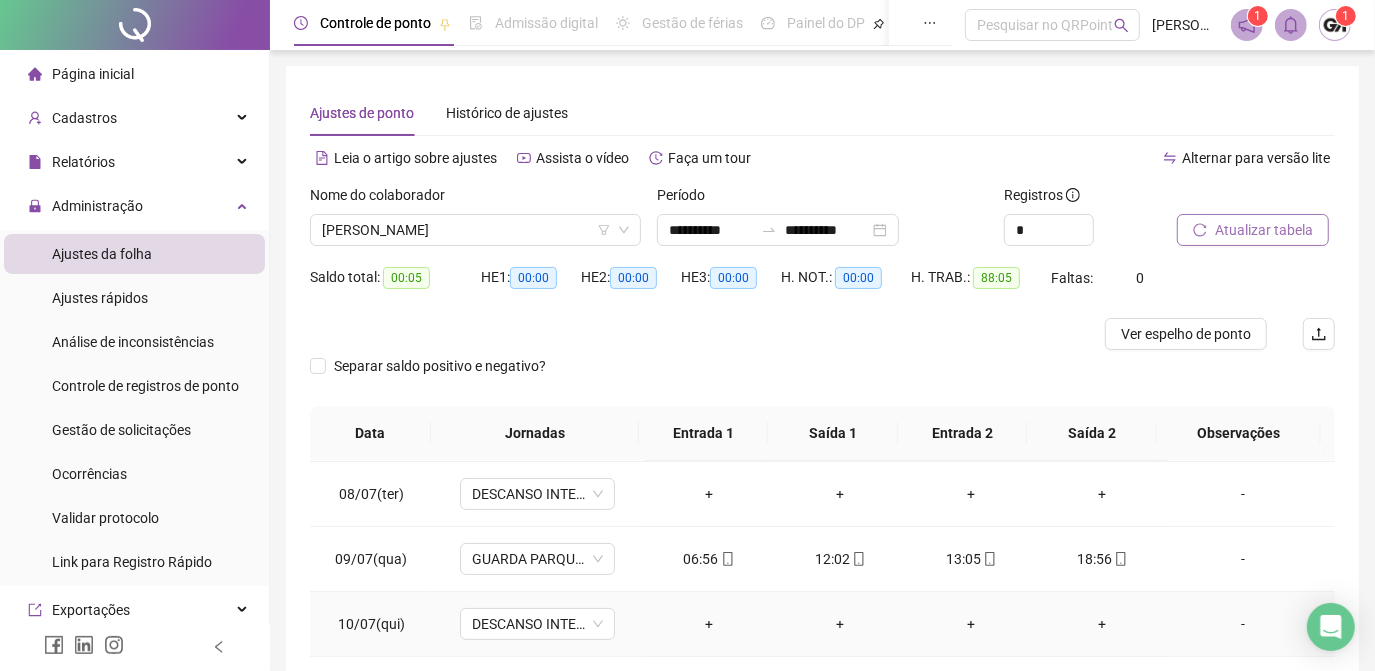 scroll, scrollTop: 608, scrollLeft: 0, axis: vertical 